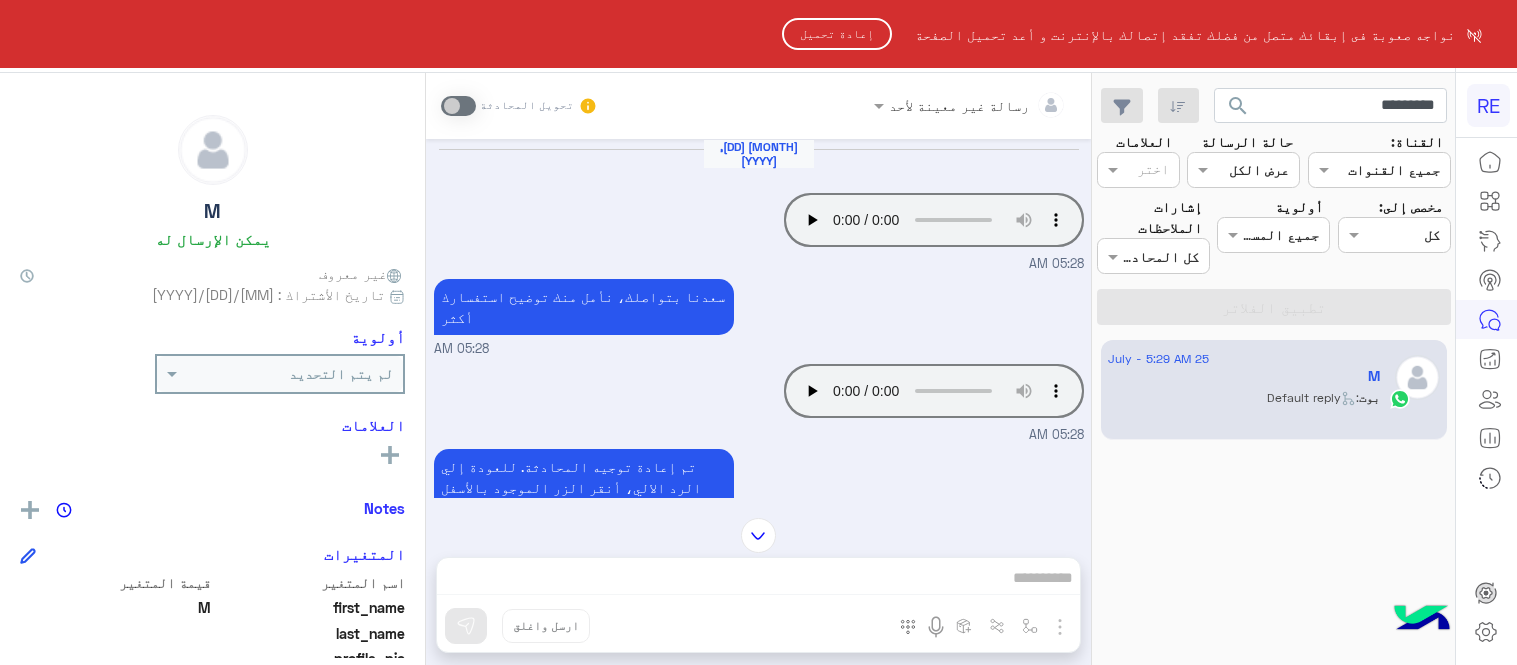 scroll, scrollTop: 0, scrollLeft: 0, axis: both 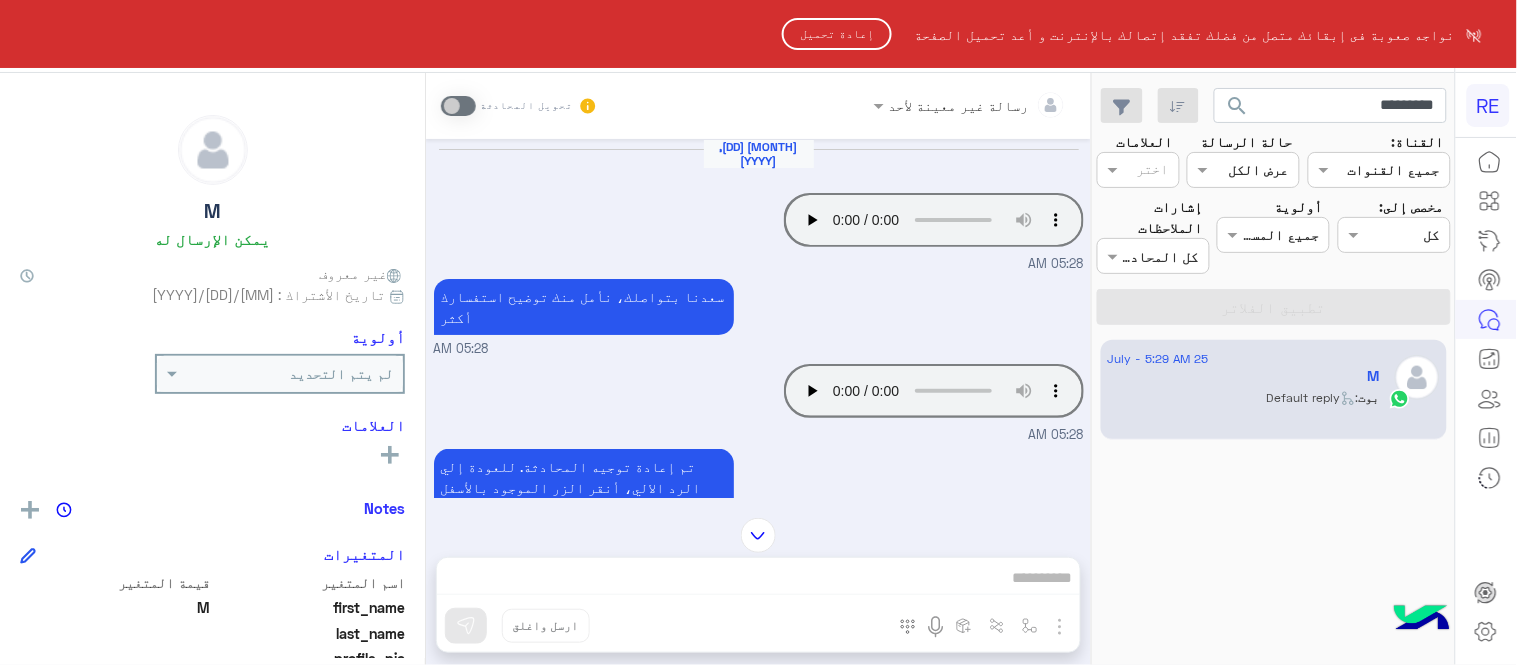 click on "إعادة تحميل" 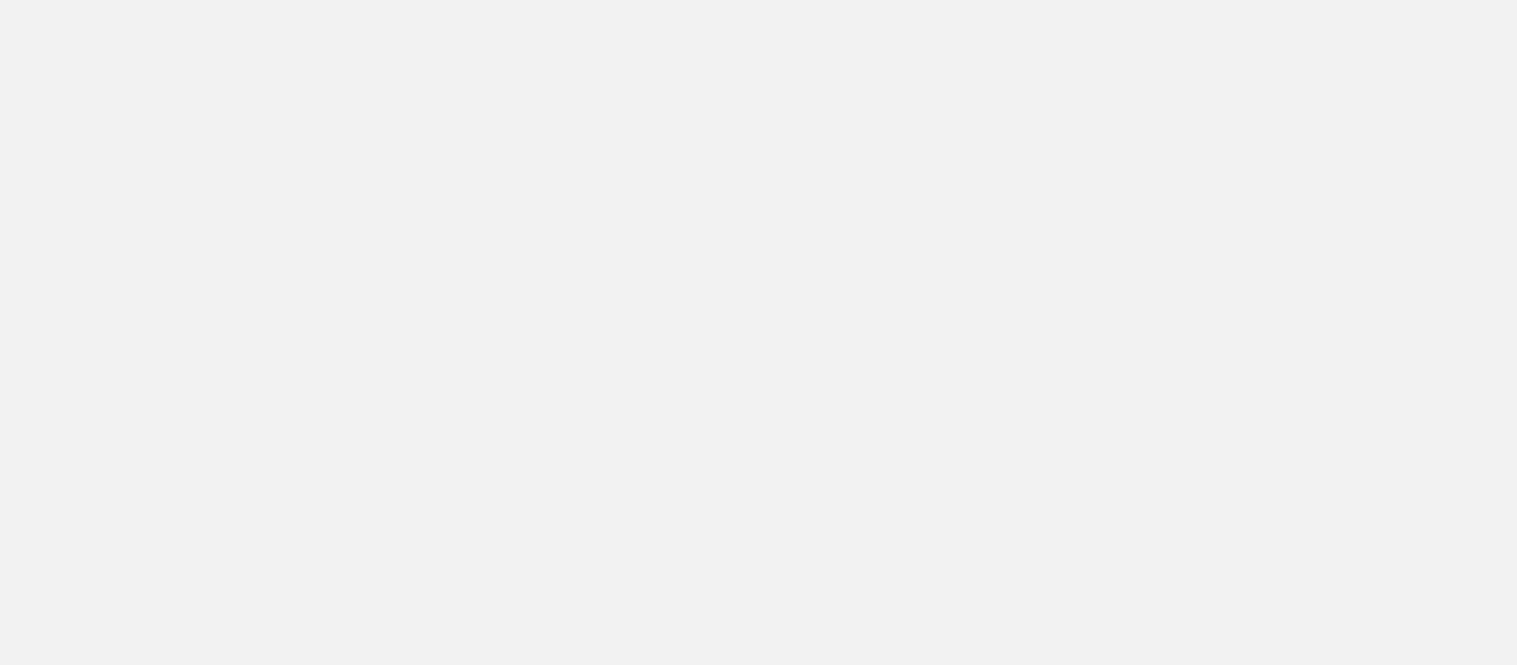 scroll, scrollTop: 0, scrollLeft: 0, axis: both 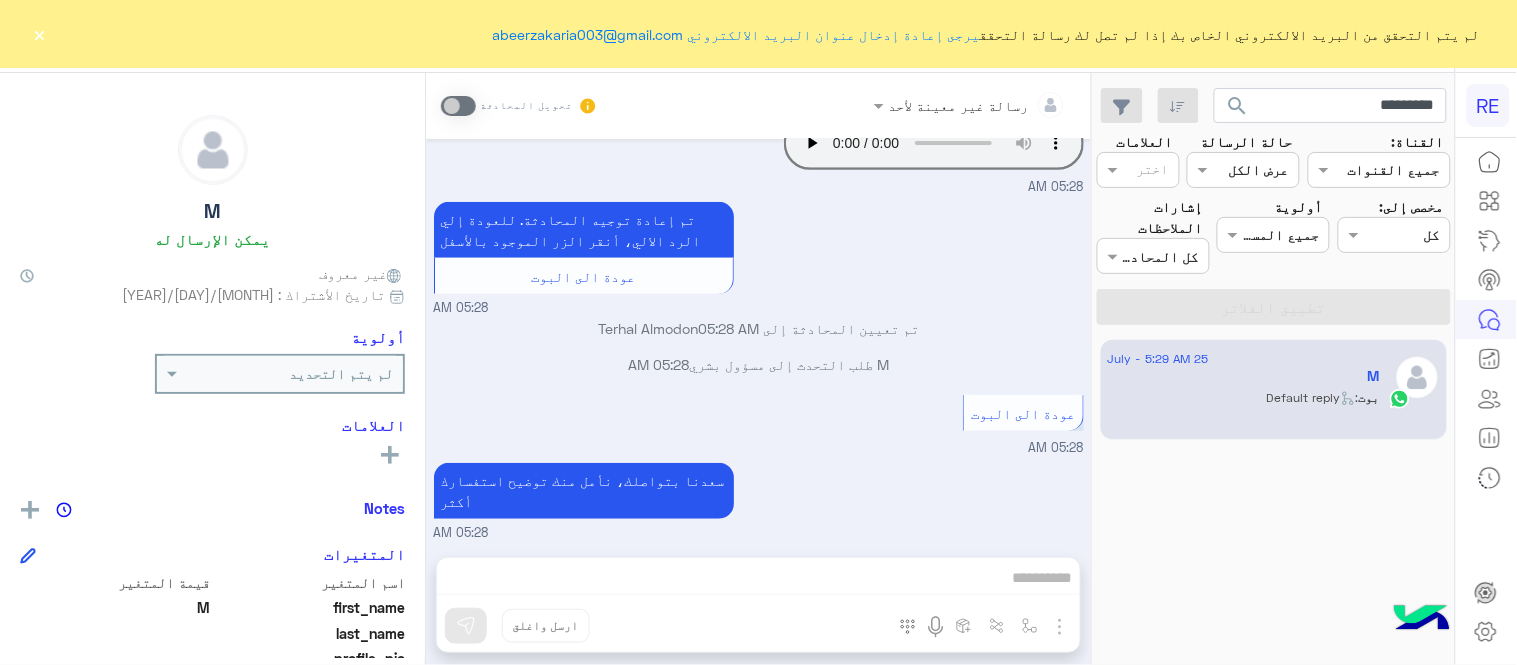 click on "×" 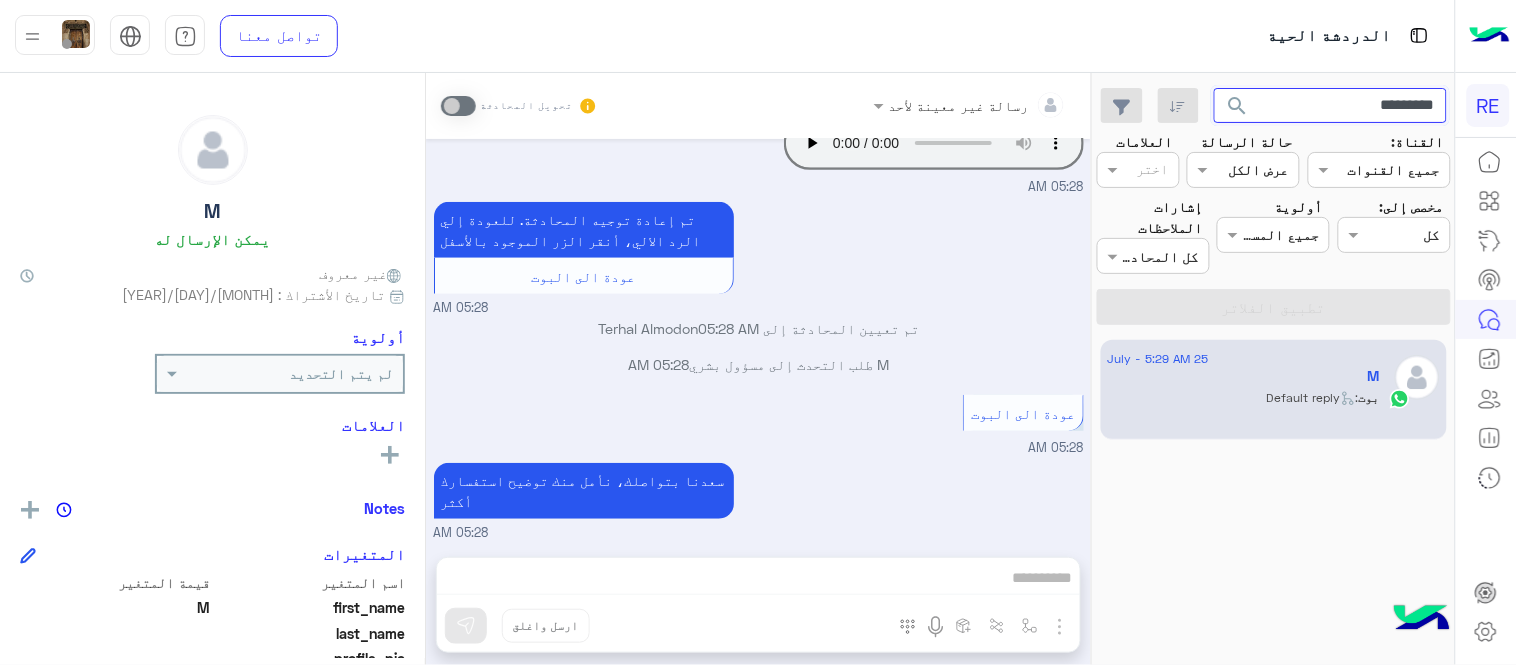 click on "*********" at bounding box center (1331, 106) 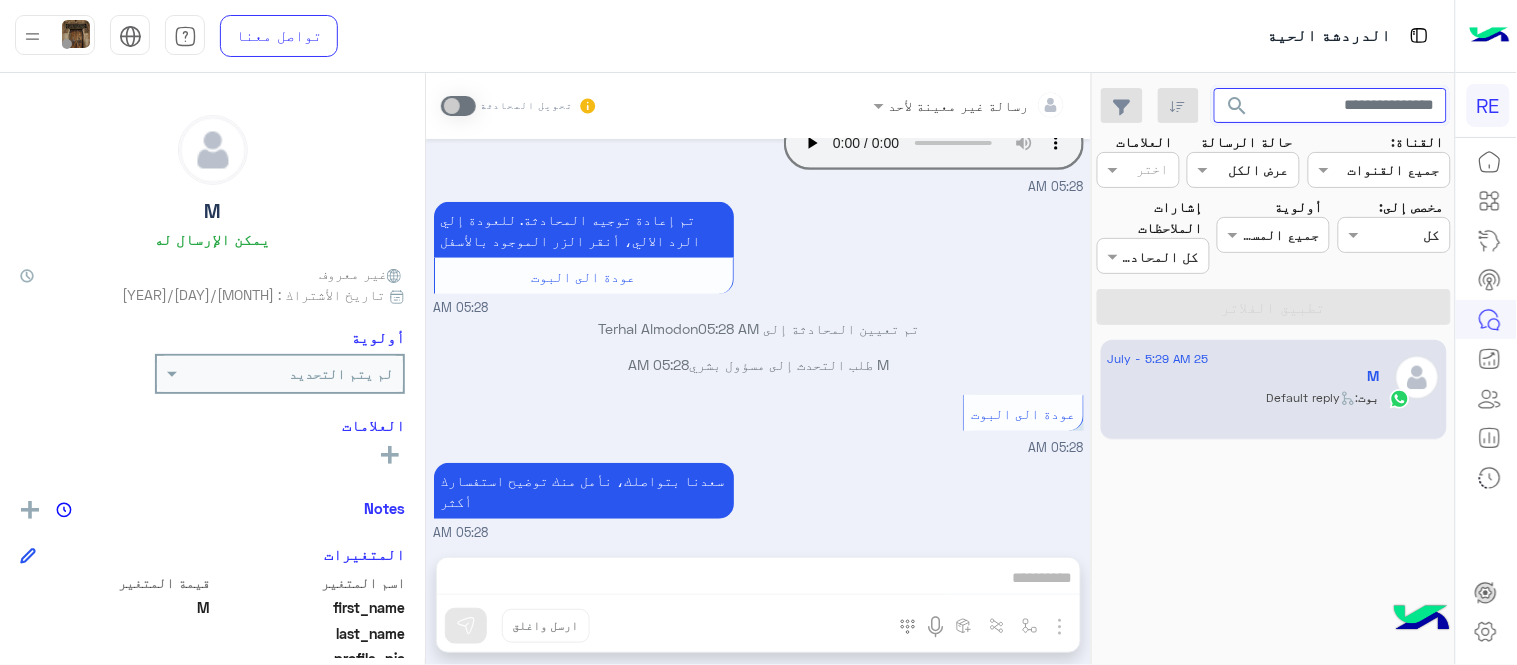 type 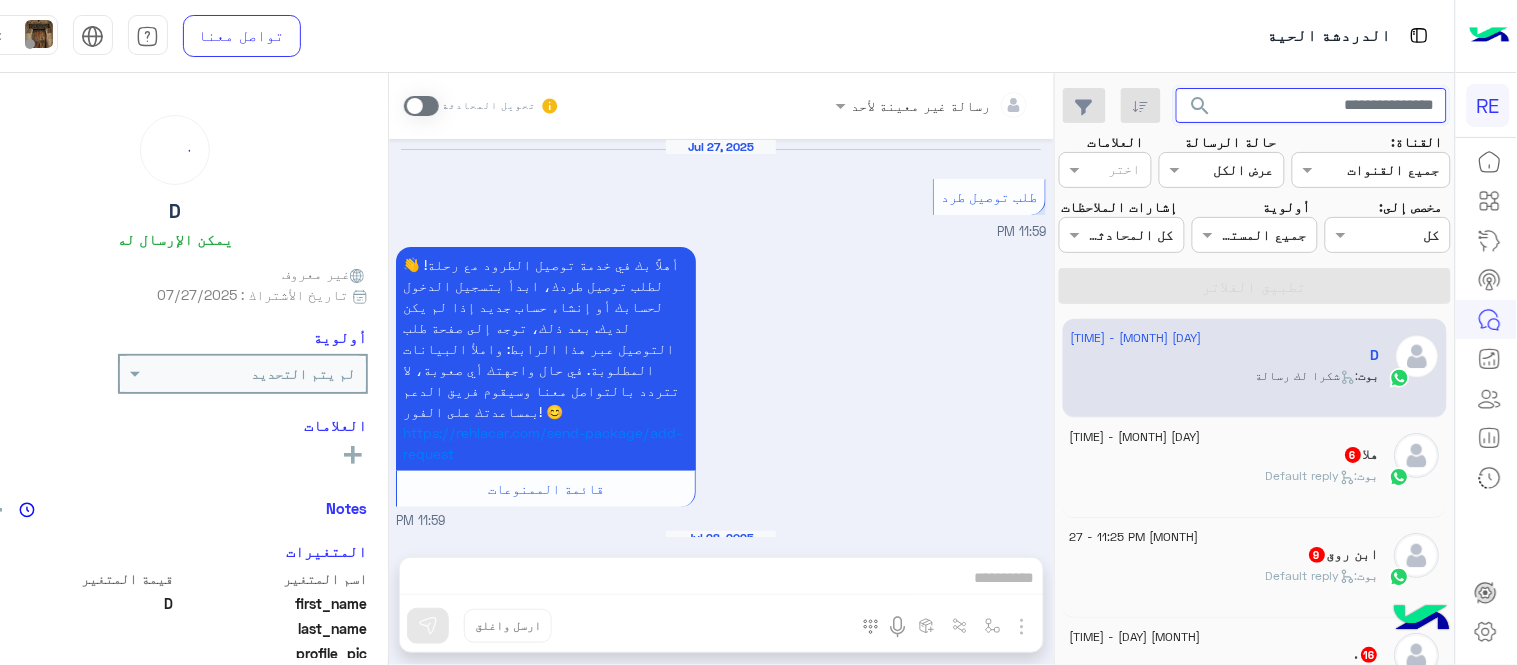scroll, scrollTop: 1606, scrollLeft: 0, axis: vertical 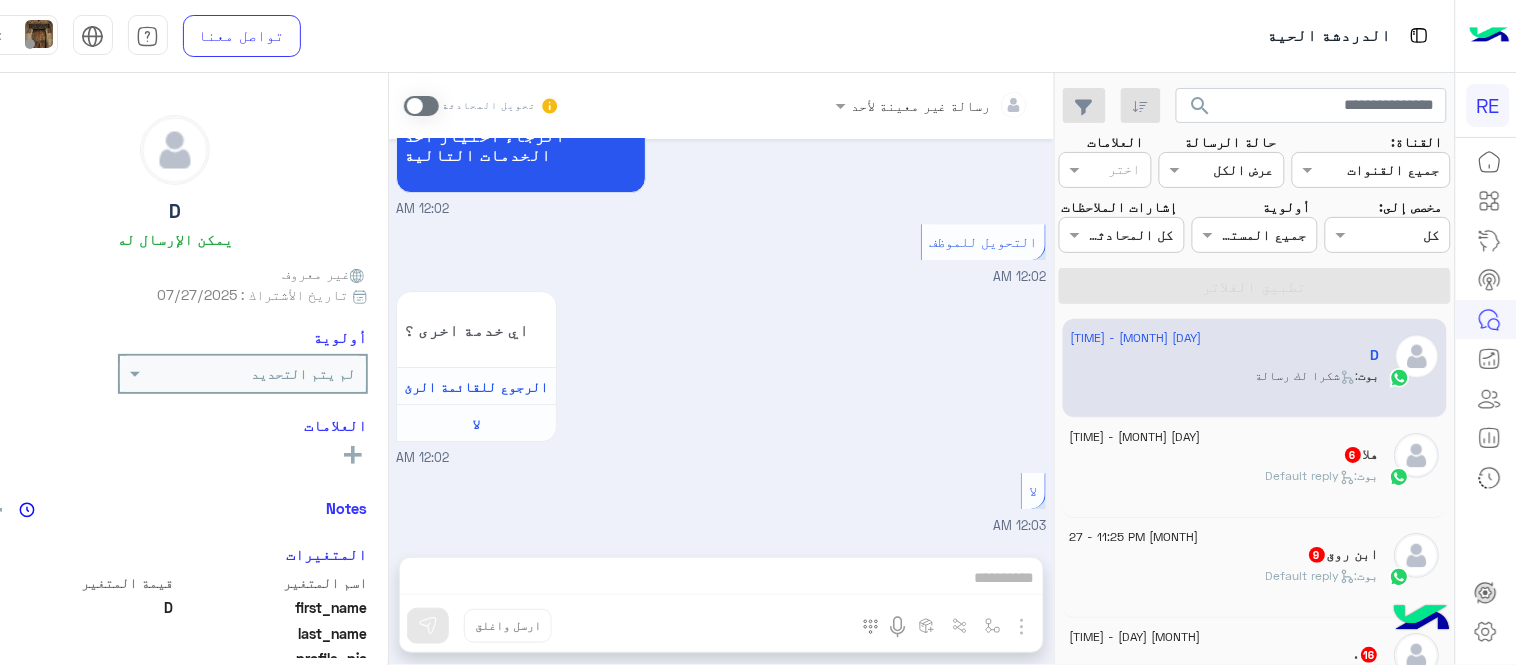 click on "بوت :   Default reply" 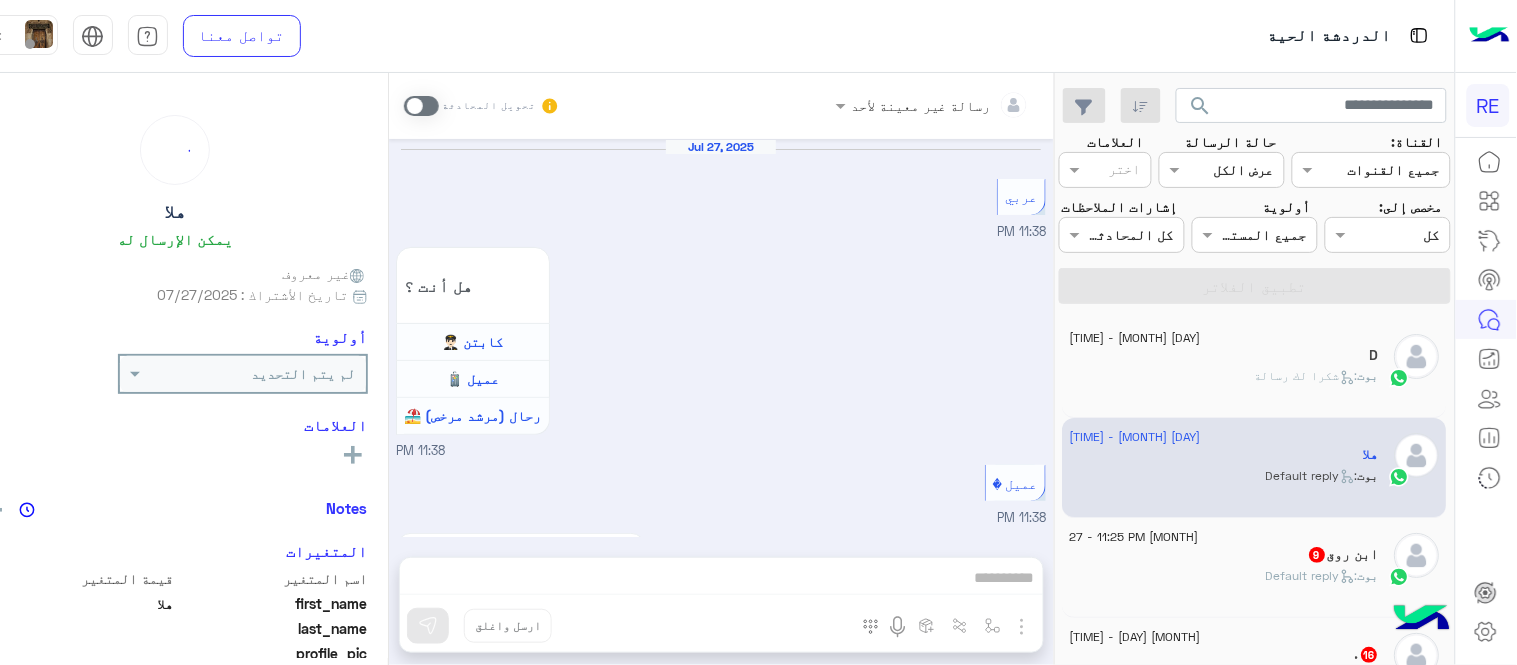 scroll, scrollTop: 1235, scrollLeft: 0, axis: vertical 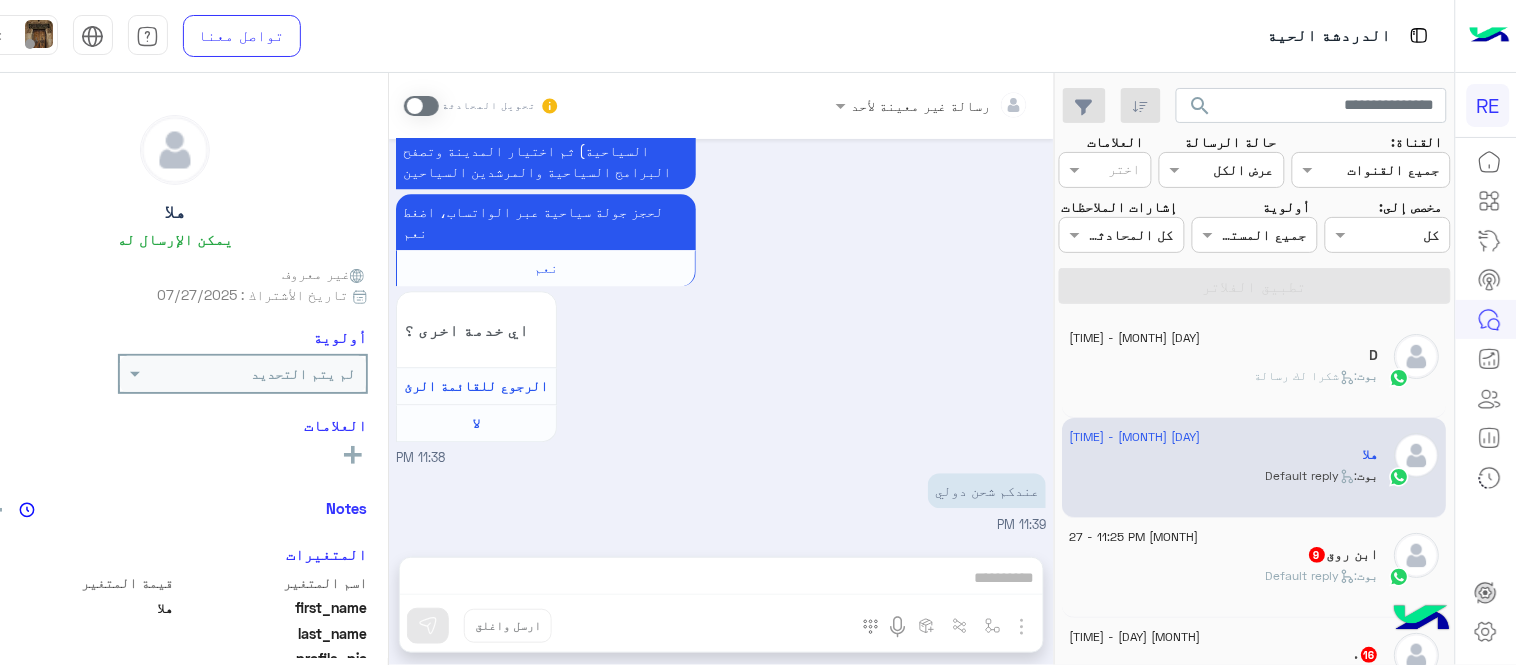 click at bounding box center (421, 106) 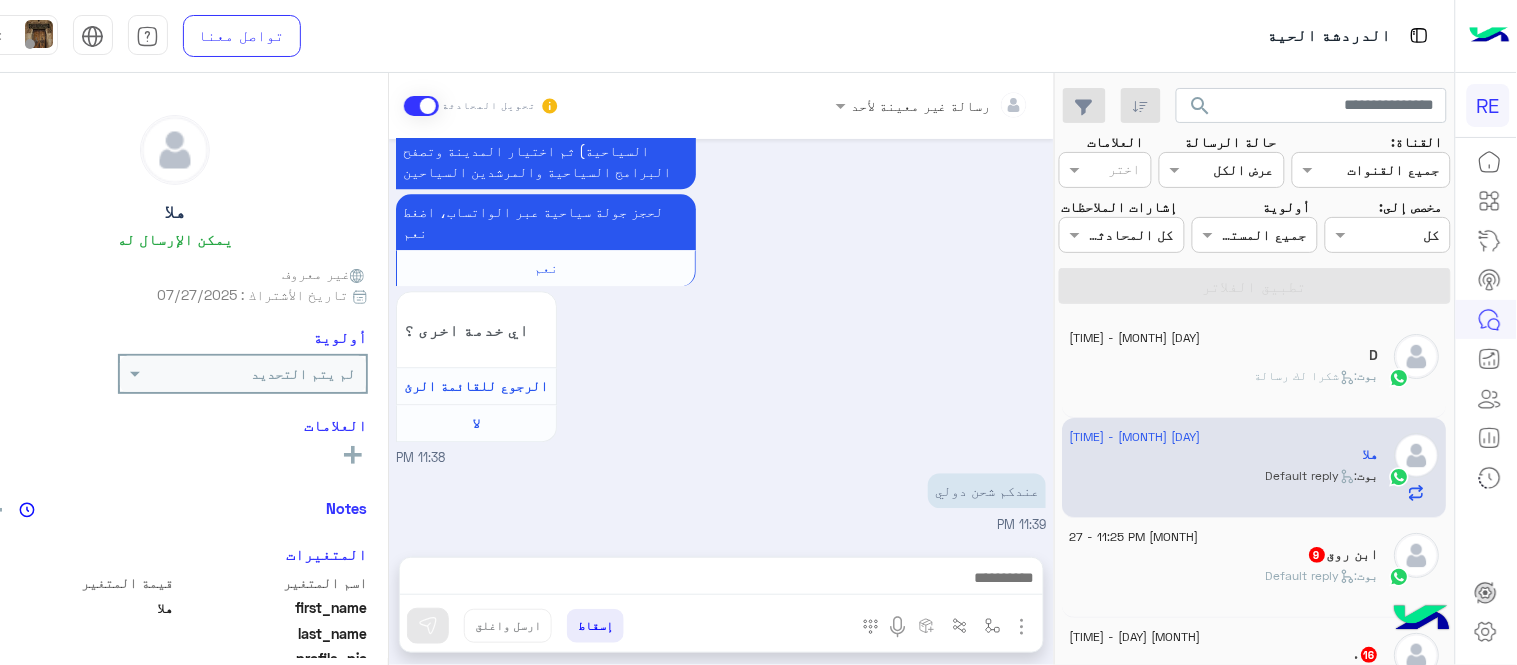 scroll, scrollTop: 1306, scrollLeft: 0, axis: vertical 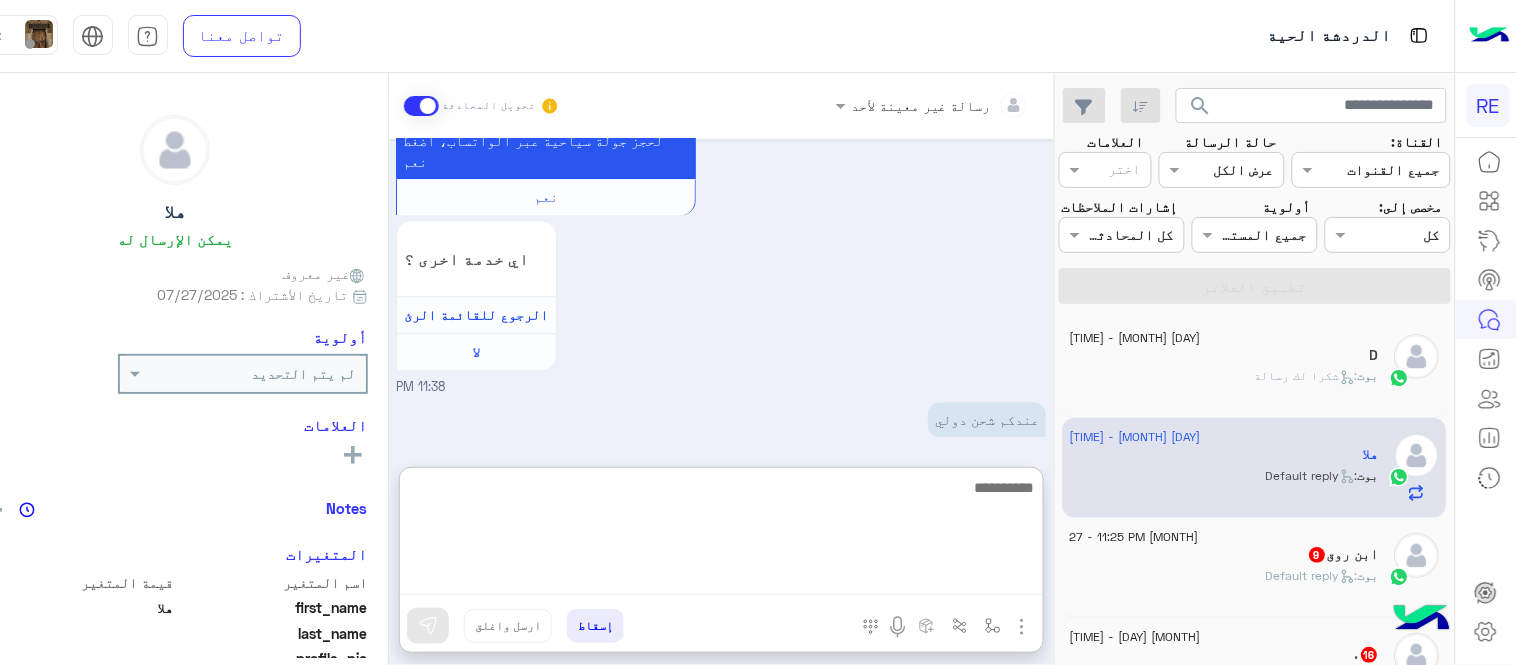 click at bounding box center (721, 535) 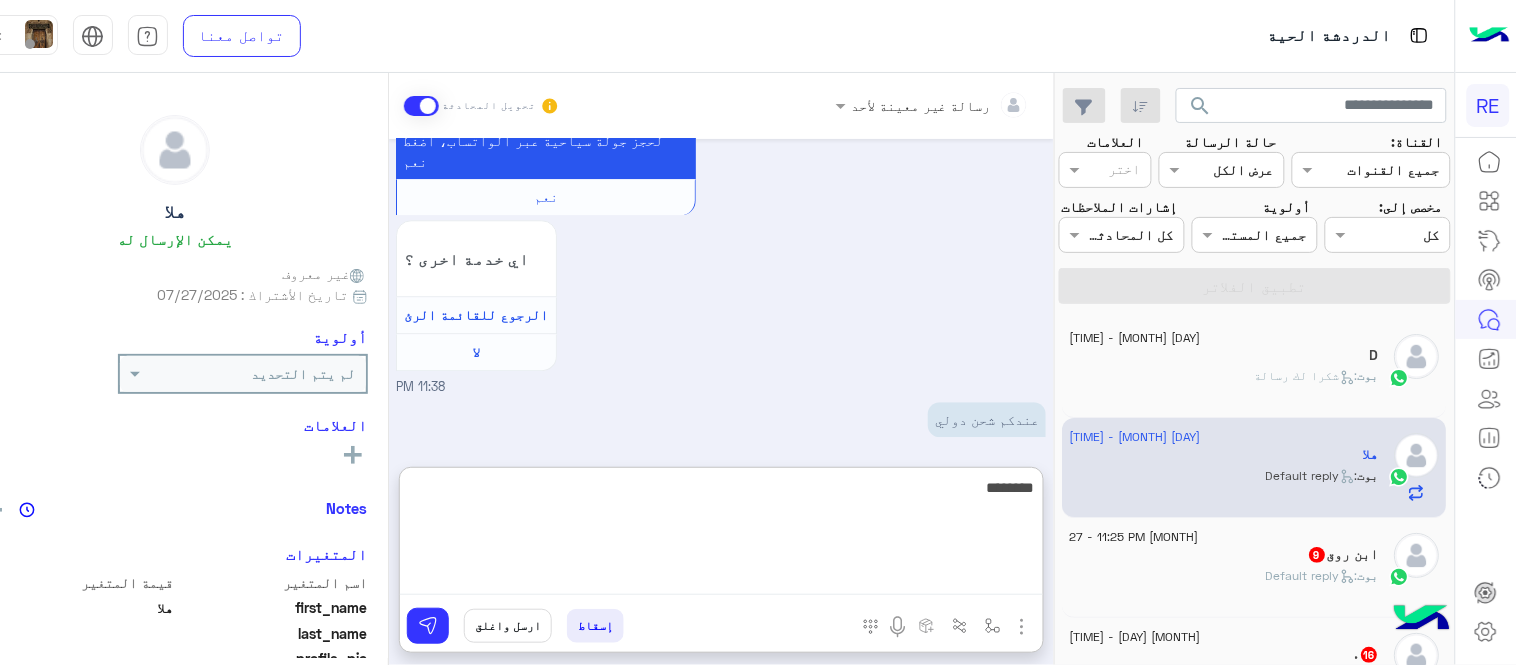 type on "********" 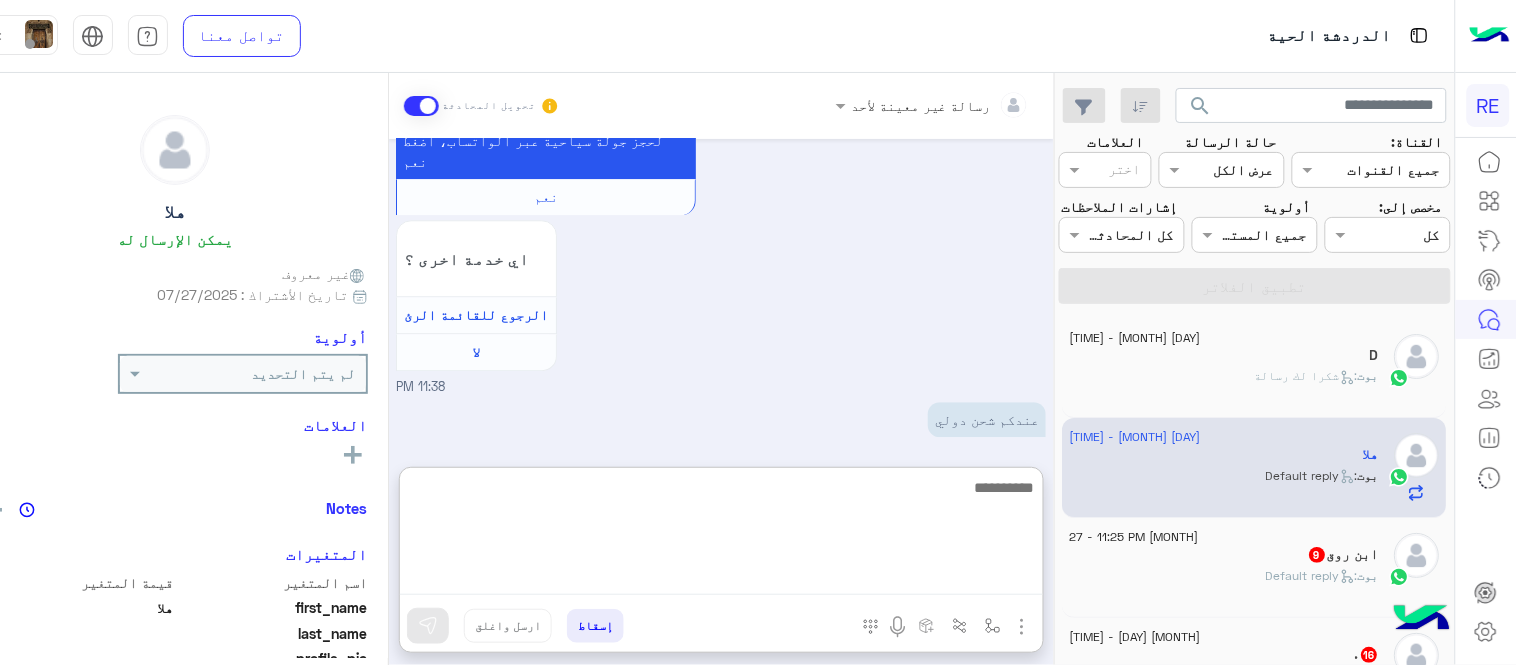 scroll, scrollTop: 1461, scrollLeft: 0, axis: vertical 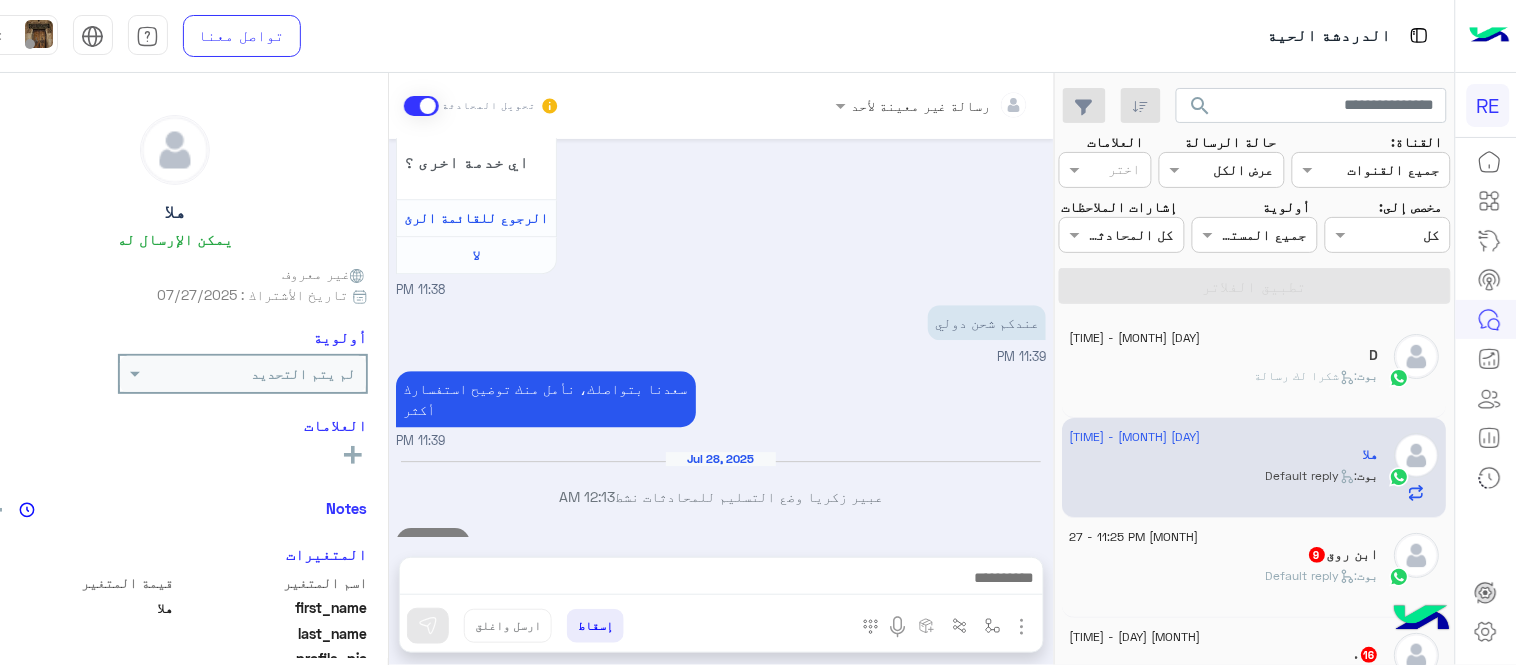 click on "[MONTH] [DAY], [YEAR]   عبير زكريا وضع التسليم للمحادثات نشط   [HOUR]:[MINUTE] [AM/PM]" at bounding box center [721, 487] 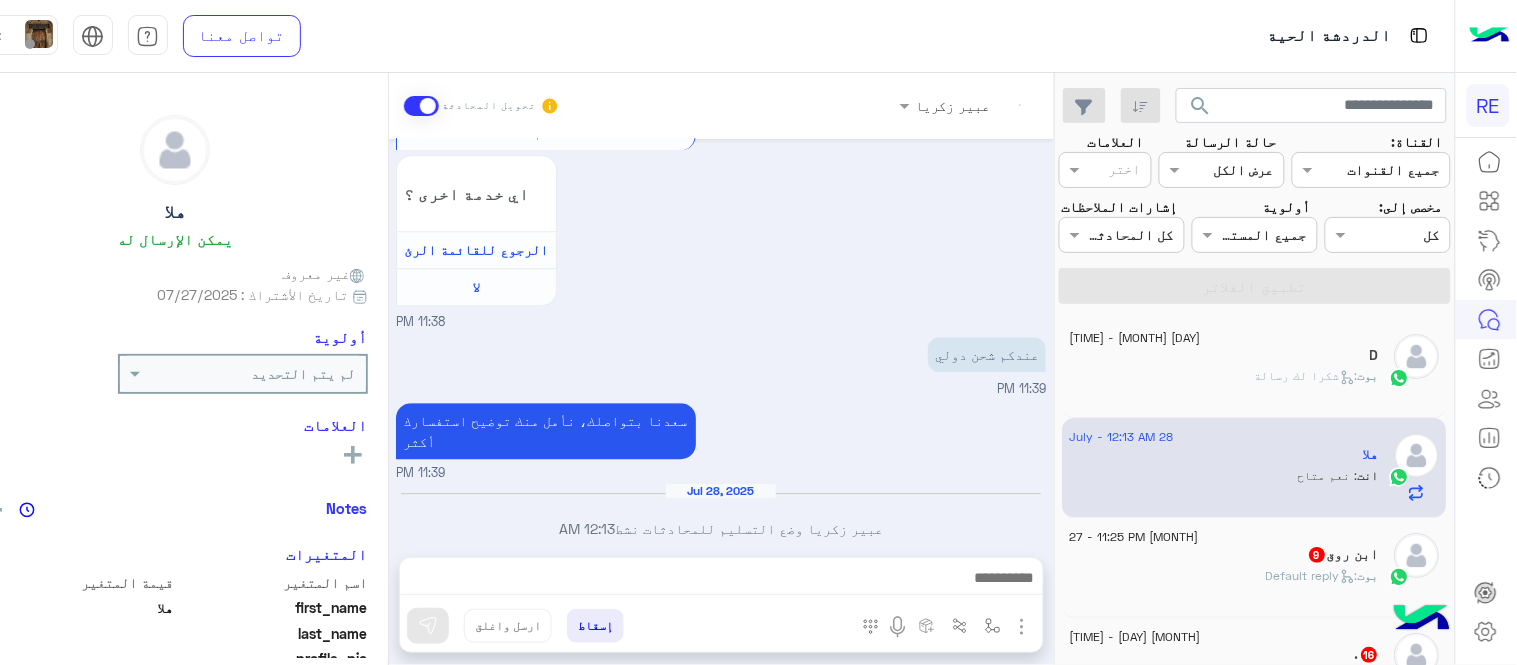 scroll, scrollTop: 1406, scrollLeft: 0, axis: vertical 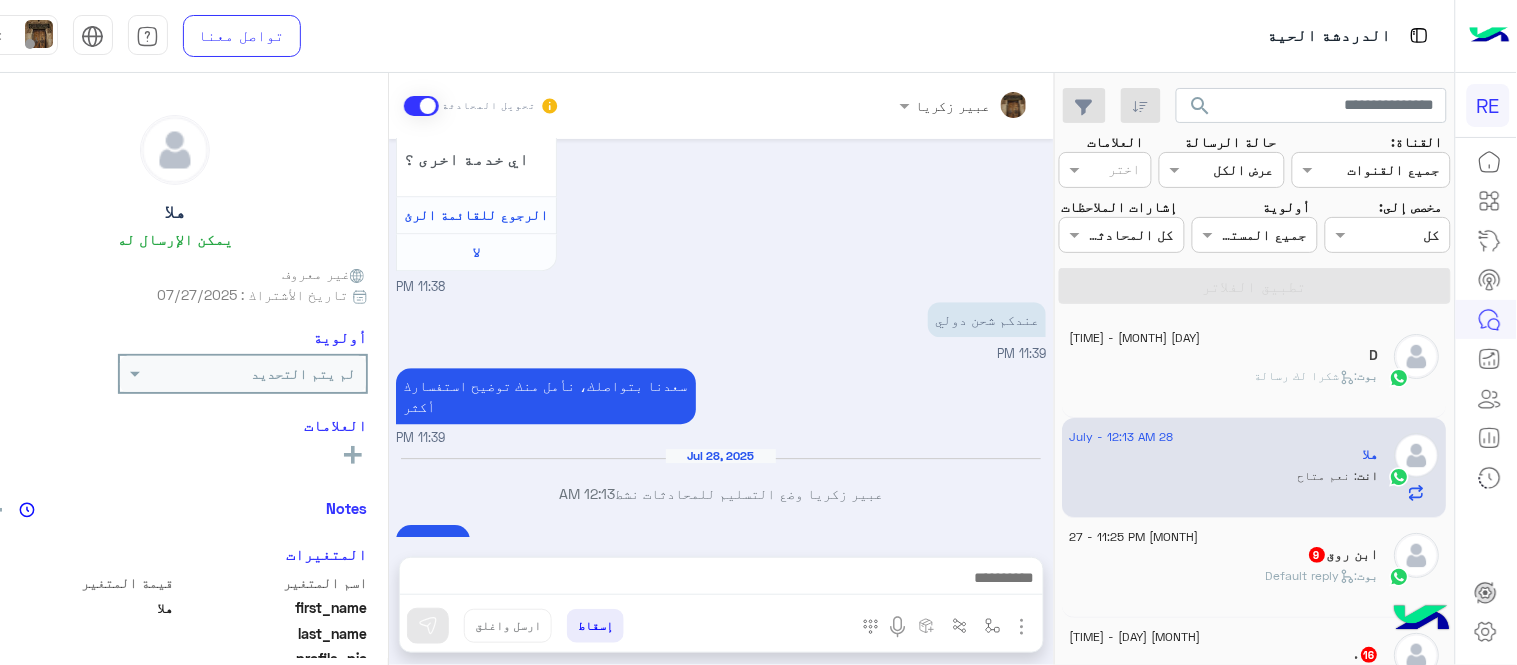 click on "D" 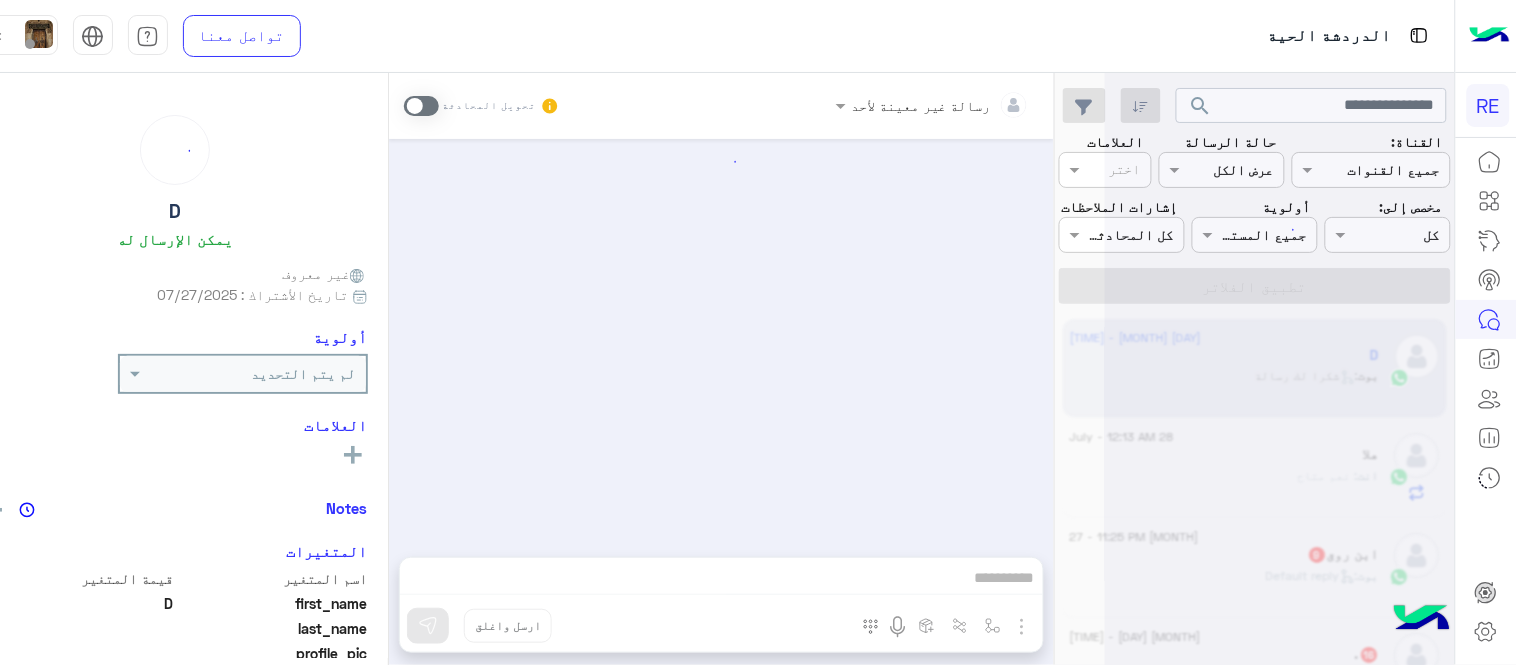 scroll, scrollTop: 1606, scrollLeft: 0, axis: vertical 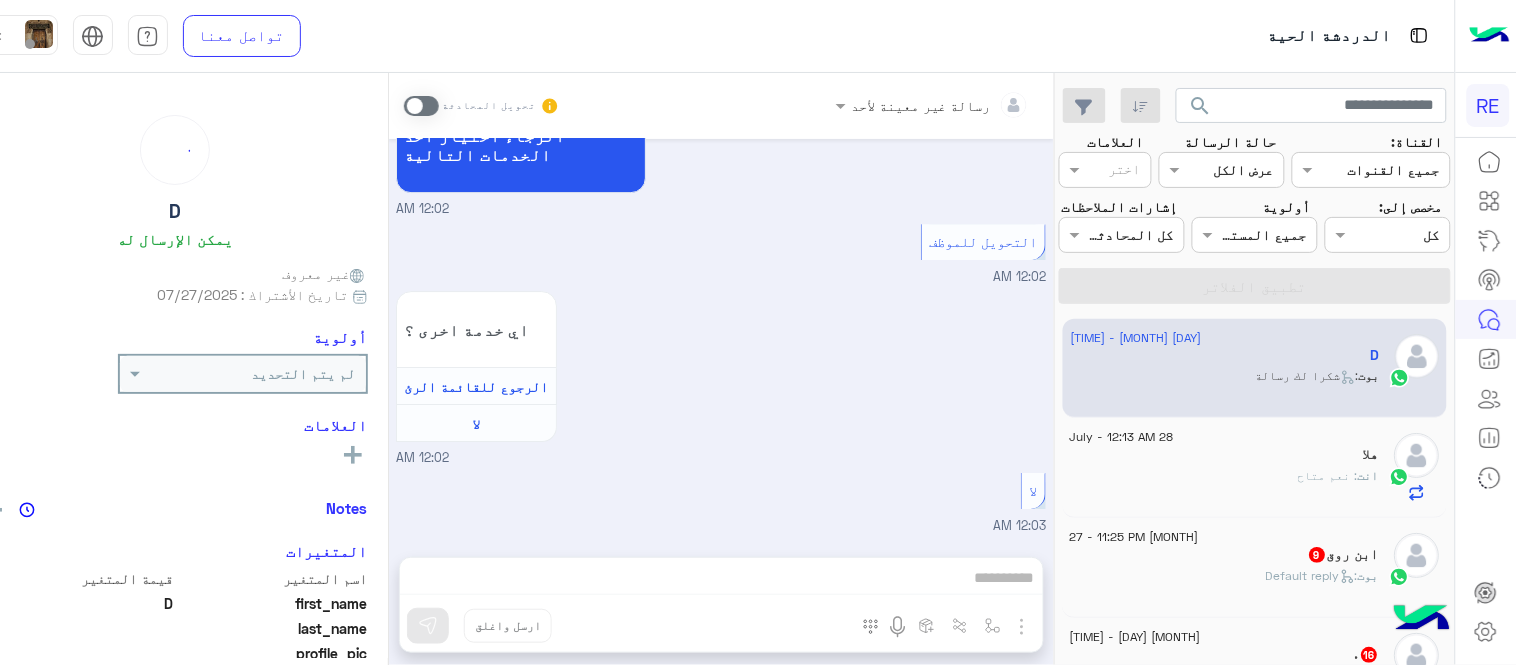 click at bounding box center (421, 106) 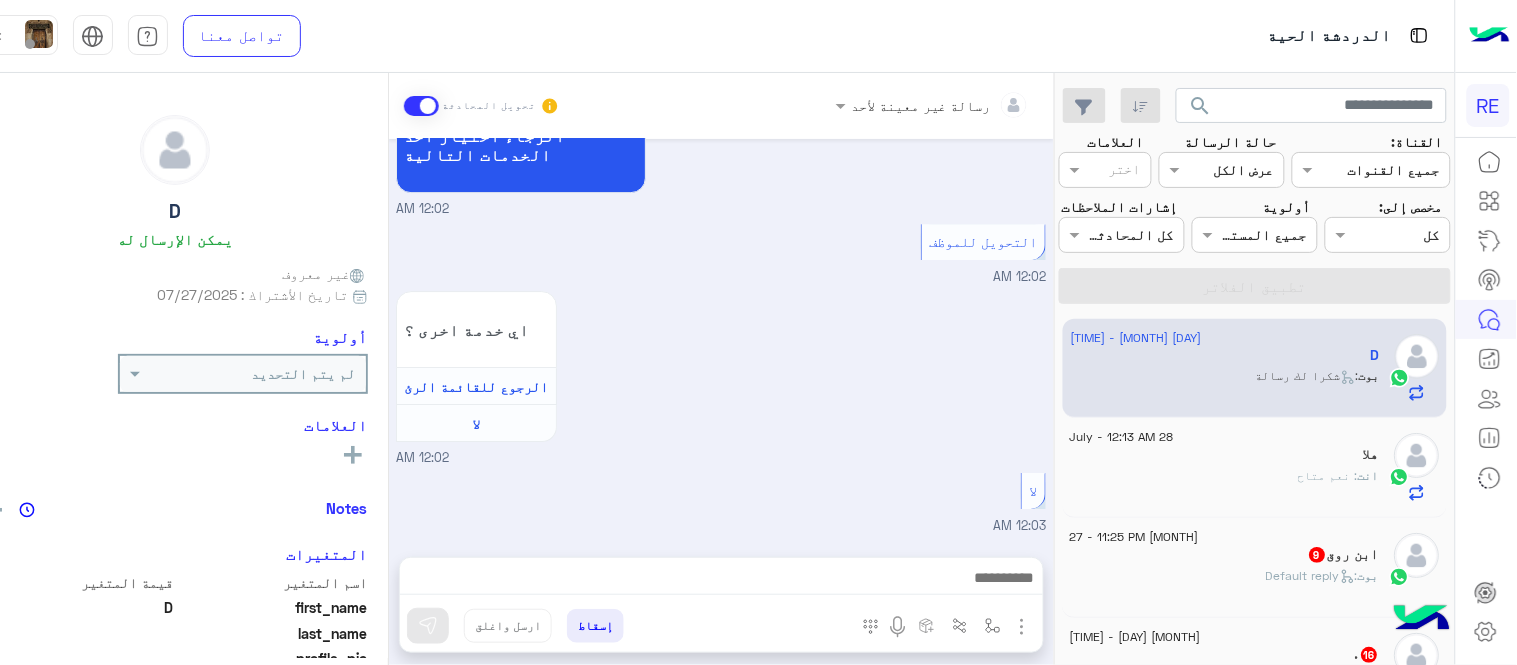 scroll, scrollTop: 1643, scrollLeft: 0, axis: vertical 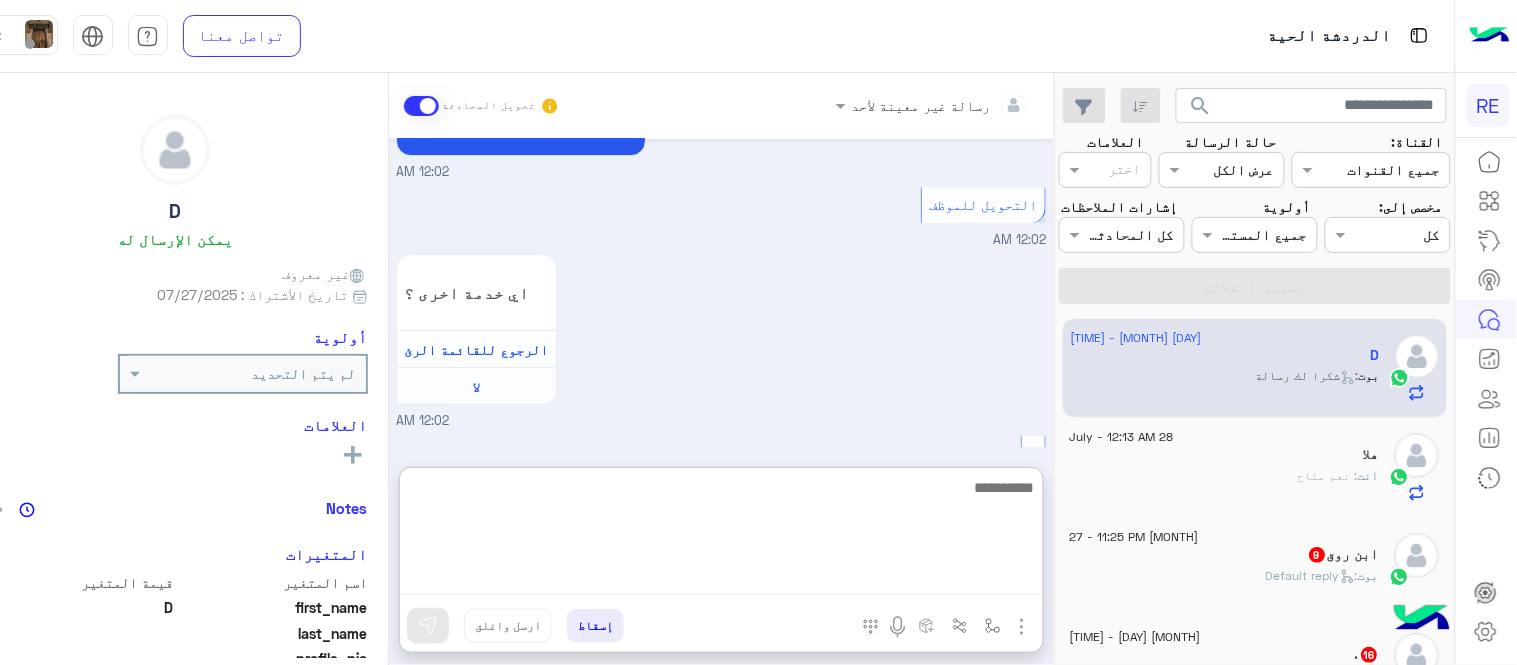 click at bounding box center [721, 535] 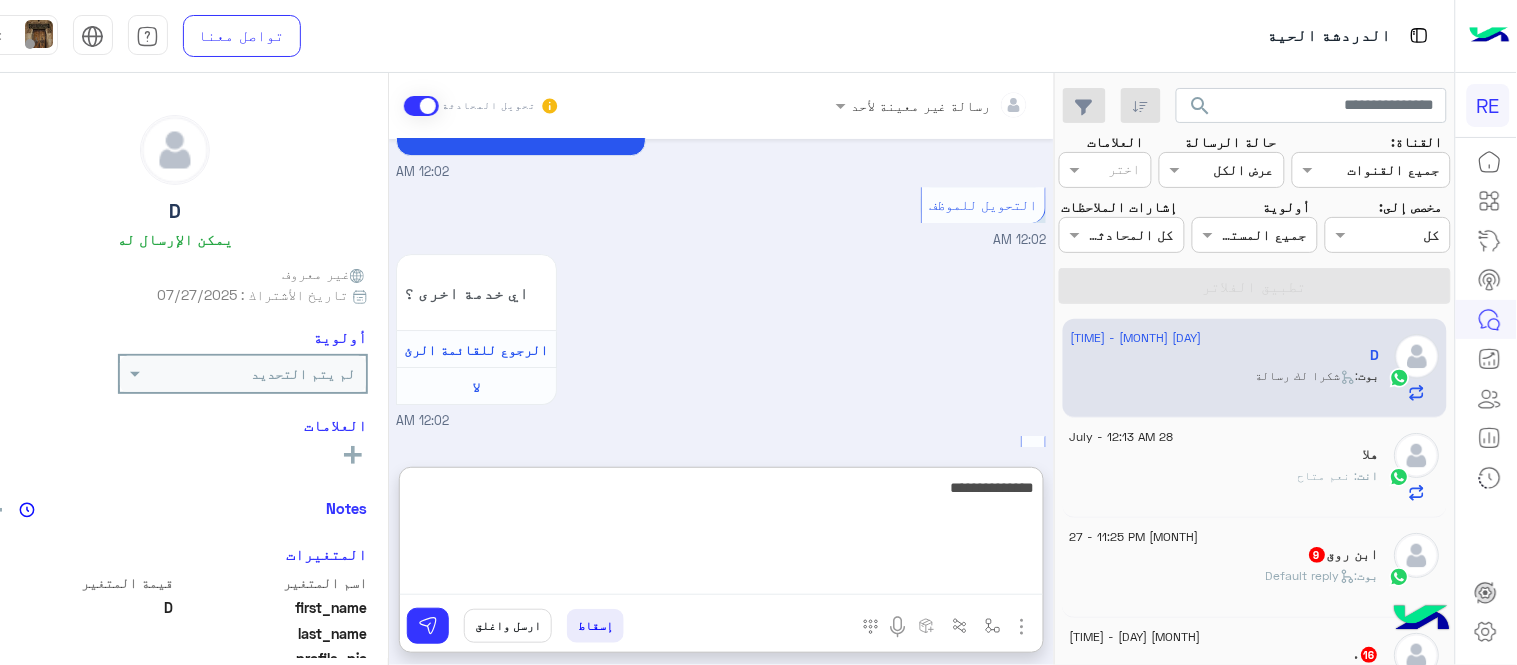 type on "**********" 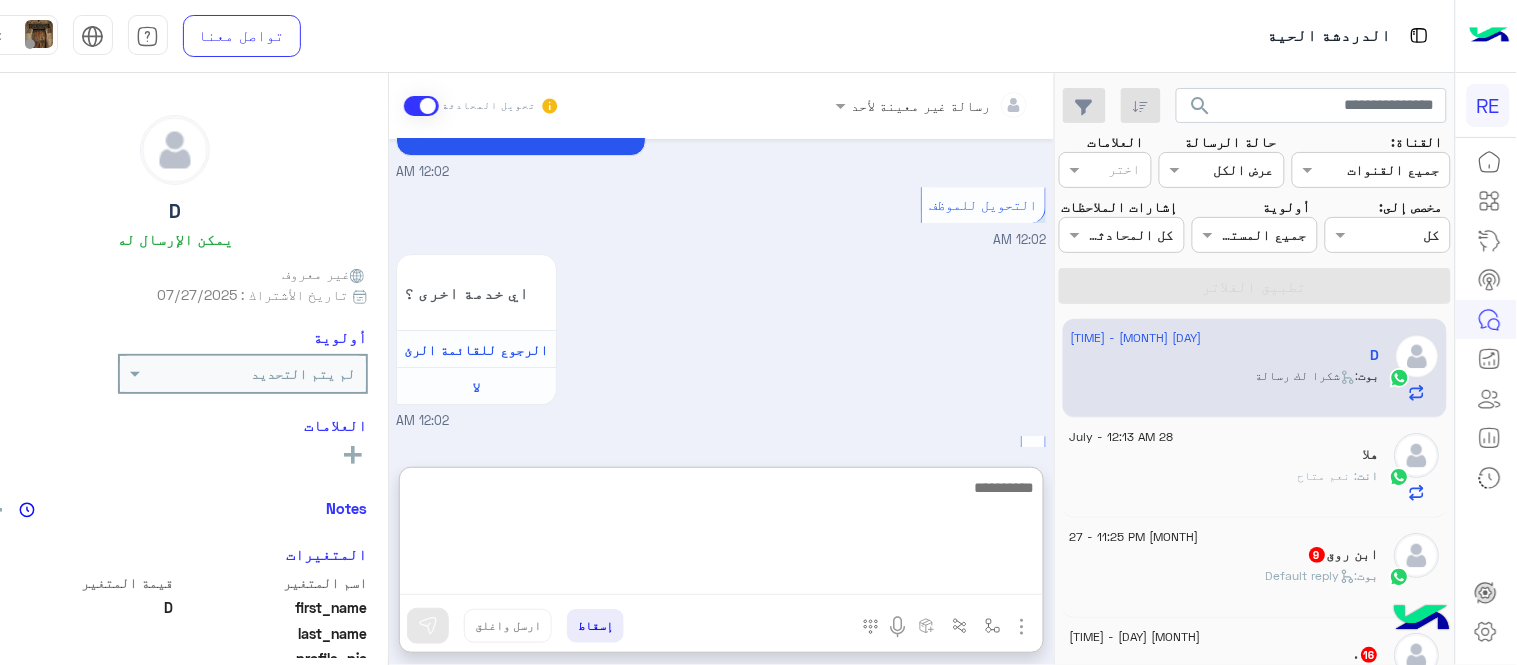 scroll, scrollTop: 1797, scrollLeft: 0, axis: vertical 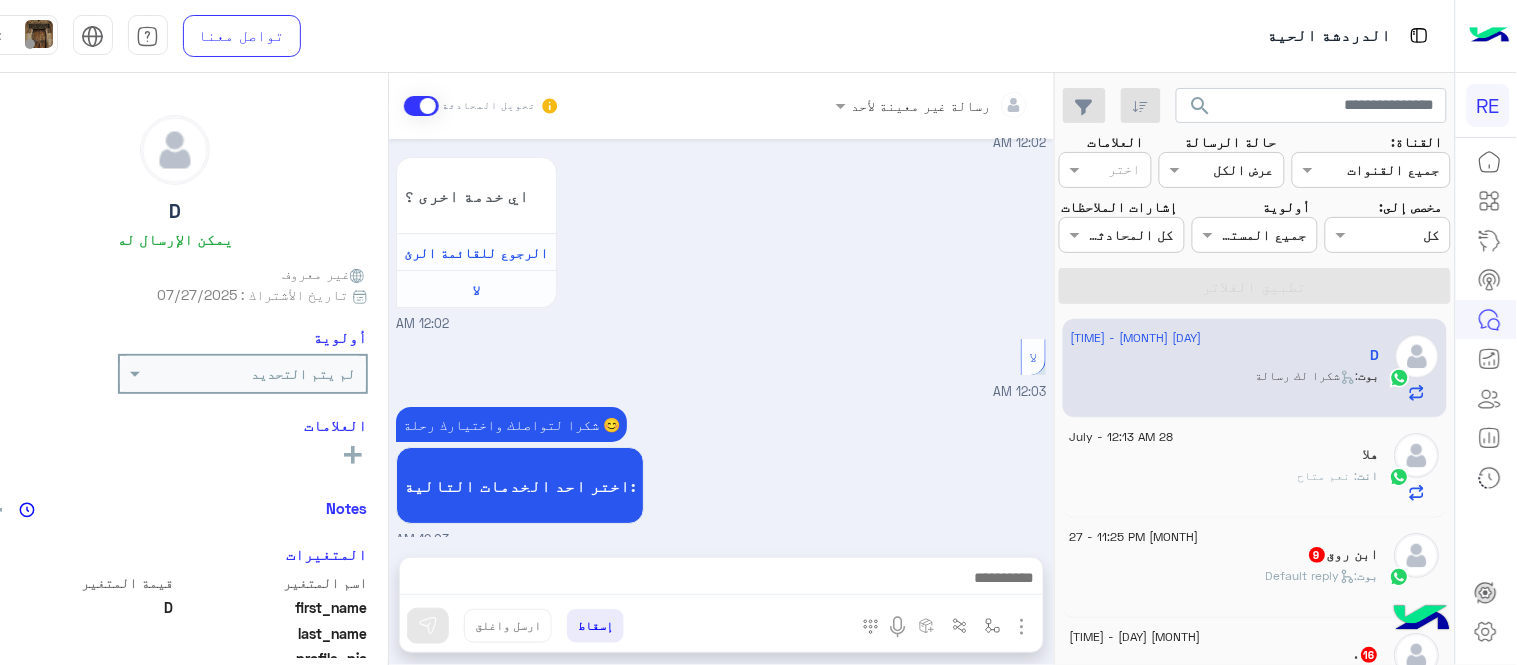 click on "Jul 27, 2025   طلب توصيل طرد    11:59 PM  أهلاً بك في خدمة توصيل الطرود مع رحلة! 👋
لطلب توصيل طردك، ابدأ بتسجيل الدخول لحسابك أو إنشاء حساب جديد إذا لم يكن لديك.
بعد ذلك، توجه إلى صفحة طلب التوصيل عبر هذا الرابط:
واملأ البيانات المطلوبة. في حال واجهتك أي صعوبة، لا تتردد بالتواصل معنا وسيقوم فريق الدعم بمساعدتك على الفور! 😊   https://rehlacar.com/send-package/add-request  قائمة الممنوعات     11:59 PM   Jul 28, 2025   قائمة الممنوعات    12:02 AM  يمكنك إلاطلاع على القائمة التالية لمعرفه الممنوعات بنقل الطرود:  النقل المبرد :    لا نقوم بتوصيل المواد الحساسة و التي تتطلب عناية بالنقل مثل ( الورود ) مواد أخرى  لا" at bounding box center (721, 338) 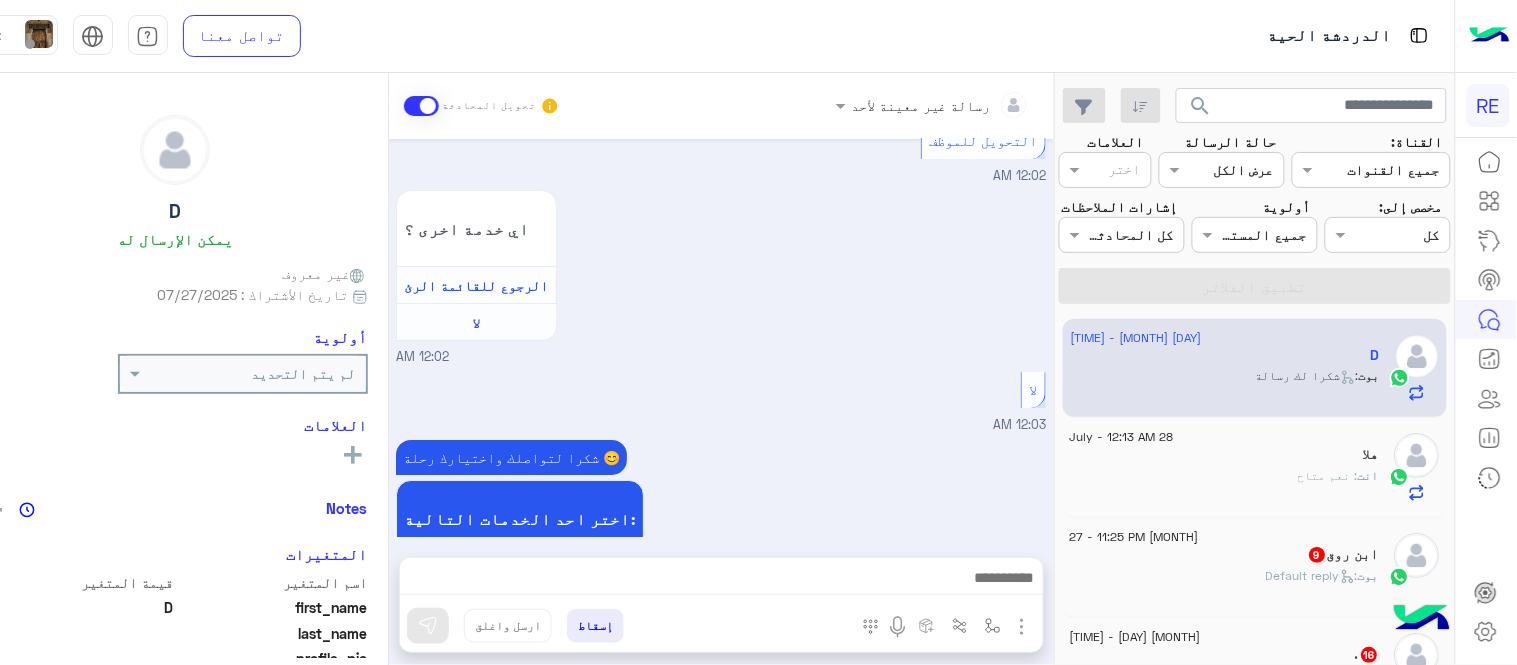 click on "بوت :   Default reply" 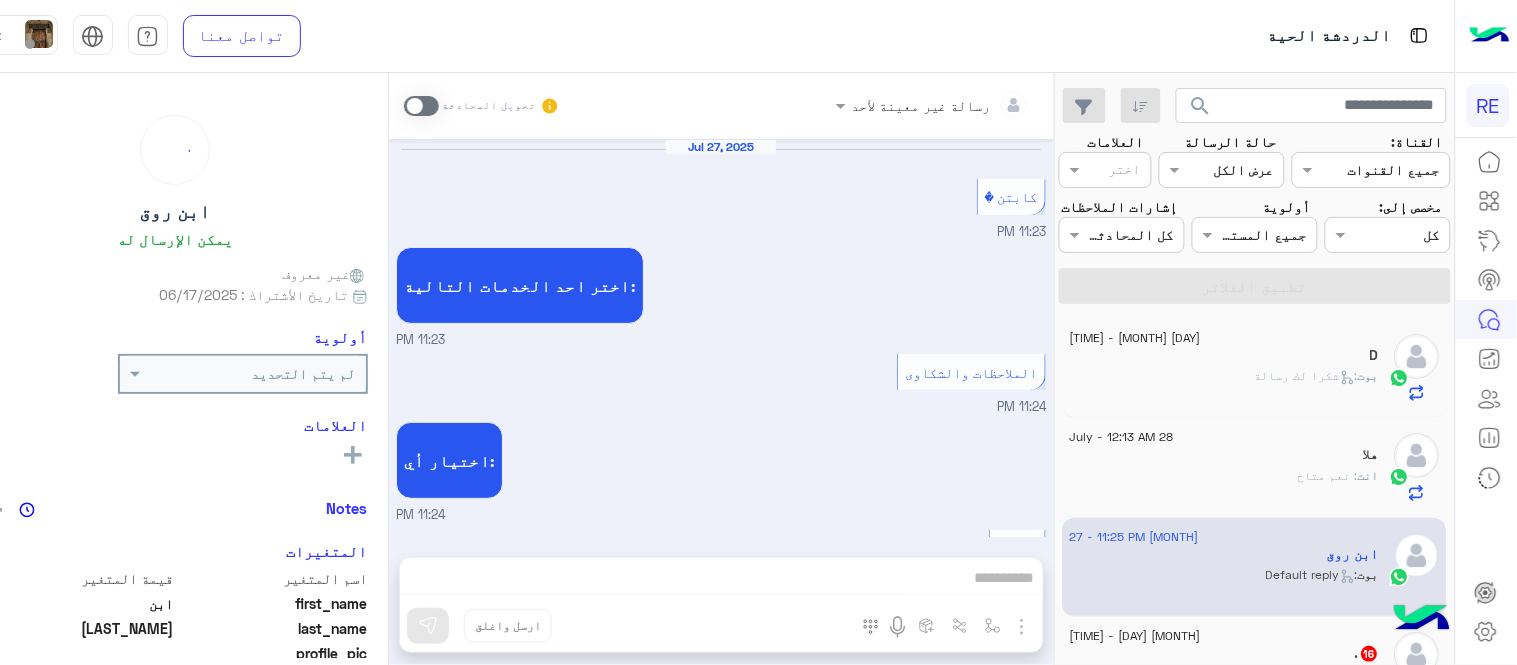 scroll, scrollTop: 970, scrollLeft: 0, axis: vertical 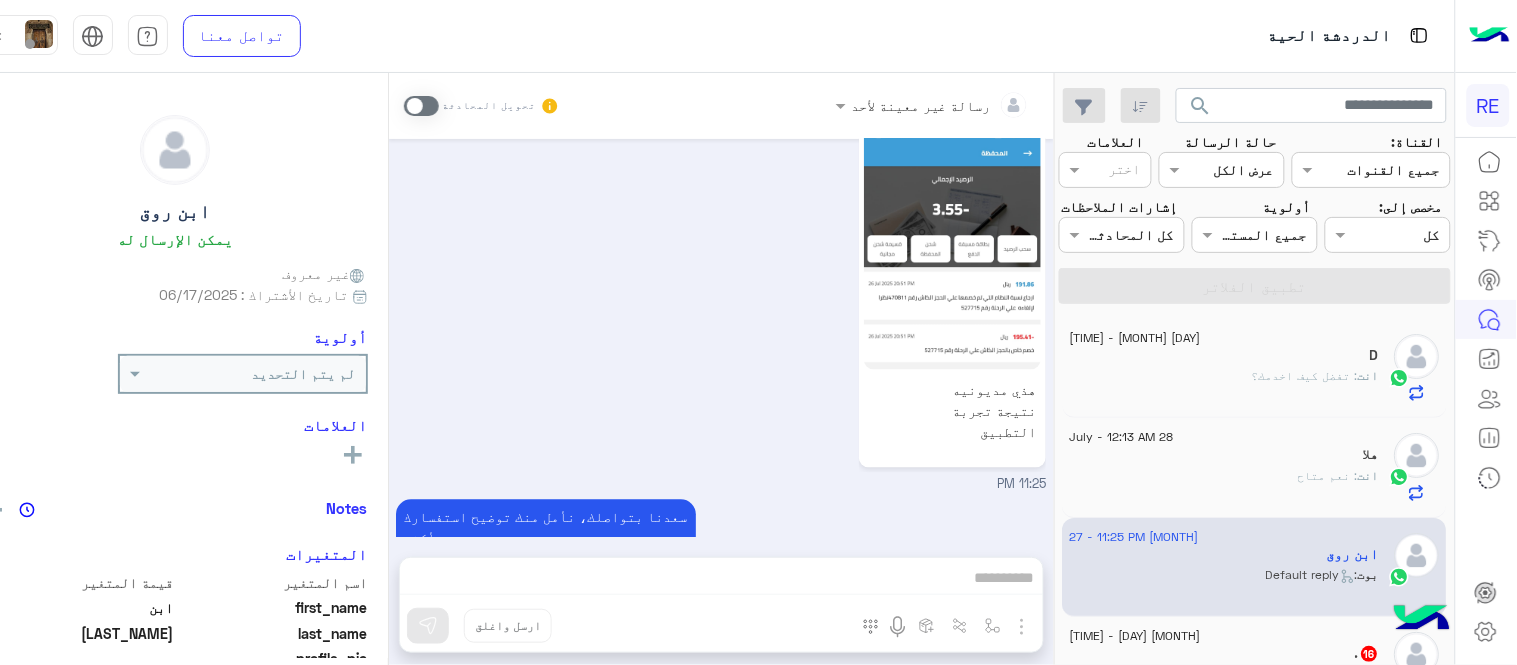 click 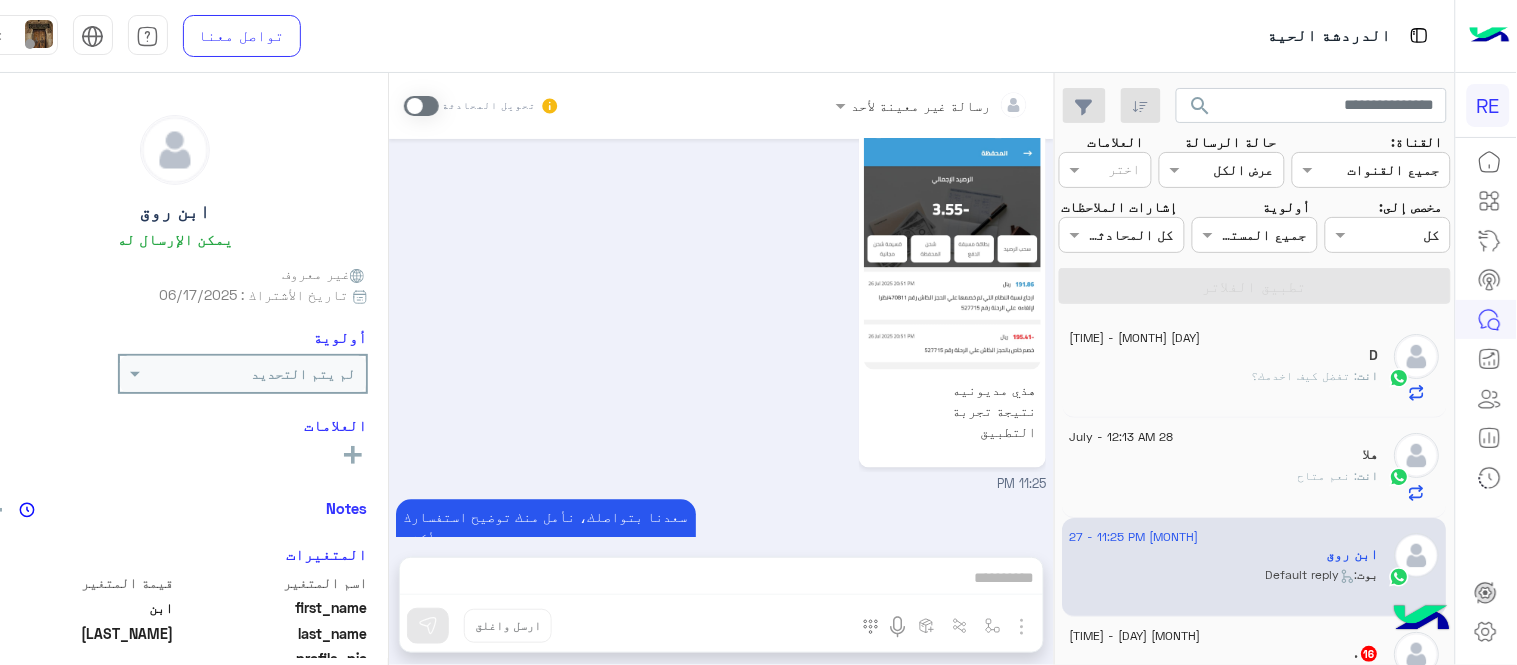 click at bounding box center [421, 106] 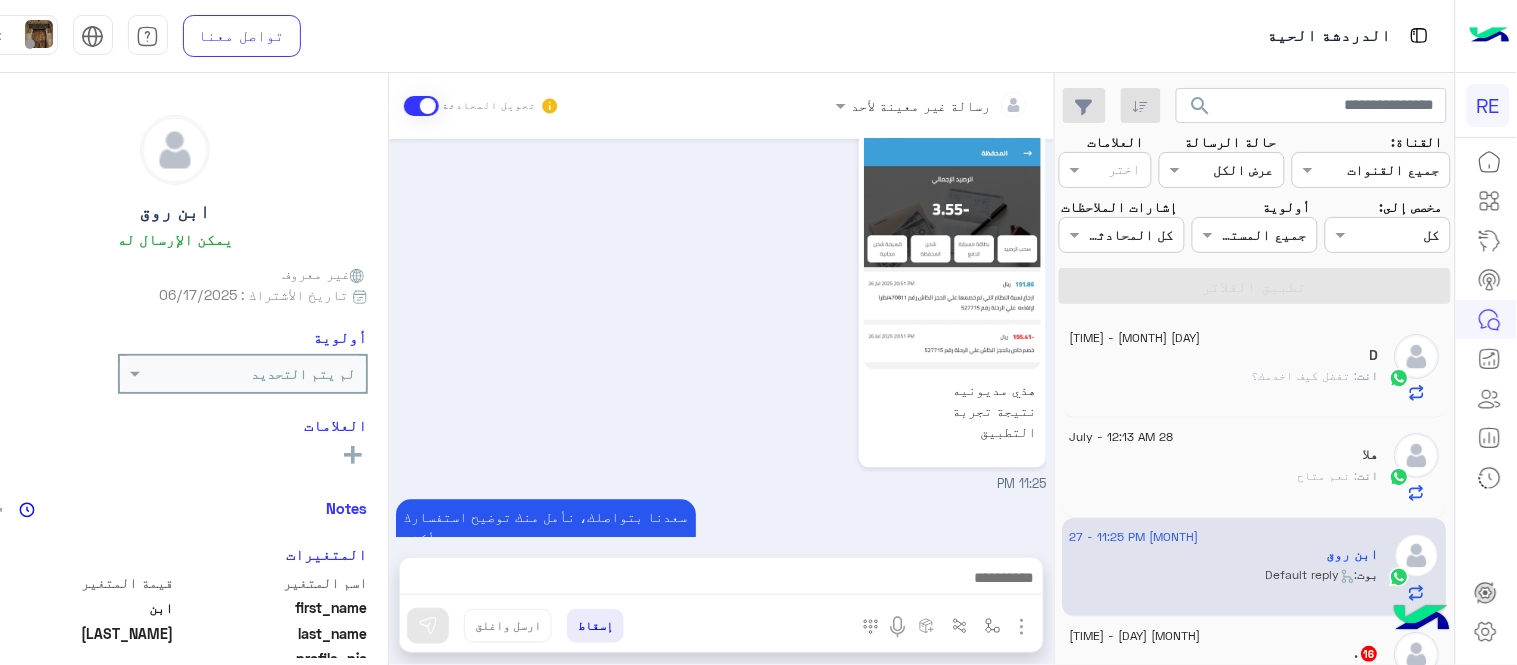 scroll, scrollTop: 1042, scrollLeft: 0, axis: vertical 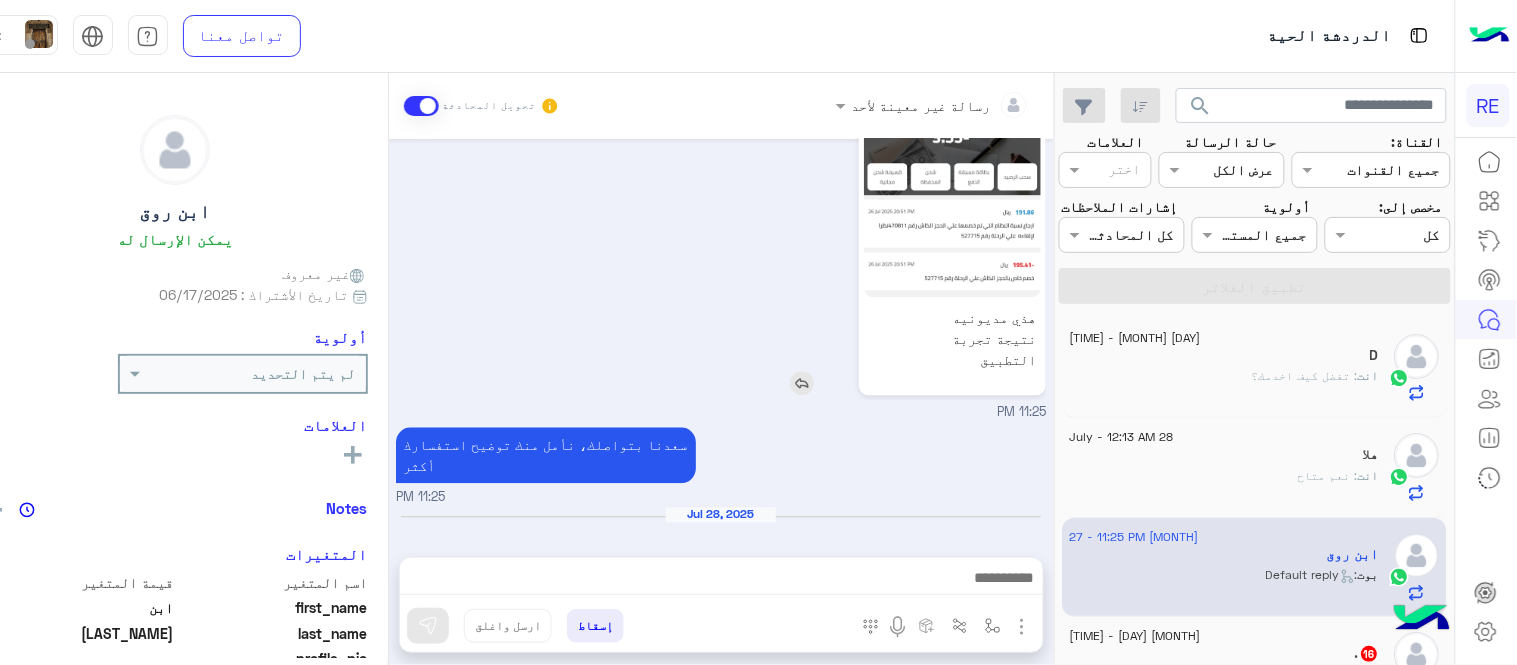 click at bounding box center [802, 384] 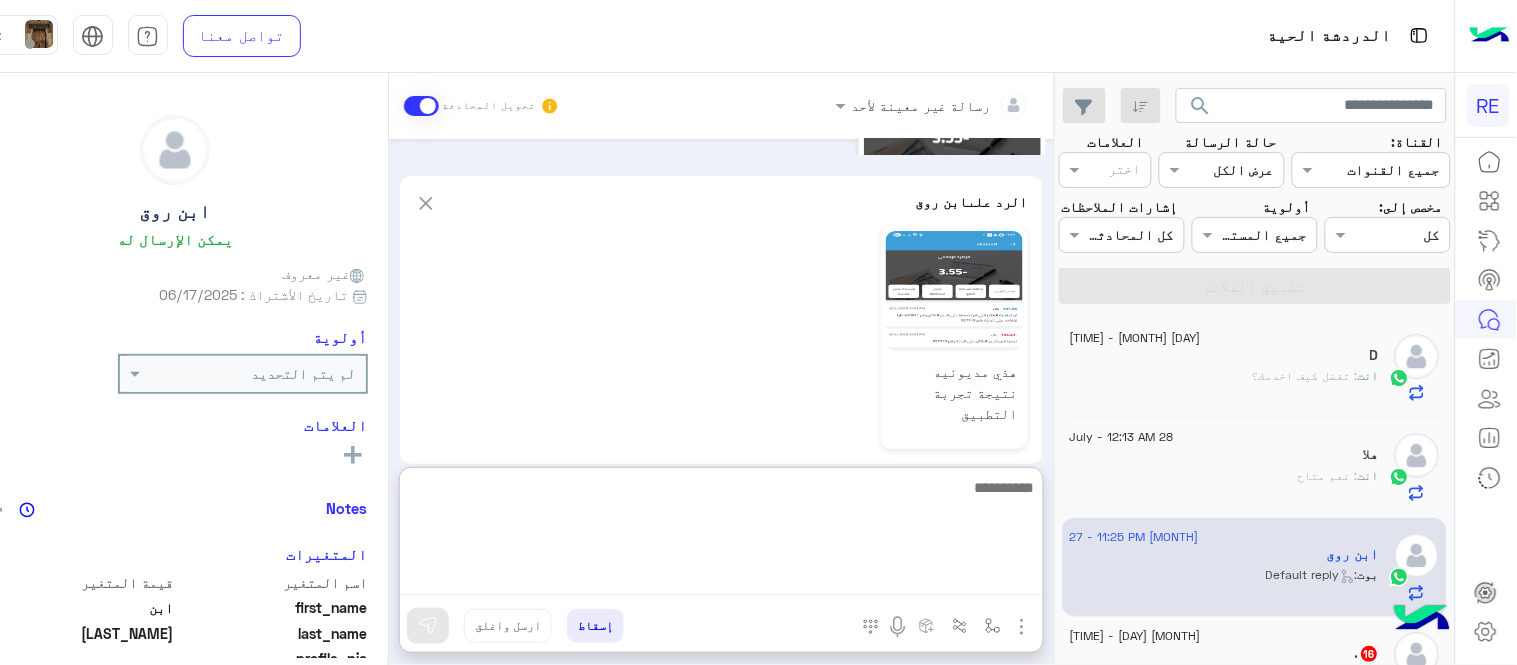 click at bounding box center (721, 535) 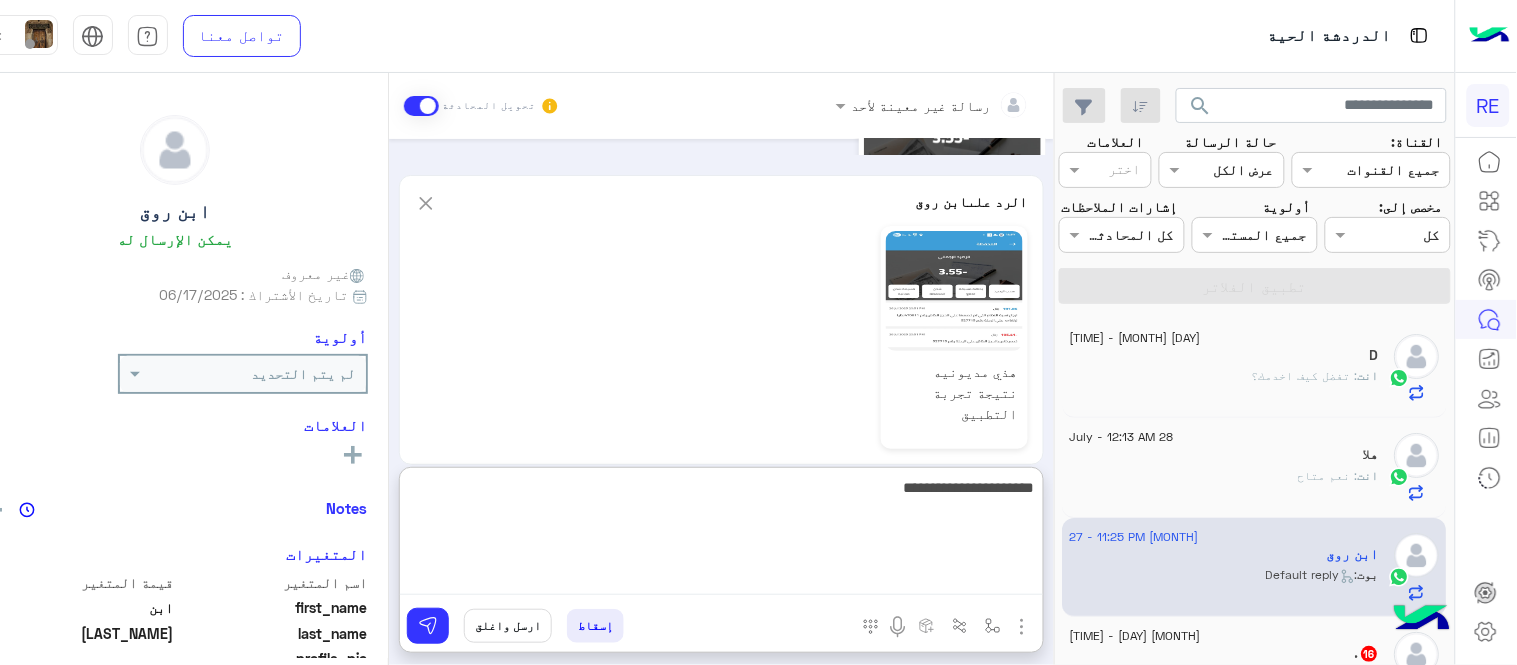 type on "**********" 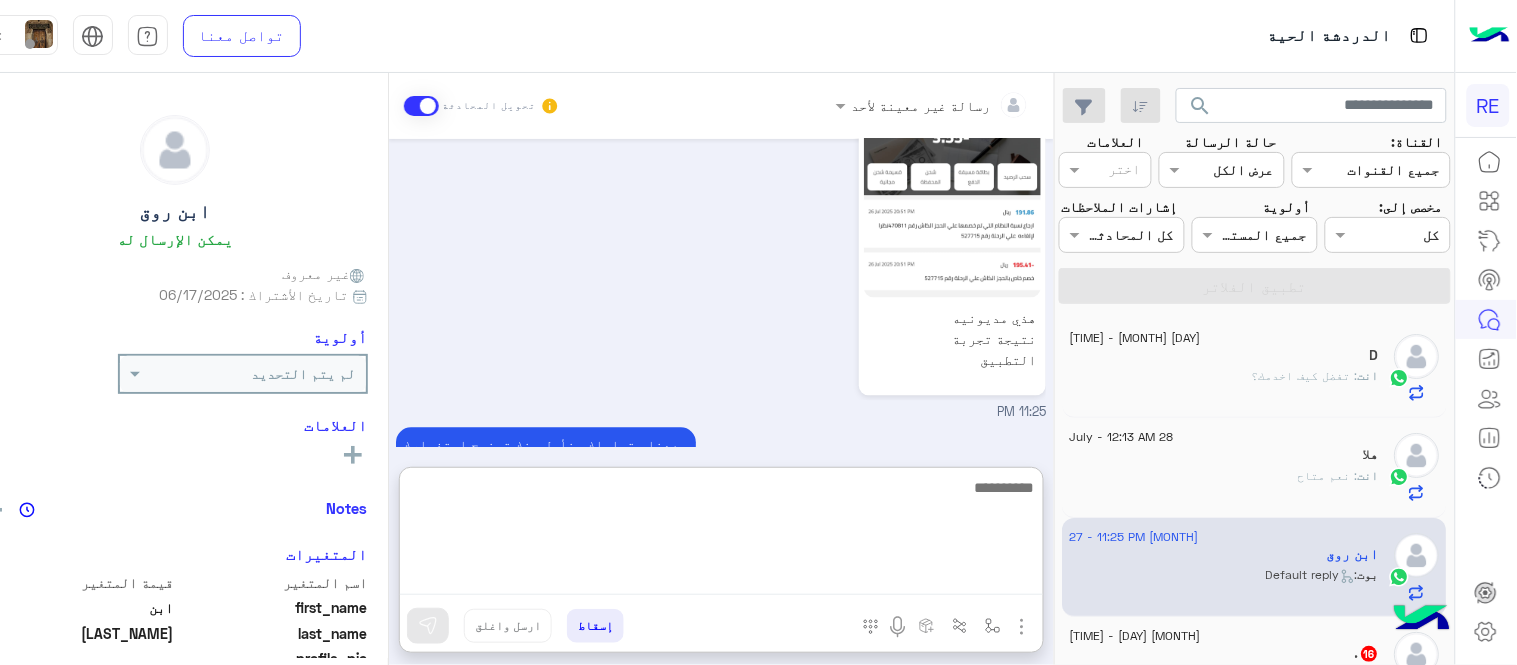 scroll, scrollTop: 1275, scrollLeft: 0, axis: vertical 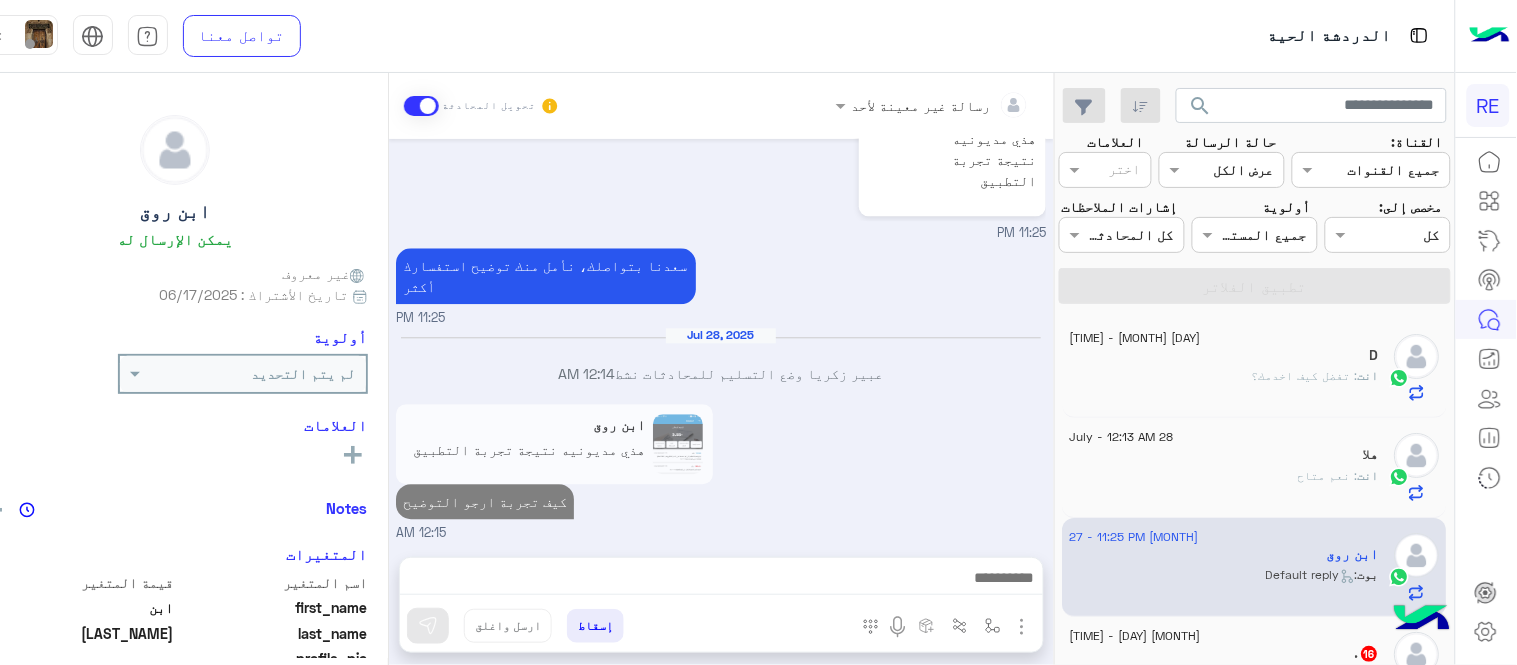 click on "[FIRST] [LAST]  هذي مديونيه نتيجة تجربة التطبيق  كيف تجربة ارجو التوضيح   12:15 AM" at bounding box center (721, 471) 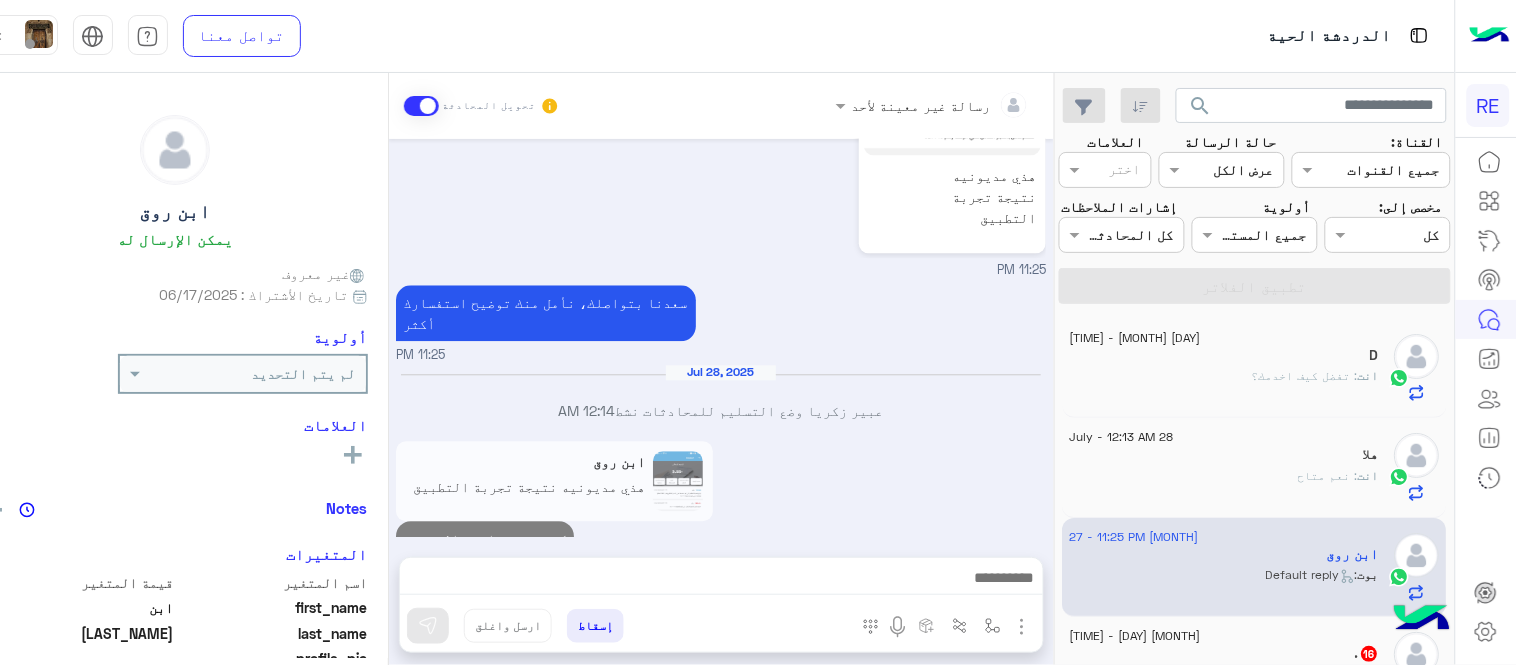 scroll, scrollTop: 1222, scrollLeft: 0, axis: vertical 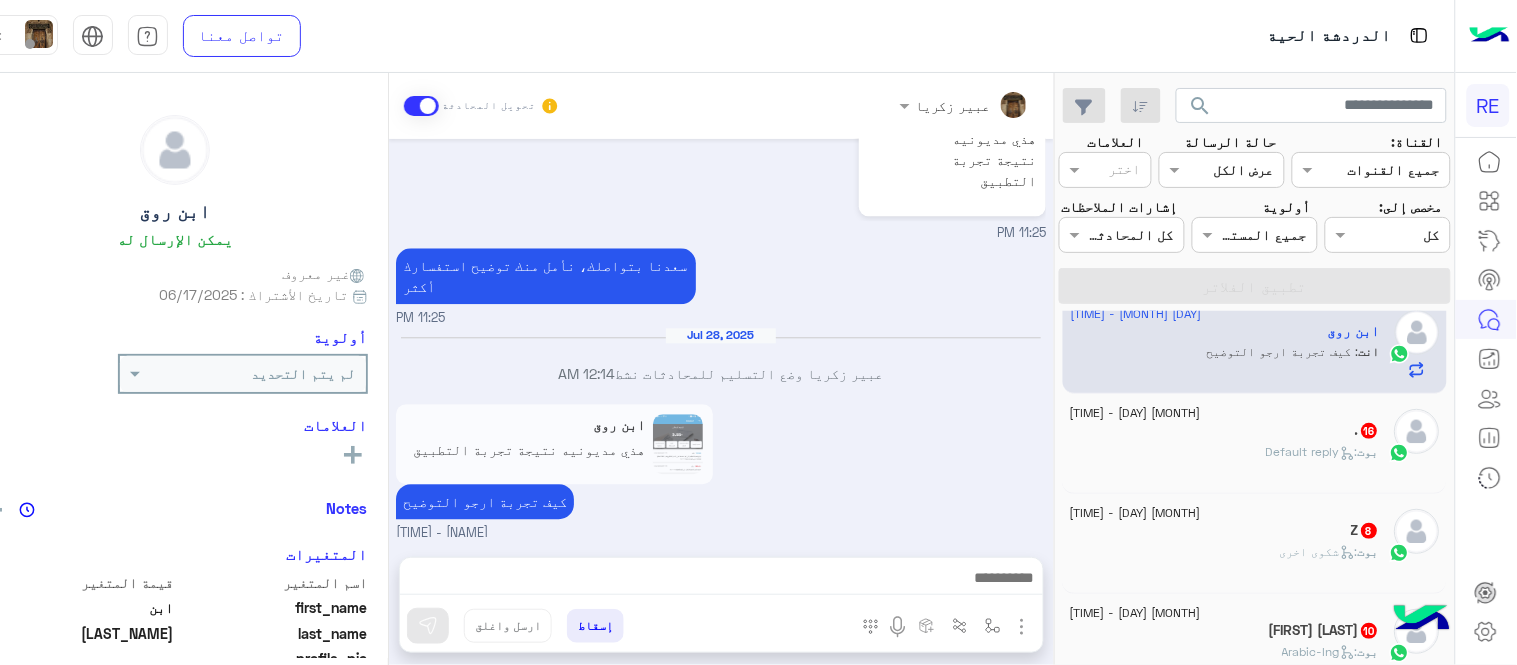 click on ".   16" 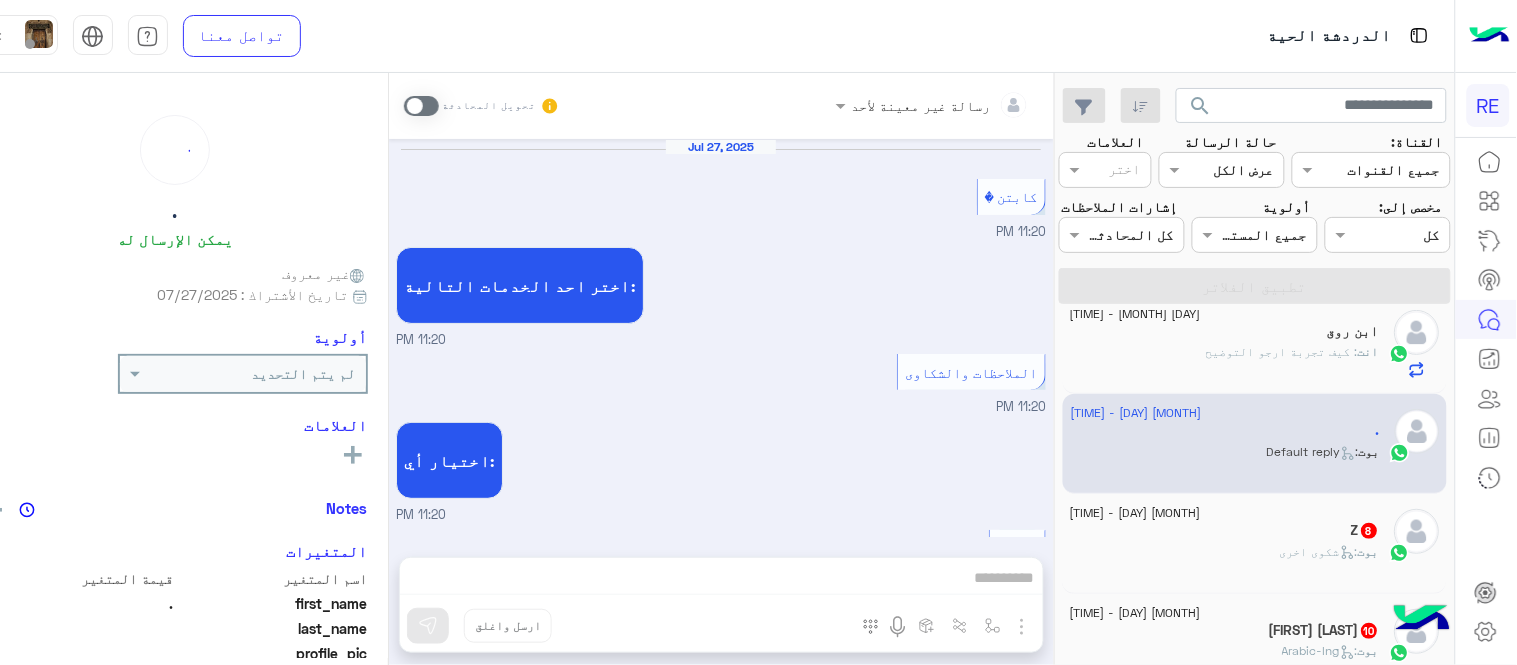scroll, scrollTop: 783, scrollLeft: 0, axis: vertical 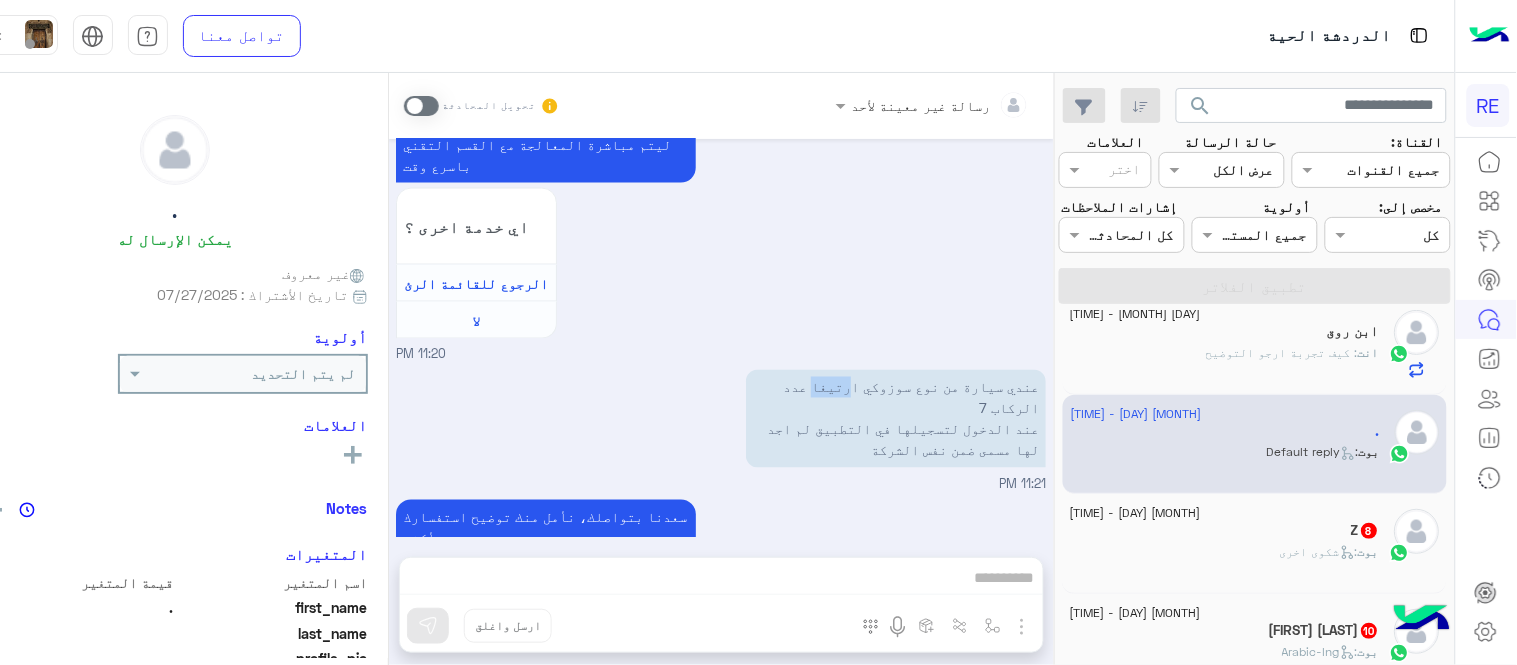 drag, startPoint x: 855, startPoint y: 385, endPoint x: 830, endPoint y: 383, distance: 25.079872 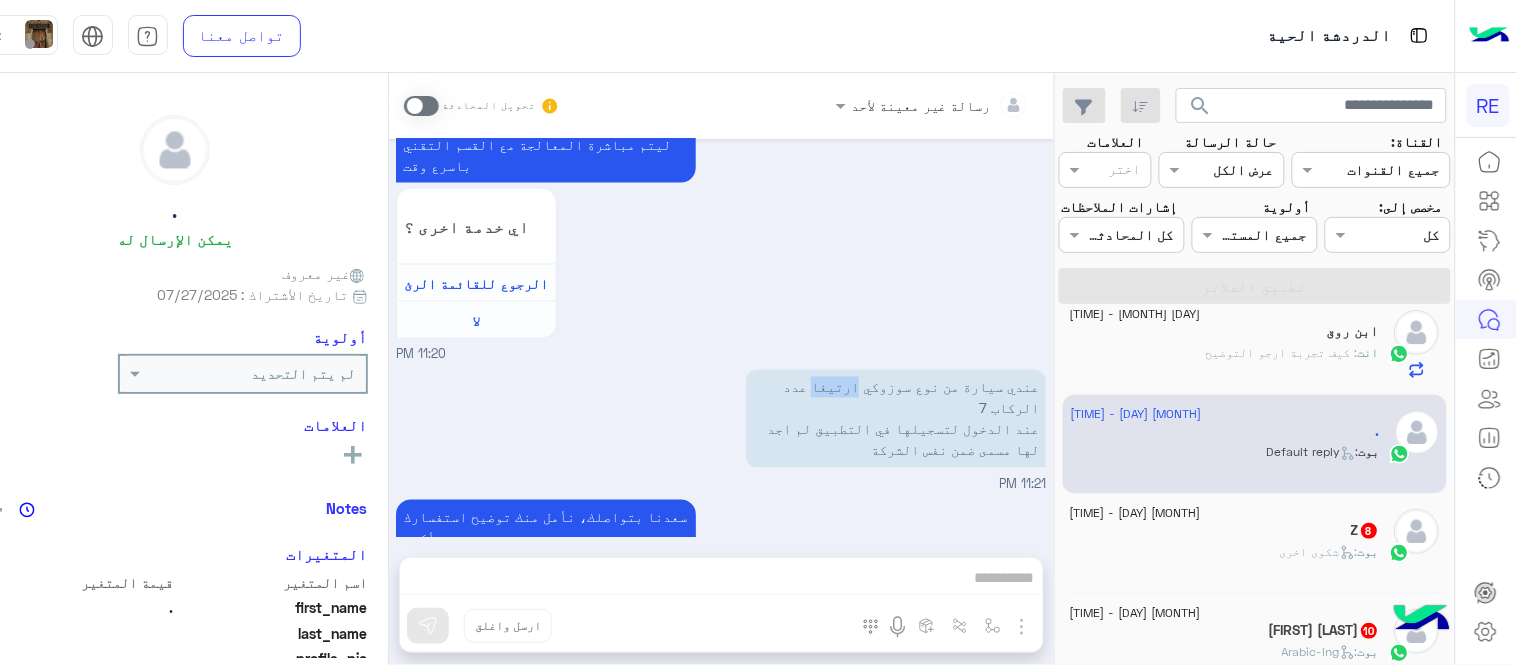 drag, startPoint x: 860, startPoint y: 387, endPoint x: 831, endPoint y: 381, distance: 29.614185 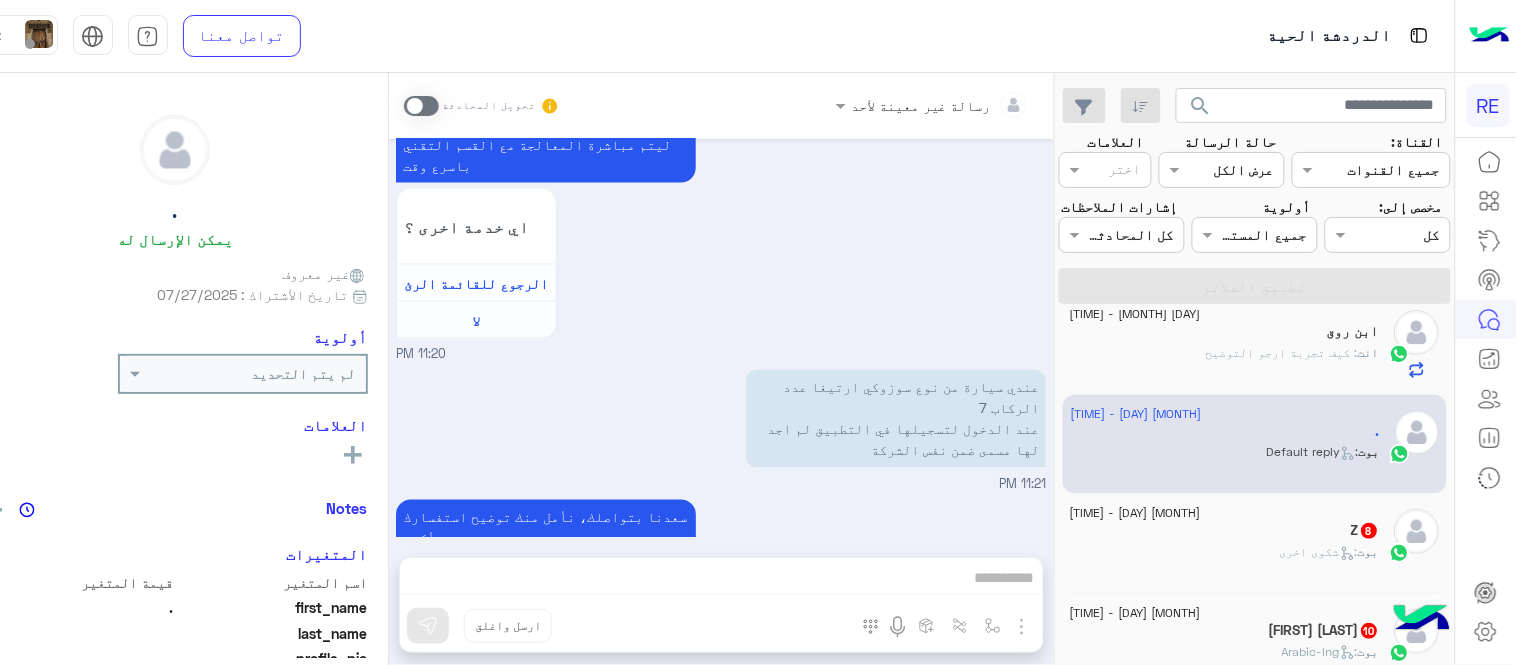 click at bounding box center [421, 106] 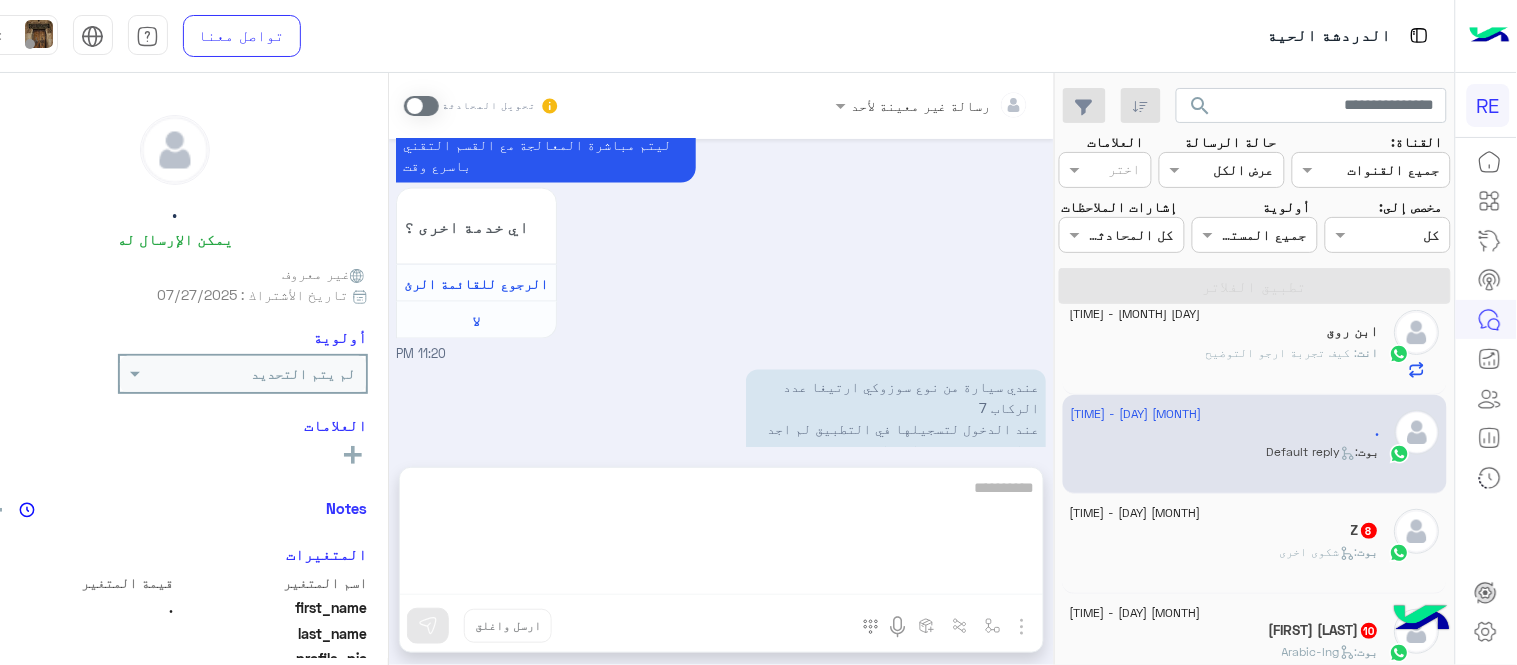 scroll, scrollTop: 855, scrollLeft: 0, axis: vertical 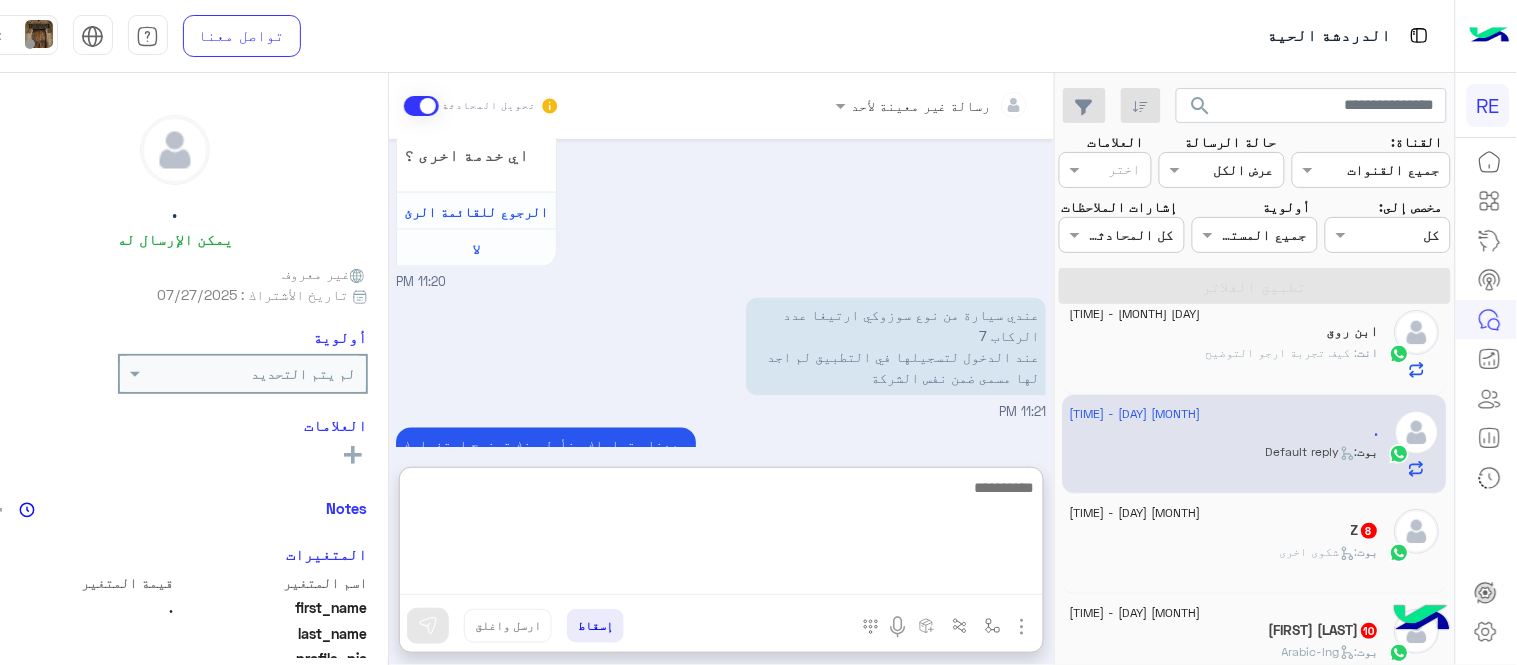 click at bounding box center [721, 535] 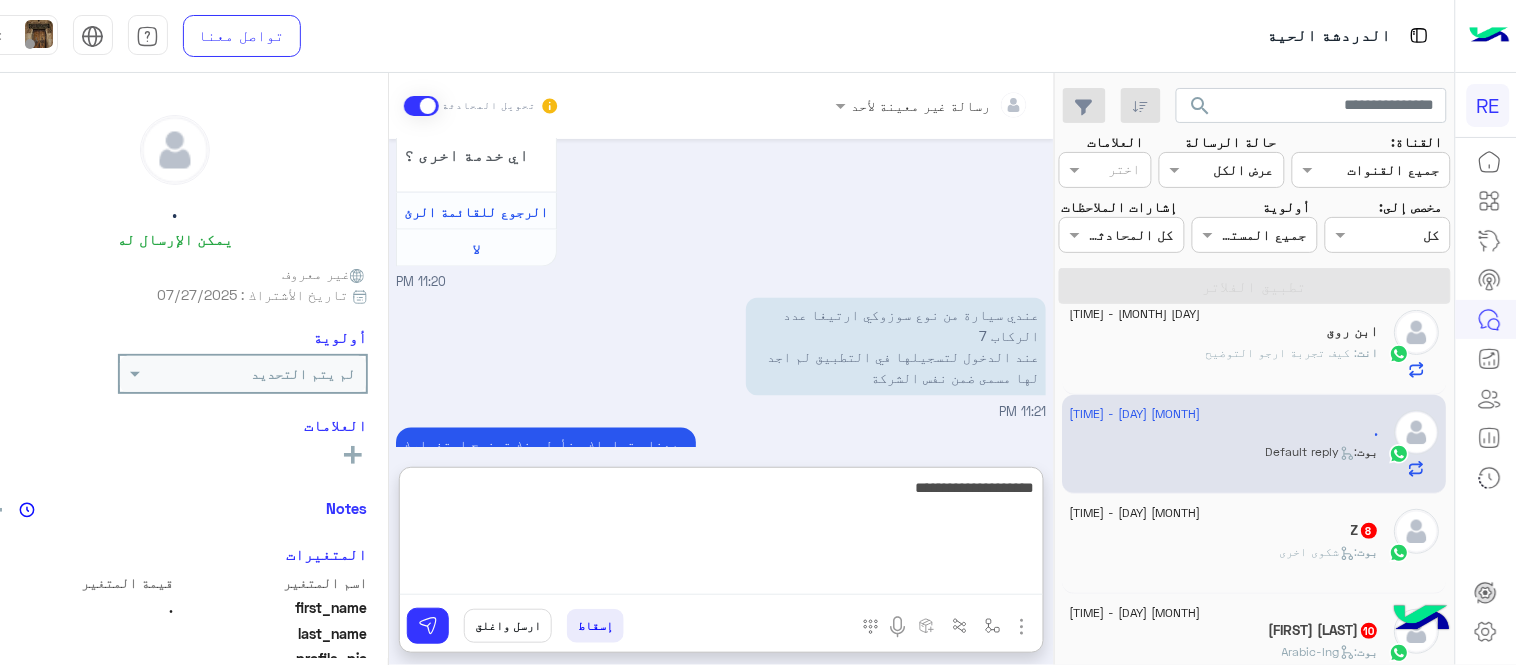 type on "**********" 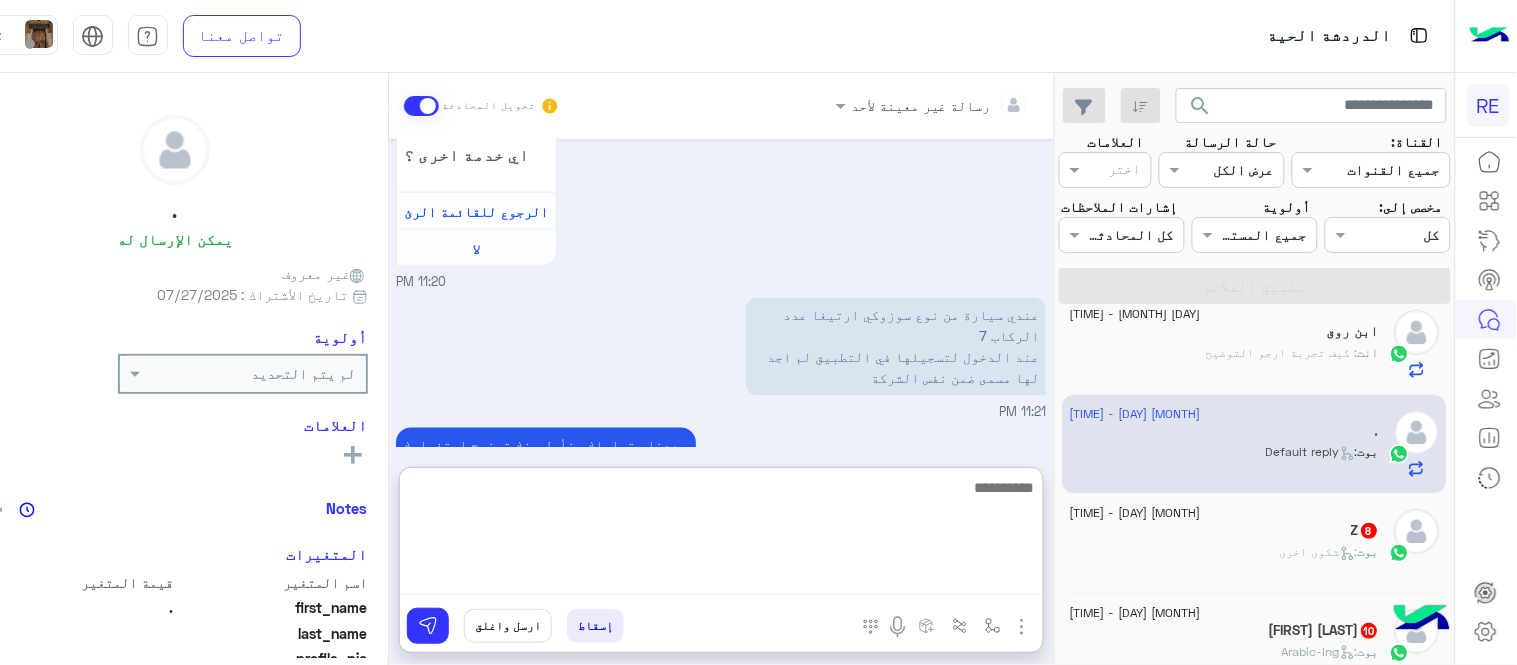 scroll, scrollTop: 1008, scrollLeft: 0, axis: vertical 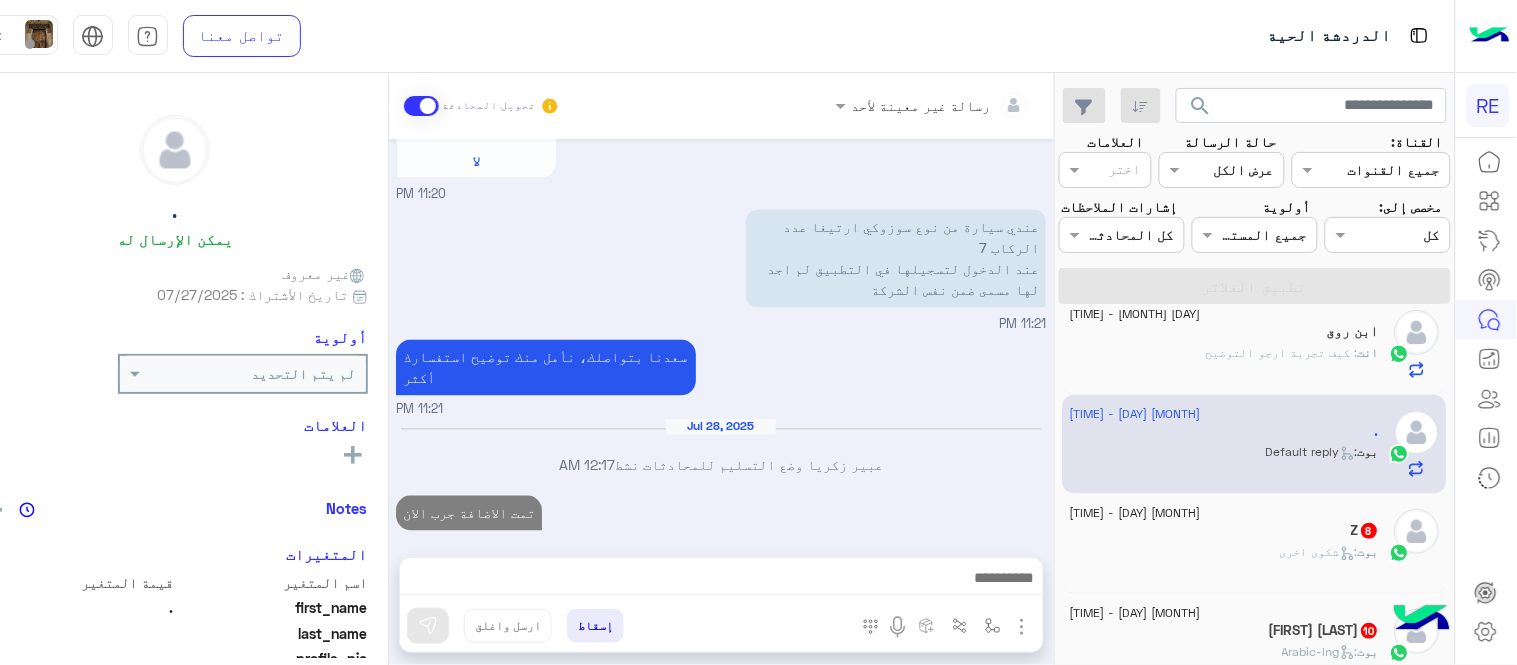 click on "رسالة غير معينة لأحد تحويل المحادثة     [MONTH] [DAY], [YEAR]   كابتن     [HOUR]:[MINUTE] [AM/PM]  اختر احد الخدمات التالية:    [HOUR]:[MINUTE] [AM/PM]   الملاحظات والشكاوى    [HOUR]:[MINUTE] [AM/PM]  اختيار أي:    [HOUR]:[MINUTE] [AM/PM]   شكاوى    [HOUR]:[MINUTE] [AM/PM]  فضلا اختر نوع الشكوى  ماليه   تقنية   اخرى     [HOUR]:[MINUTE] [AM/PM]   تقنية    [HOUR]:[MINUTE] [AM/PM]  سعداء بتواصلك معنا، لنتمكن من مساعدتك نأمل توضيح استفسارك ونوع جوالك و تزويدنا بصورة من المشكلة. عزيزي العميل سعدنا بتواصلك معنا ، نأمل ان يكون تم توضيح جميع التفاصيل وارفاق الصور الخاصة بالمشكلة  ليتم مباشرة المعالجة مع القسم التقني باسرع وقت اي خدمة اخرى ؟  الرجوع للقائمة الرئ   لا     [HOUR]:[MINUTE] [AM/PM]  عندي سيارة من نوع سوزوكي ارتيغا عدد الركاب 7    [HOUR]:[MINUTE] [AM/PM]" at bounding box center [721, 373] 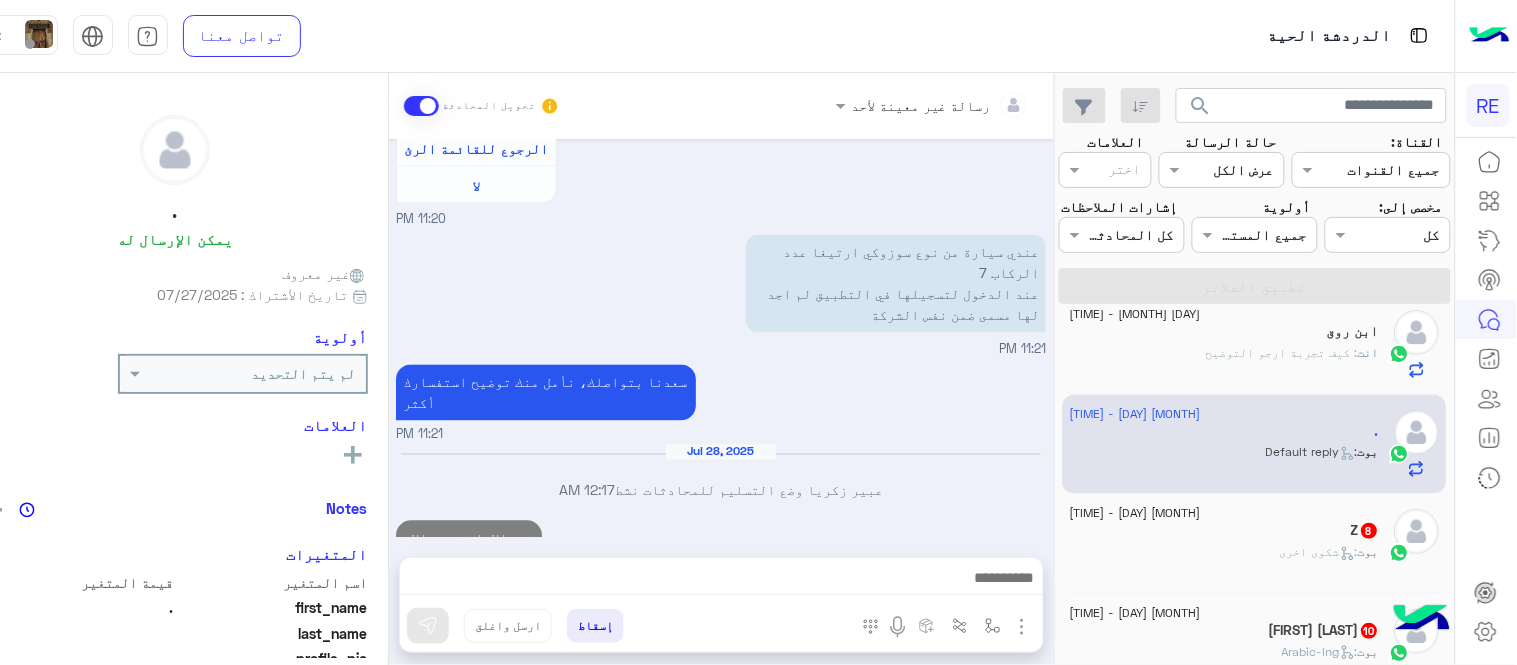 scroll, scrollTop: 955, scrollLeft: 0, axis: vertical 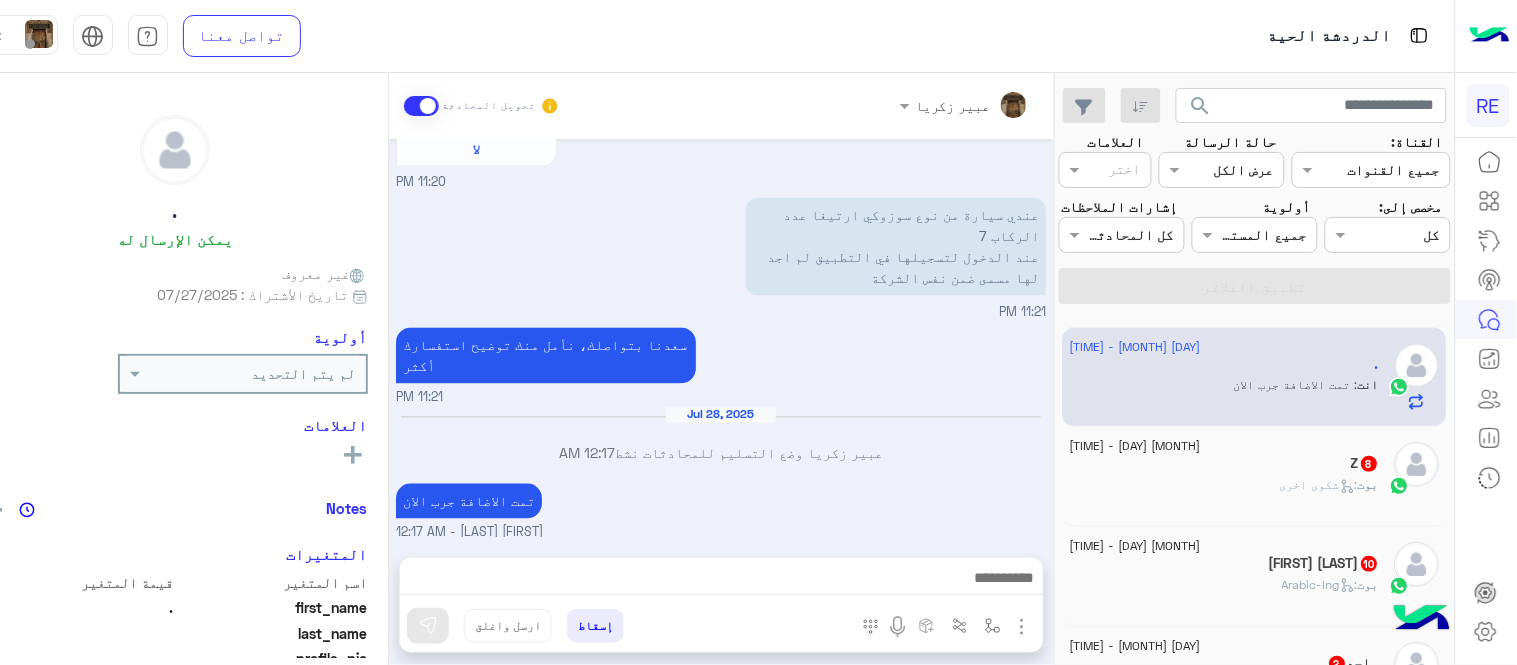 click on "Z   8" 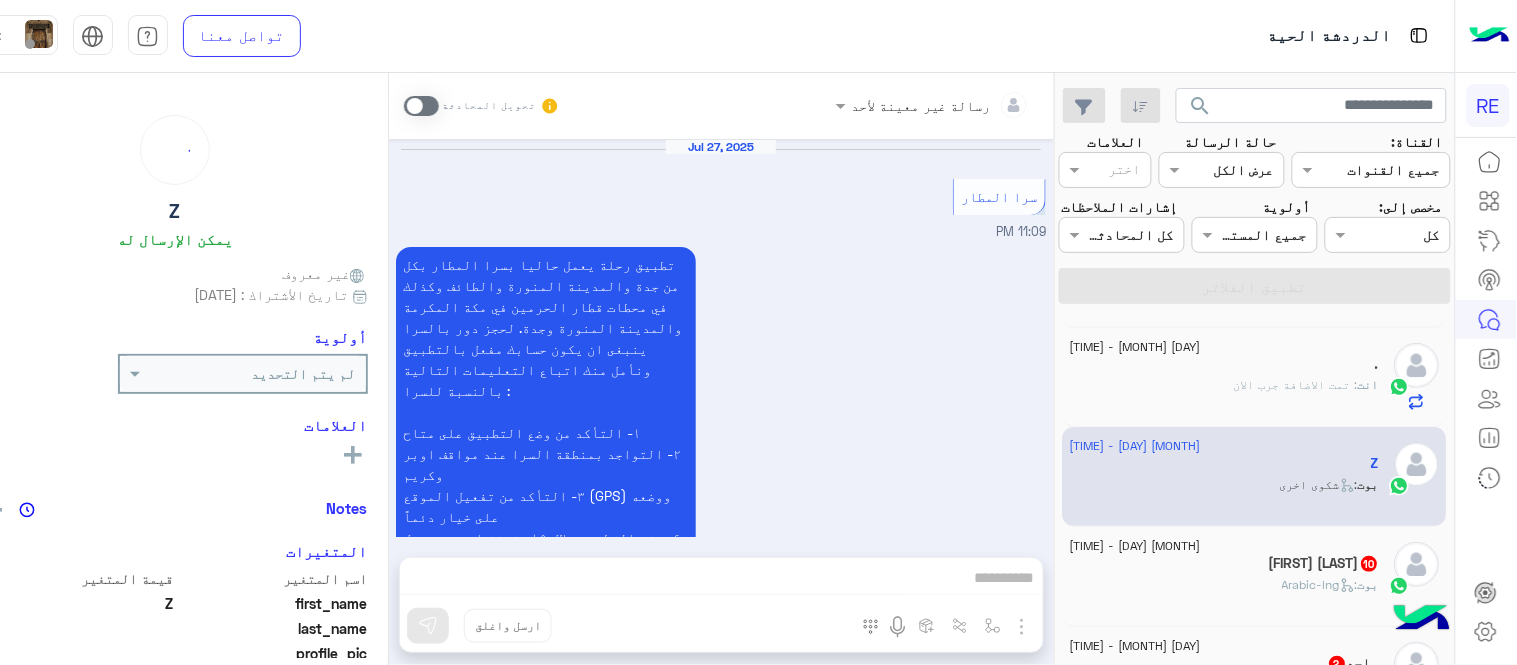 scroll, scrollTop: 1372, scrollLeft: 0, axis: vertical 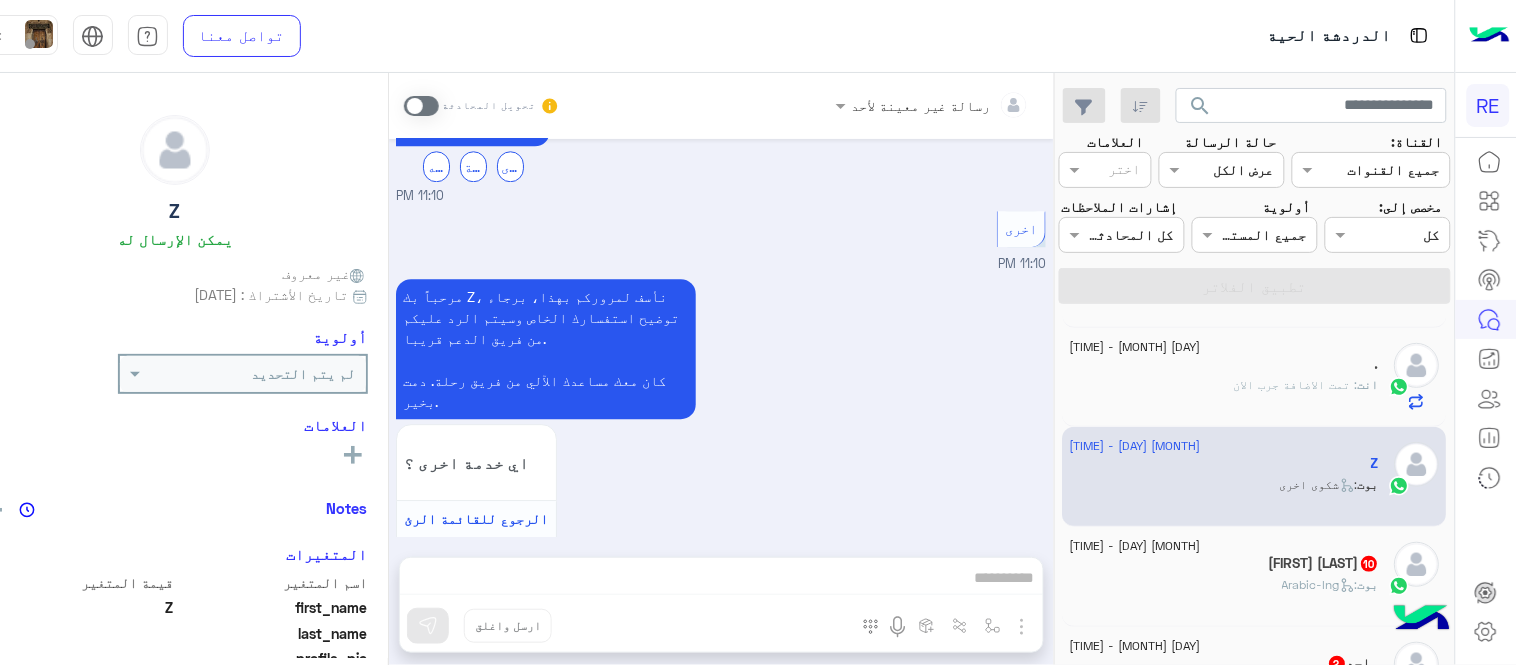 click at bounding box center [421, 106] 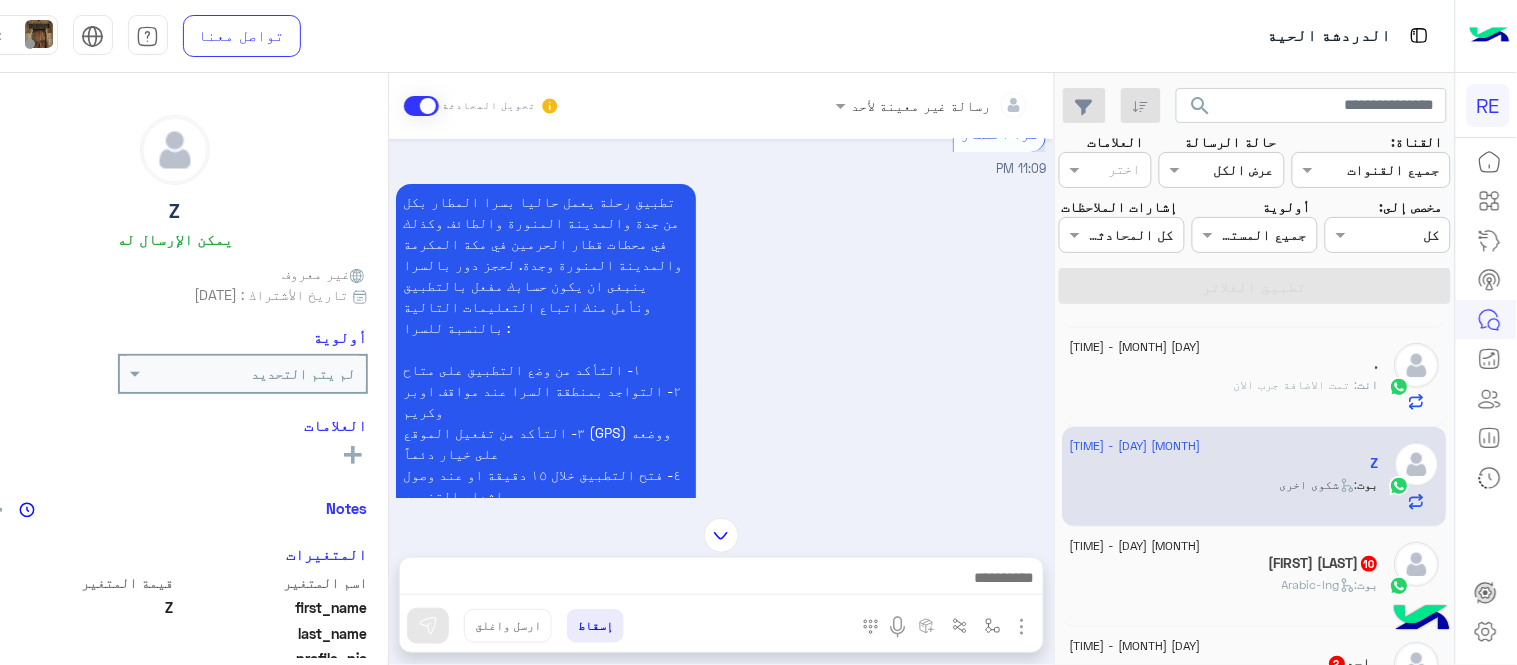 scroll, scrollTop: 0, scrollLeft: 0, axis: both 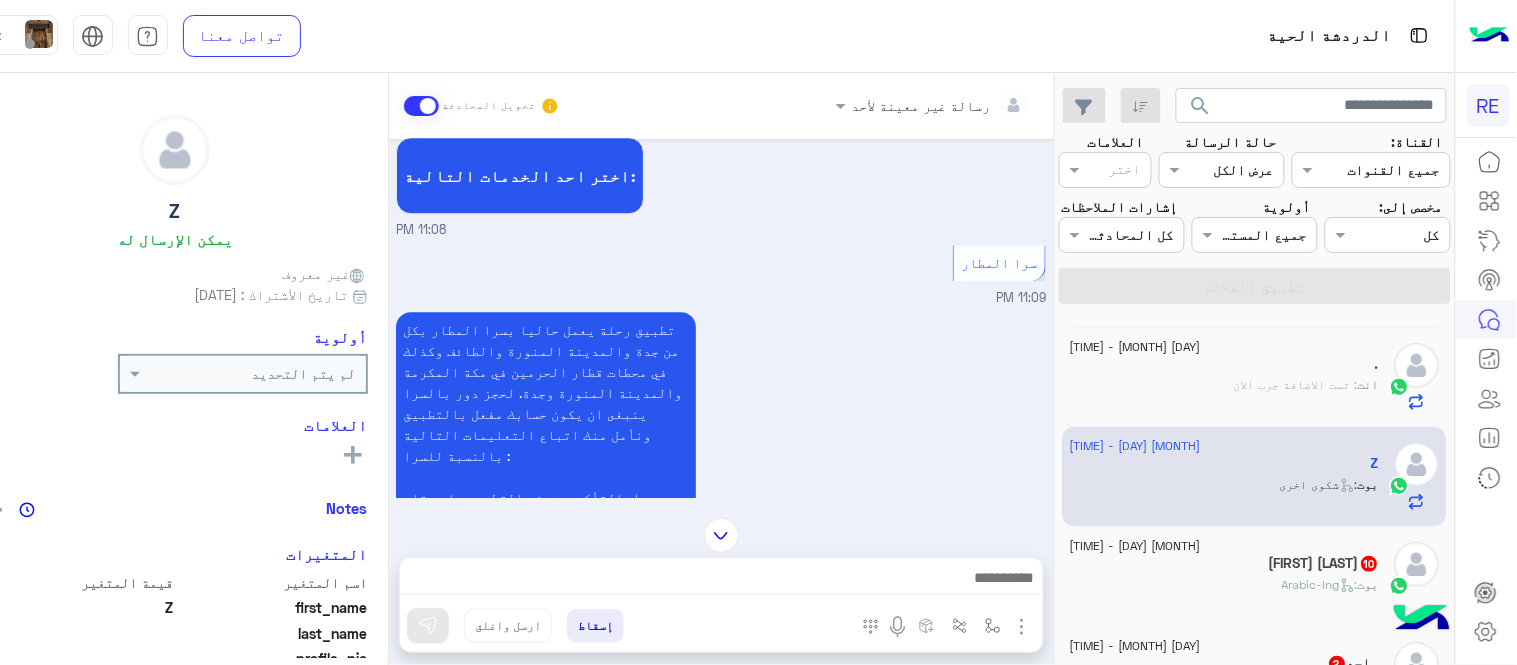 click at bounding box center (721, 583) 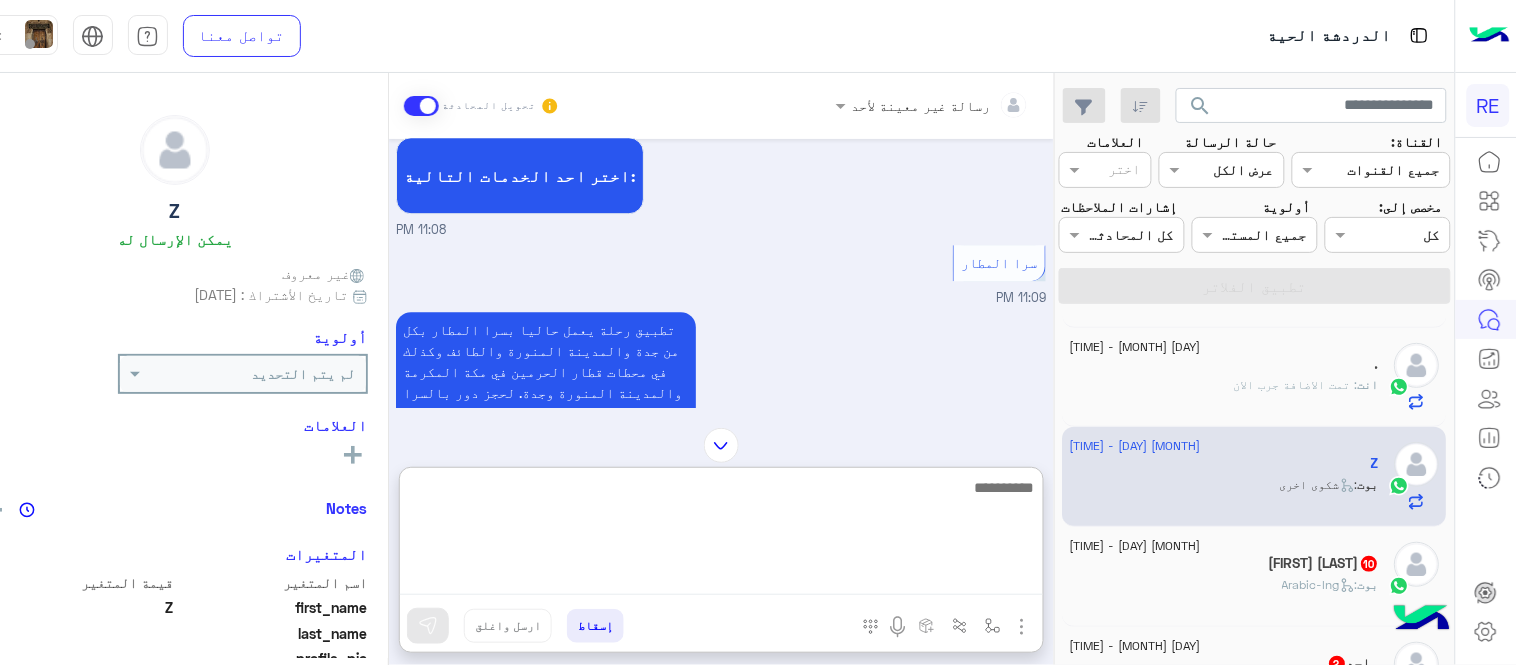 click at bounding box center [721, 535] 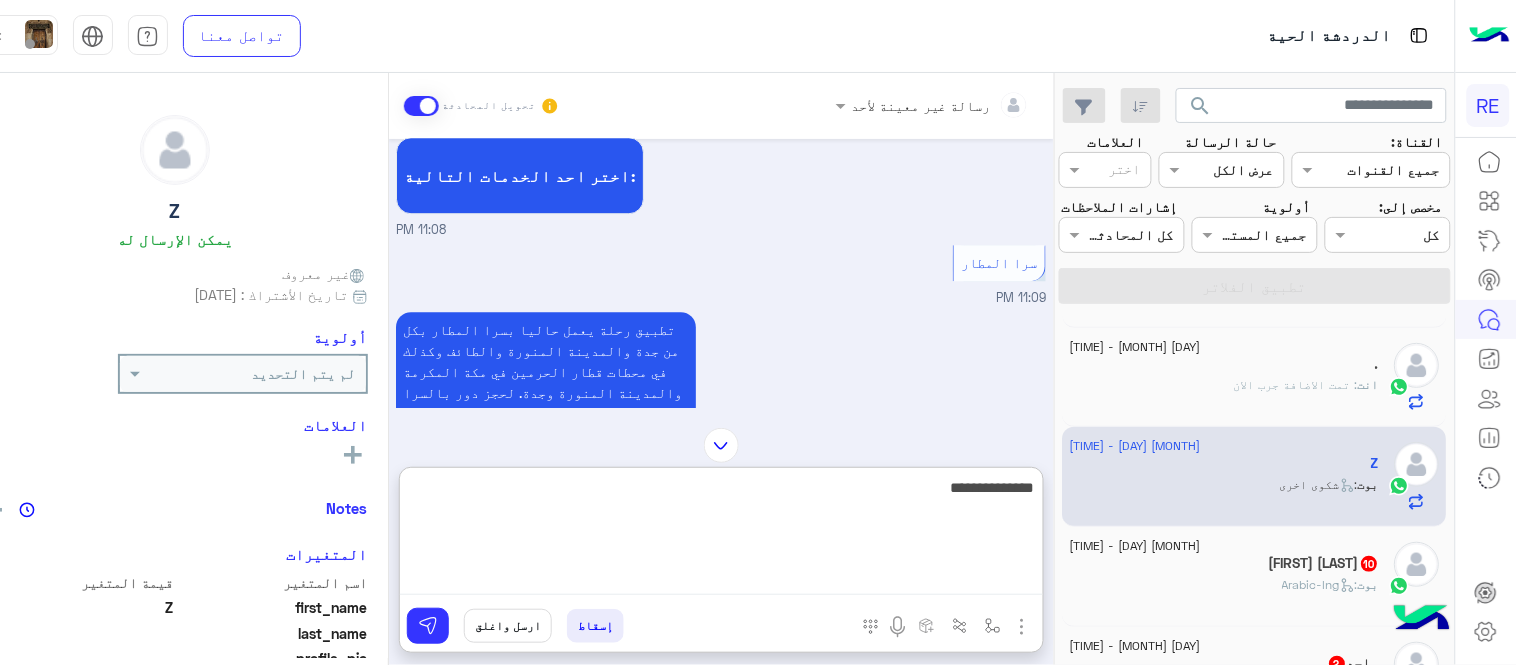 type on "**********" 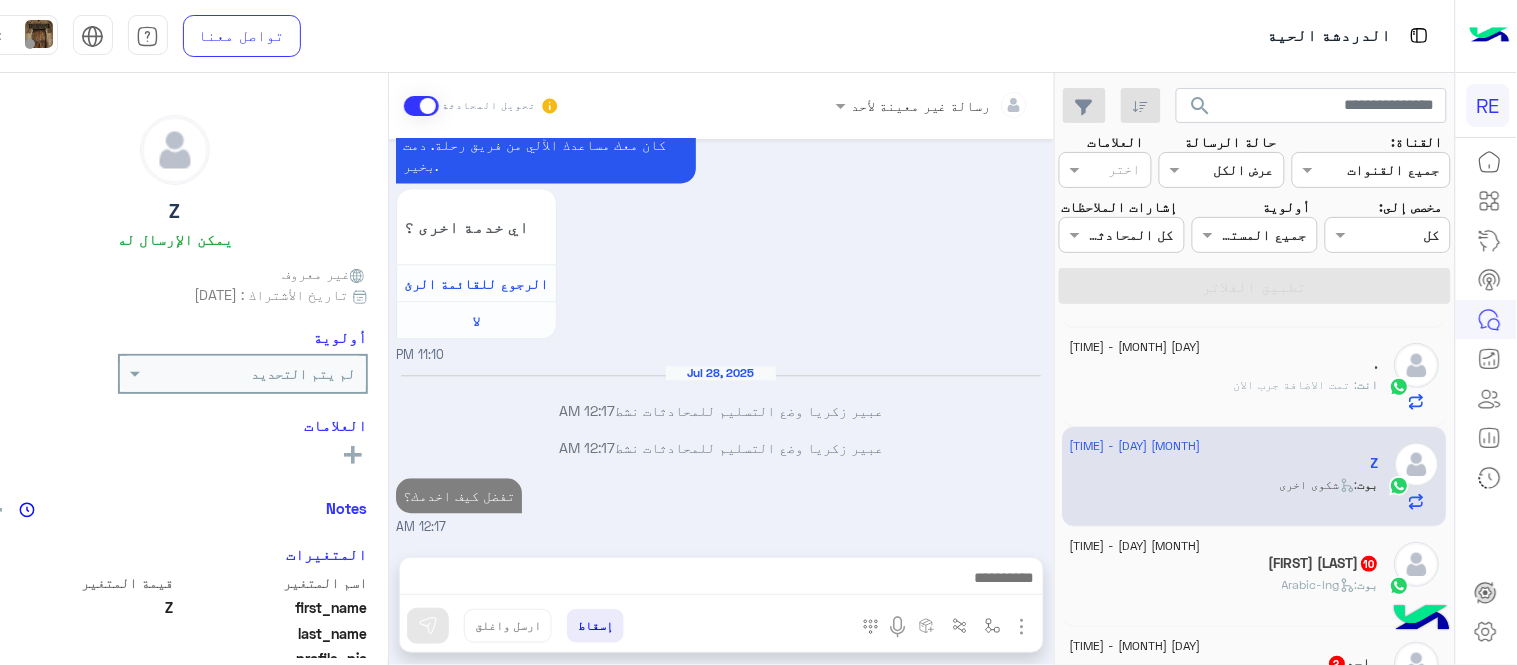 click on "Jul 14, 2023  اترك لنا اقتراحاتك أو ملاحظاتك. اي خدمة اخرى ؟  الرجوع للقائمة الرئ   لا     11:08 PM  الى الان الحساب محجوب ؟   11:08 PM  سعدنا بتواصلك، نأمل منك توضيح استفسارك أكثر    11:08 PM   Jul 27, 2025  السلام عليكم   11:06 PM  وعليكم السلام ،كيف اقدر اساعدك
اهلًا بك في تطبيق رحلة 👋
Welcome to Rehla  👋
من فضلك أختر لغة التواصل
Please choose your preferred Language
English   عربي     11:06 PM   عربي    11:07 PM  هل أنت ؟   كابتن 👨🏻‍✈️   عميل 🧳   رحال (مرشد مرخص) 🏖️     11:07 PM   كابتن     11:08 PM  اختر احد الخدمات التالية:    11:08 PM   سرا المطار    11:09 PM  ونأمل منك اتباع التعليمات التالية بالنسبة للسرا : ١- التأكد من وضع التطبيق على متاح" at bounding box center [721, 338] 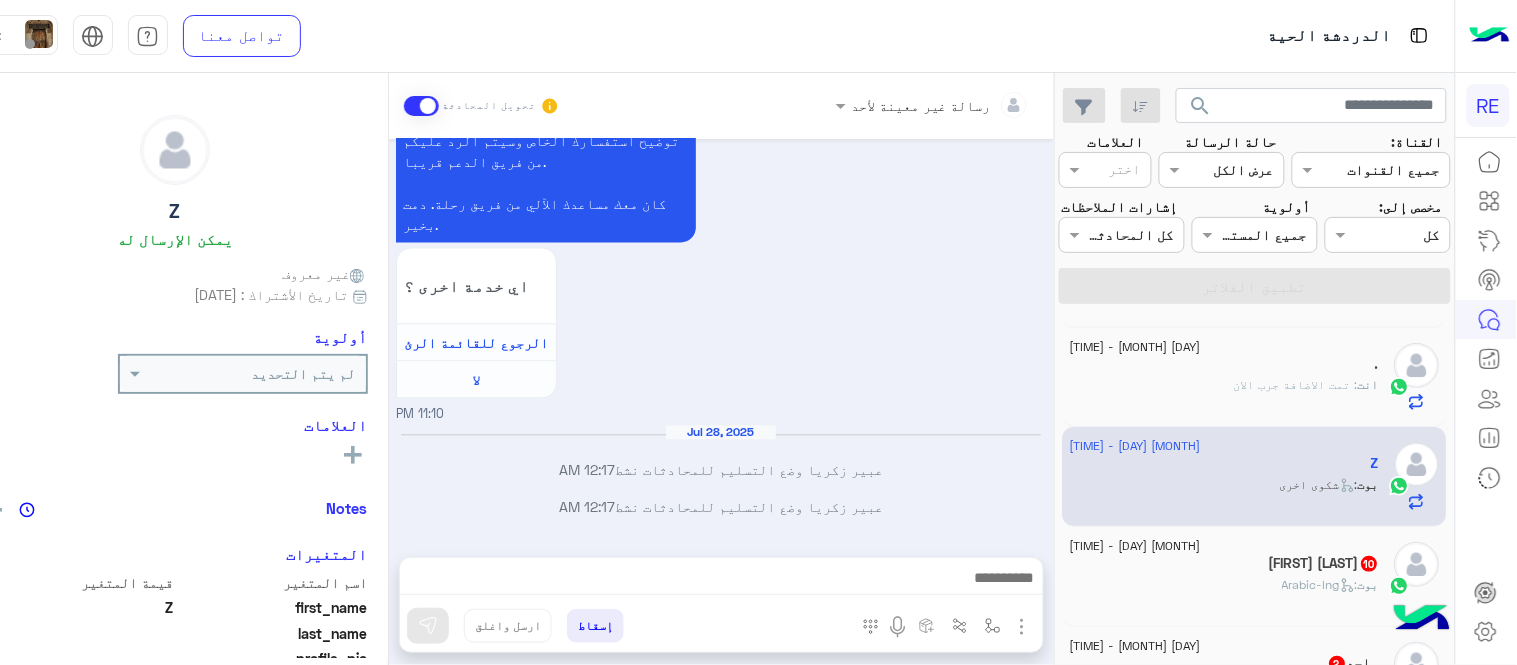 scroll, scrollTop: 2992, scrollLeft: 0, axis: vertical 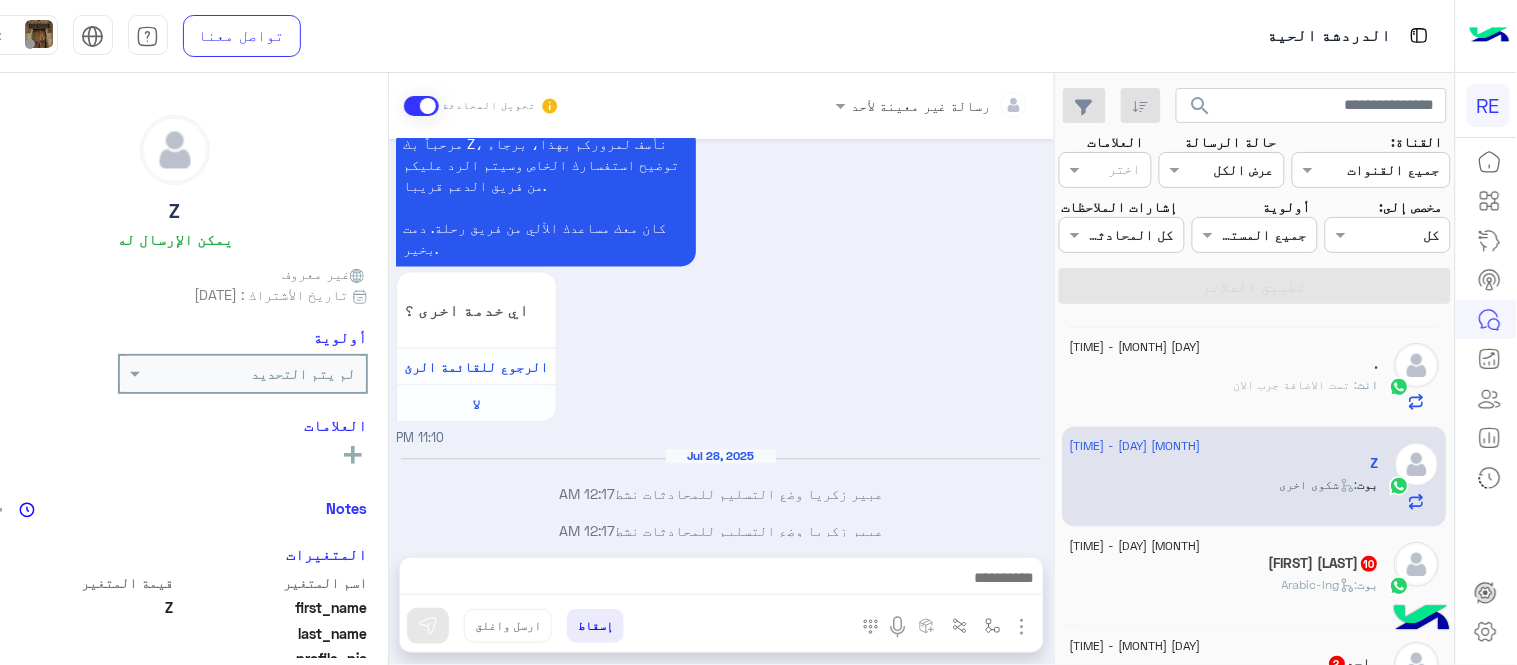 click on "[FULL_NAME]  10" 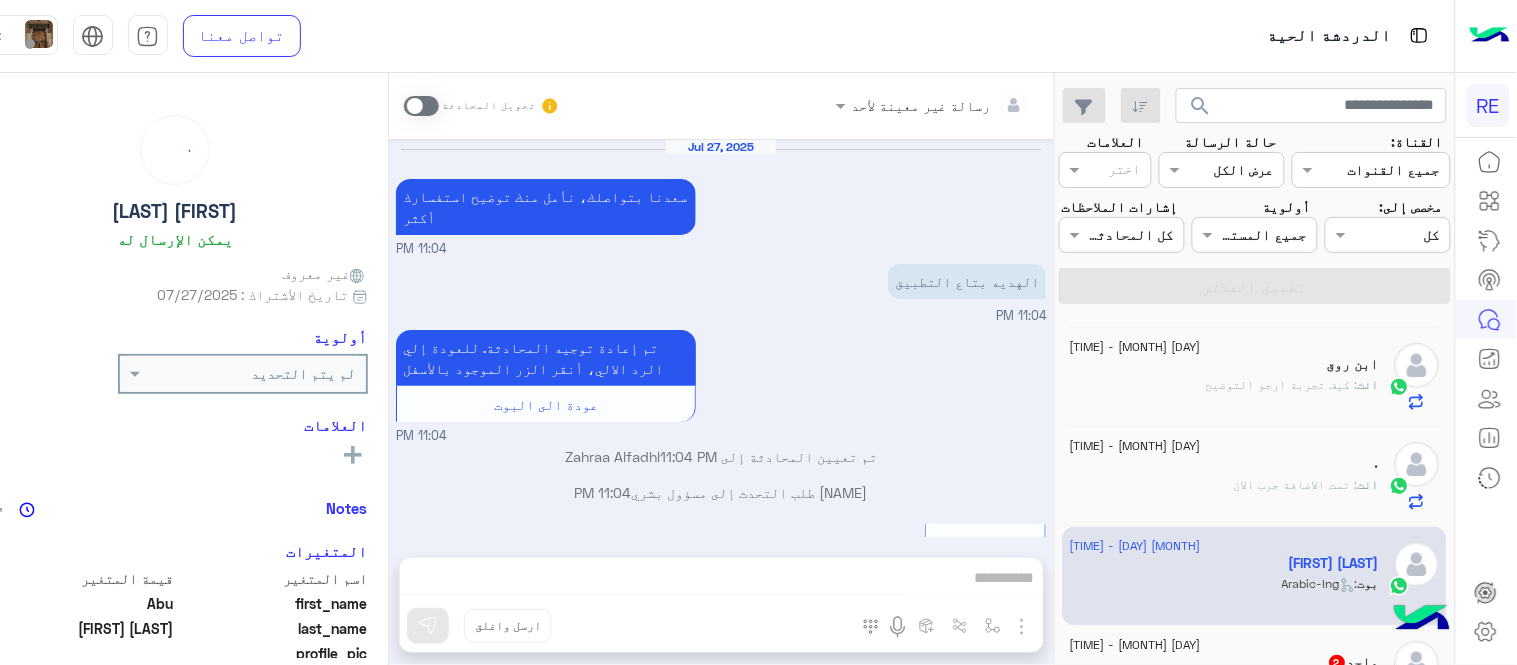 scroll, scrollTop: 843, scrollLeft: 0, axis: vertical 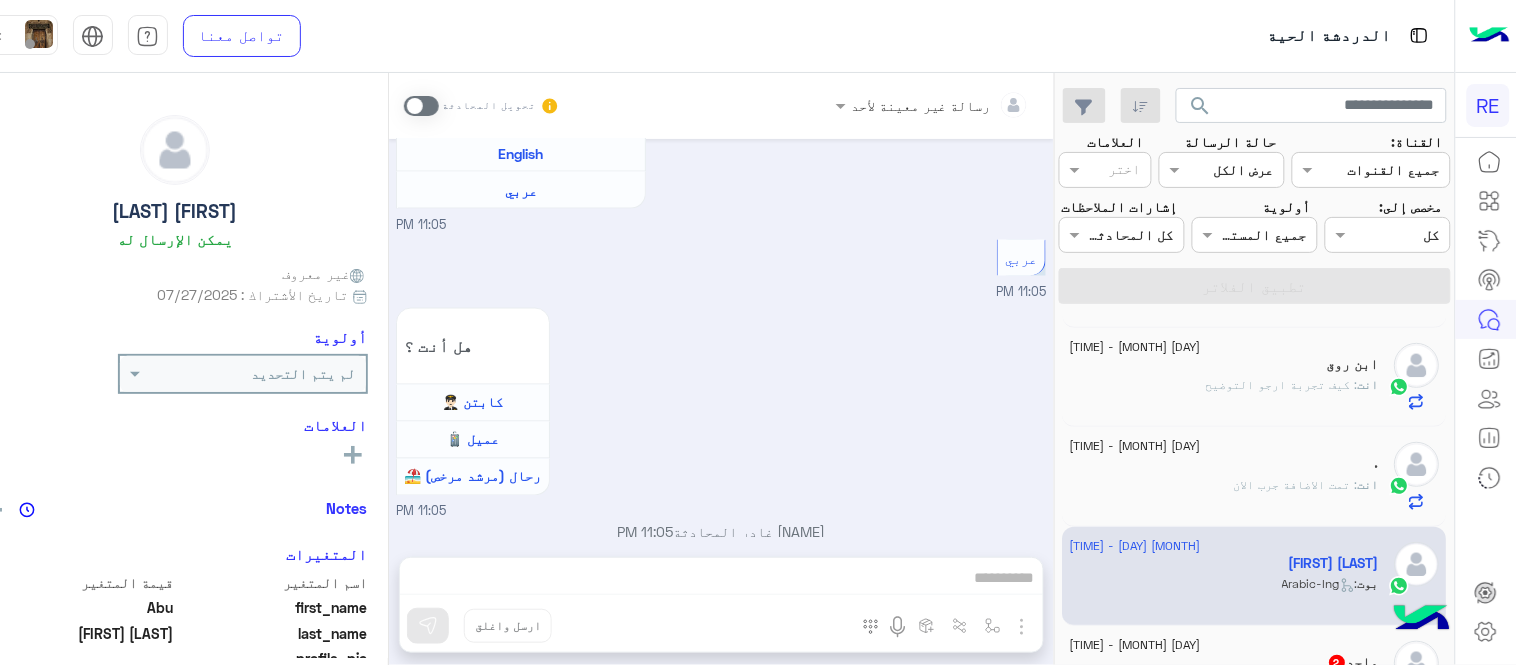 click at bounding box center (421, 106) 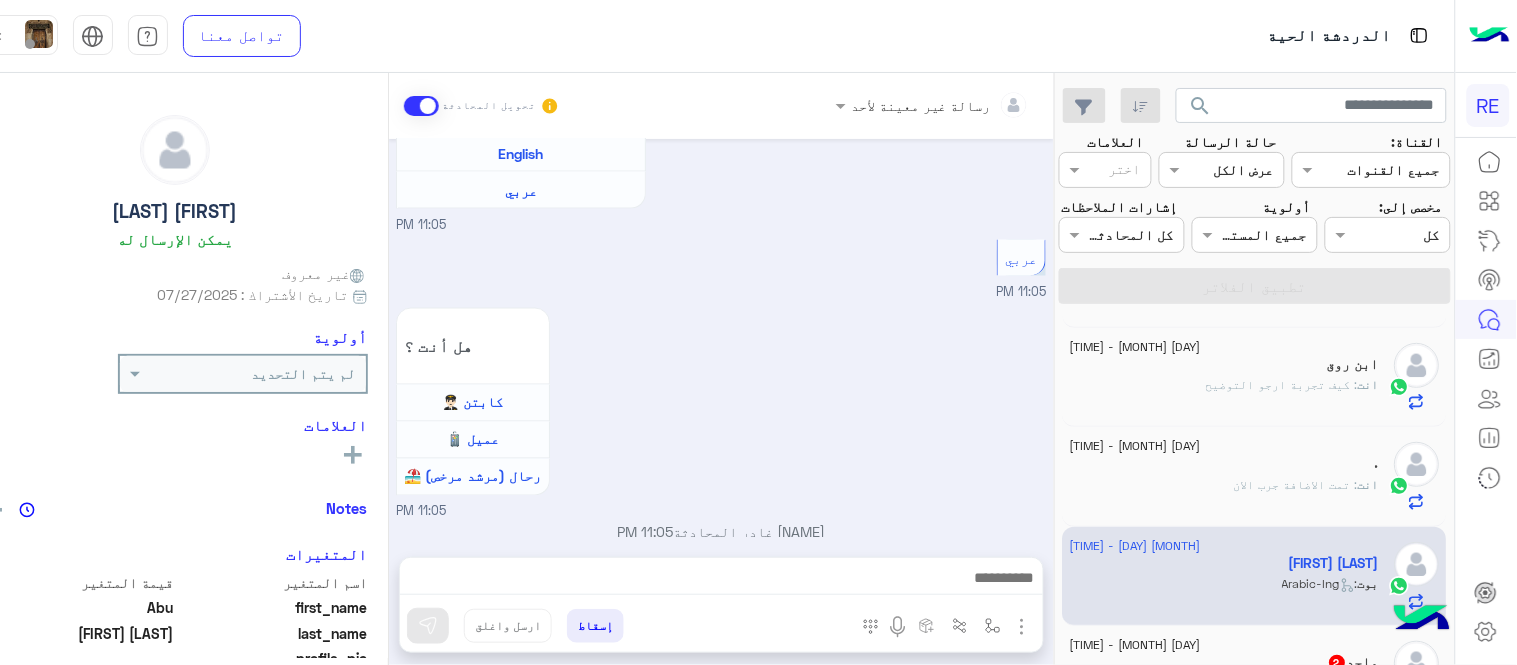 scroll, scrollTop: 915, scrollLeft: 0, axis: vertical 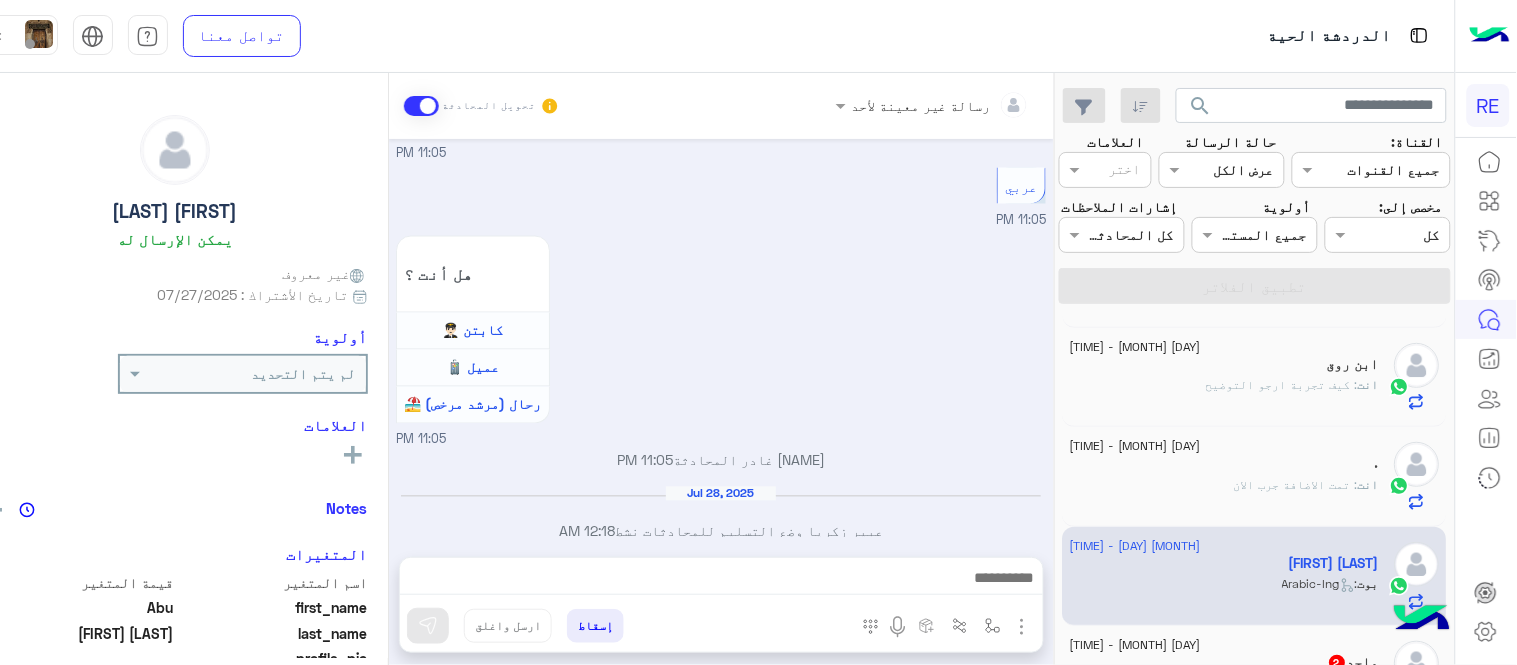 drag, startPoint x: 390, startPoint y: 466, endPoint x: 404, endPoint y: 470, distance: 14.56022 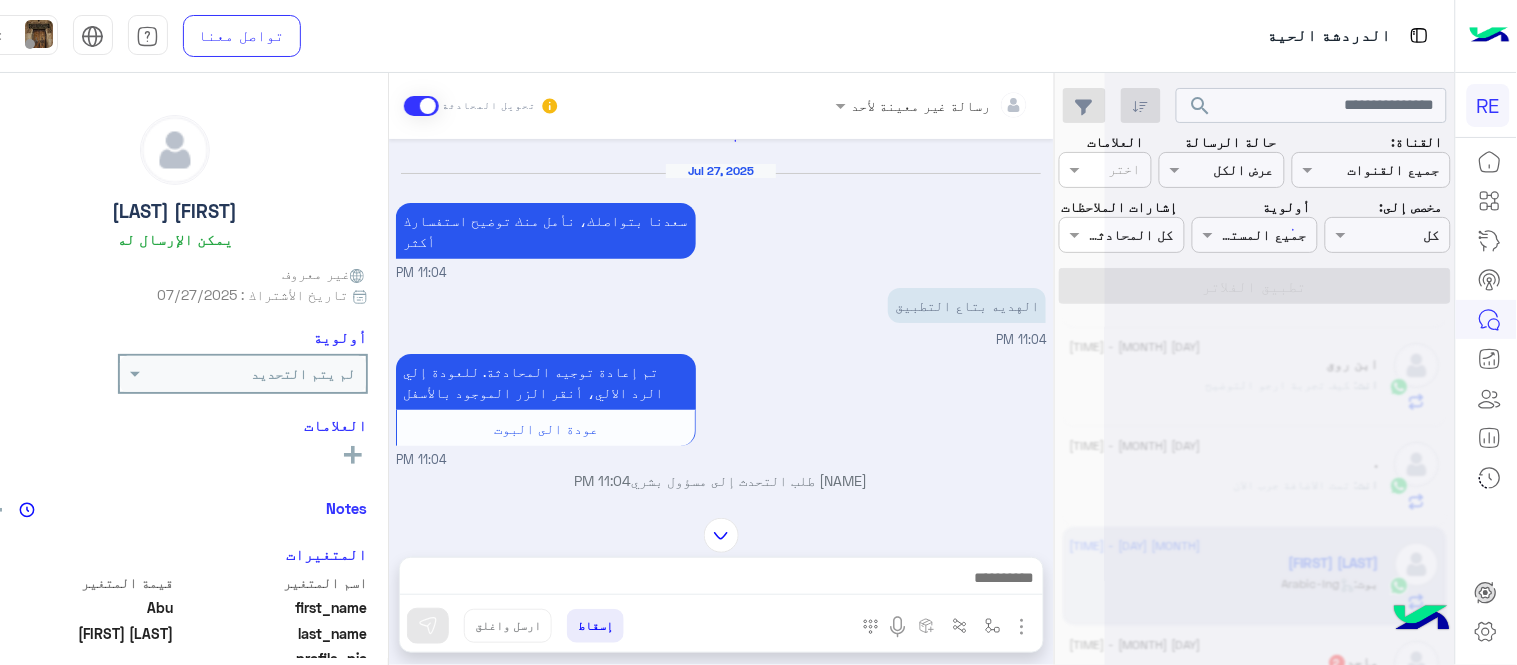 scroll, scrollTop: 0, scrollLeft: 0, axis: both 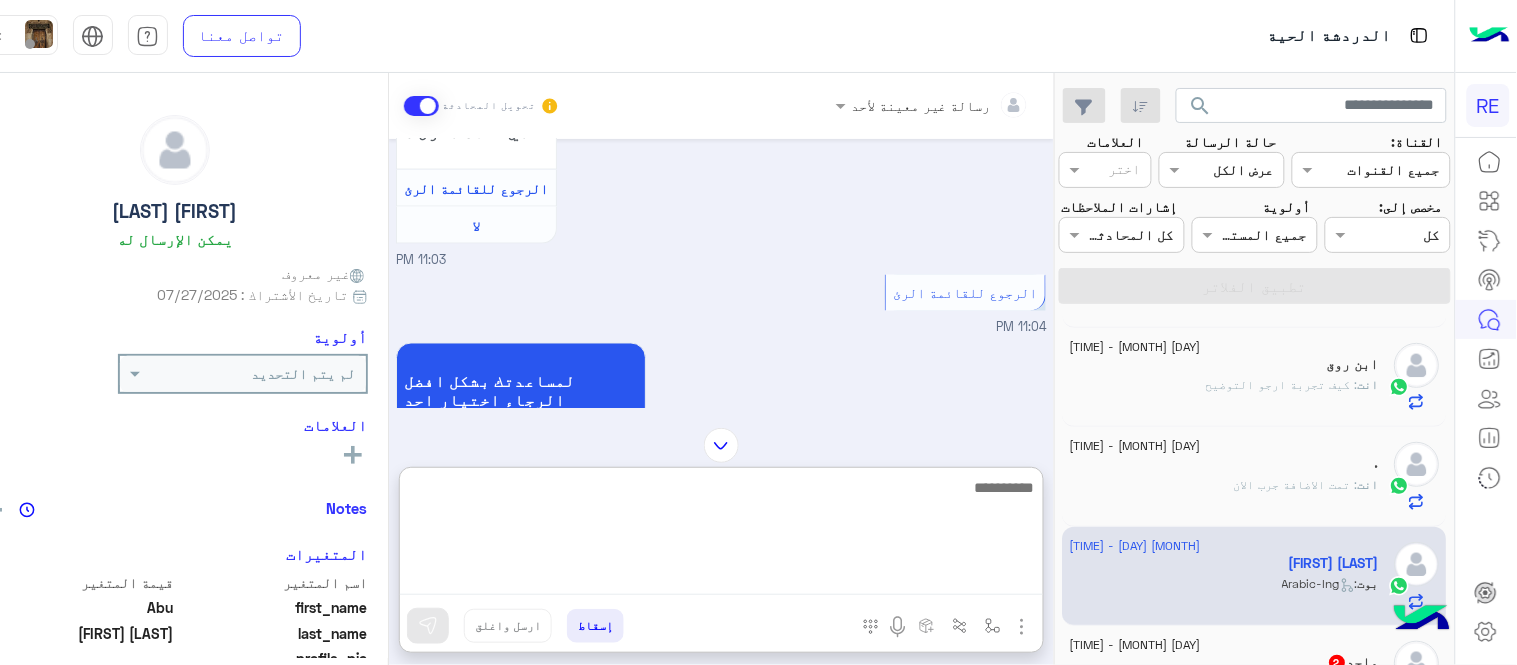 click at bounding box center [721, 535] 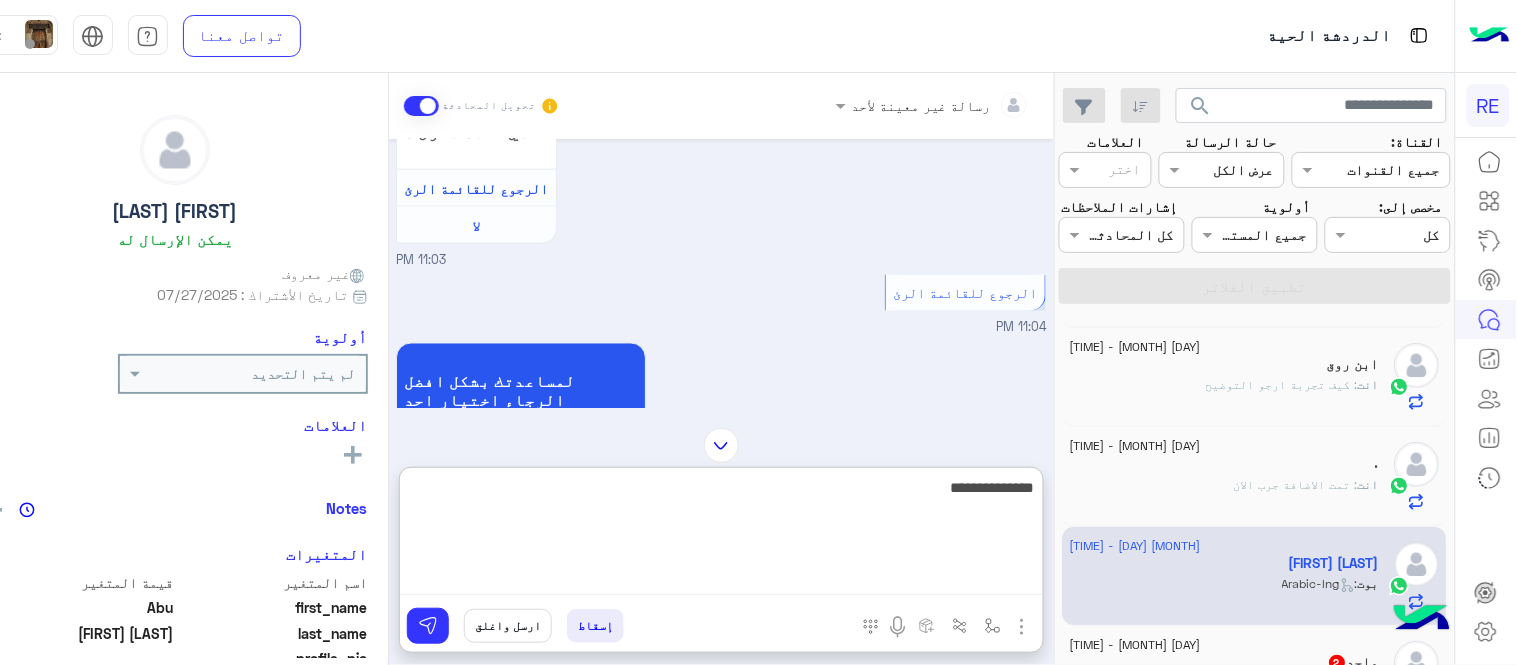 type on "**********" 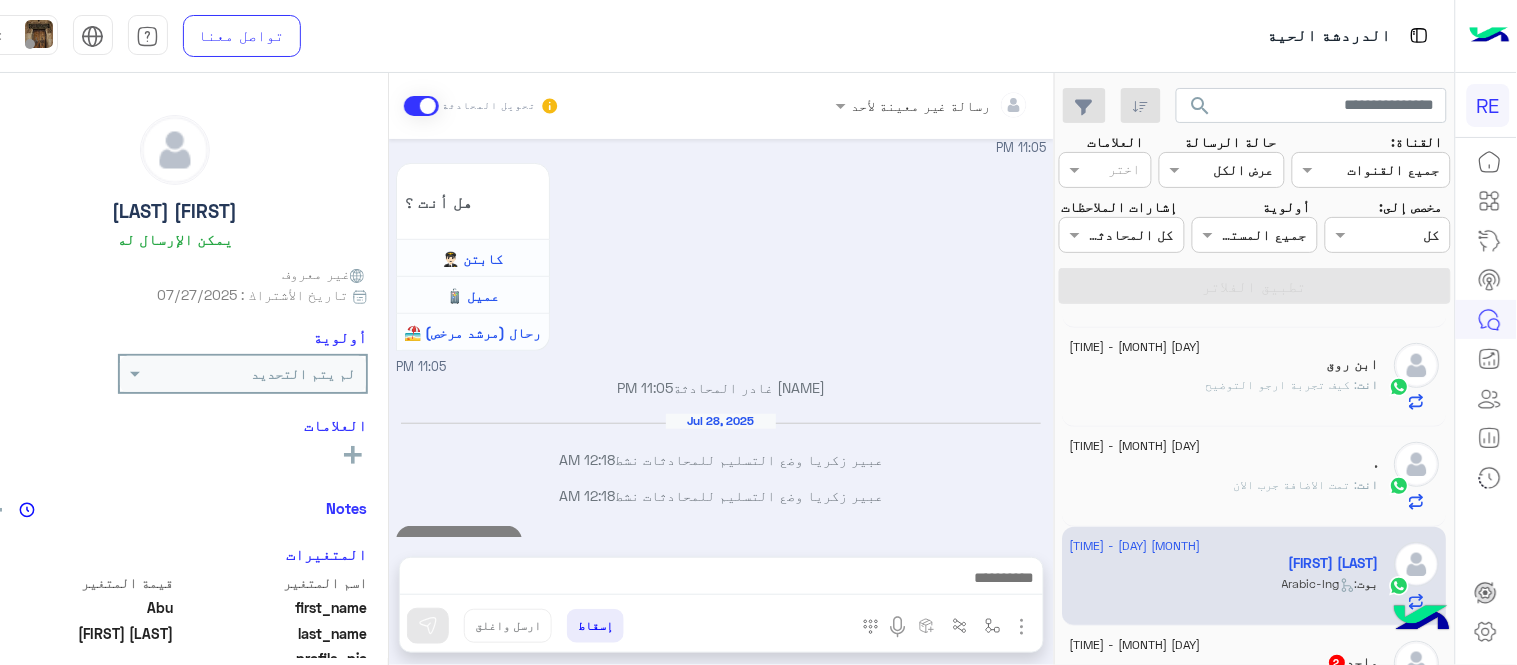 click on "[MONTH] [DAY], [YEAR]   عميل     11:03 PM  هل لديك حساب مسجل على التطبيق   لا   نعم     11:03 PM   نعم    11:03 PM  لمساعدتك بشكل افضل
الرجاء اختيار احد الخدمات التالية     11:03 PM   مميزات تحميل التطبيق    11:03 PM  تقدم لك رحلة عند تحميل التطبيق: •	الحصول على أحدث العروض واروع الخصومات  •	الاطلاع على الخدمات الجديدة  •	  سهولة الوصول للدعم  •	حفظ الحقوق •	التواصل مع الدعم لإعاده أي مفقودات  •	مراجعة تقارير الرحلة وتفاصيلها •	تقييم الخدمة اي خدمة اخرى ؟  الرجوع للقائمة الرئ   لا     11:03 PM   الرجوع للقائمة الرئ    11:04 PM  لمساعدتك بشكل افضل
الرجاء اختيار احد الخدمات التالية     11:04 PM  طيب المكافهة   11:04 PM     11:04 PM" at bounding box center (721, 338) 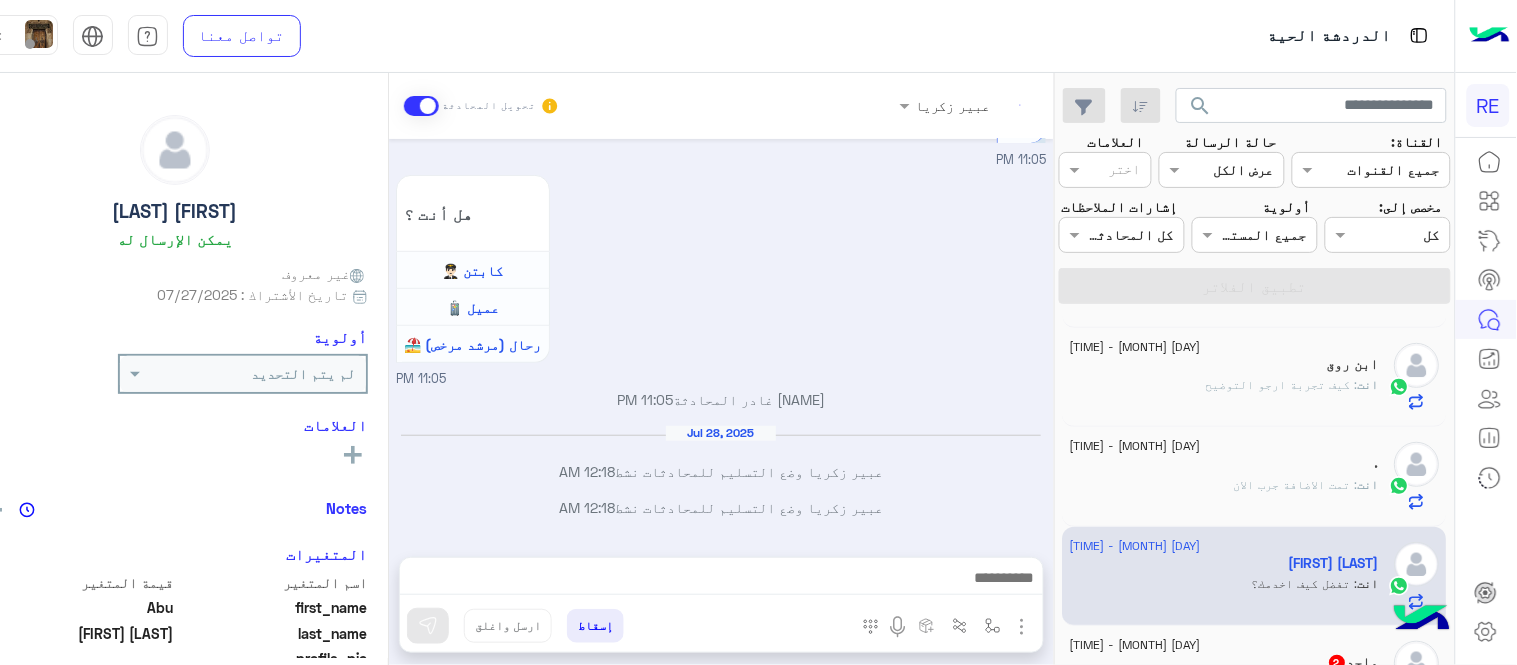 scroll, scrollTop: 2211, scrollLeft: 0, axis: vertical 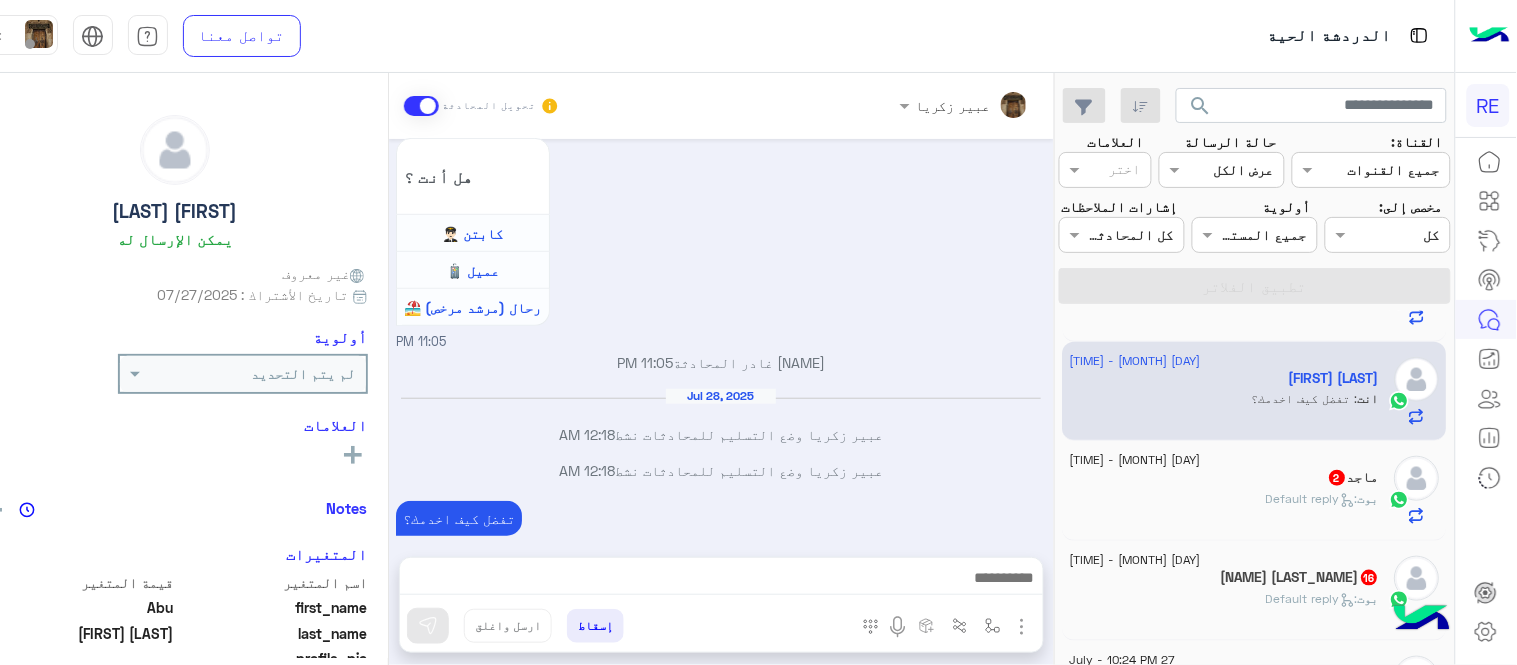 click on "بوت :   Default reply" 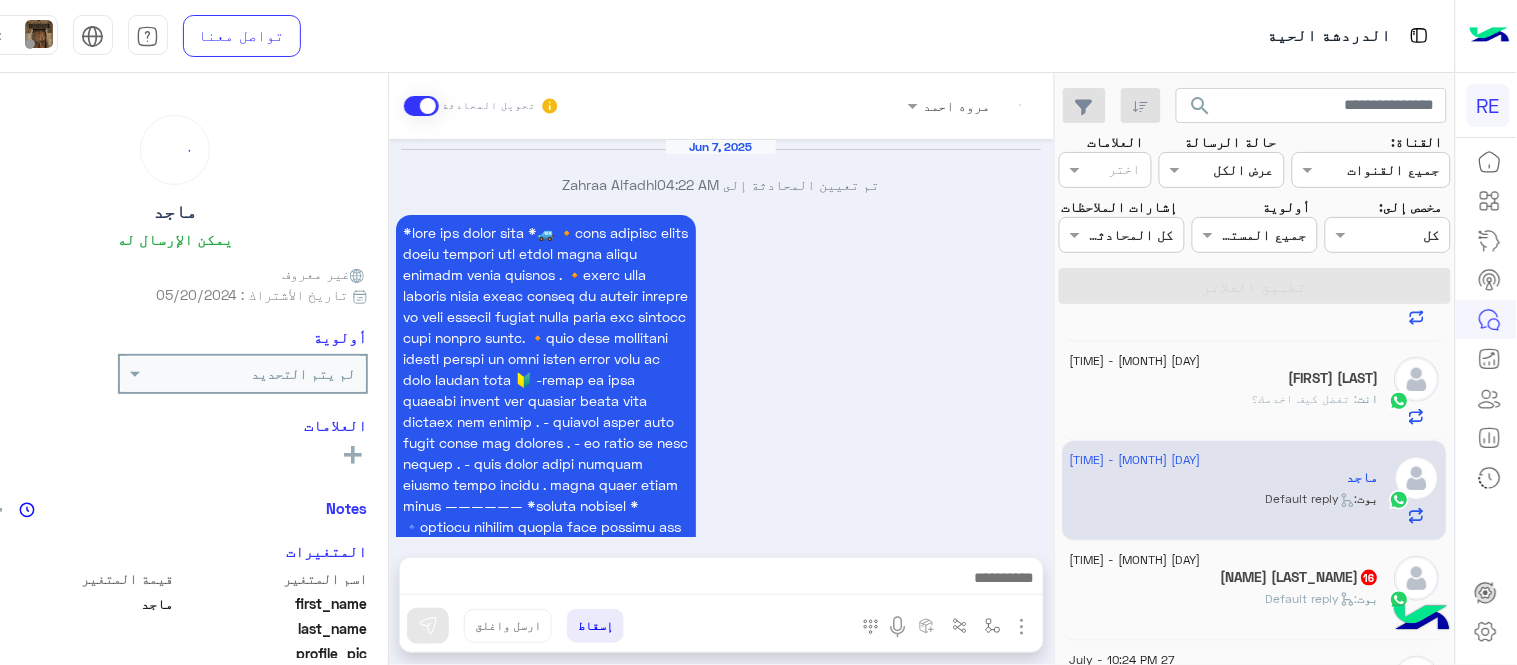 scroll, scrollTop: 964, scrollLeft: 0, axis: vertical 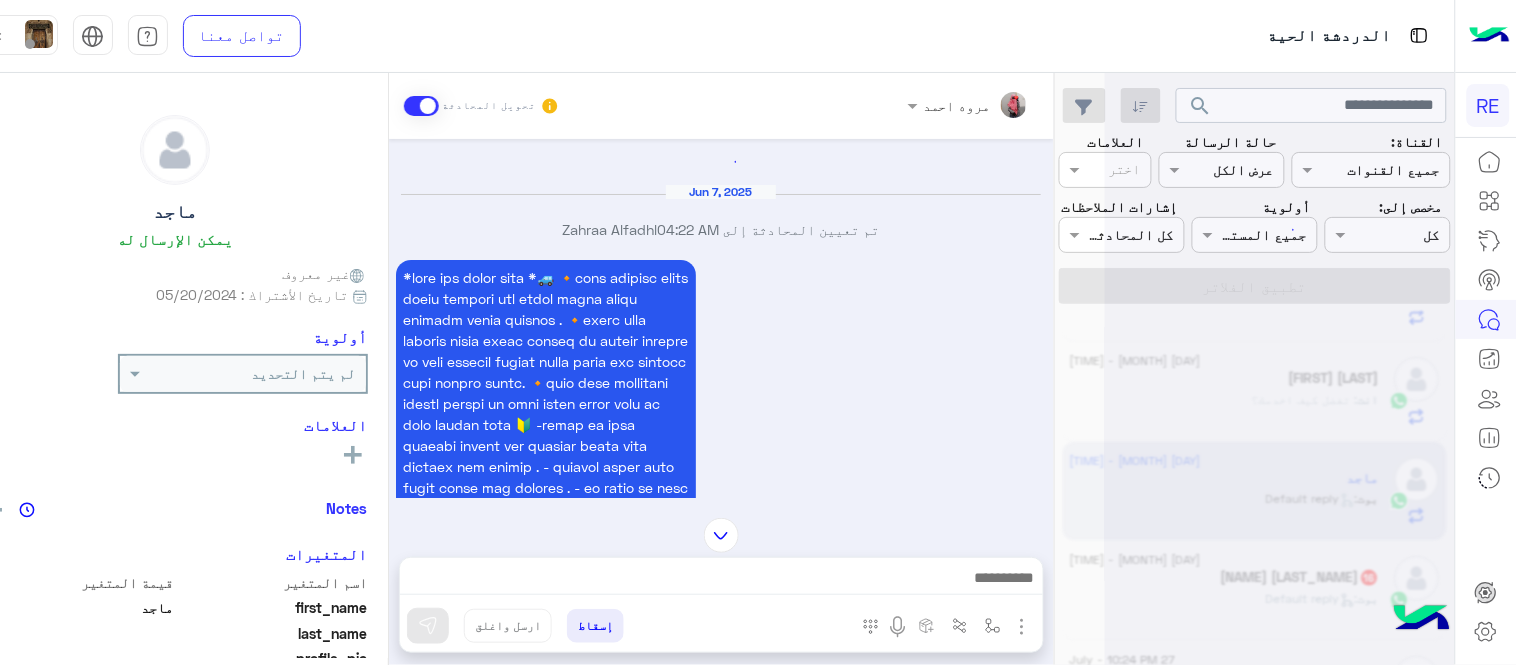 drag, startPoint x: 615, startPoint y: 443, endPoint x: 1058, endPoint y: -130, distance: 724.2776 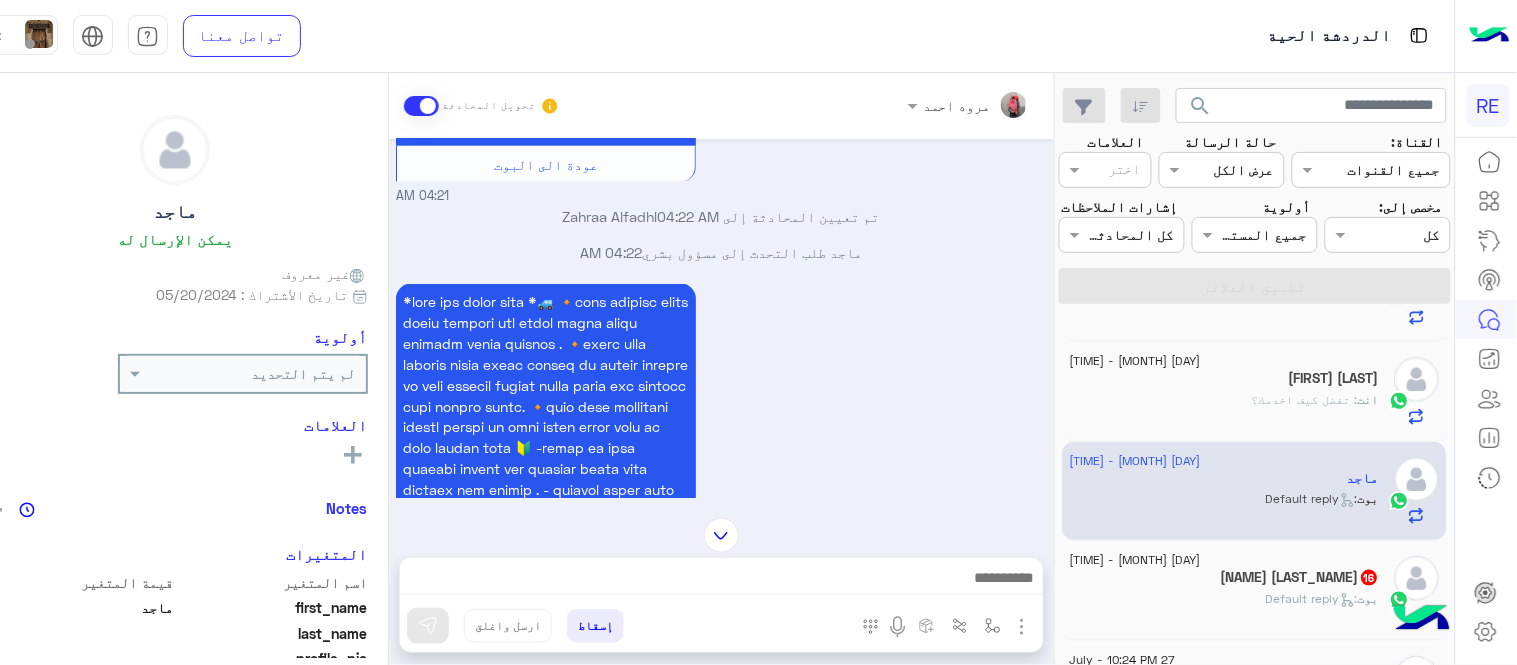 click on "https://l.top4top.io/m_2711qv4f90.mov  [NAME] - [TIME]" at bounding box center (721, 682) 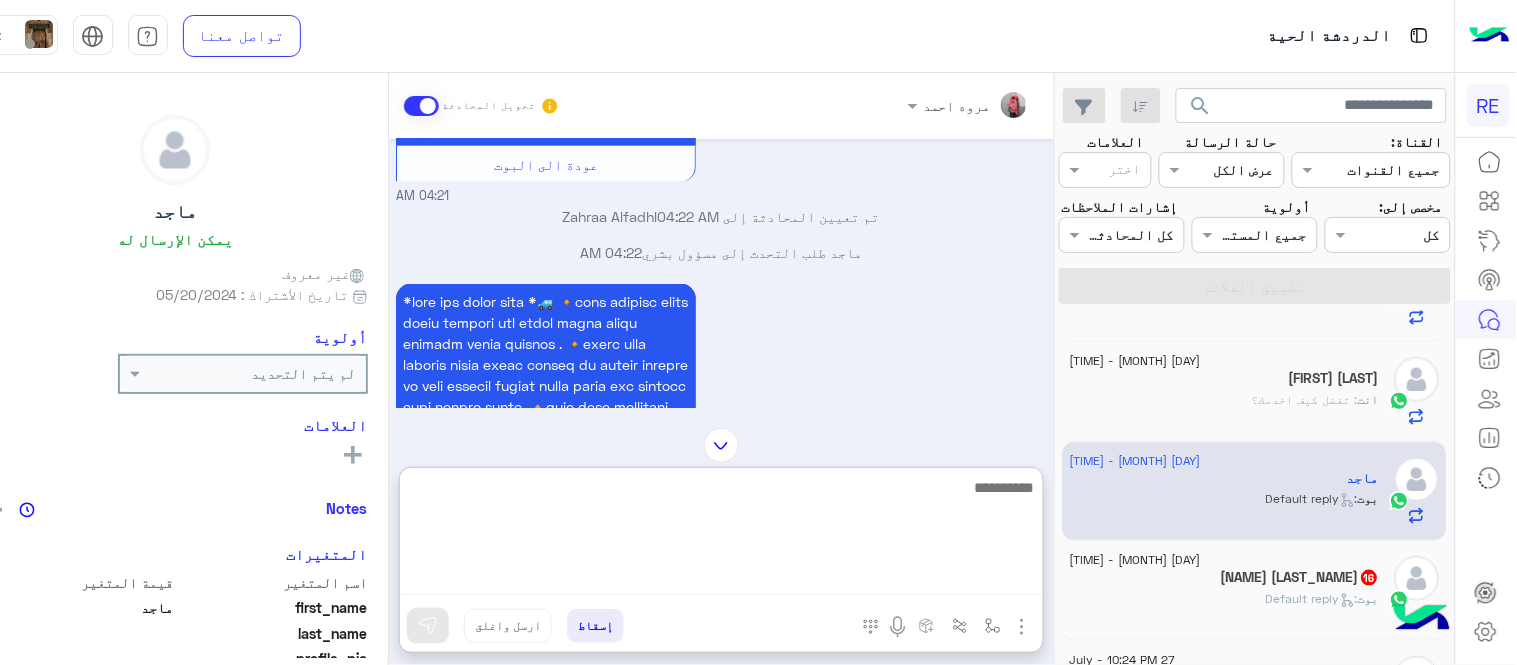 click at bounding box center (721, 535) 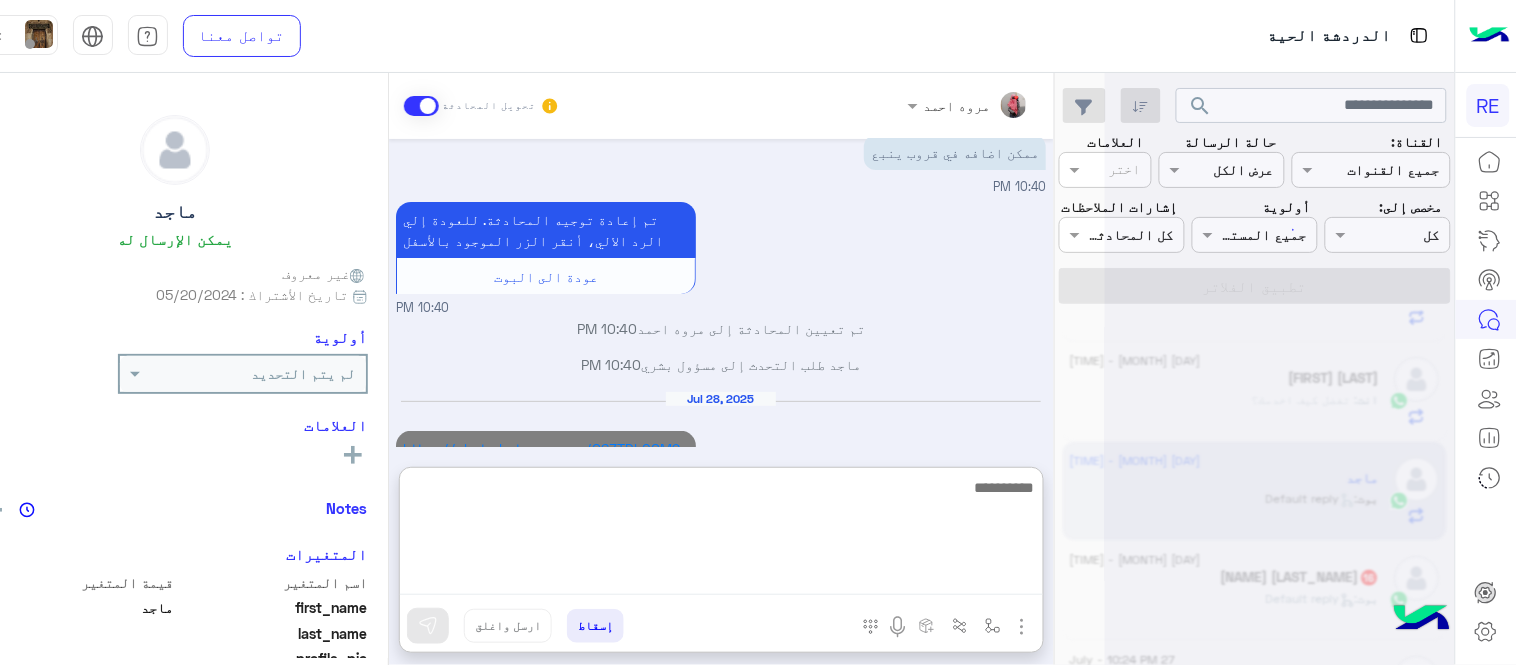 scroll, scrollTop: 1915, scrollLeft: 0, axis: vertical 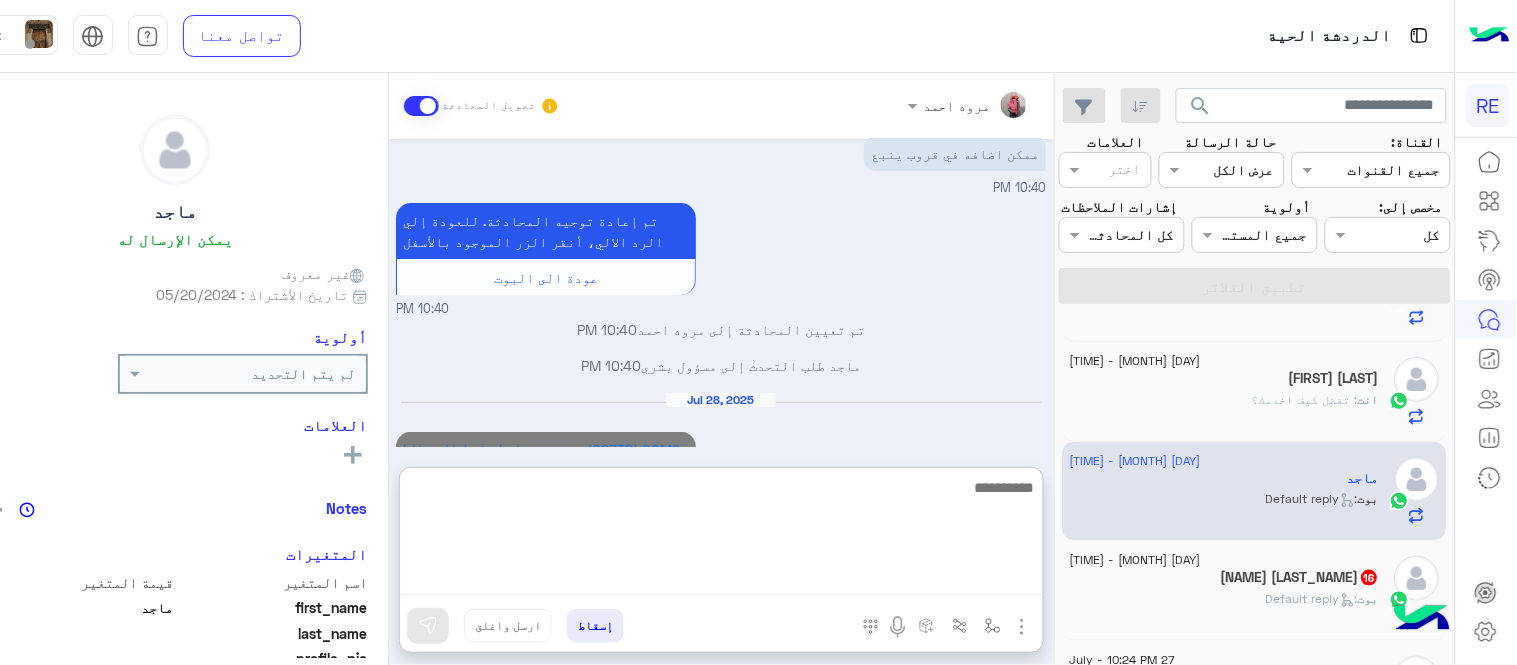 click at bounding box center (721, 535) 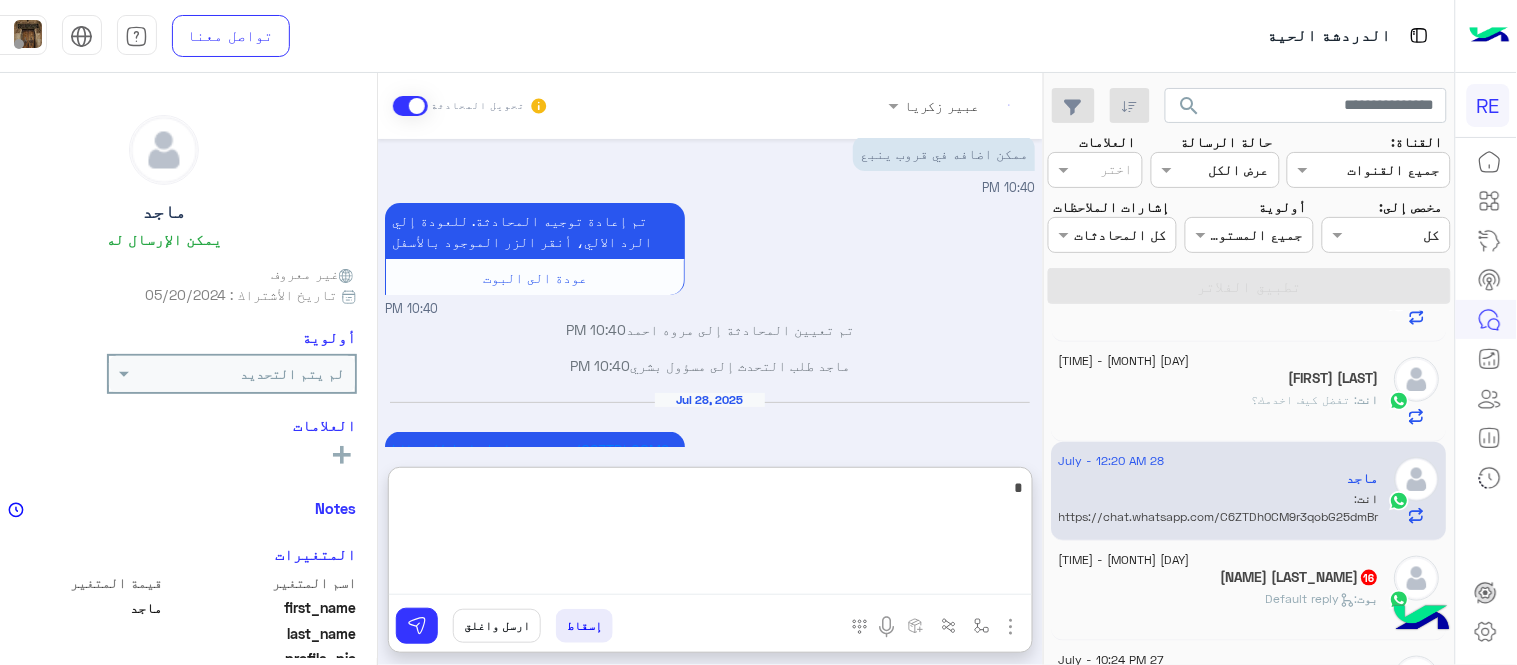 scroll, scrollTop: 1952, scrollLeft: 0, axis: vertical 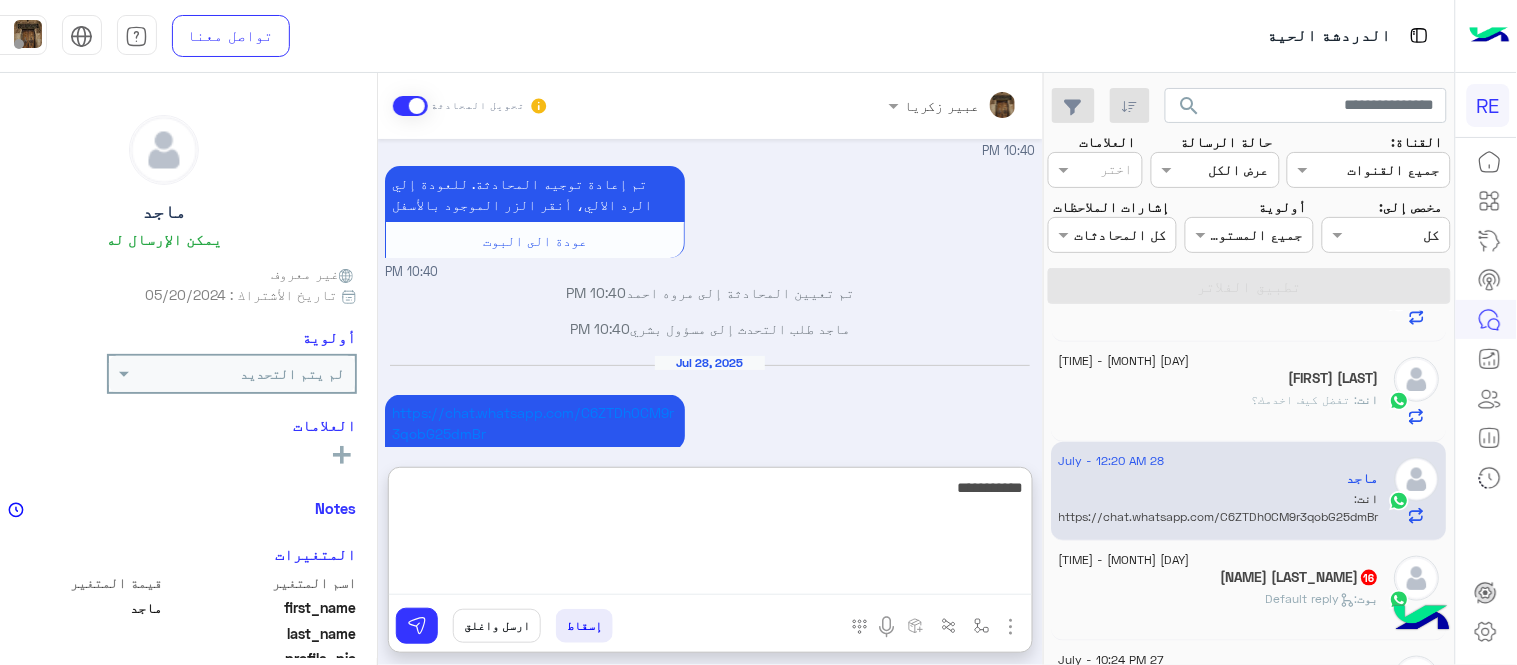 type on "**********" 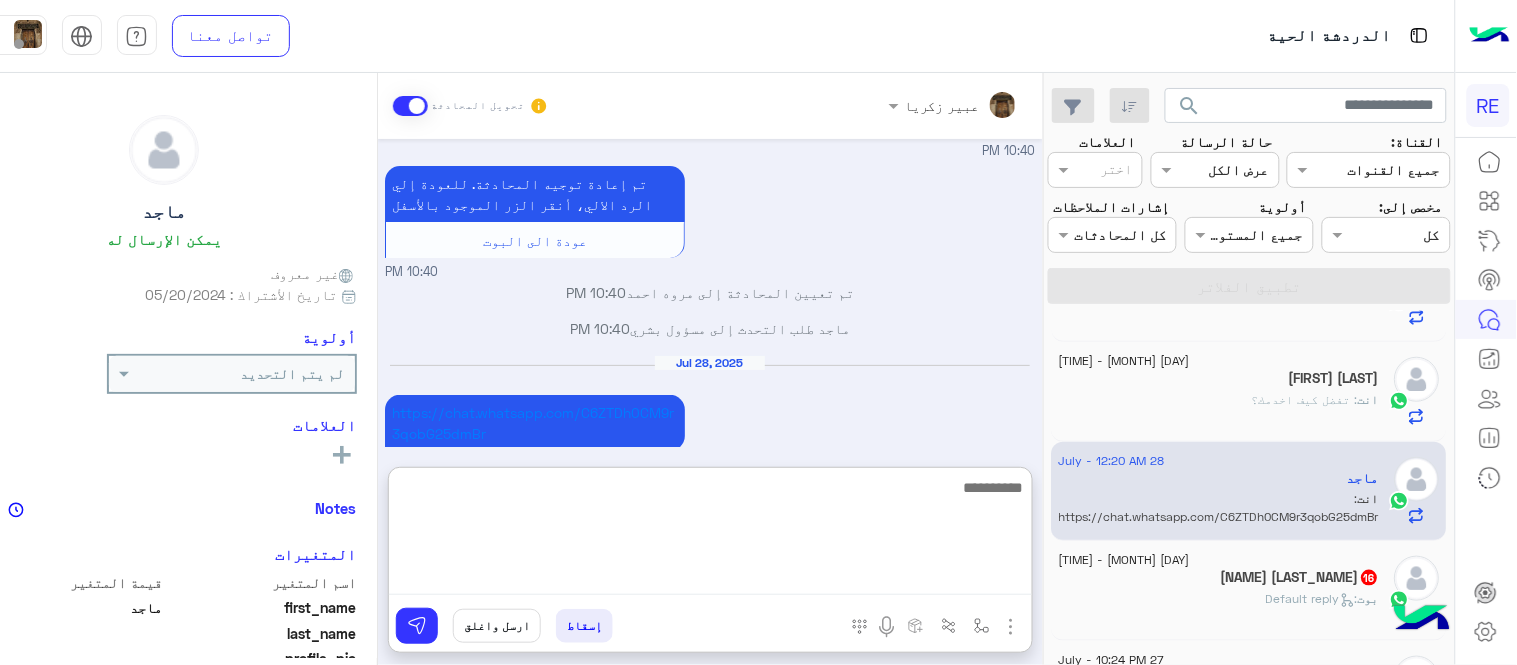 scroll, scrollTop: 2015, scrollLeft: 0, axis: vertical 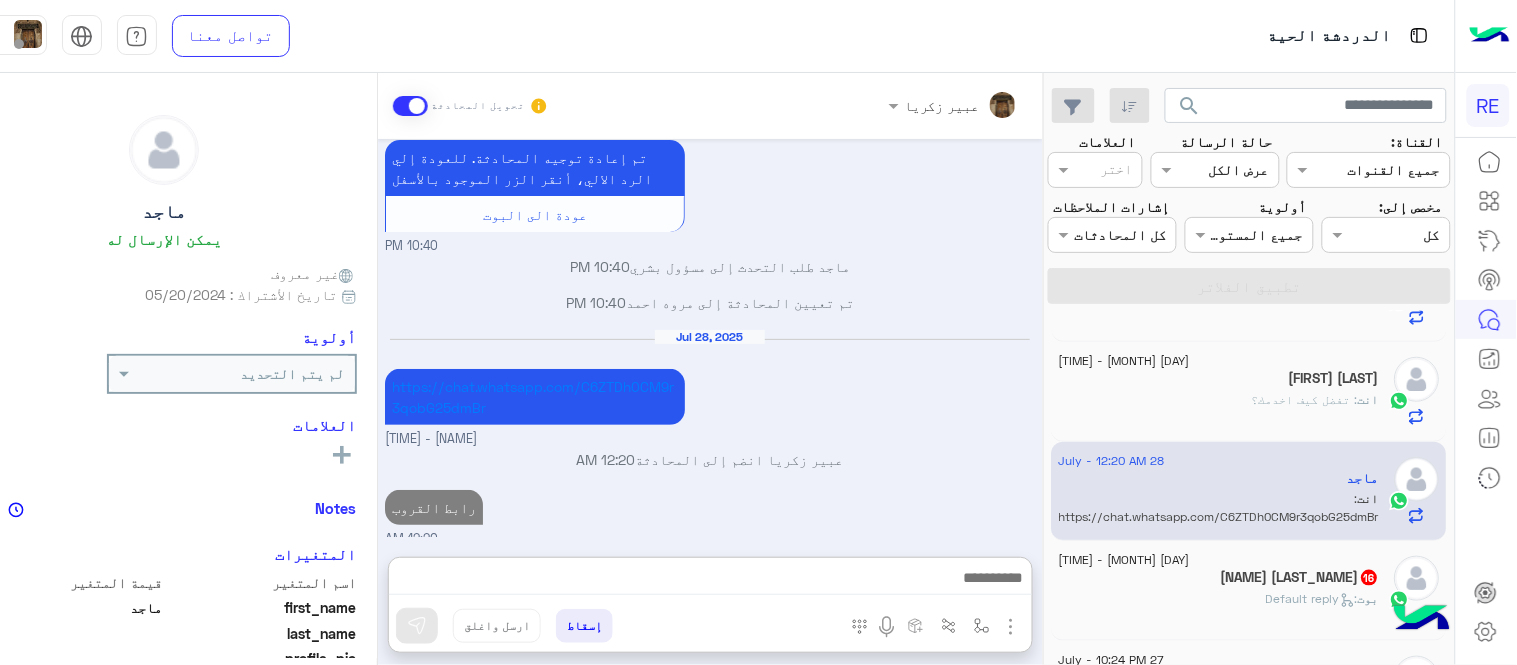 click on "[DATE]  وين المرحل ؟   12:05 AM  تم إعادة توجيه المحادثة. للعودة إلي الرد الالي، أنقر الزر الموجود بالأسفل  عودة الى البوت     12:05 AM   [NICKNAME]  طلب التحدث إلى مسؤول بشري   12:05 AM       تم تعيين المحادثة إلى [FULL_NAME]   12:05 AM       [DATE]   تم إلغاء التخصيص التلقائي للرد على المحادثة في   12:10 AM       [DATE]  سلام عليكم  لماذا لا يوجد رحلات في مطار ينبع   04:21 AM  سعدنا بتواصلك، نأمل منك توضيح استفسارك أكثر    04:21 AM  لي شهور ماعمري جاني طلب لا في مطار ينبع   04:21 AM  تم إعادة توجيه المحادثة. للعودة إلي الرد الالي، أنقر الزر الموجود بالأسفل  عودة الى البوت     04:21 AM   تم تعيين المحادثة إلى [FULL_NAME]   04:22 AM" at bounding box center (710, 338) 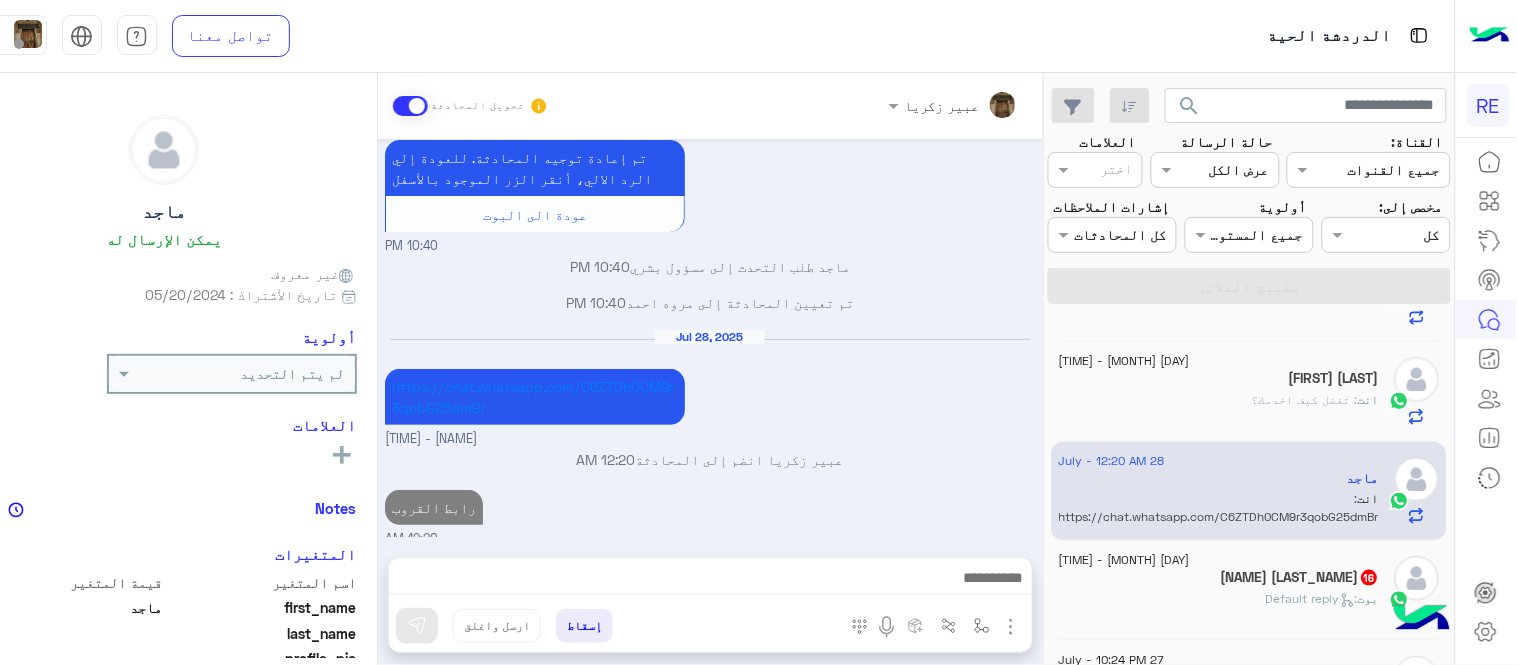 scroll, scrollTop: 1925, scrollLeft: 0, axis: vertical 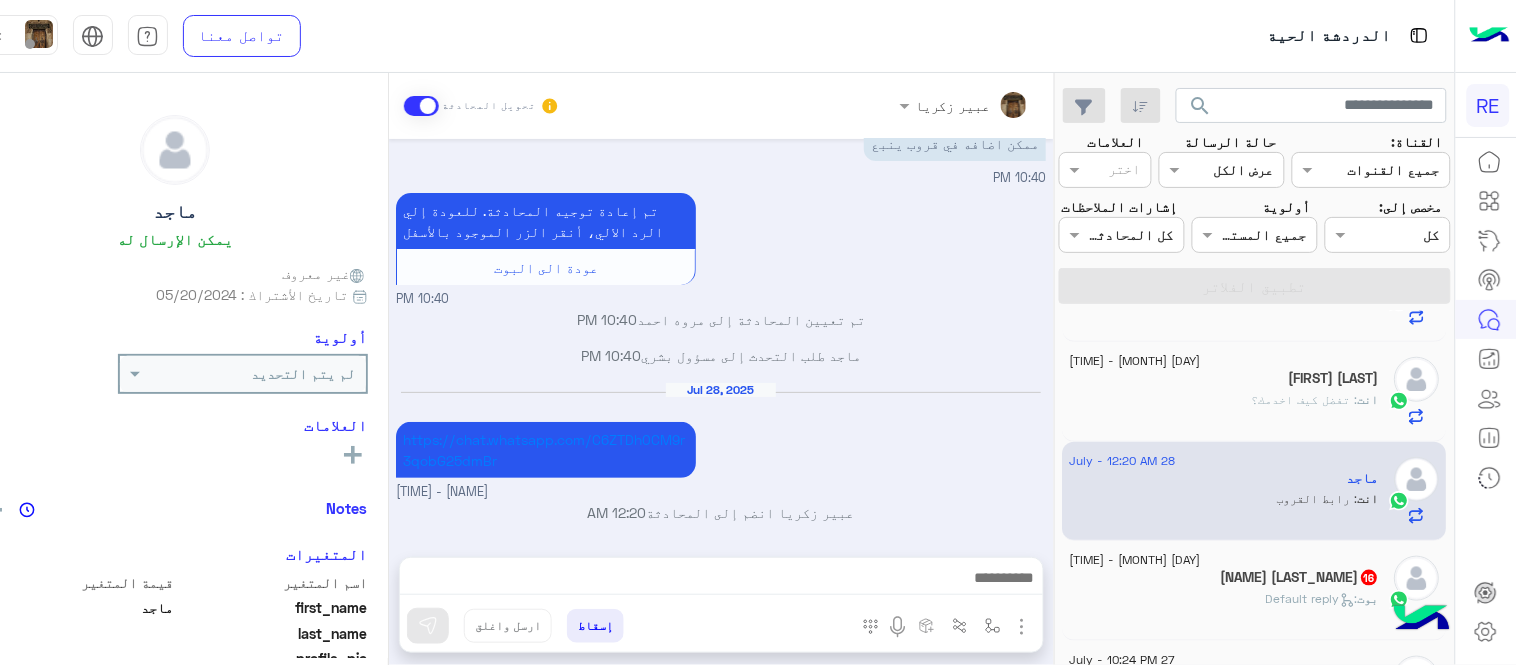 click on "بوت :   Default reply" 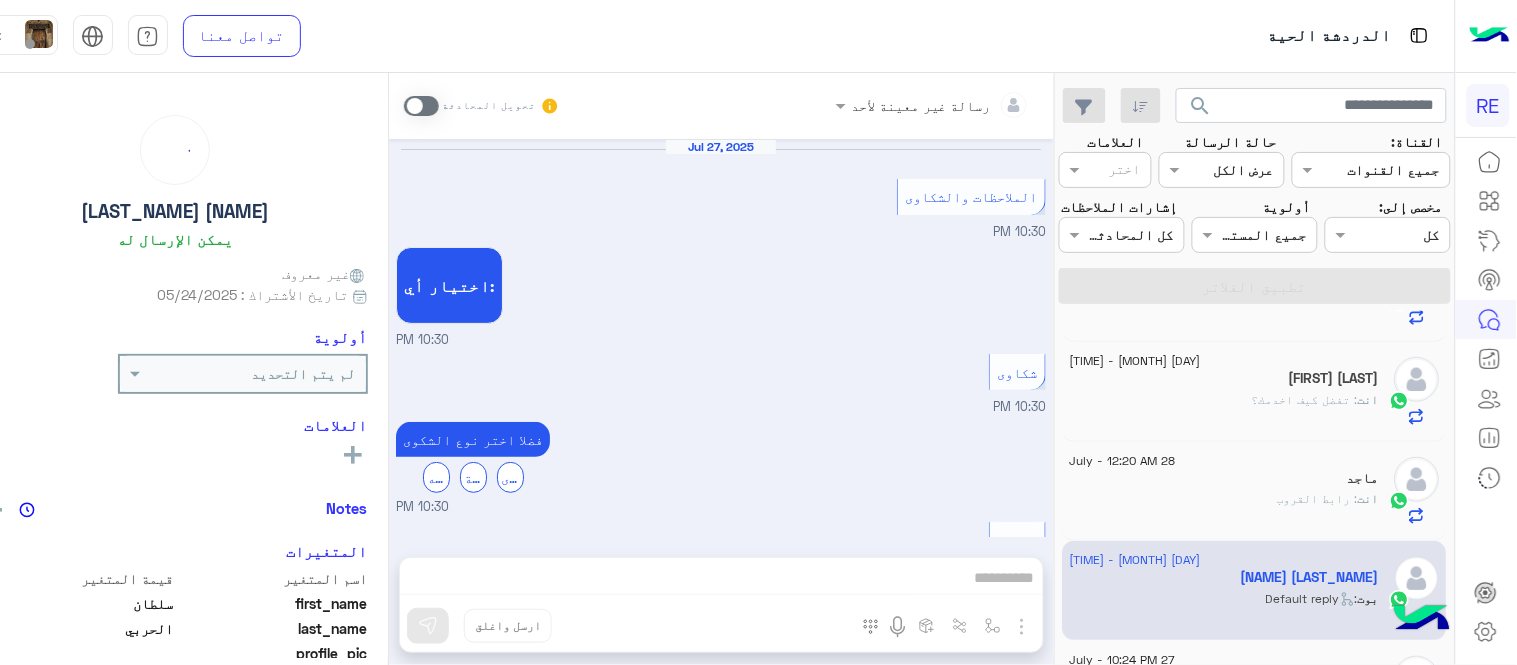 scroll, scrollTop: 853, scrollLeft: 0, axis: vertical 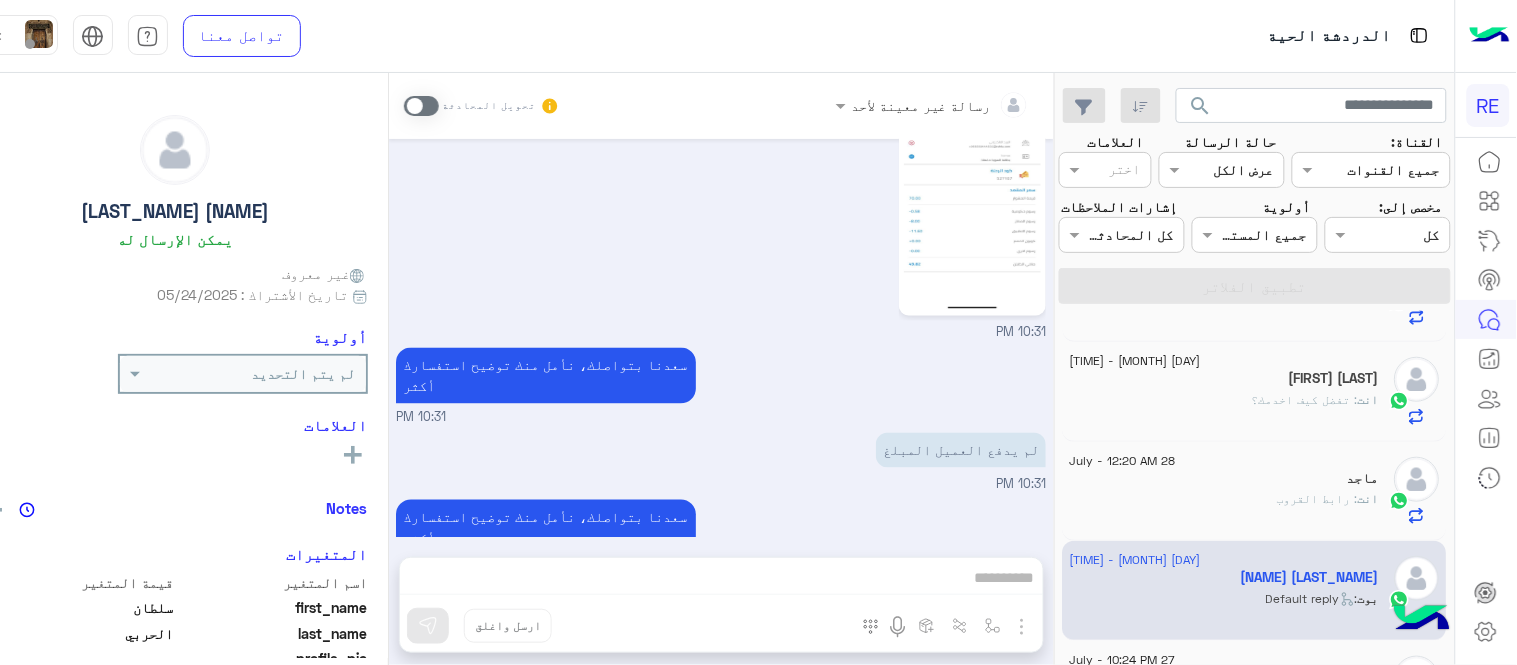 click on "رسالة غير معينة لأحد تحويل المحادثة     [DATE]  الملاحظات والشكاوى    [TIME]  اختيار أي:    [TIME]   شكاوى    [TIME]  فضلا اختر نوع الشكوى  ماليه   تقنية   اخرى     [TIME]   ماليه    [TIME]  عزيزي العميل  سعدنا بتواصلك معنا ، زودنا بجميع  التفاصيل مع ارفاق الصور الخاصة بالمشكلة  ليتم مباشرة المعالجة مع القسم المختص باسرع وقت اي خدمة اخرى ؟  الرجوع للقائمة الرئ   لا     [TIME]    [TIME]  سعدنا بتواصلك، نأمل منك توضيح استفسارك أكثر    [TIME]  لم يدفع العميل المبلغ   [TIME]  سعدنا بتواصلك، نأمل منك توضيح استفسارك أكثر    [TIME]   إسقاط   ارسل واغلق    [NAME]   يمكن الإرسال له   غير معروف     أولوية  Notes" 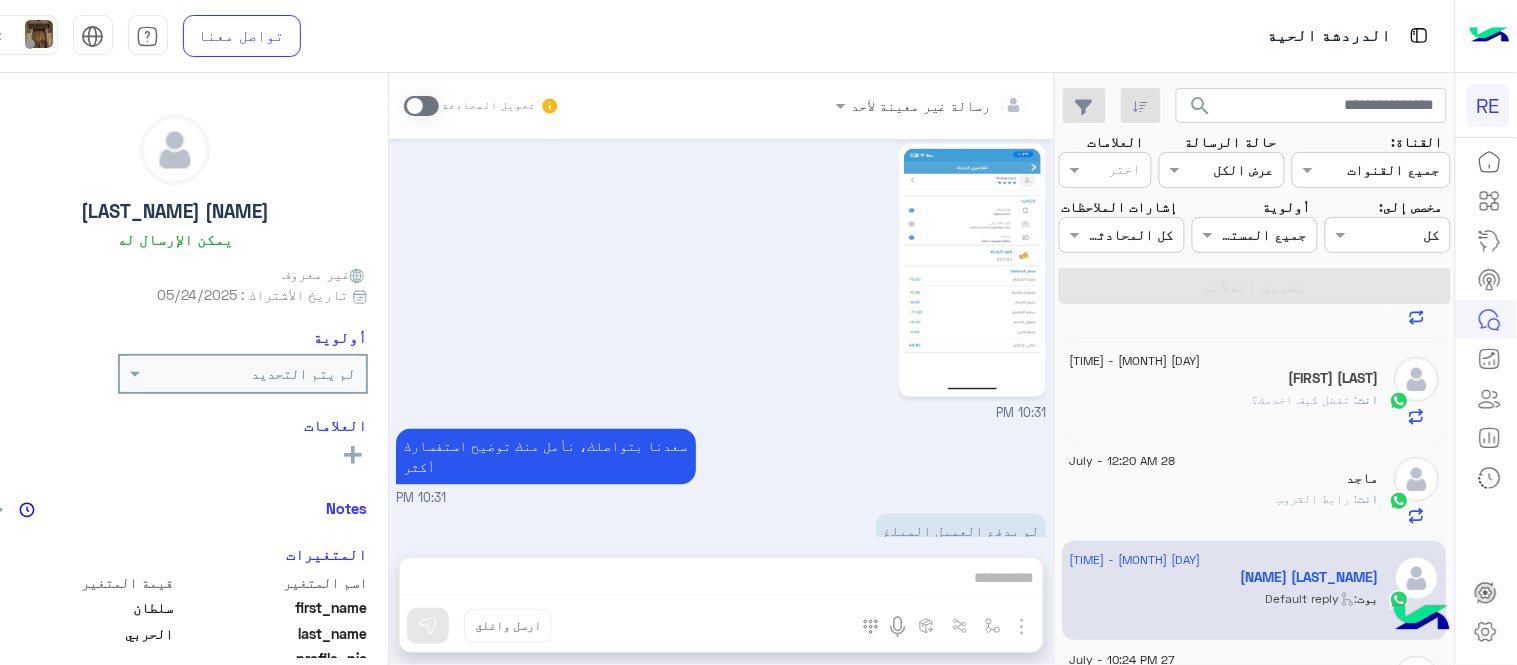 scroll, scrollTop: 821, scrollLeft: 0, axis: vertical 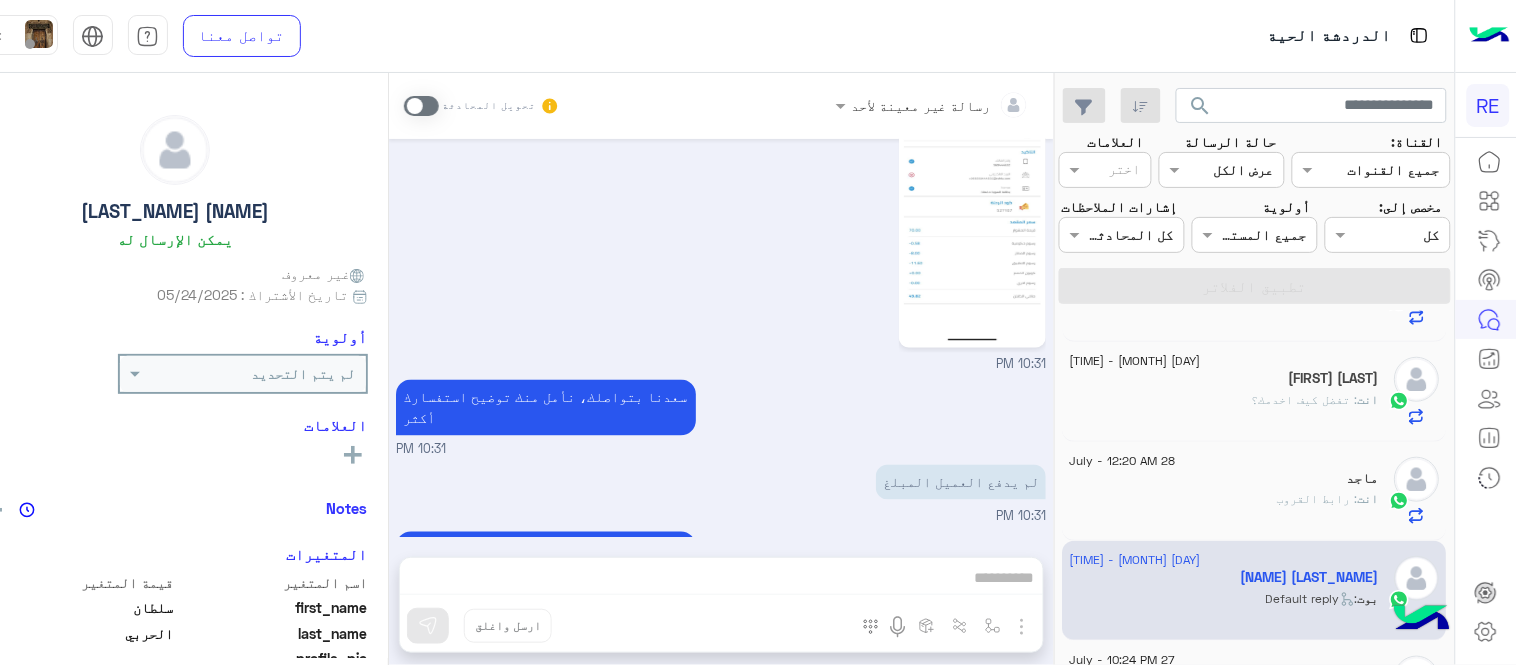 click at bounding box center (421, 106) 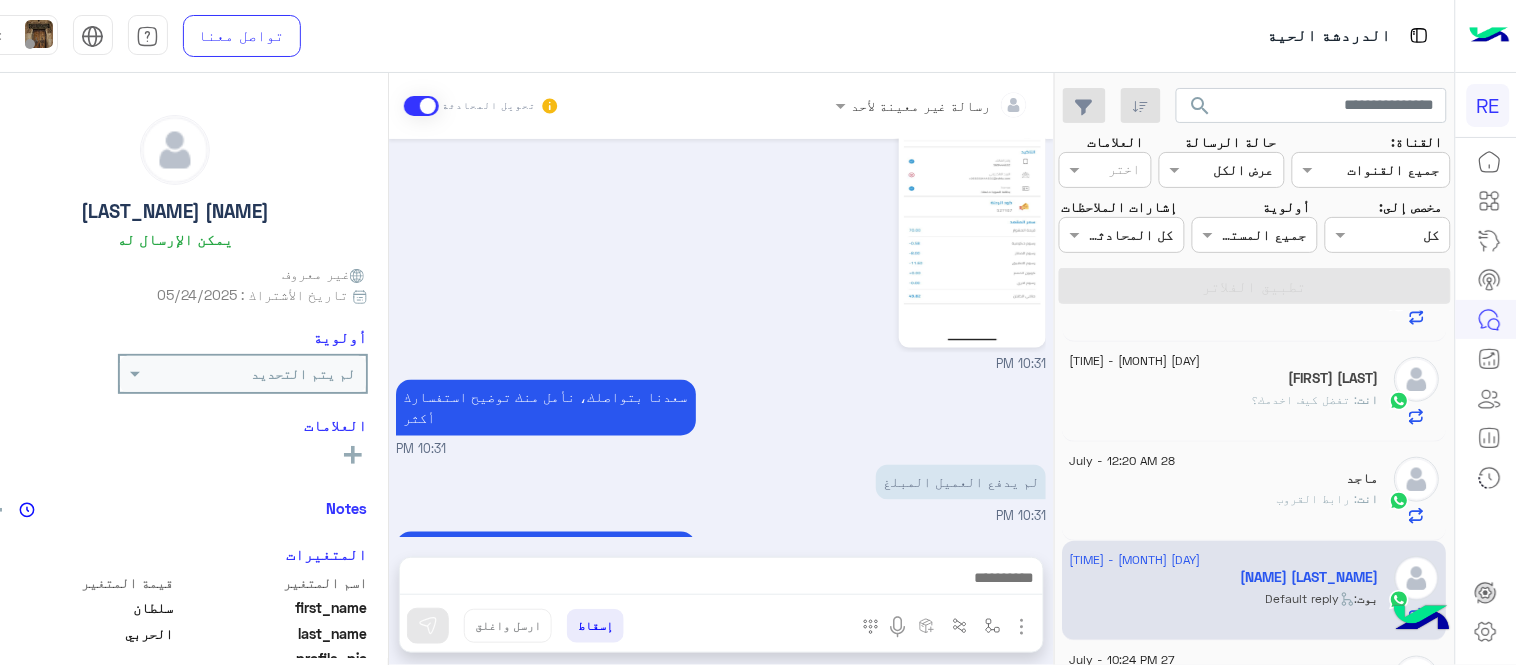 scroll, scrollTop: 924, scrollLeft: 0, axis: vertical 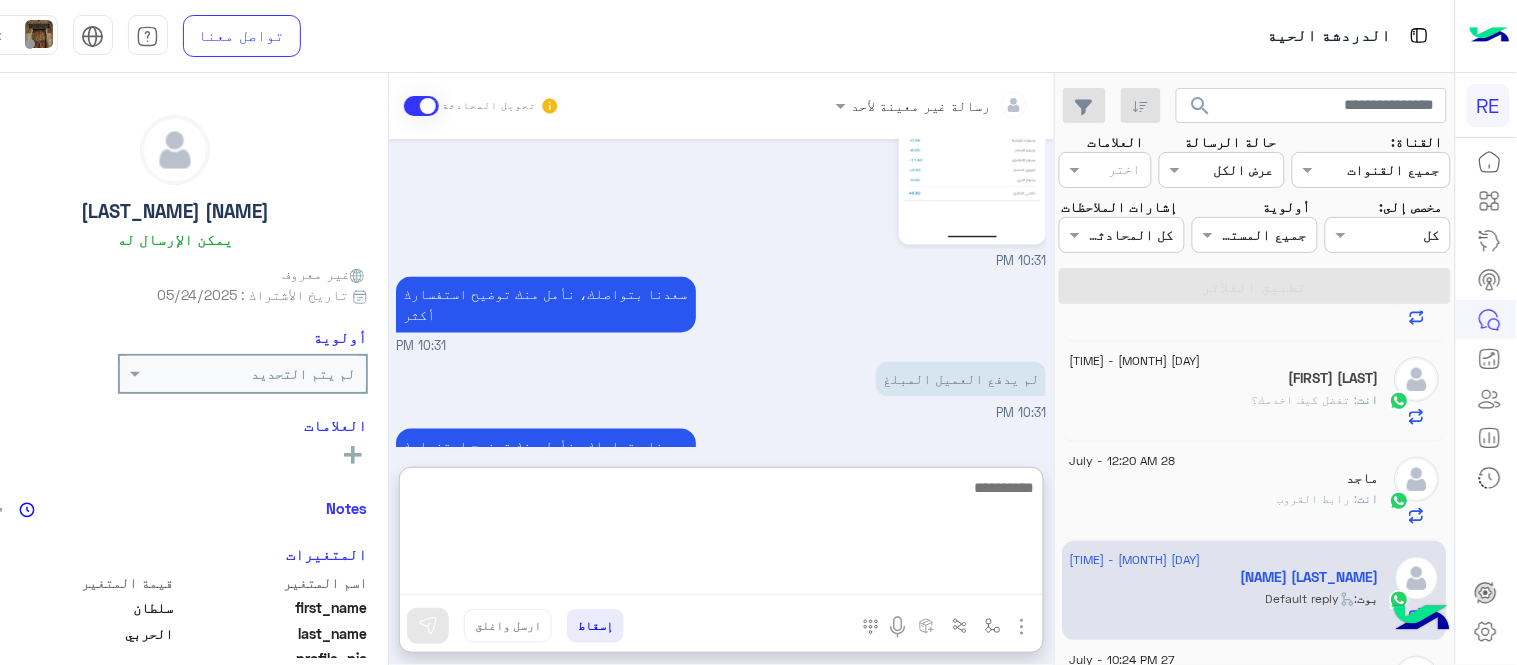 click at bounding box center (721, 535) 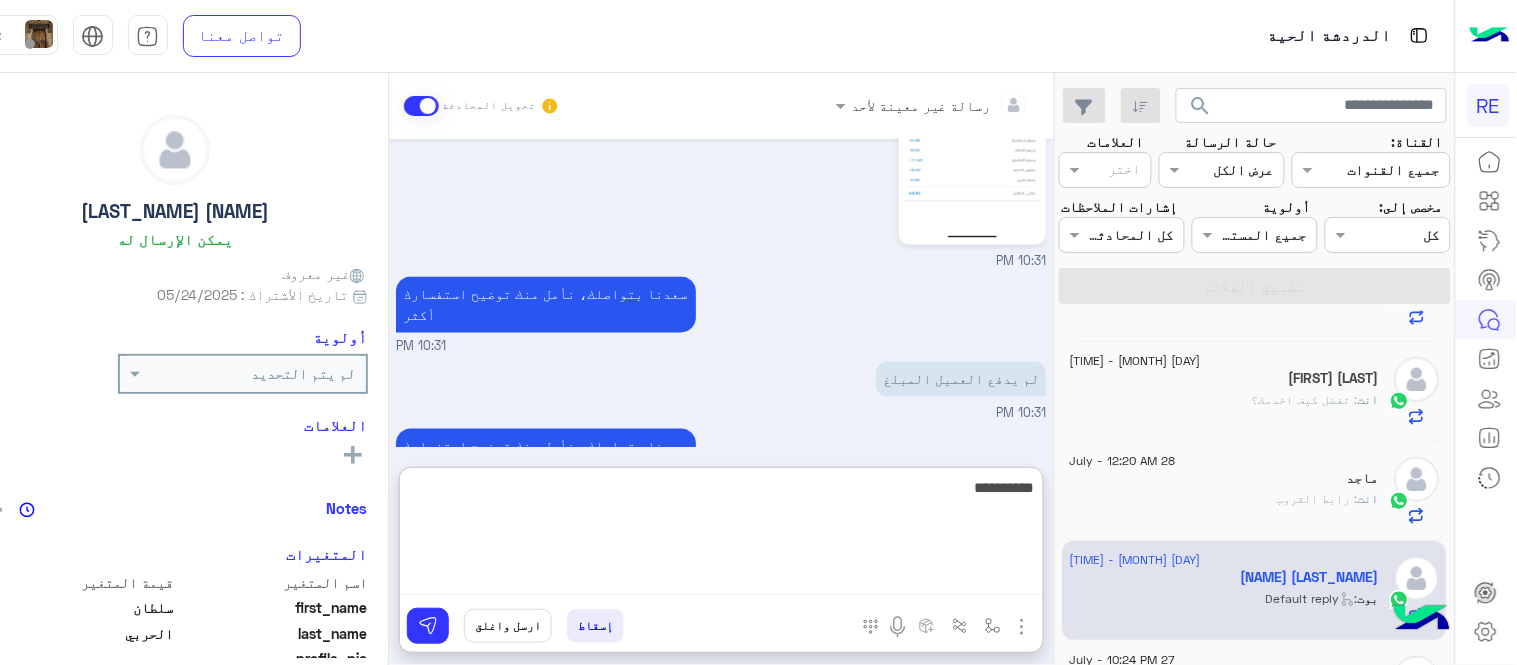 type on "**********" 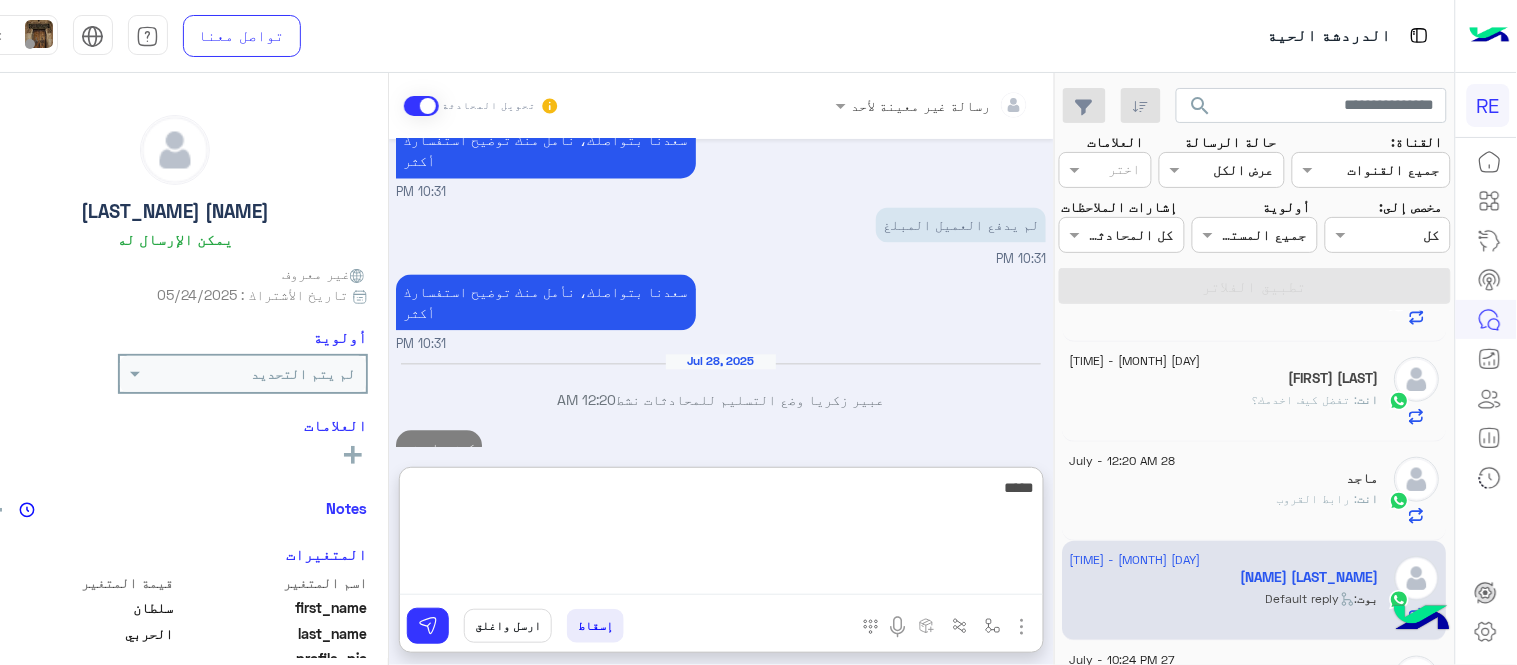 scroll, scrollTop: 1114, scrollLeft: 0, axis: vertical 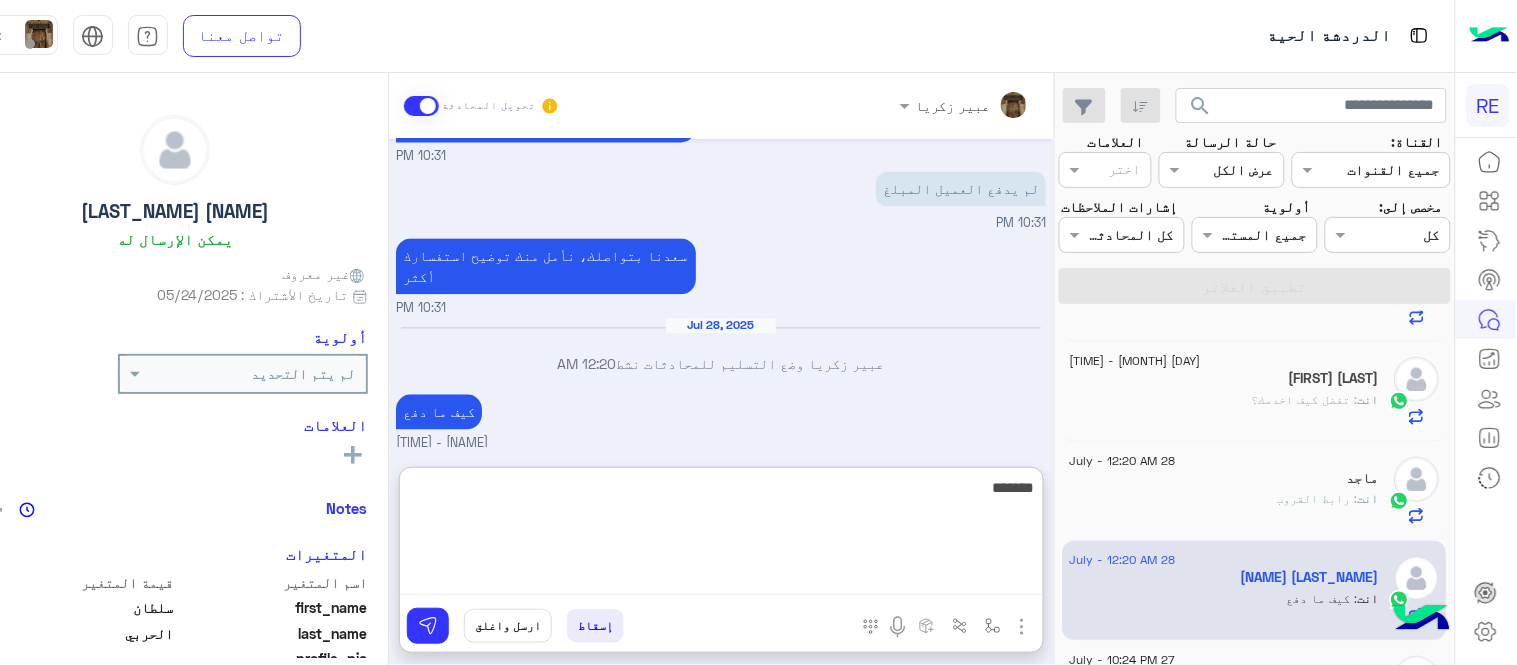 type on "*******" 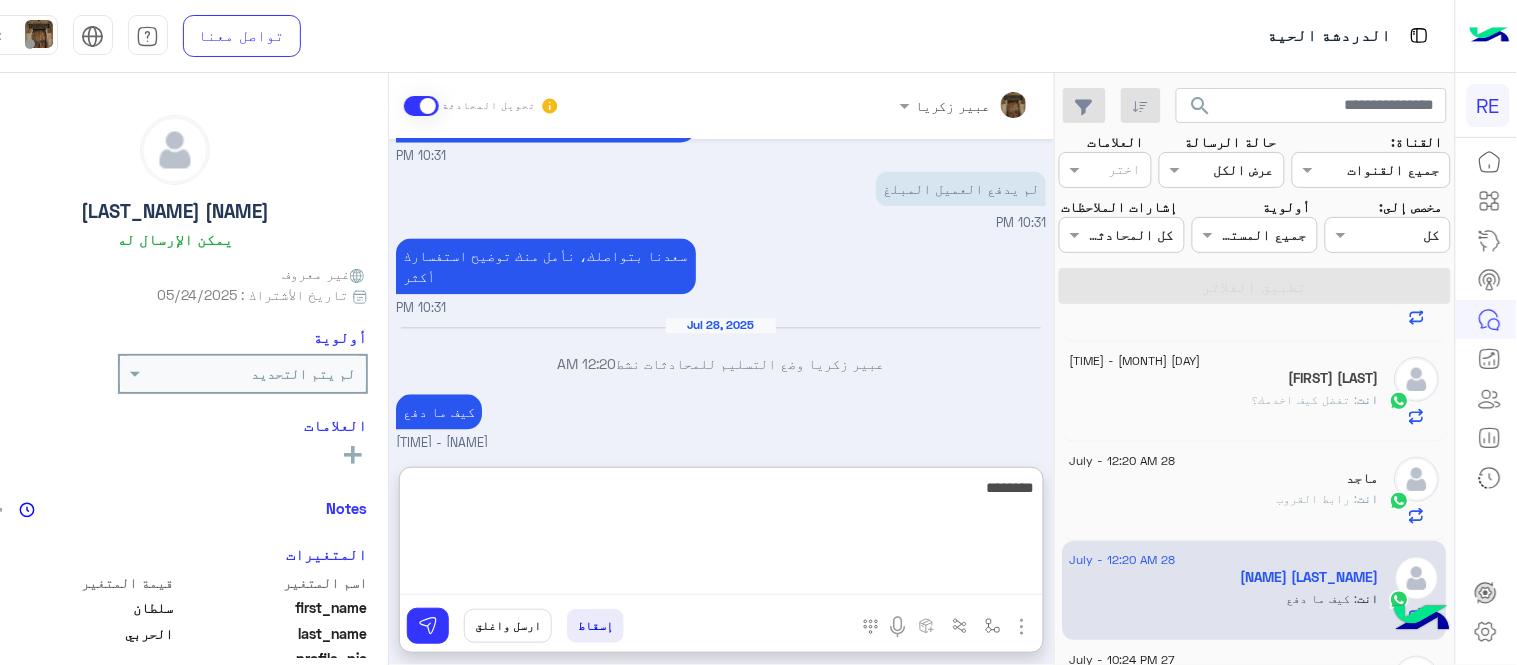 type 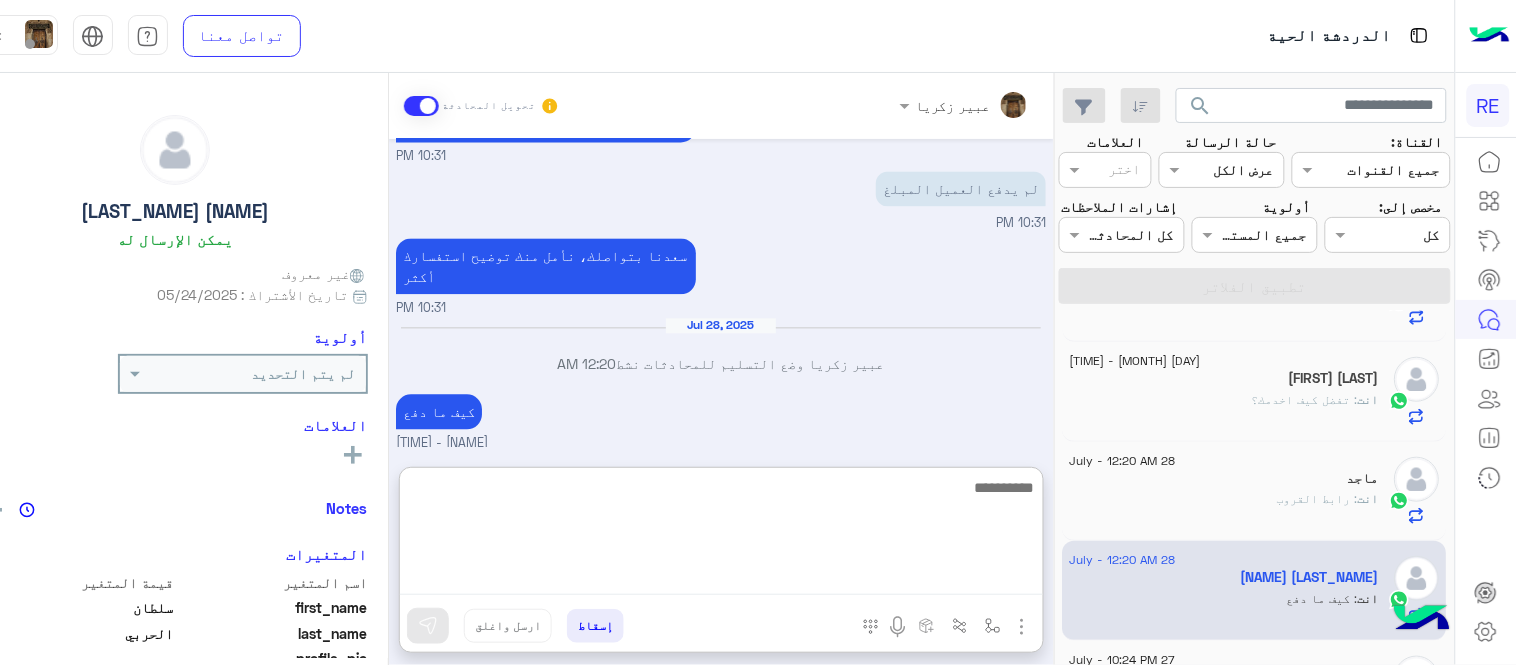 scroll, scrollTop: 1178, scrollLeft: 0, axis: vertical 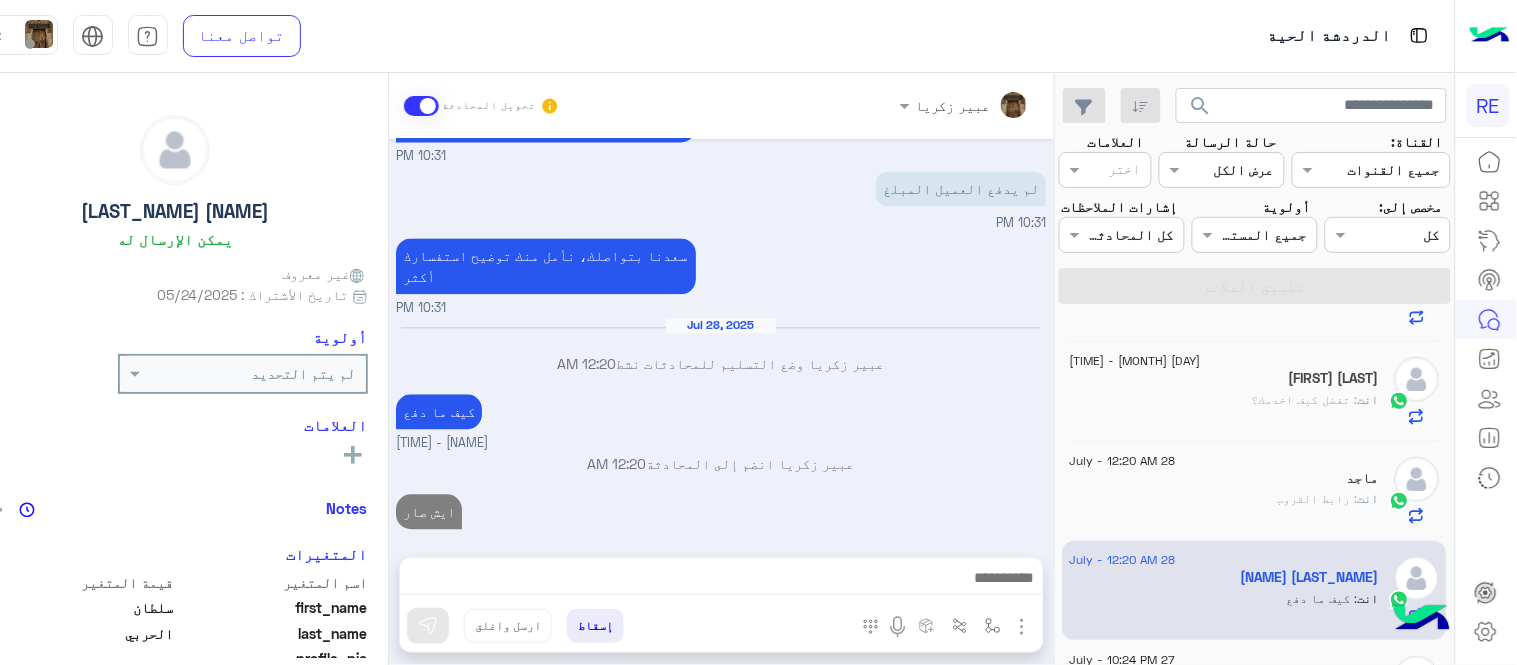 click on "Jul 27, 2025   الملاحظات والشكاوى    10:30 PM  اختيار أي:    10:30 PM   شكاوى    10:30 PM  فضلا اختر نوع الشكوى  ماليه   تقنية   اخرى     10:30 PM   ماليه    10:31 PM  عزيزي العميل  سعدنا بتواصلك معنا ، زودنا بجميع  التفاصيل مع ارفاق الصور الخاصة بالمشكلة  ليتم مباشرة المعالجة مع القسم المختص باسرع وقت اي خدمة اخرى ؟  الرجوع للقائمة الرئ   لا     10:31 PM    10:31 PM  سعدنا بتواصلك، نأمل منك توضيح استفسارك أكثر    10:31 PM  لم يدفع العميل المبلغ   10:31 PM  سعدنا بتواصلك، نأمل منك توضيح استفسارك أكثر    10:31 PM   Jul 28, 2025   [FIRST] [LAST] وضع التسليم للمحادثات نشط   12:20 AM      كيف ما دفع  [FIRST] [LAST] -  12:20 AM   12:20 AM      ايش صار   12:20 AM" at bounding box center [721, 338] 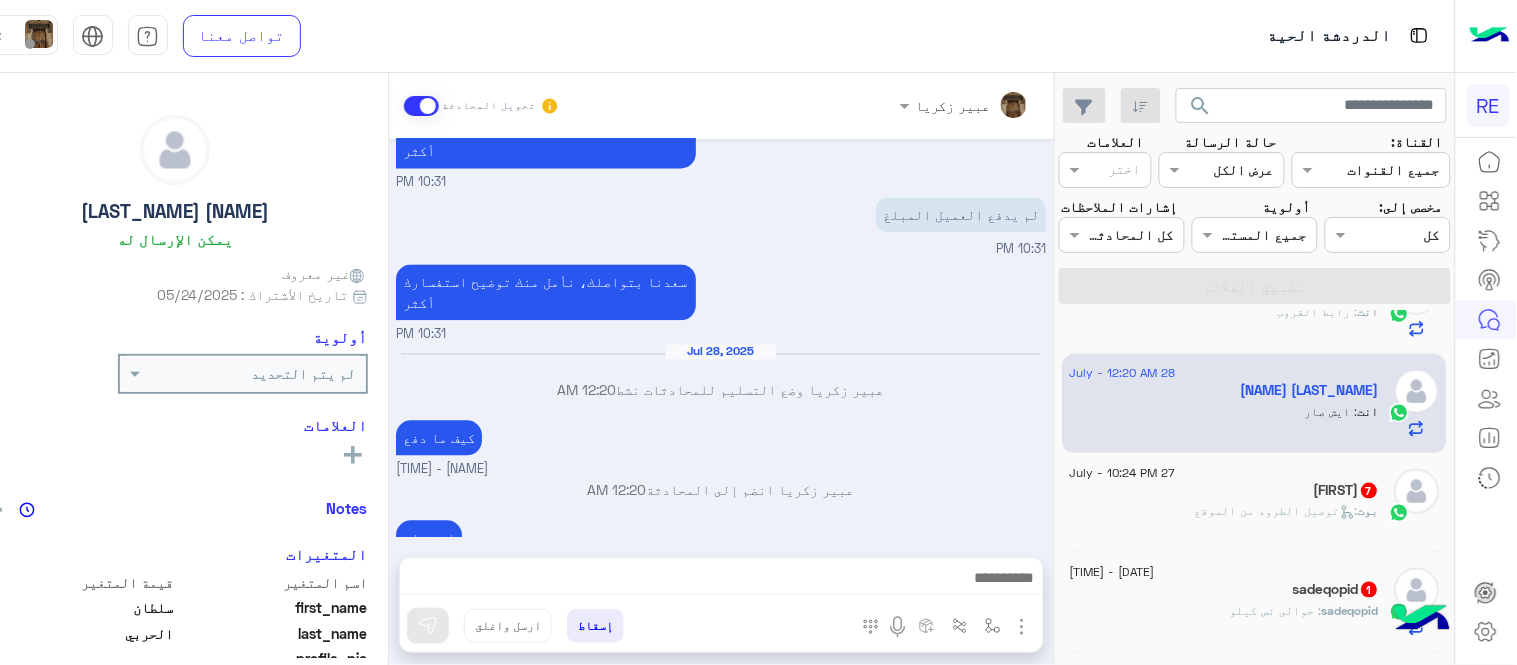 scroll, scrollTop: 680, scrollLeft: 0, axis: vertical 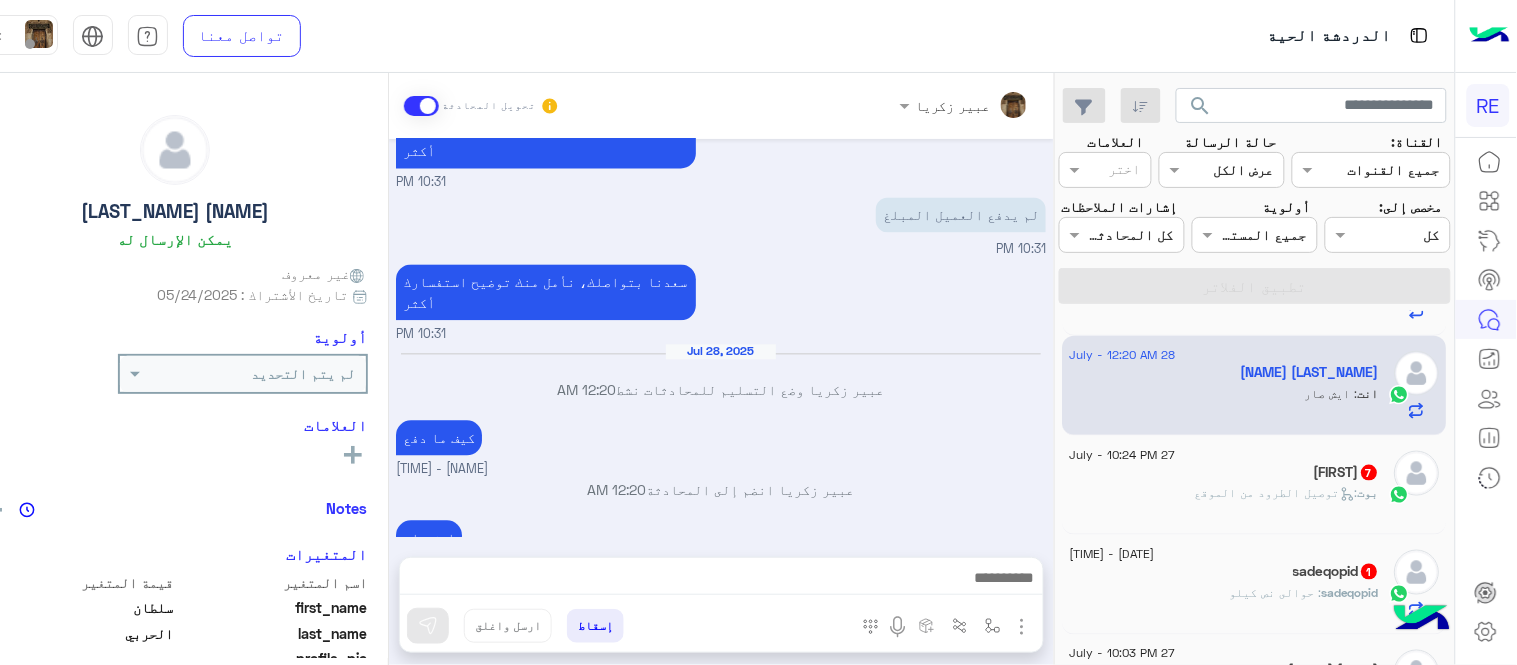 click on "بوت :   توصيل الطرود من الموقع" 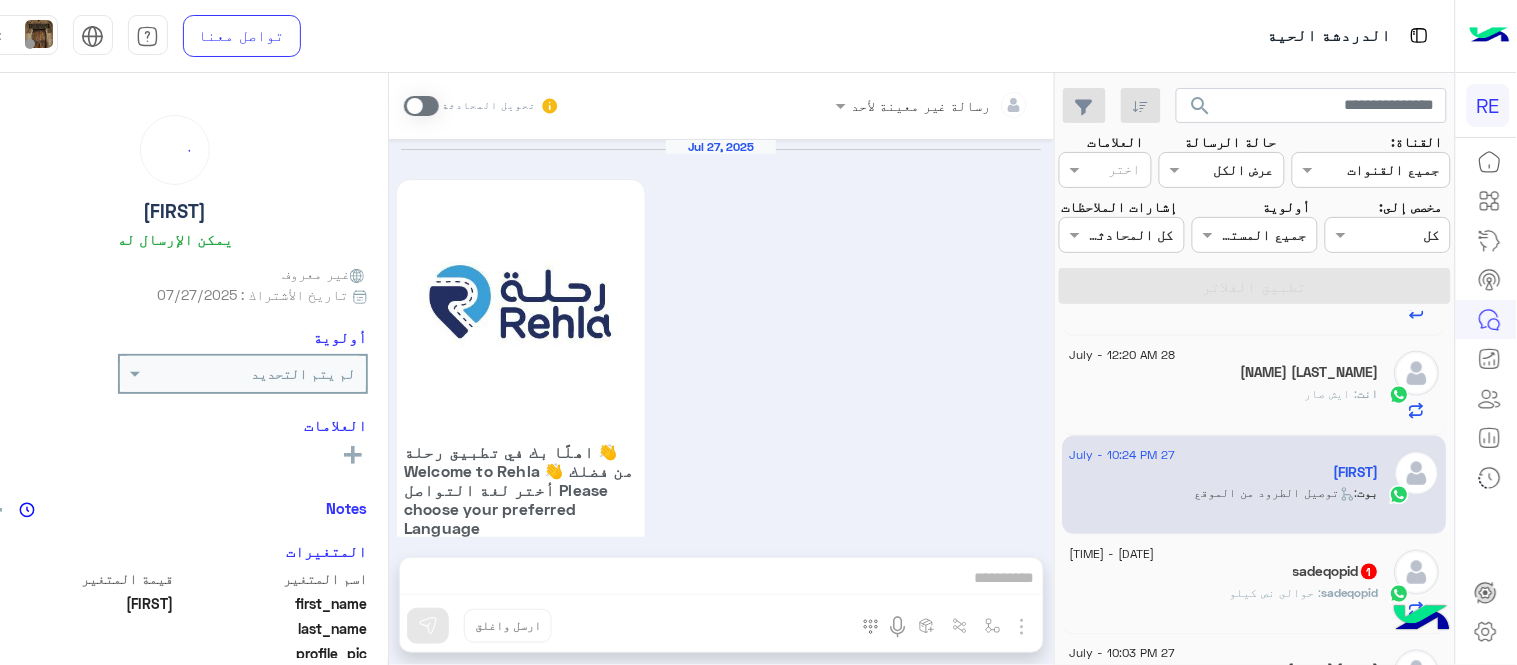 scroll, scrollTop: 1353, scrollLeft: 0, axis: vertical 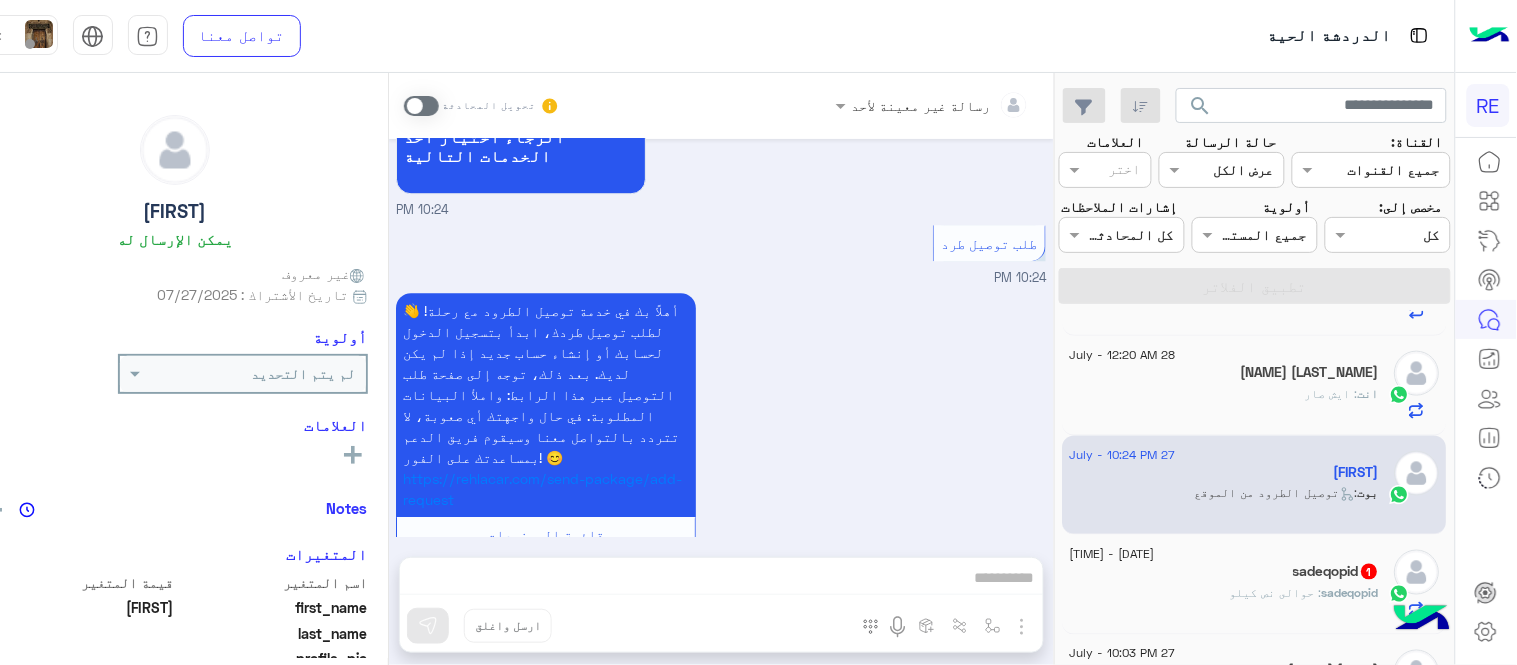 click at bounding box center [421, 106] 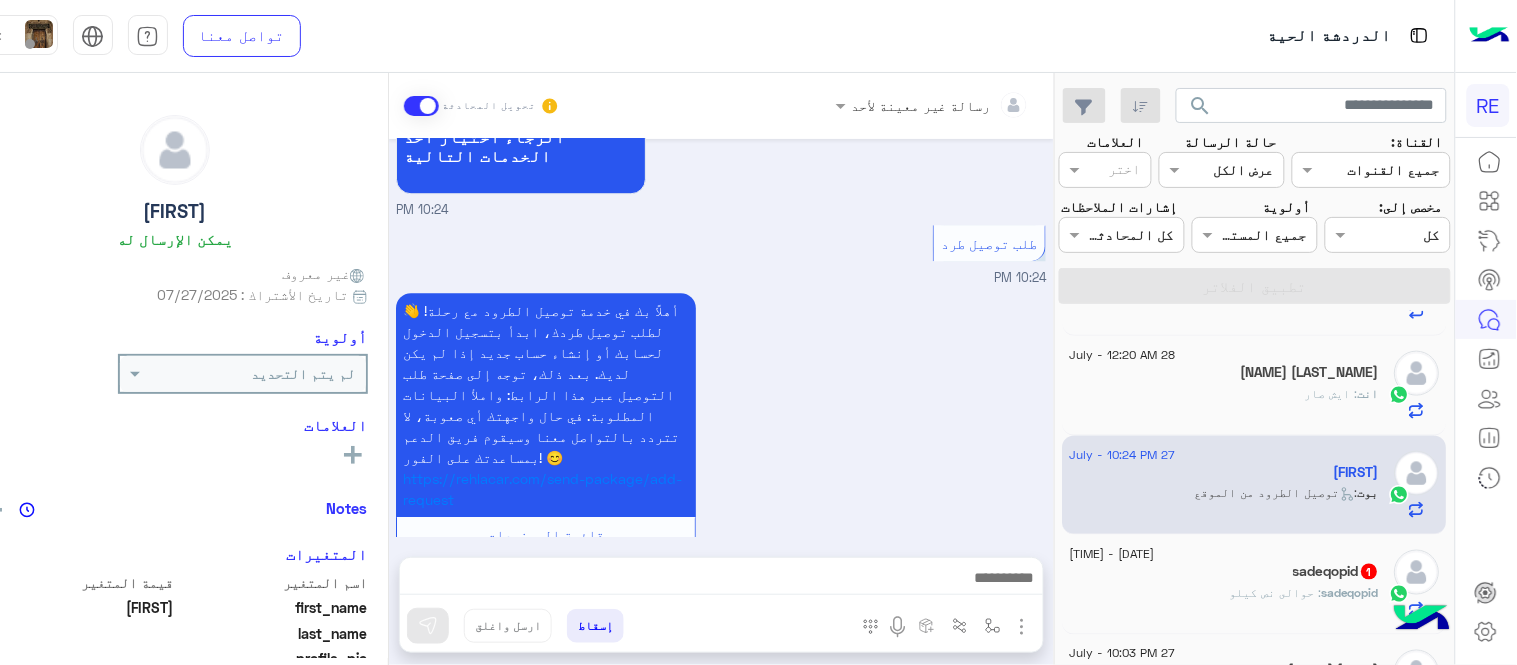 scroll, scrollTop: 1424, scrollLeft: 0, axis: vertical 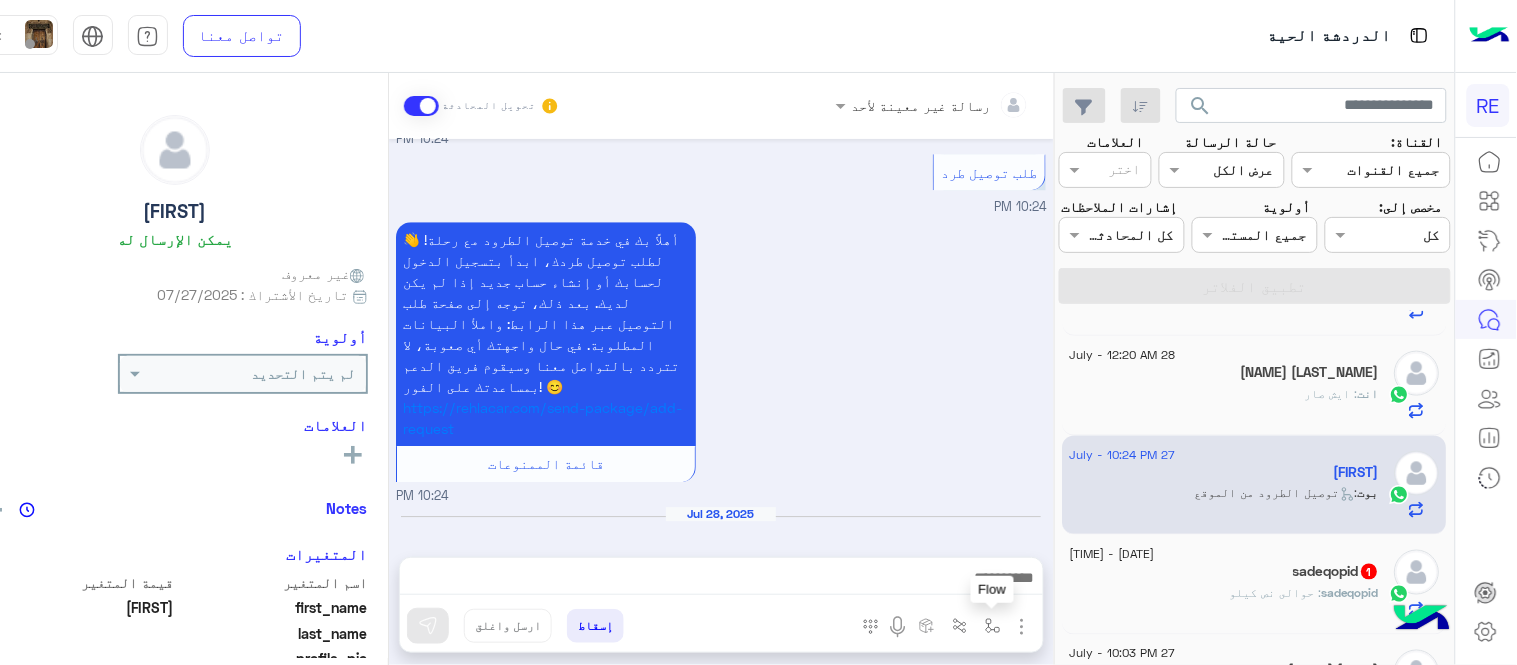 click at bounding box center (993, 626) 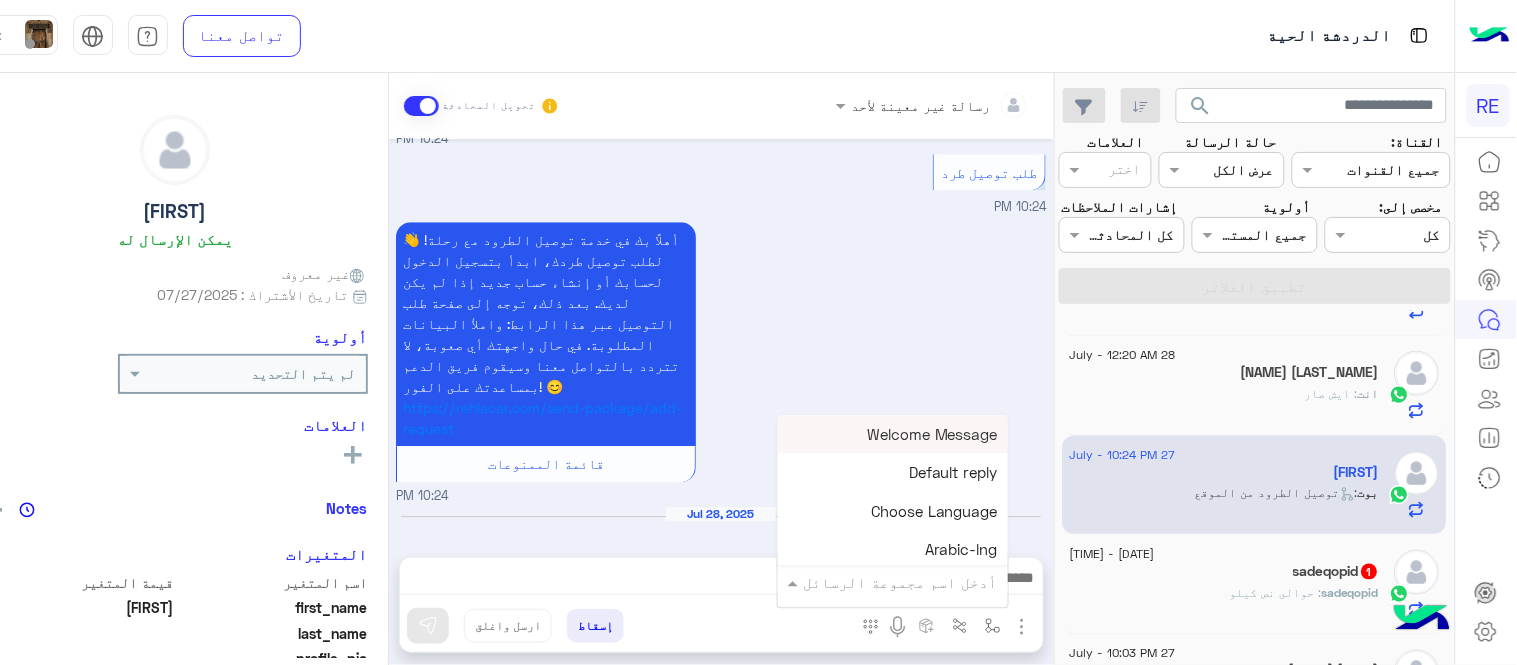 click at bounding box center (921, 582) 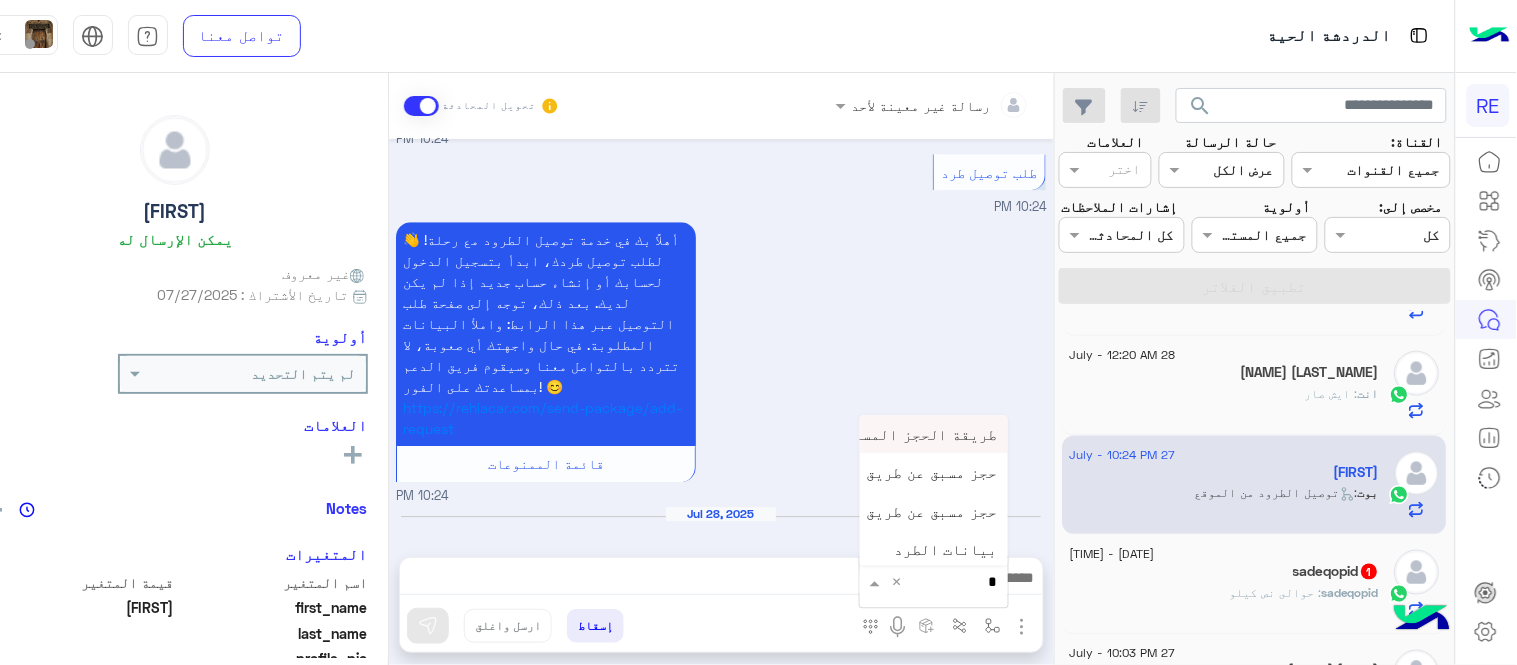 type on "**" 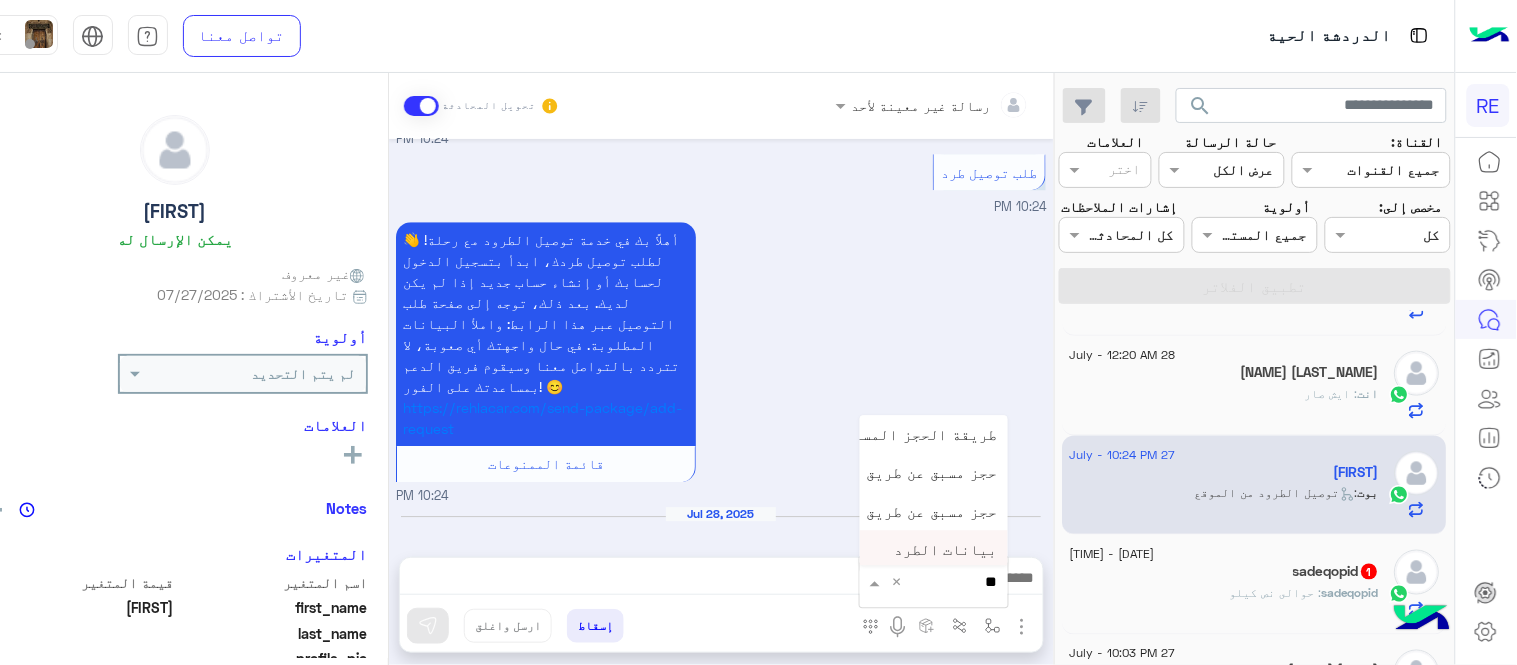 click on "بيانات الطرد" at bounding box center [934, 550] 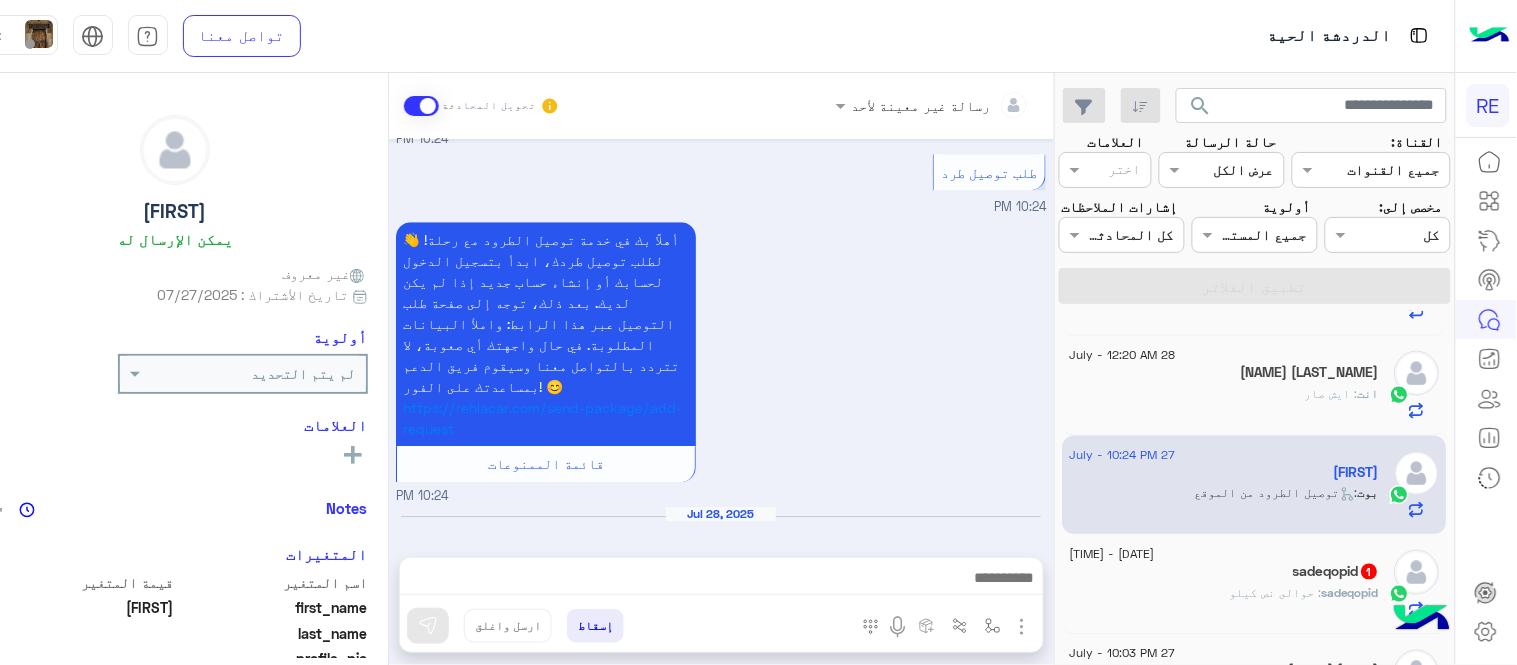 type on "**********" 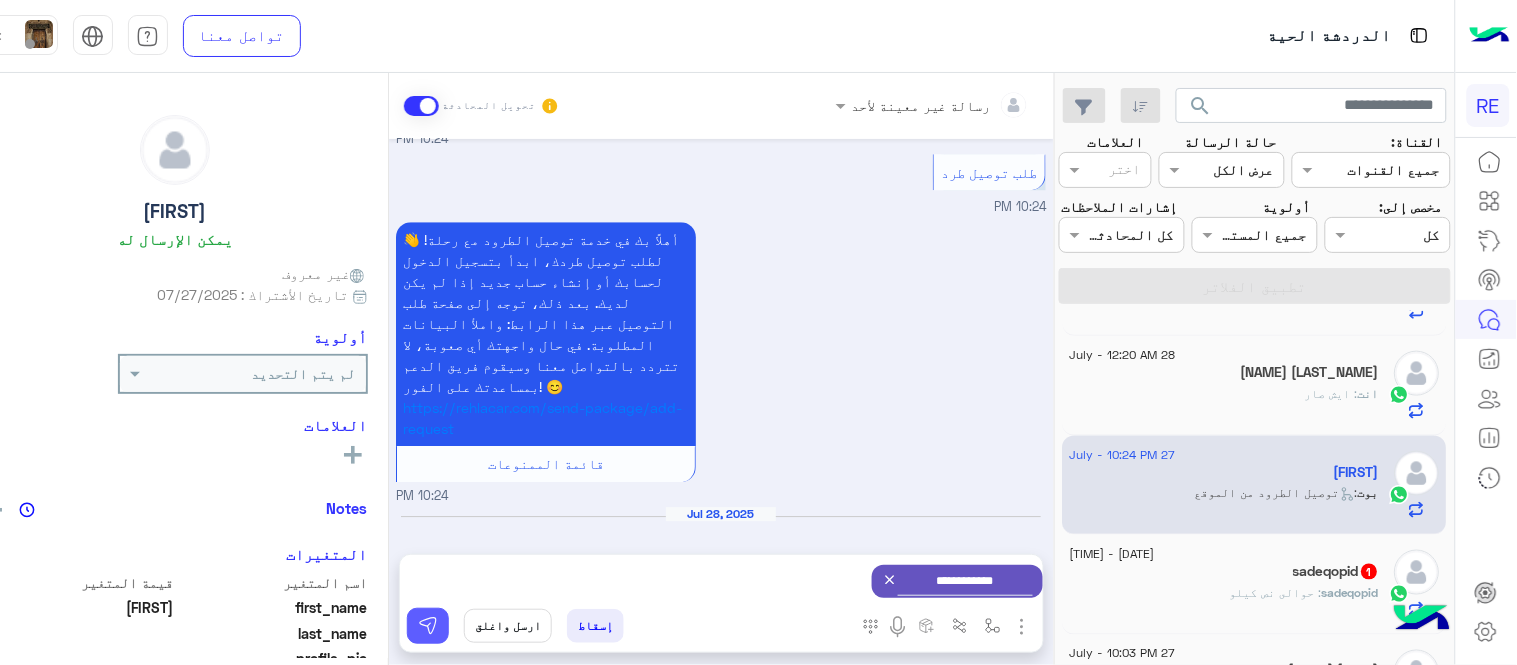 click at bounding box center [428, 626] 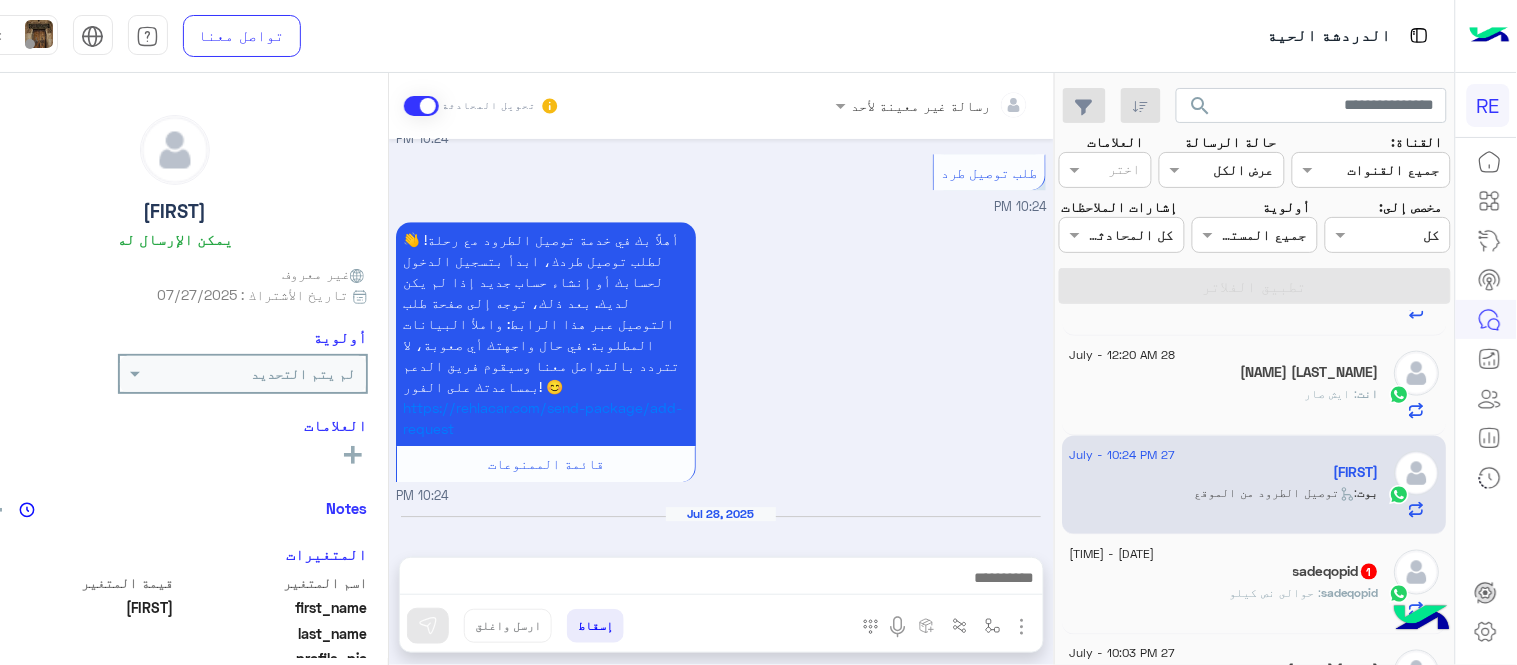 scroll, scrollTop: 1424, scrollLeft: 0, axis: vertical 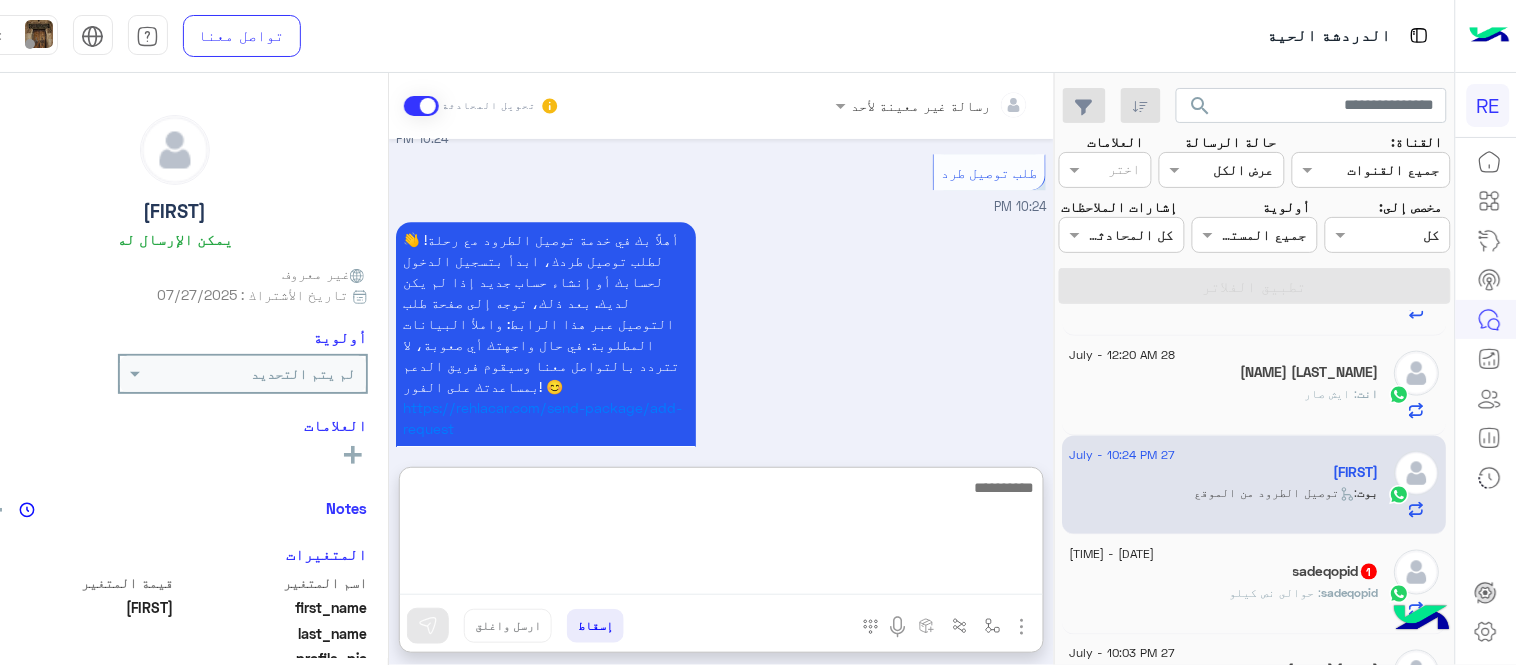click at bounding box center (721, 535) 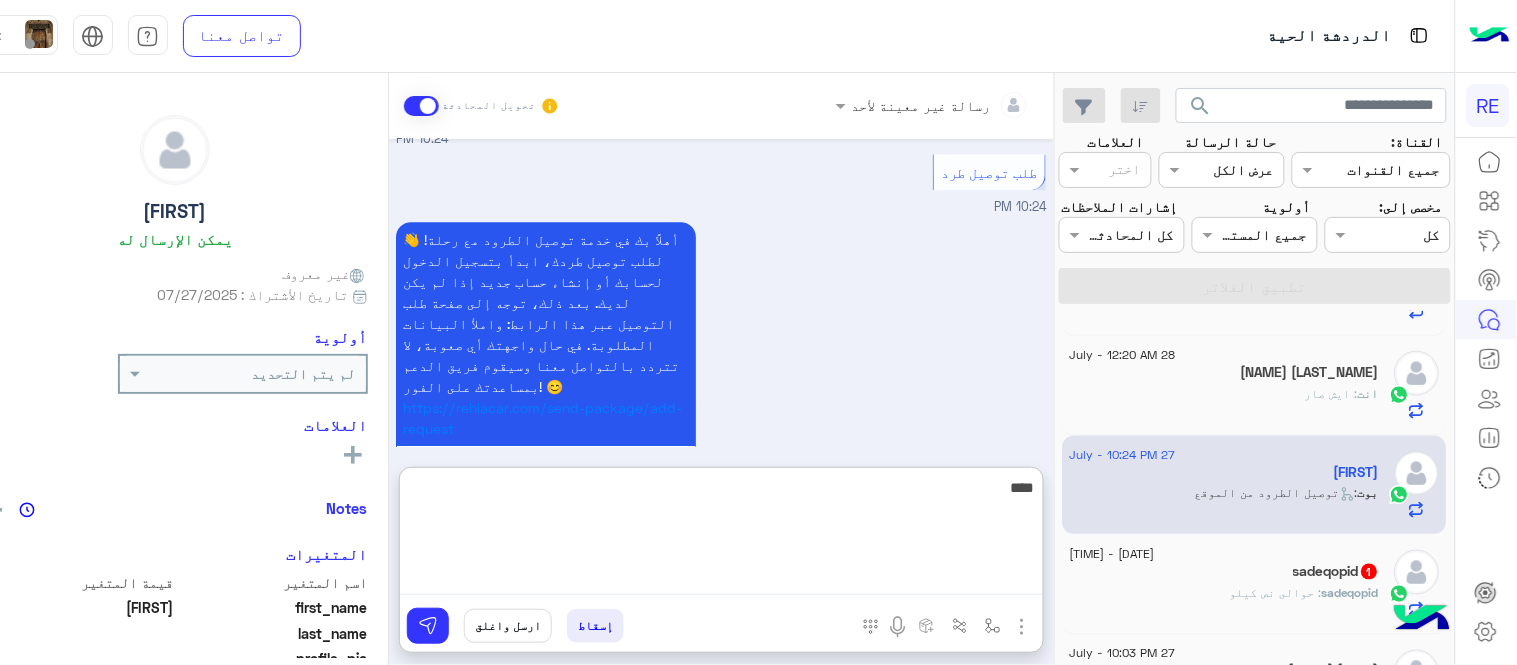 scroll, scrollTop: 1972, scrollLeft: 0, axis: vertical 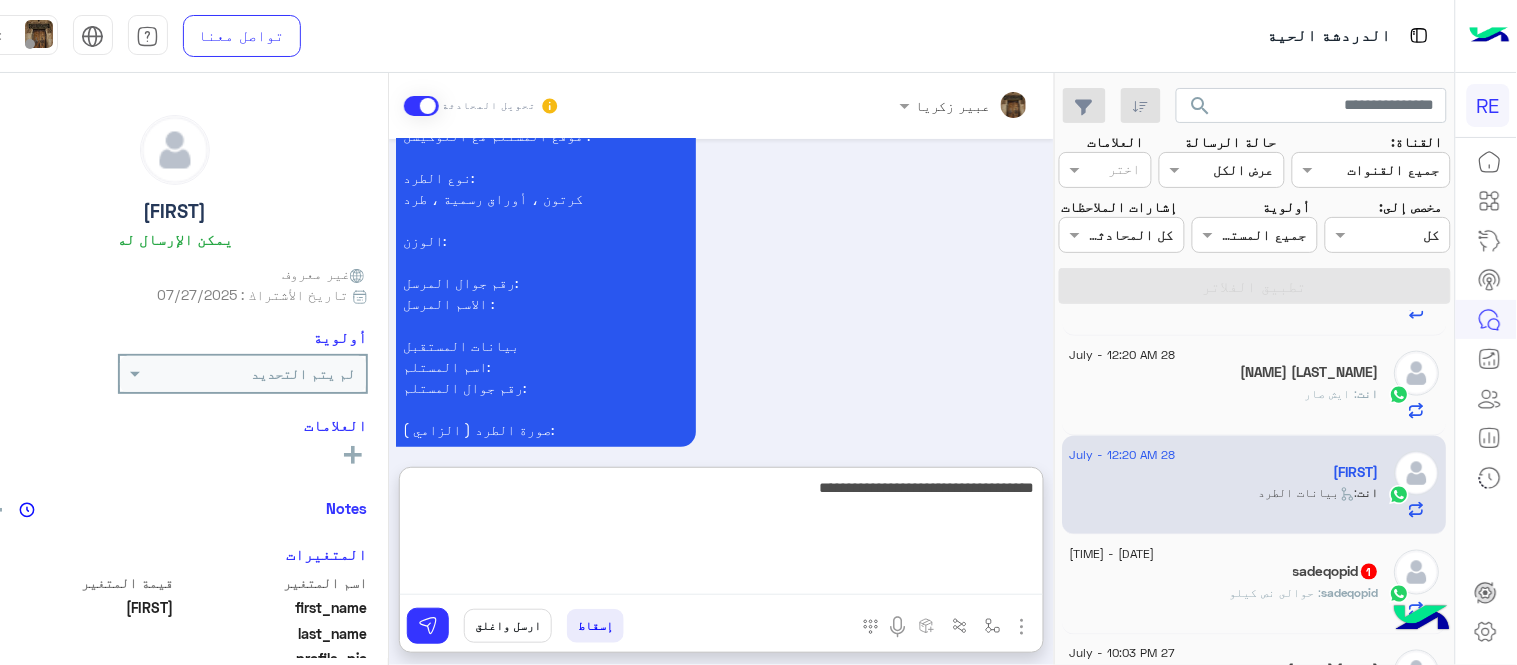 click on "**********" at bounding box center [721, 535] 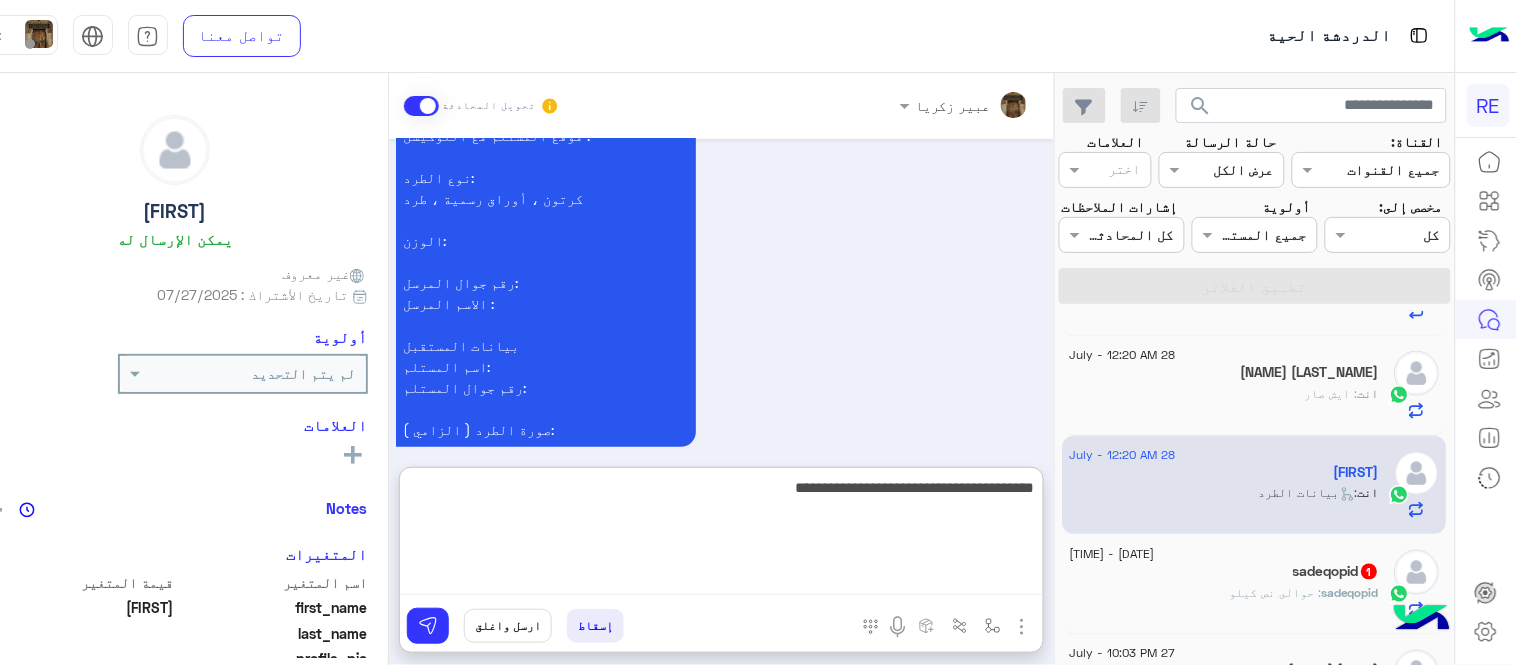 type on "**********" 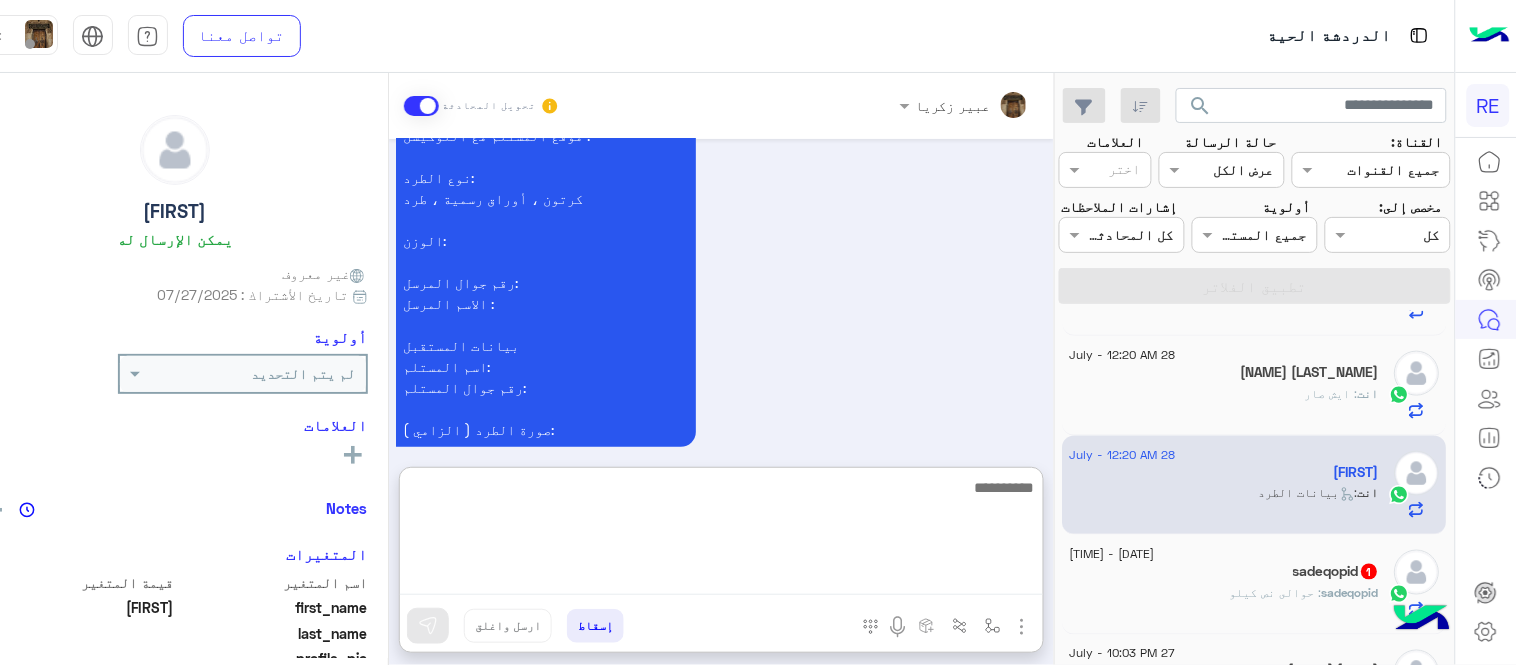 scroll, scrollTop: 2035, scrollLeft: 0, axis: vertical 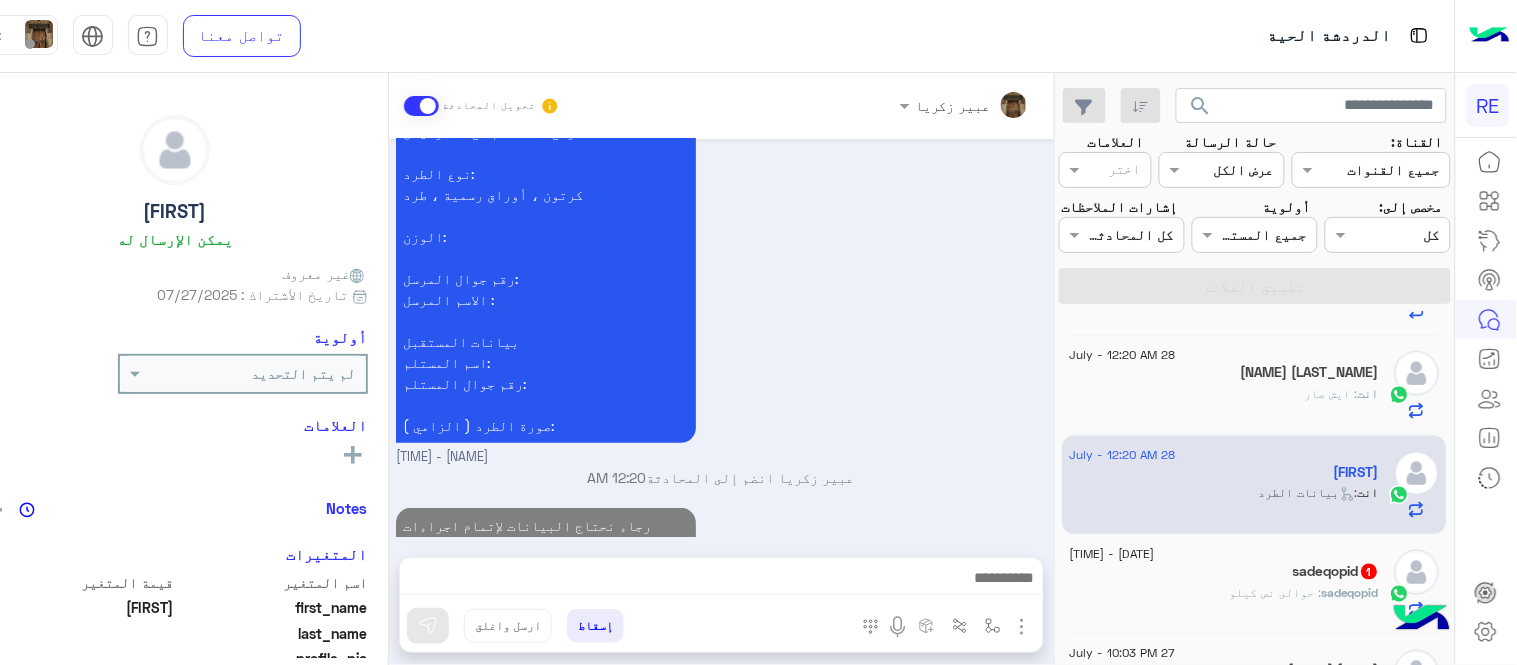 click on "Jul 27, 2025
اهلًا بك في تطبيق رحلة 👋
Welcome to Rehla  👋
من فضلك أختر لغة التواصل
Please choose your preferred Language
English   عربي     10:23 PM   [FIRST]  غادر المحادثة   10:23 PM       عربي    10:23 PM  هل أنت ؟   كابتن 👨🏻‍✈️   عميل 🧳   رحال (مرشد مرخص) 🏖️     10:23 PM   عميل     10:24 PM  هل لديك حساب مسجل على التطبيق   لا   نعم     10:24 PM   لا    10:24 PM  يمكنك تحميل التطبيق والتسجيل عبر الرابط 📲
http://onelink.to/Rehla
ونسعد بزيارتك حسابات التواصل الاجتماعي :
https://compiled.social/rehlacar    لمساعدتك بشكل افضل
الرجاء اختيار احد الخدمات التالية     10:24 PM   طلب توصيل طرد    10:24 PM   https://rehlacar.com/send-package/add-request  قائمة الممنوعات     10:24 PM   Jul 28, 2025   12:20 AM      الوزن:" at bounding box center [721, 338] 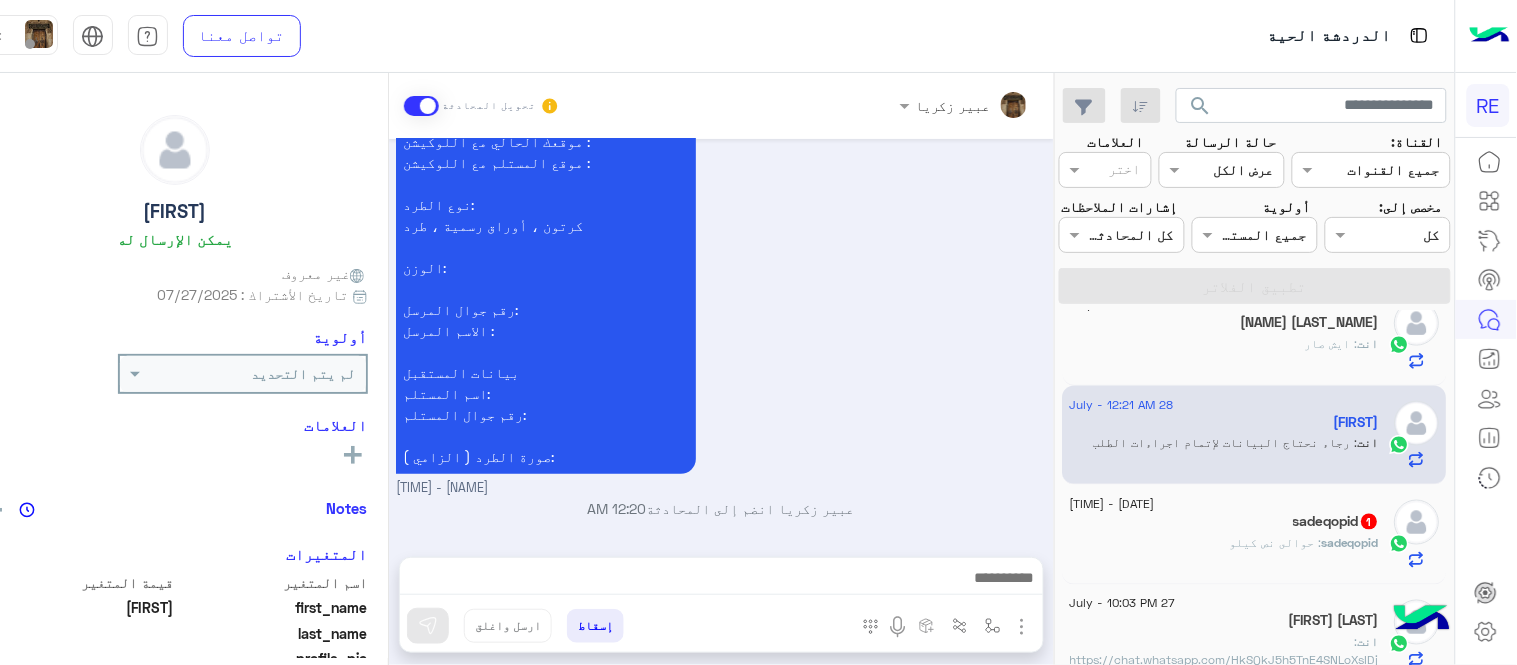 scroll, scrollTop: 742, scrollLeft: 0, axis: vertical 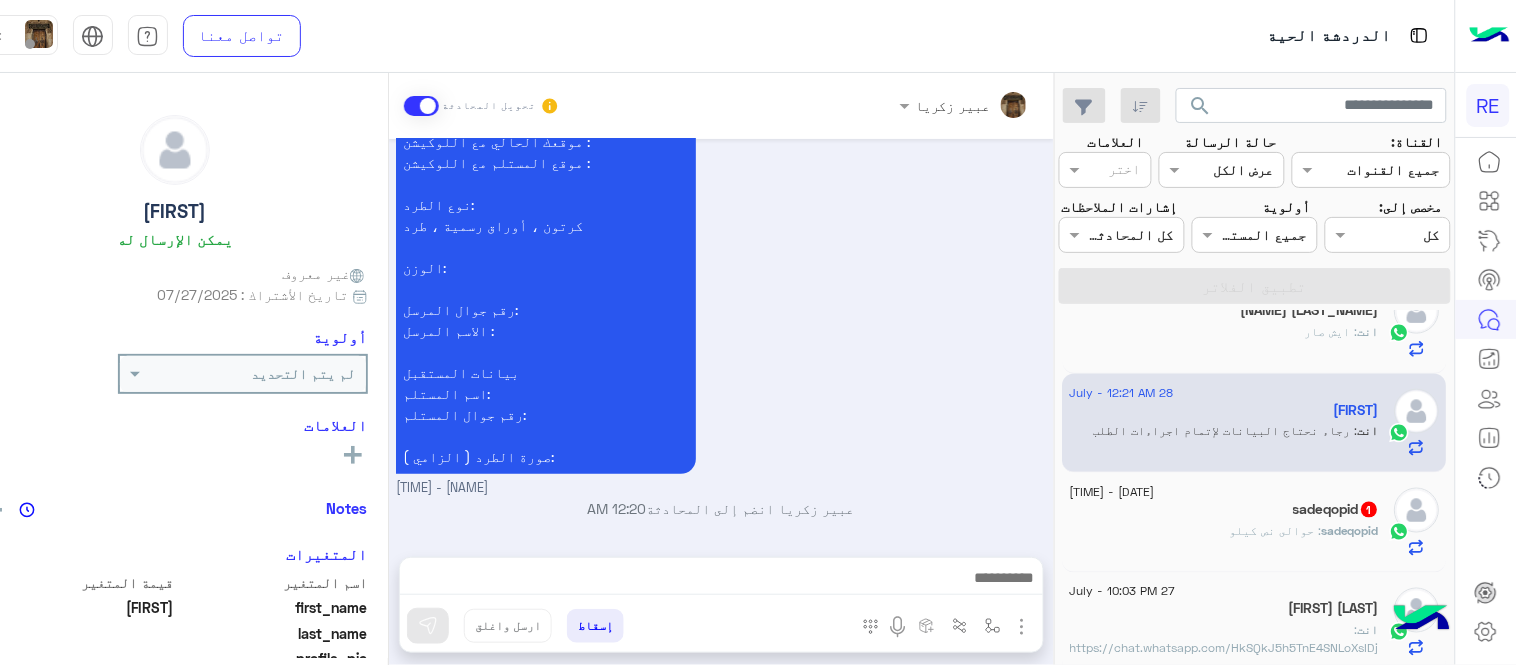 click on "[NAME] : حوالى نص كيلو" 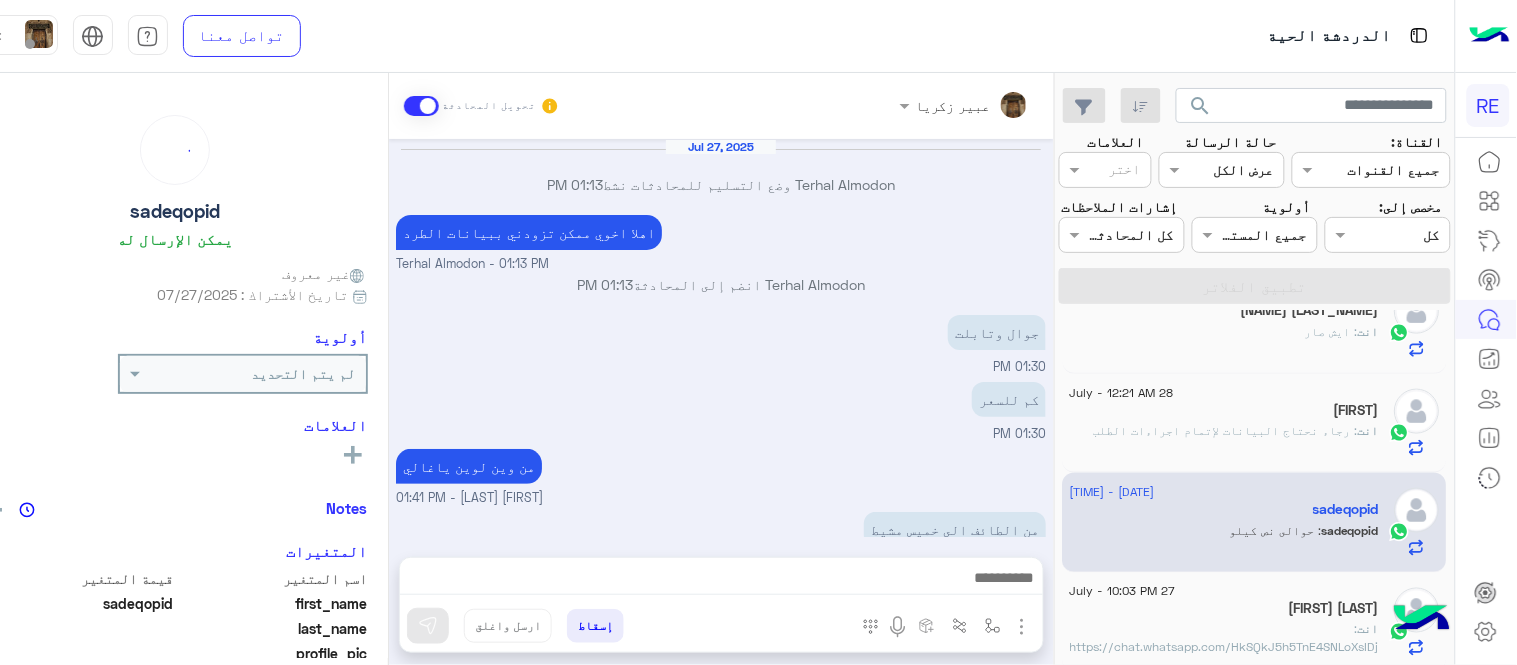 scroll, scrollTop: 203, scrollLeft: 0, axis: vertical 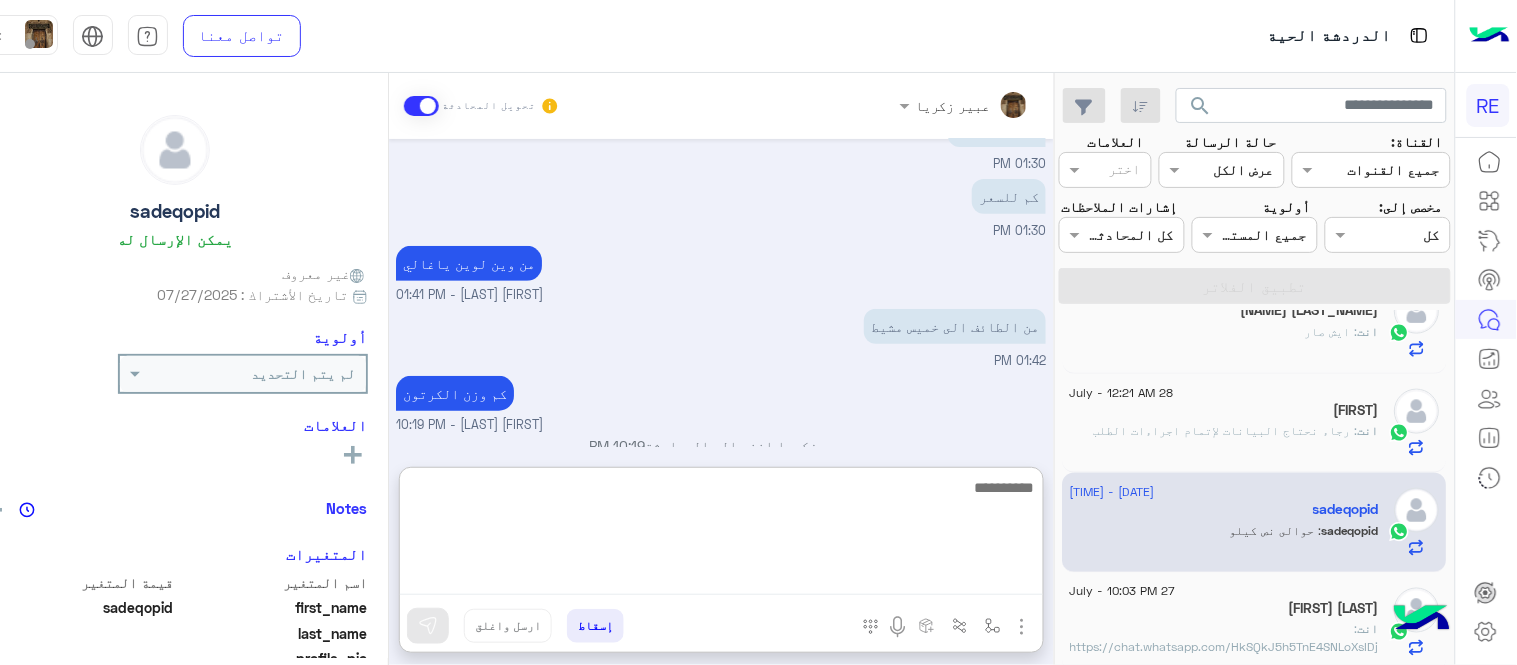 click at bounding box center [721, 535] 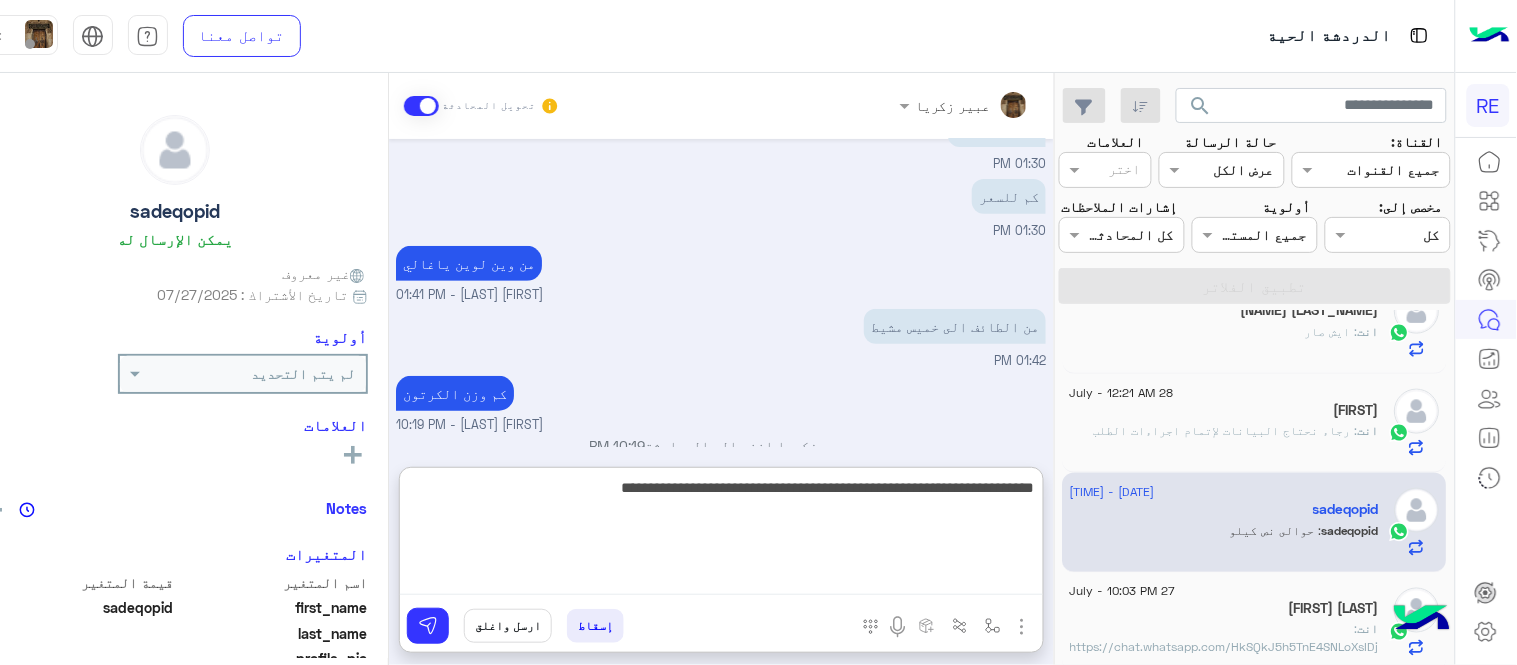 type on "**********" 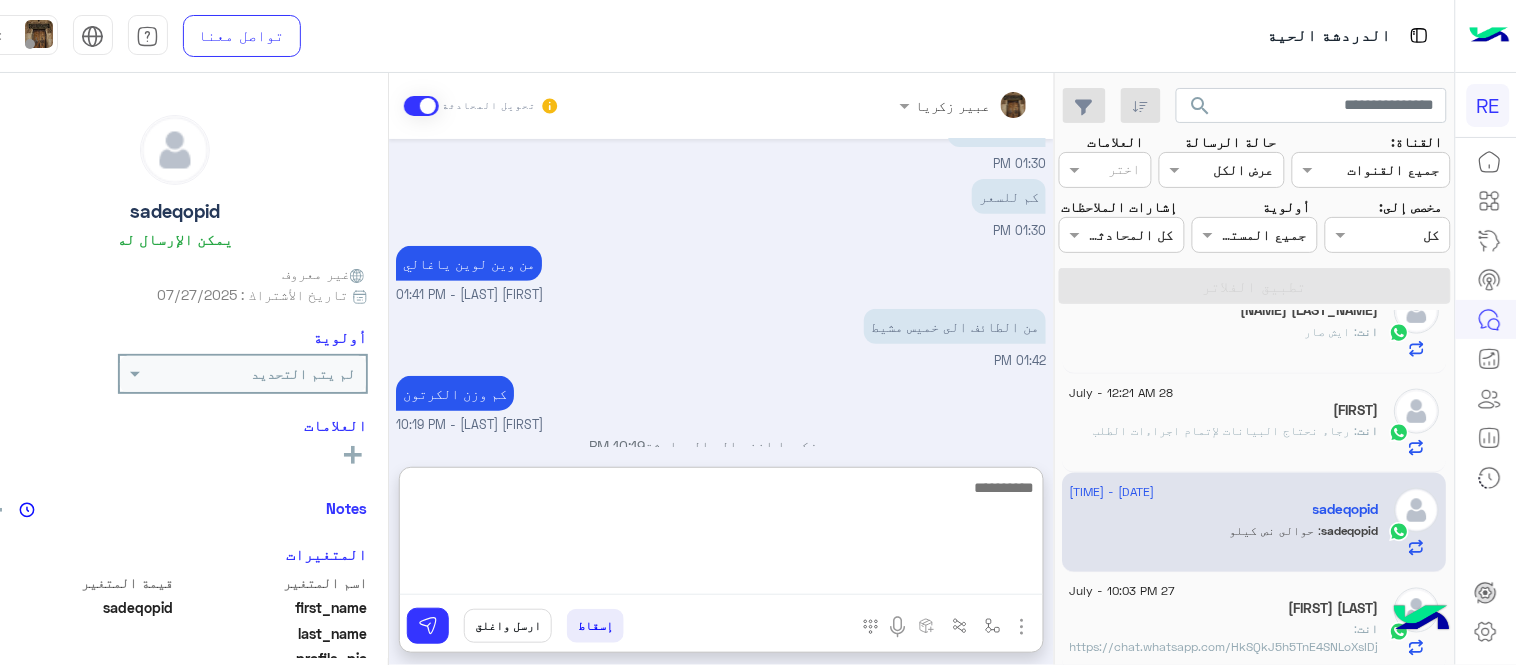 scroll, scrollTop: 413, scrollLeft: 0, axis: vertical 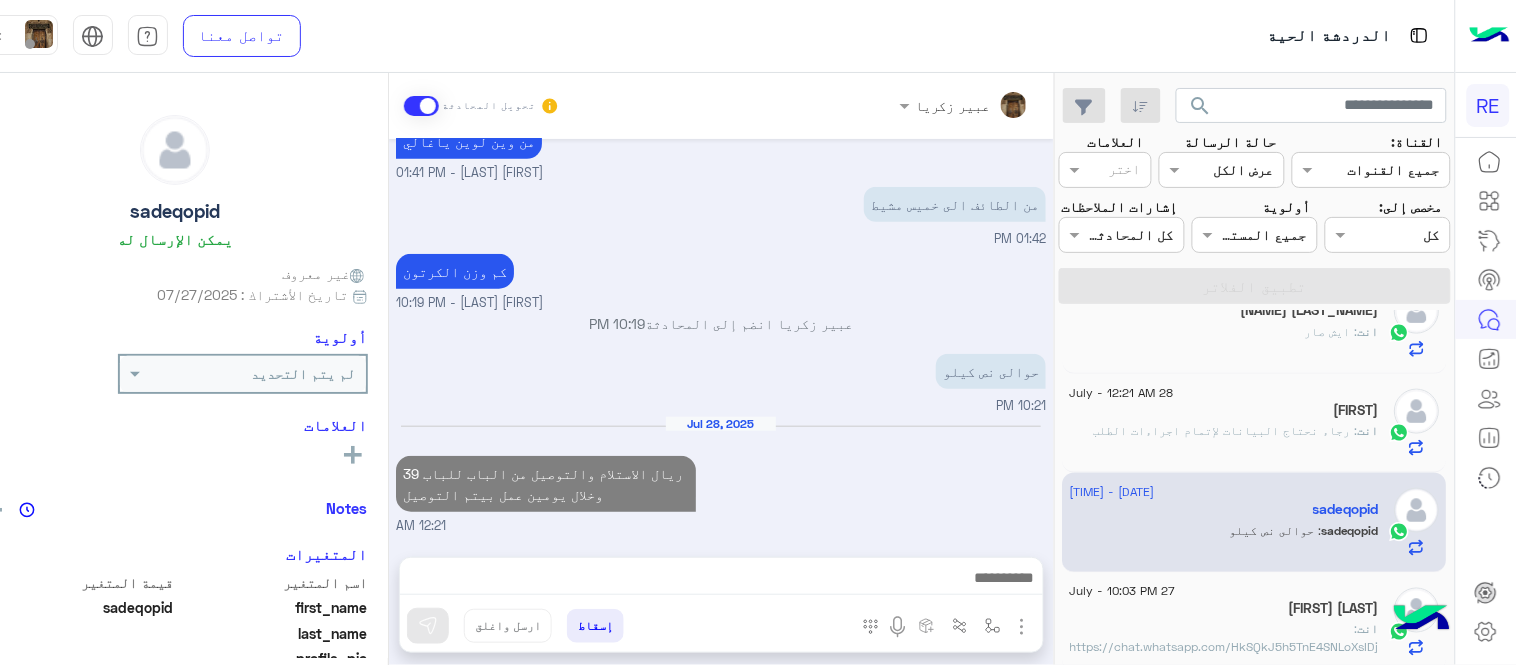 click on "[DATE]  [CURRENCY][NUMBER] الاستلام والتوصيل من الباب للباب وخلال يومين عمل بيتم التوصيل   [TIME]" at bounding box center [721, 476] 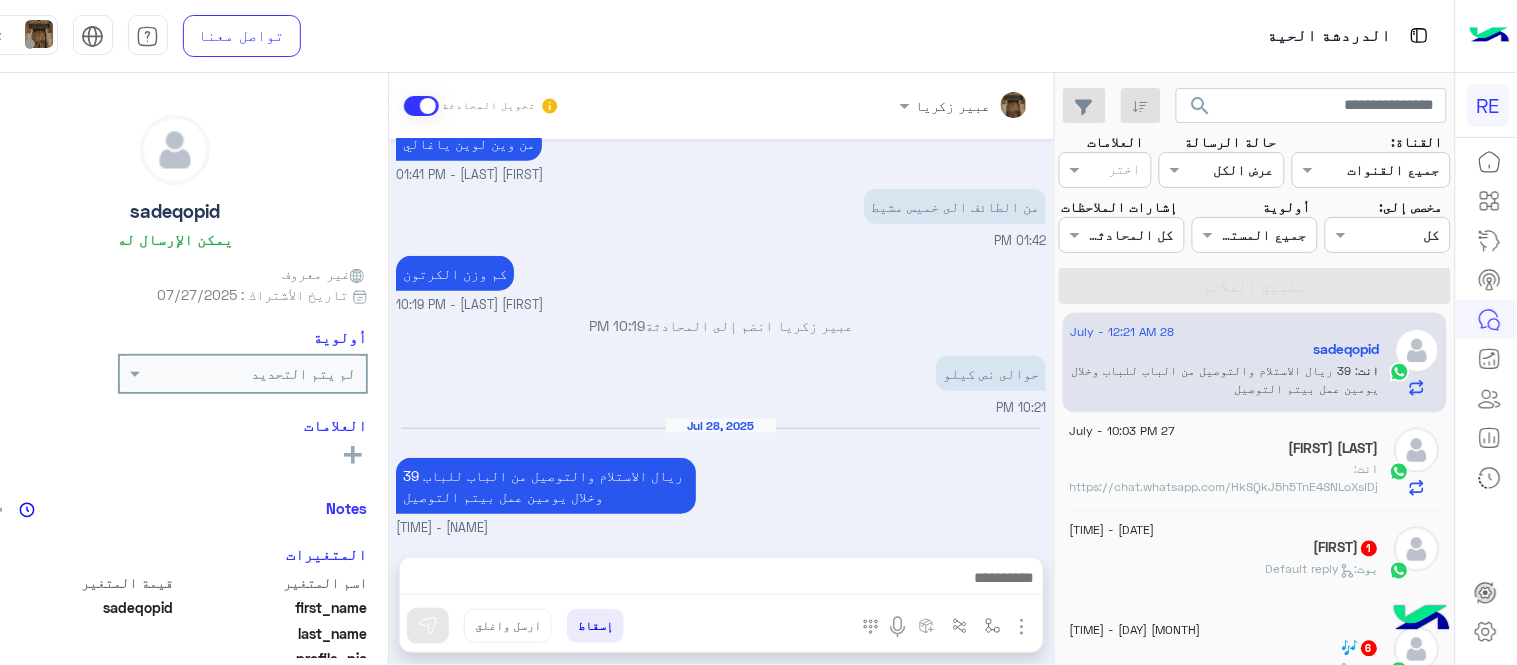scroll, scrollTop: 914, scrollLeft: 0, axis: vertical 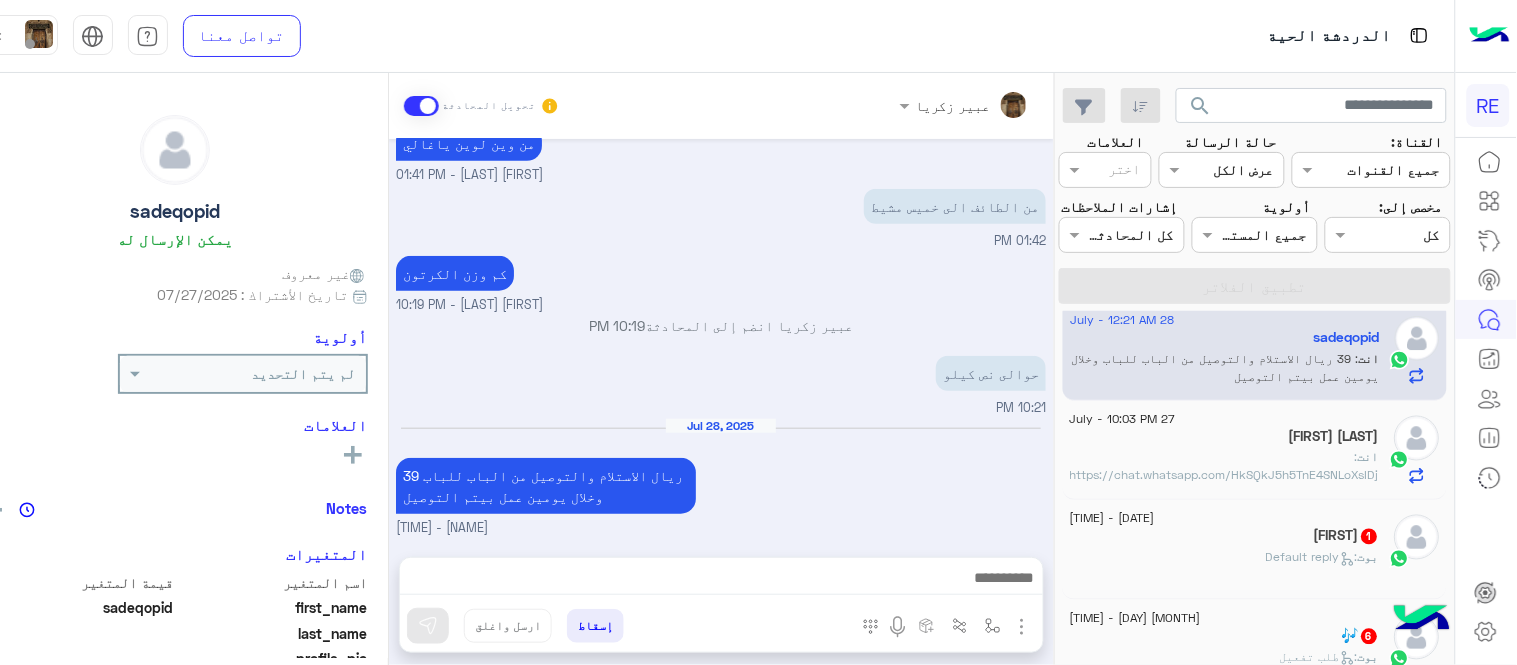 click on "[NAME]   [NUMBER]" 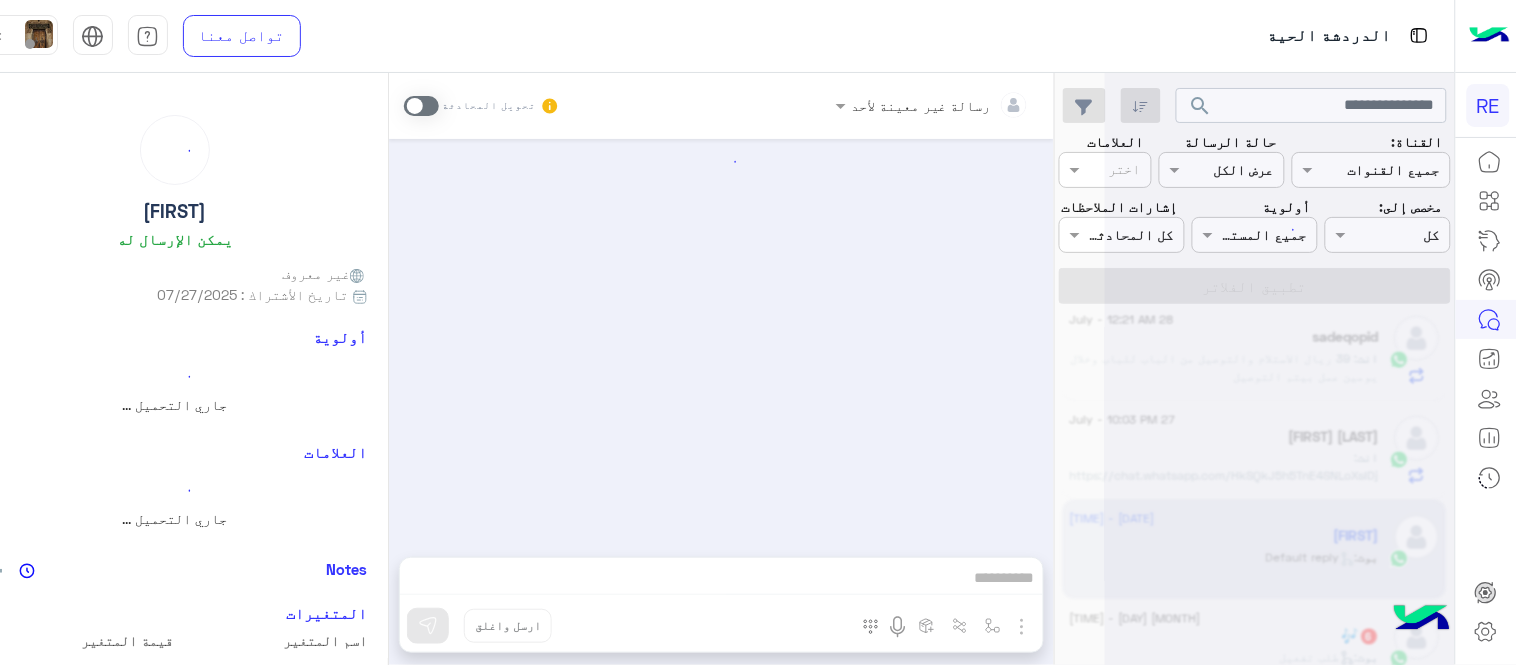 scroll, scrollTop: 0, scrollLeft: 0, axis: both 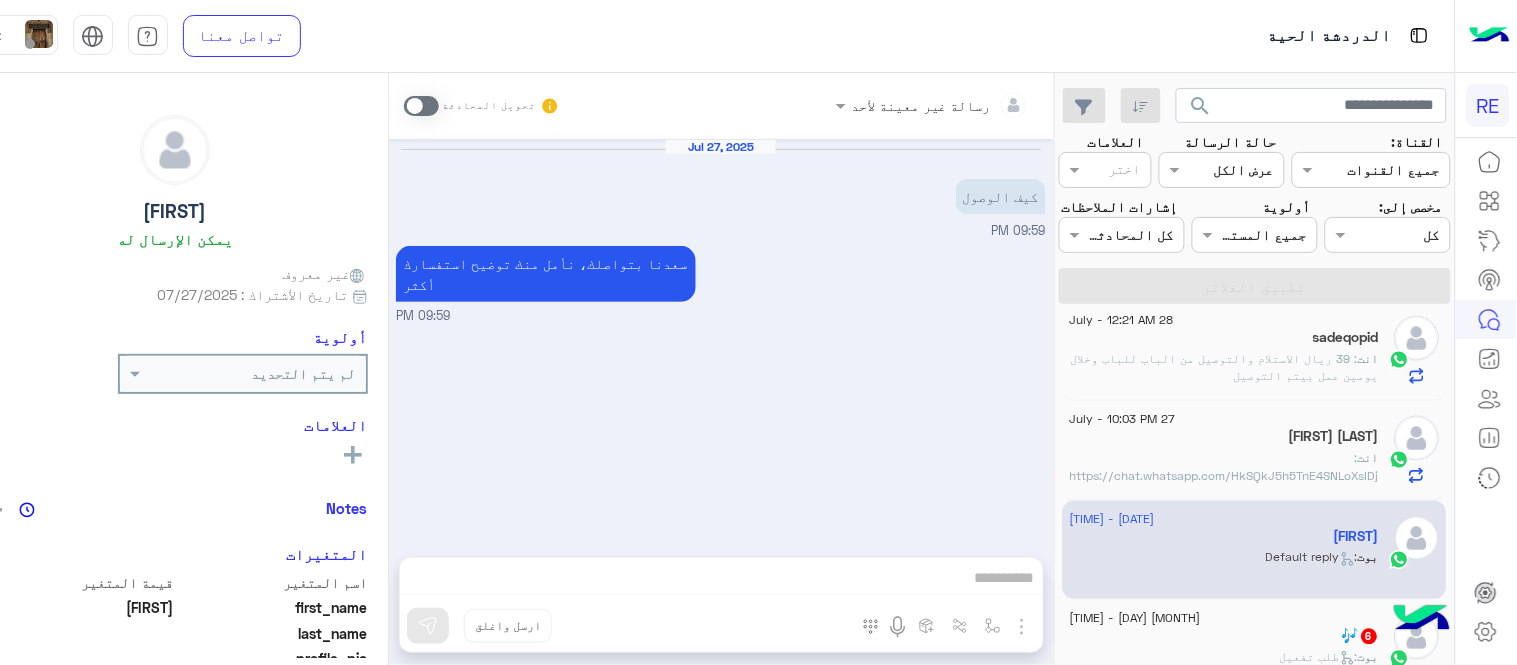 click at bounding box center (421, 106) 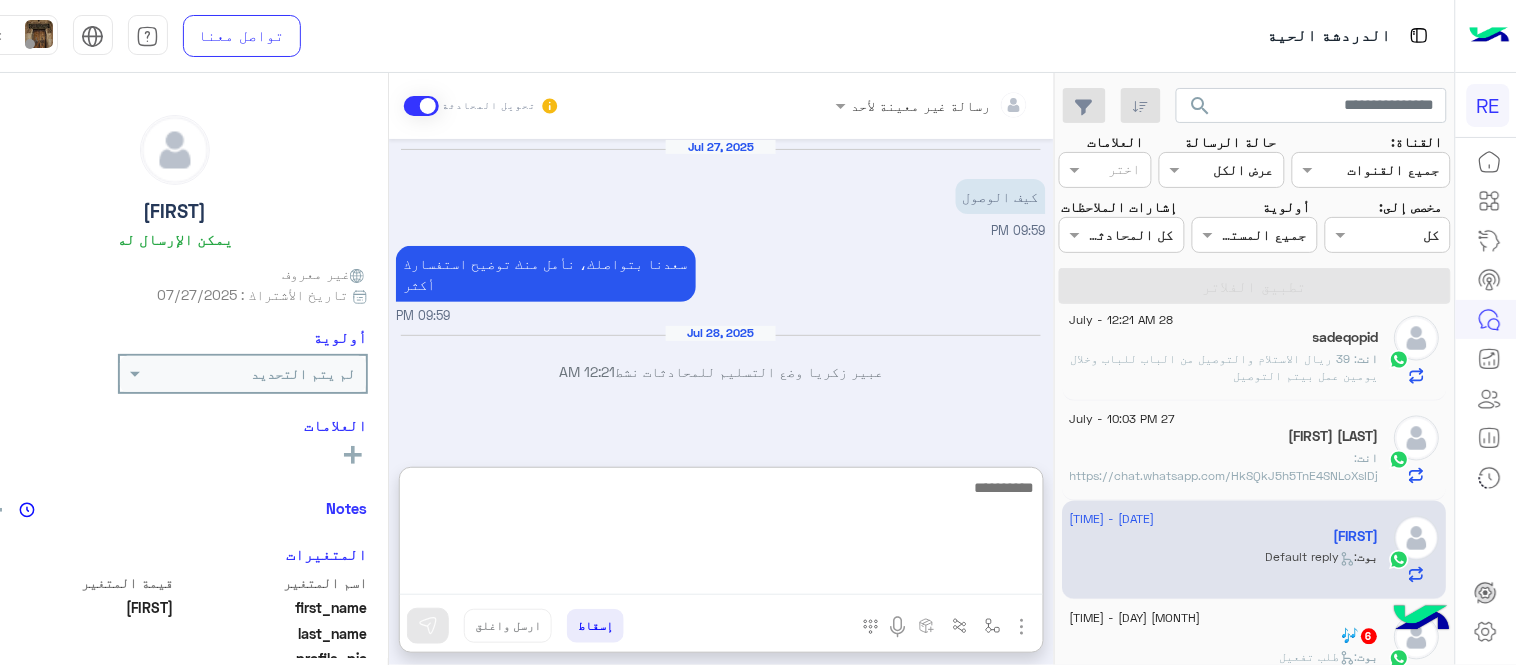 click at bounding box center [721, 535] 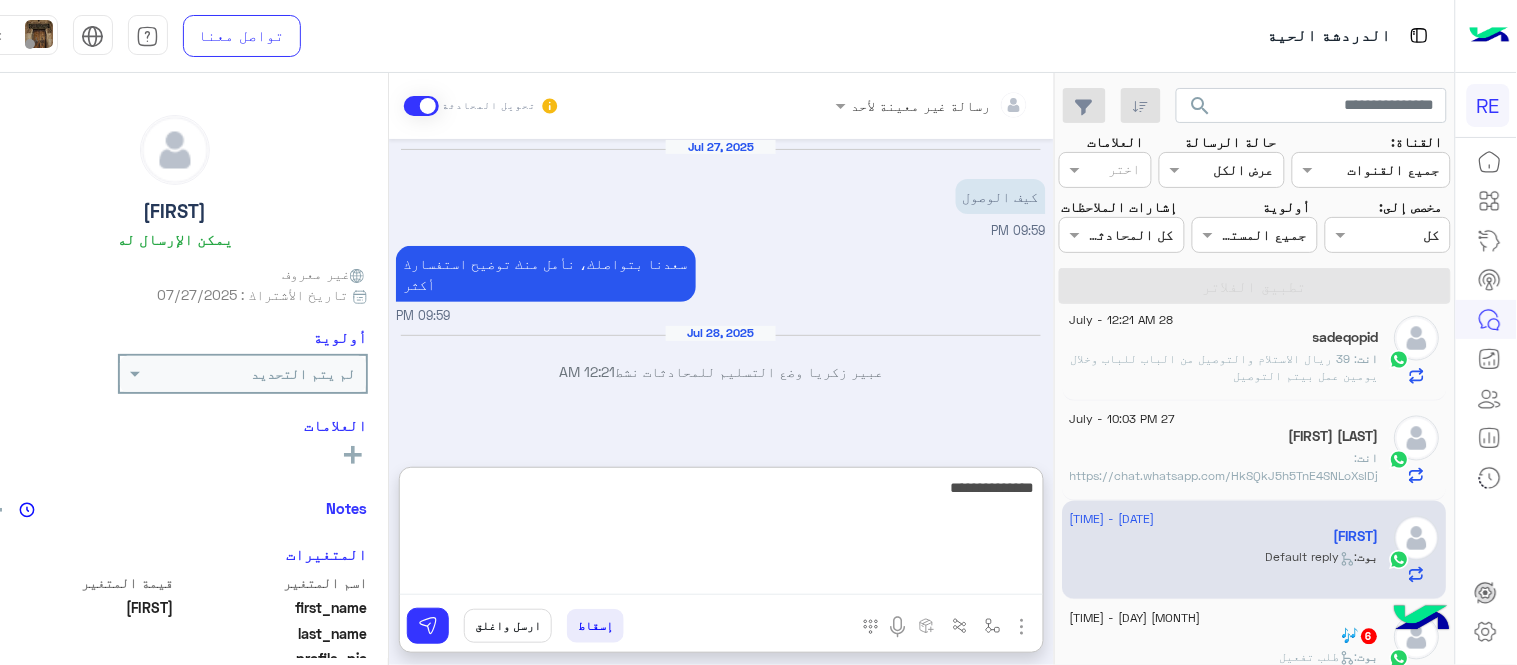 type on "**********" 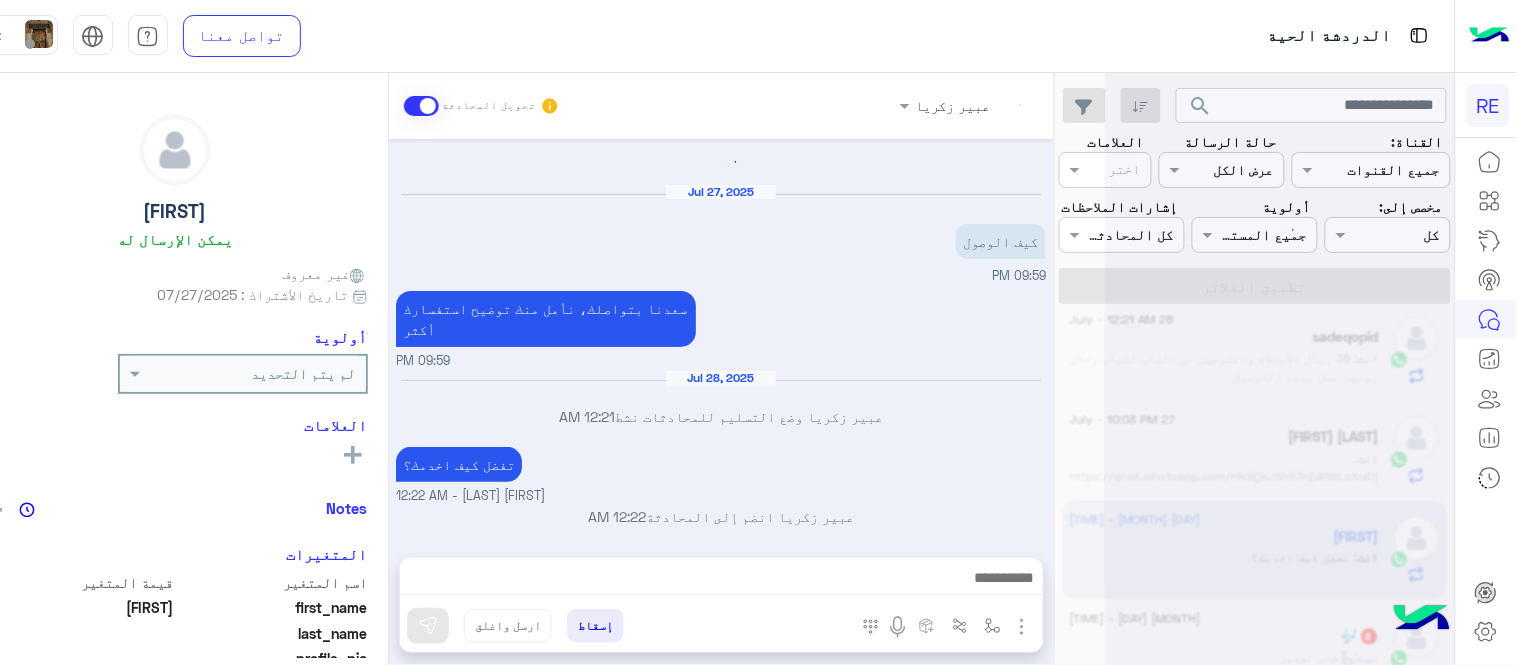 click on "[DATE]  كيف الوصول   [TIME]  سعدنا بتواصلك، نأمل منك توضيح استفسارك أكثر    [TIME]   [DATE]   [FIRST] [LAST] وضع التسليم للمحادثات نشط   [TIME]      تفضل كيف اخدمك؟  [FIRST] [LAST] -  [TIME]   [FIRST] [LAST] انضم إلى المحادثة   [TIME]" at bounding box center [721, 338] 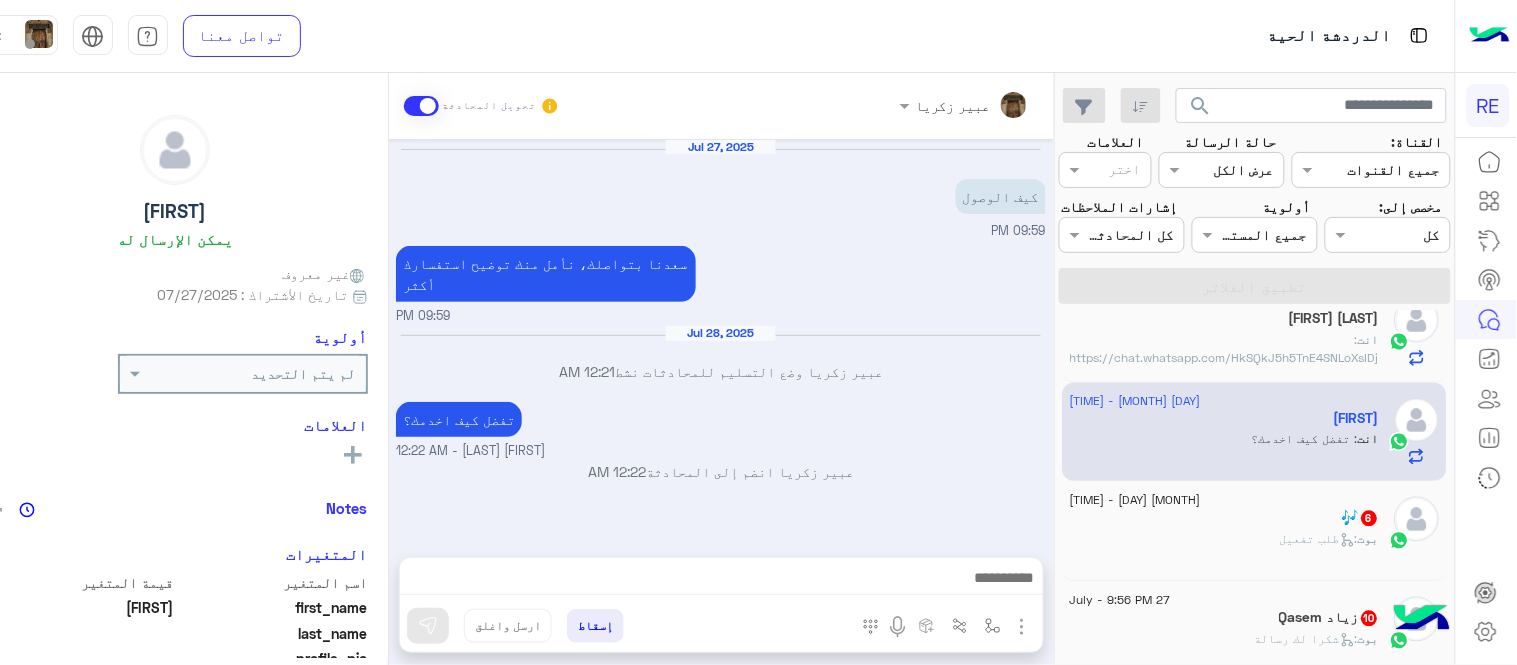 scroll, scrollTop: 1056, scrollLeft: 0, axis: vertical 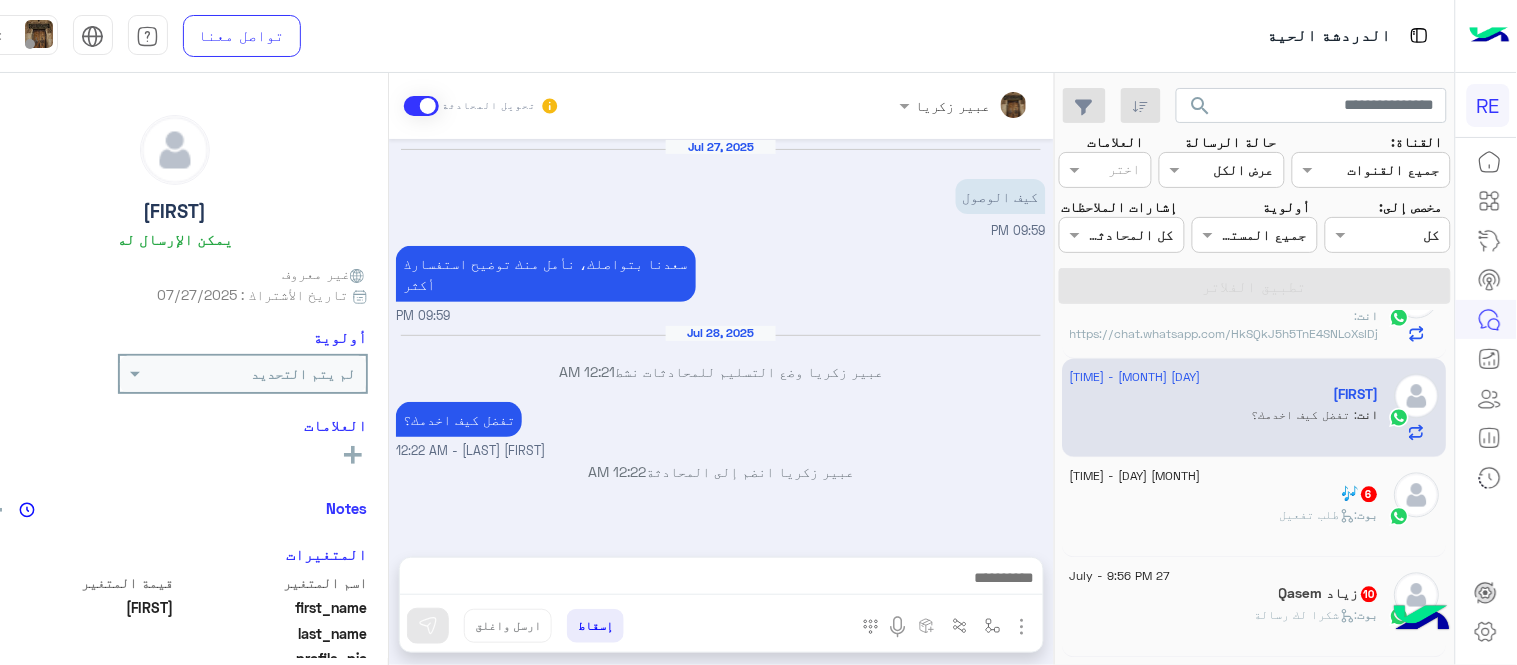 click on ":   طلب تفعيل" 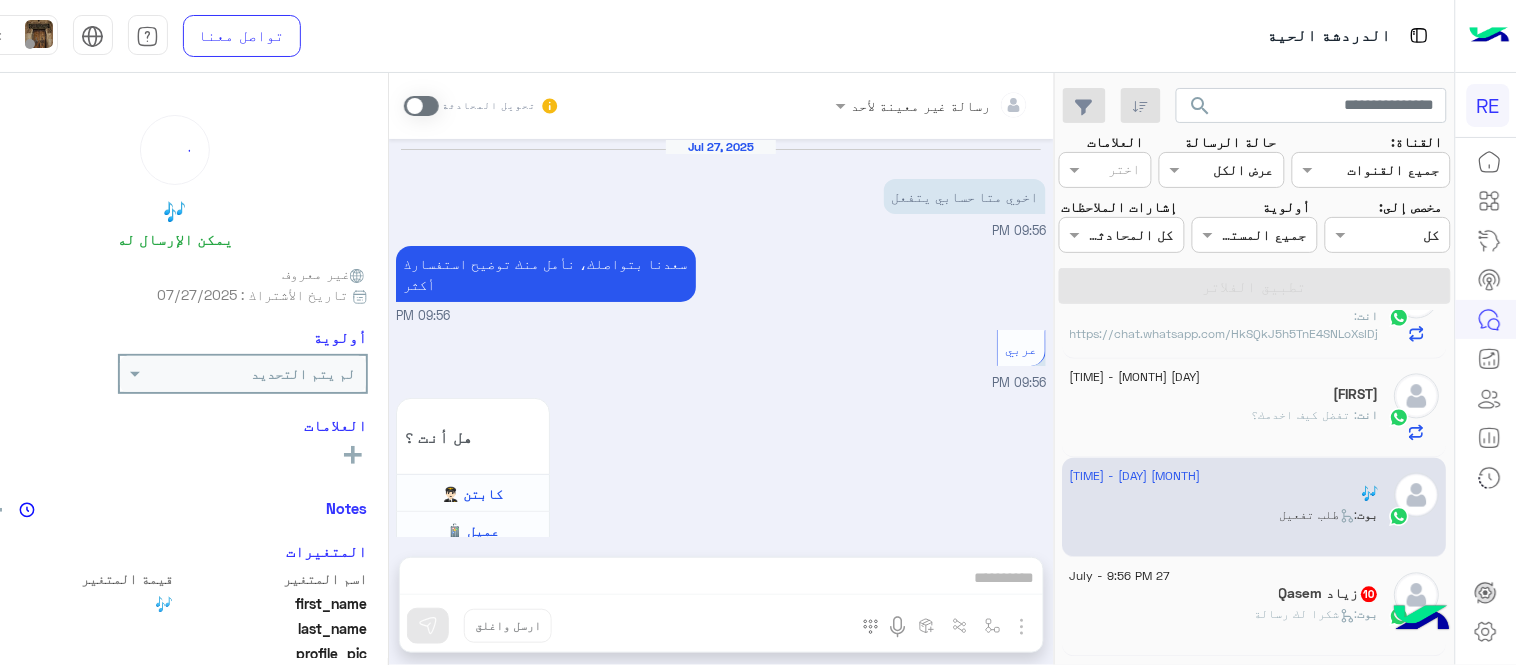 scroll, scrollTop: 1392, scrollLeft: 0, axis: vertical 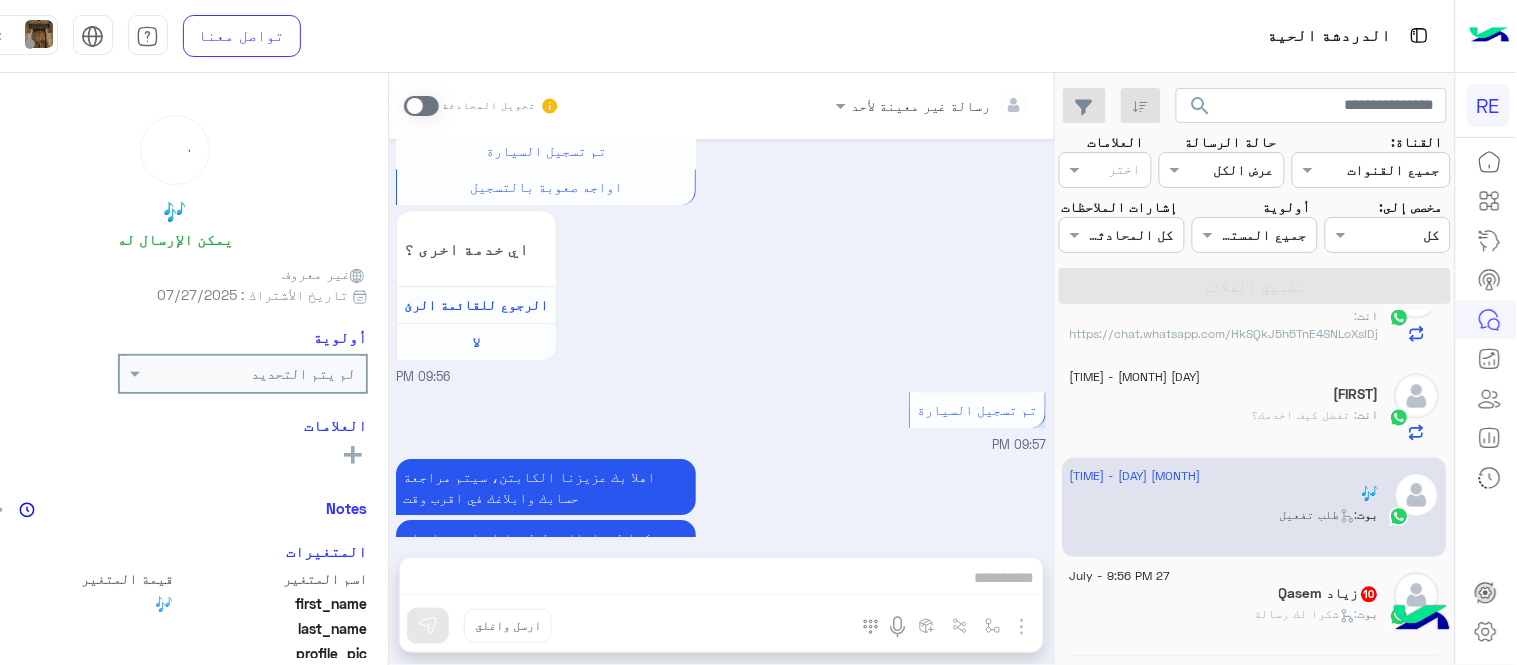 click at bounding box center [421, 106] 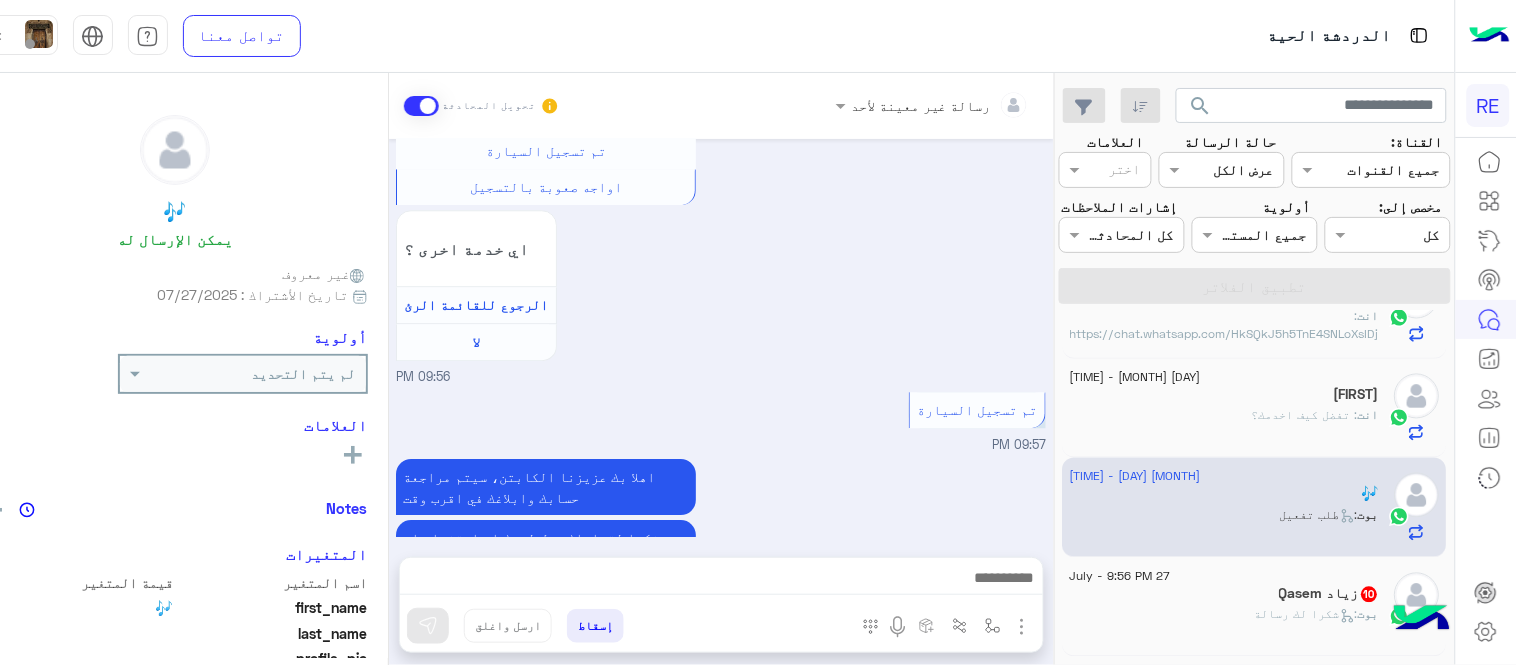 scroll, scrollTop: 1463, scrollLeft: 0, axis: vertical 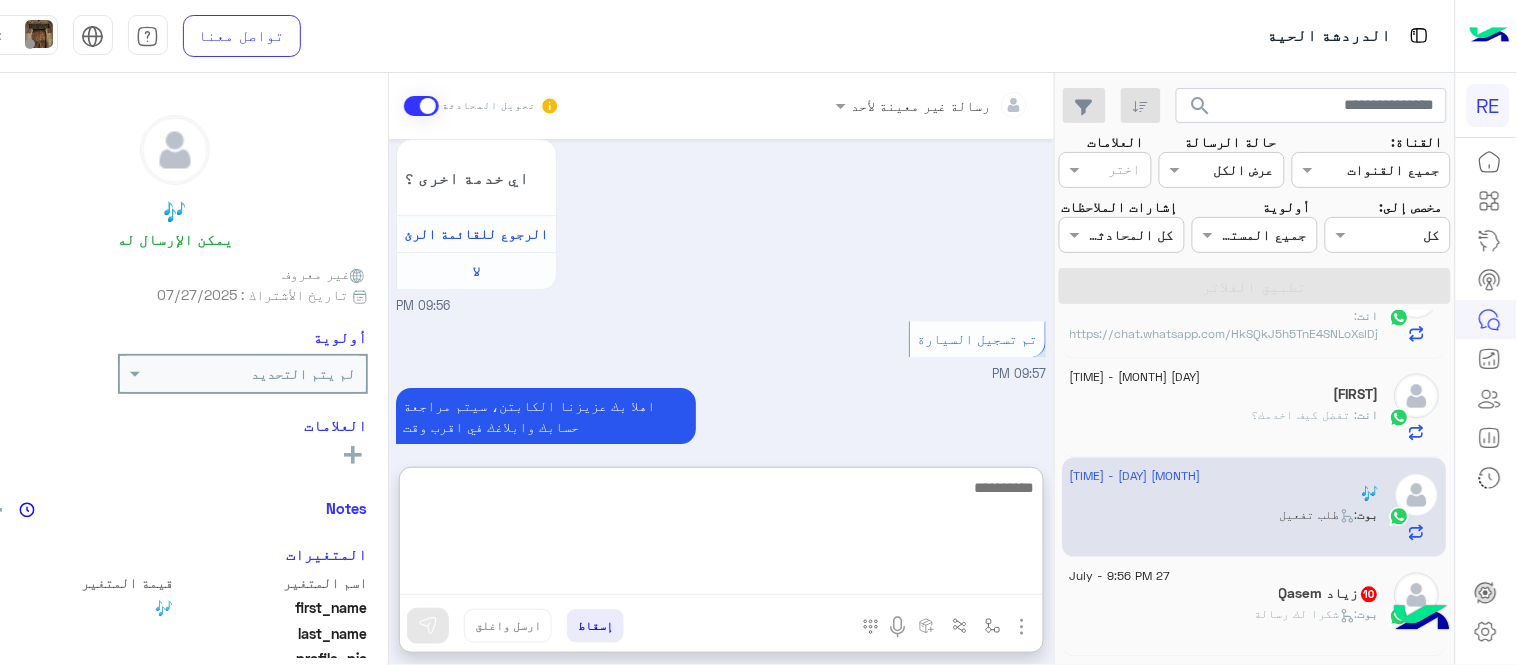 click at bounding box center (721, 535) 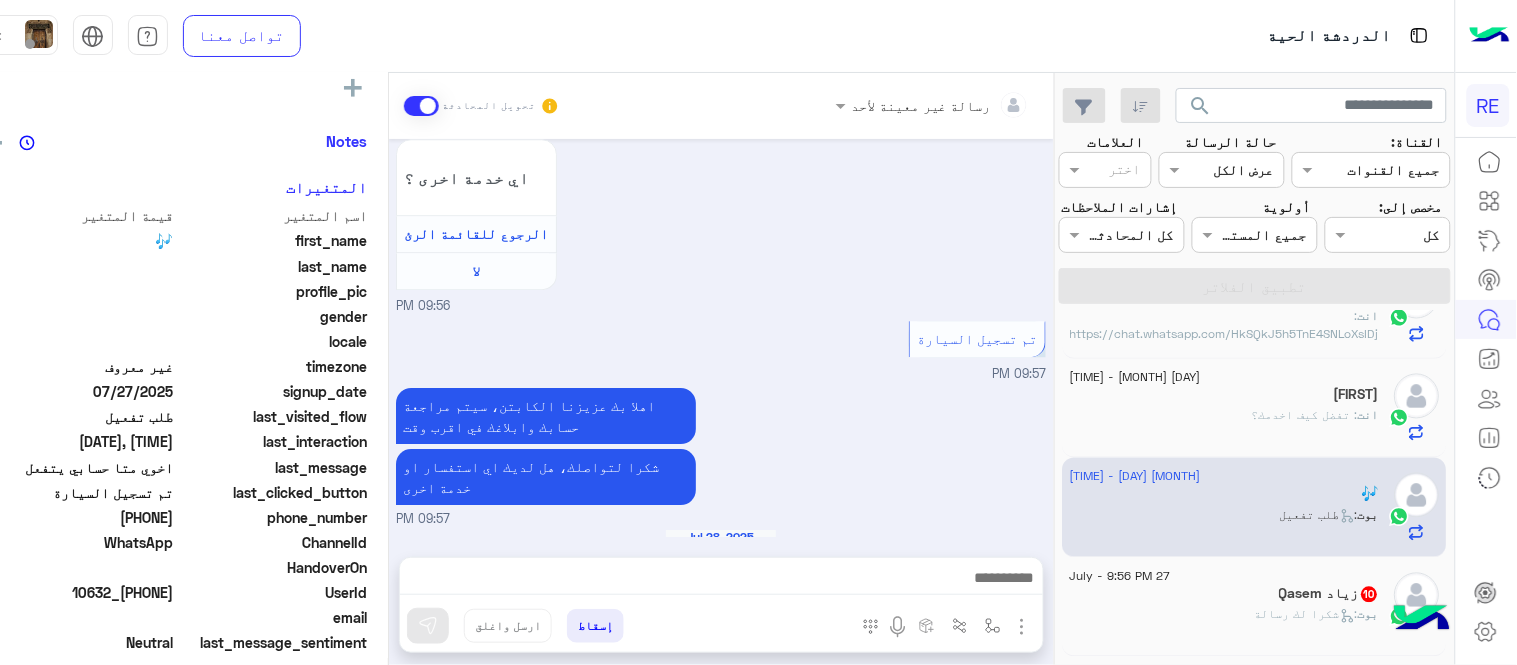 scroll, scrollTop: 410, scrollLeft: 0, axis: vertical 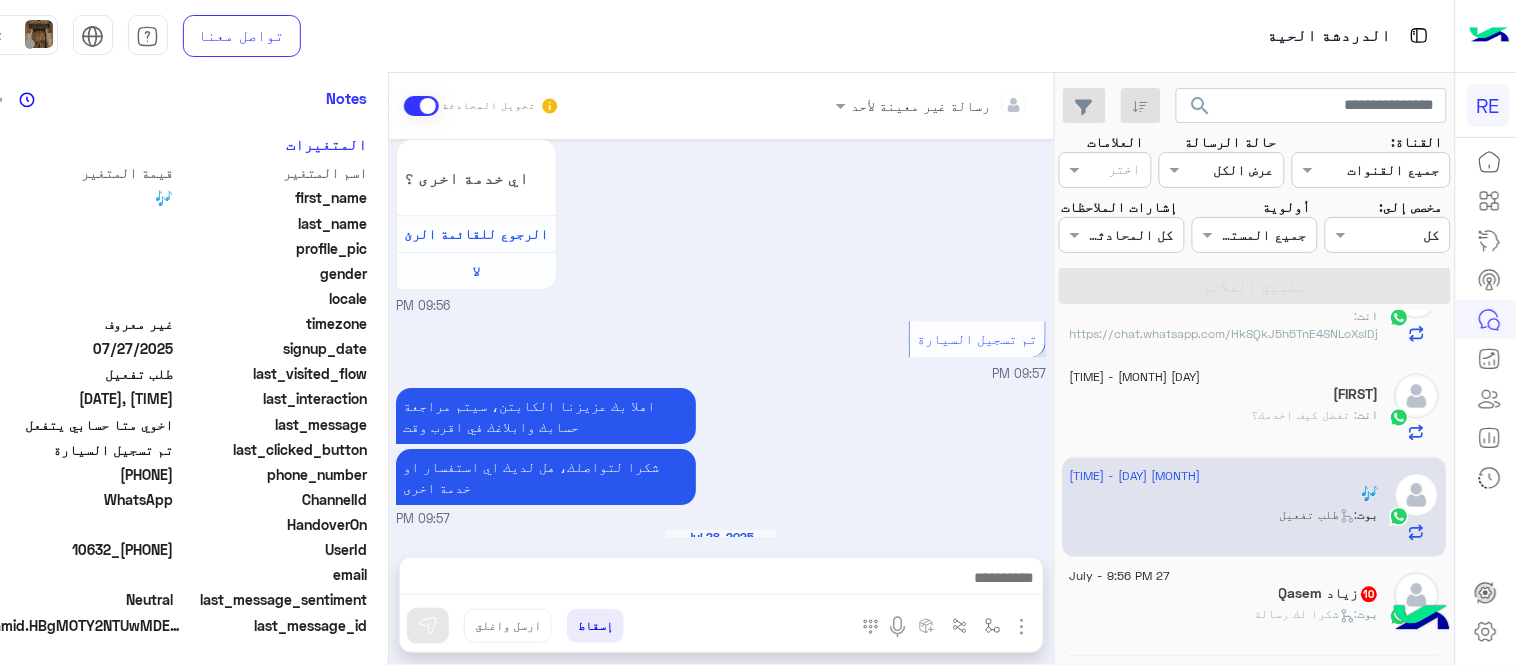 drag, startPoint x: 0, startPoint y: 245, endPoint x: 58, endPoint y: 484, distance: 245.93698 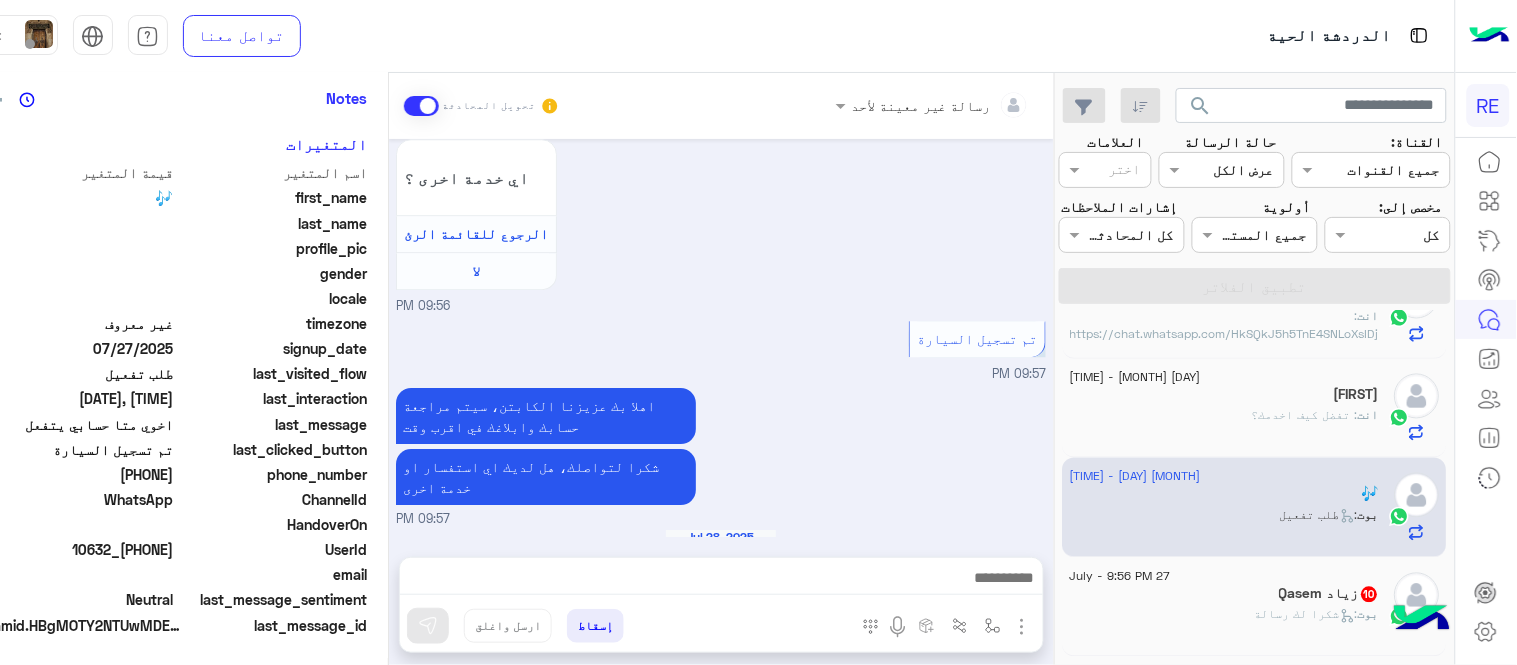 drag, startPoint x: 102, startPoint y: 480, endPoint x: 168, endPoint y: 477, distance: 66.068146 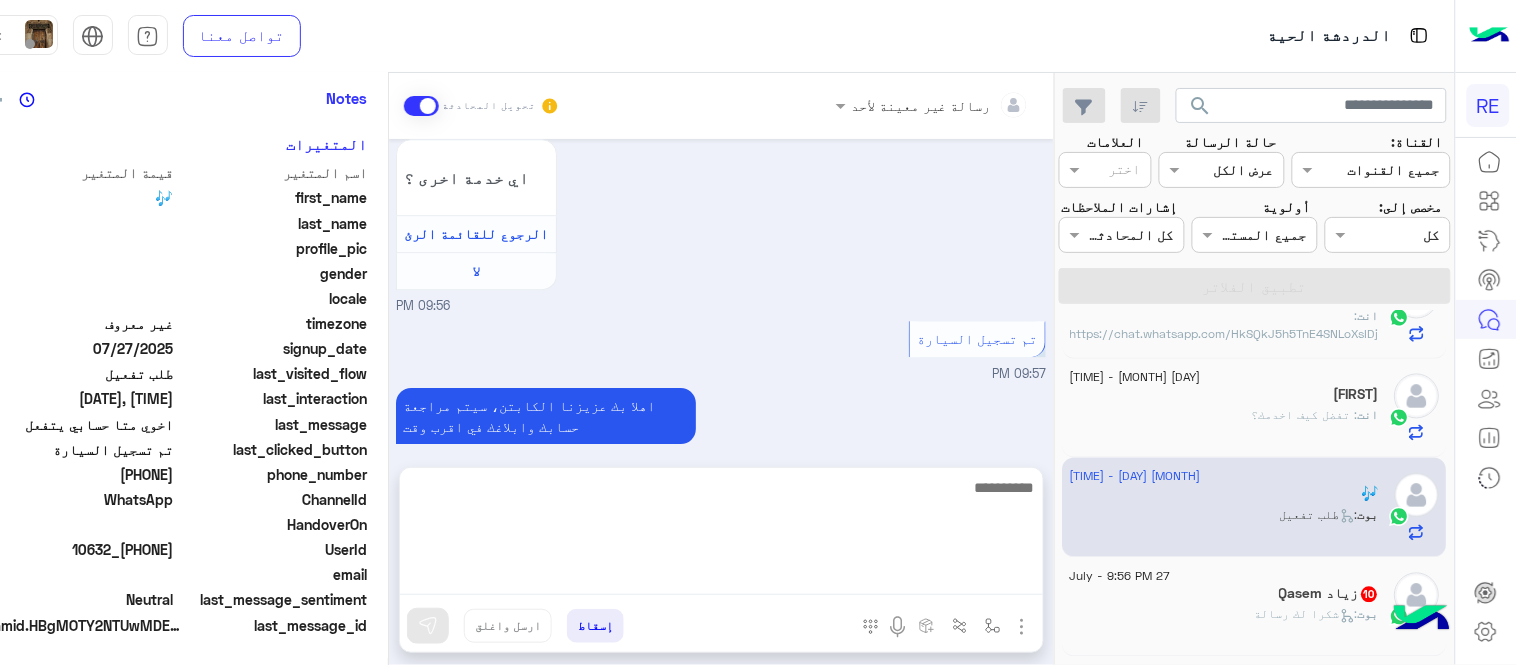 click at bounding box center (721, 535) 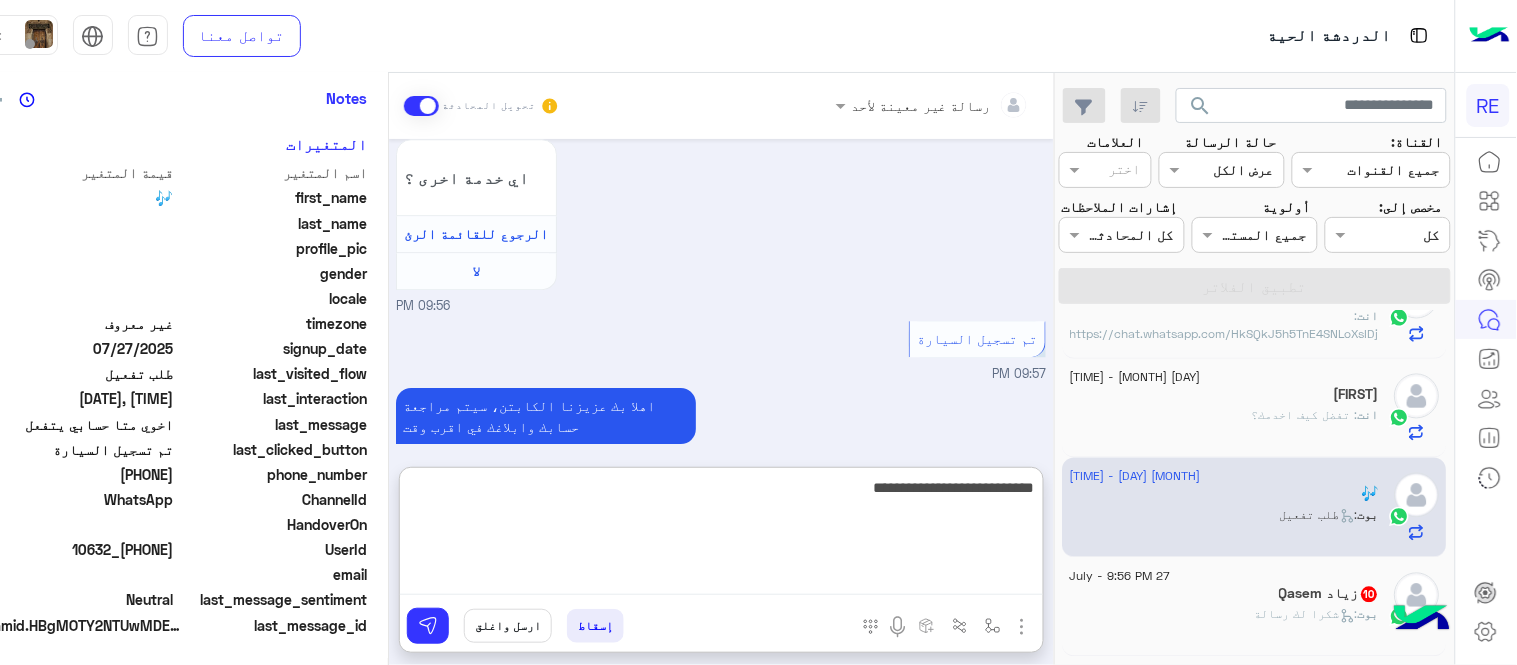 type on "**********" 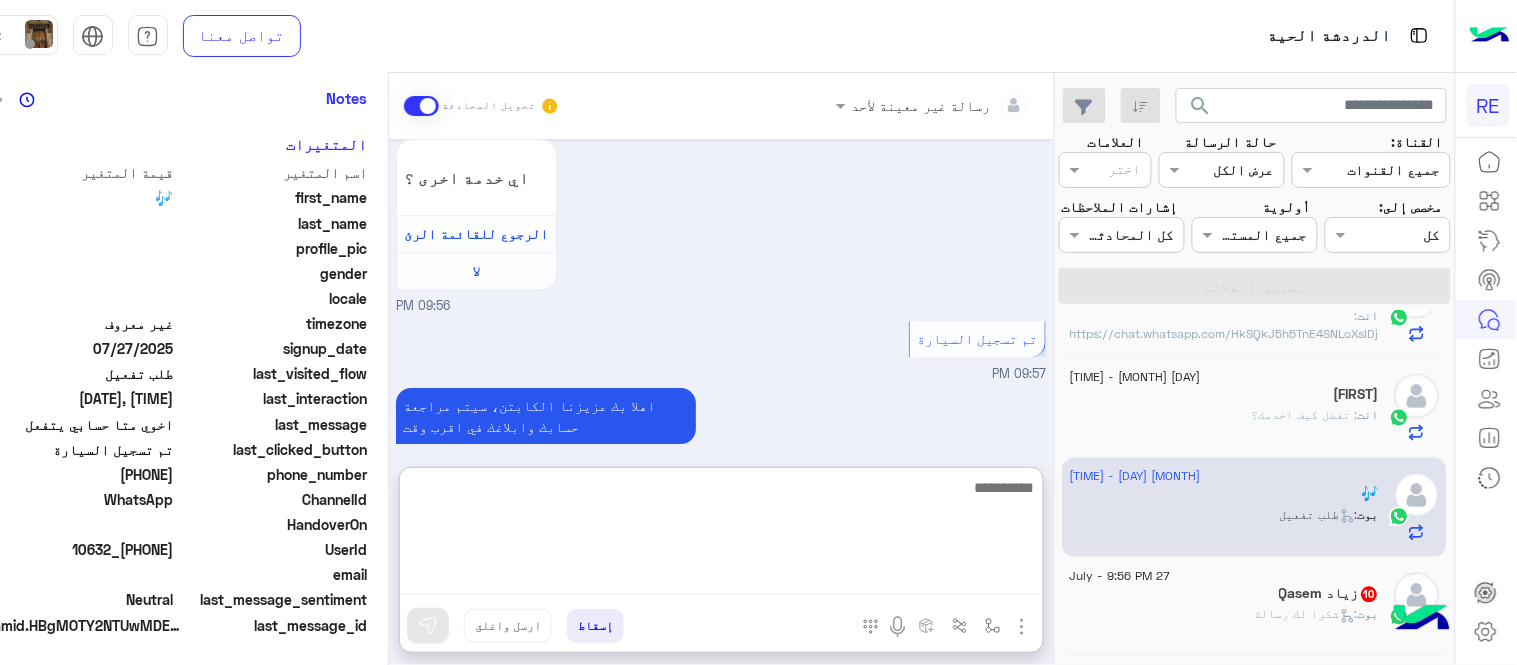 scroll, scrollTop: 1617, scrollLeft: 0, axis: vertical 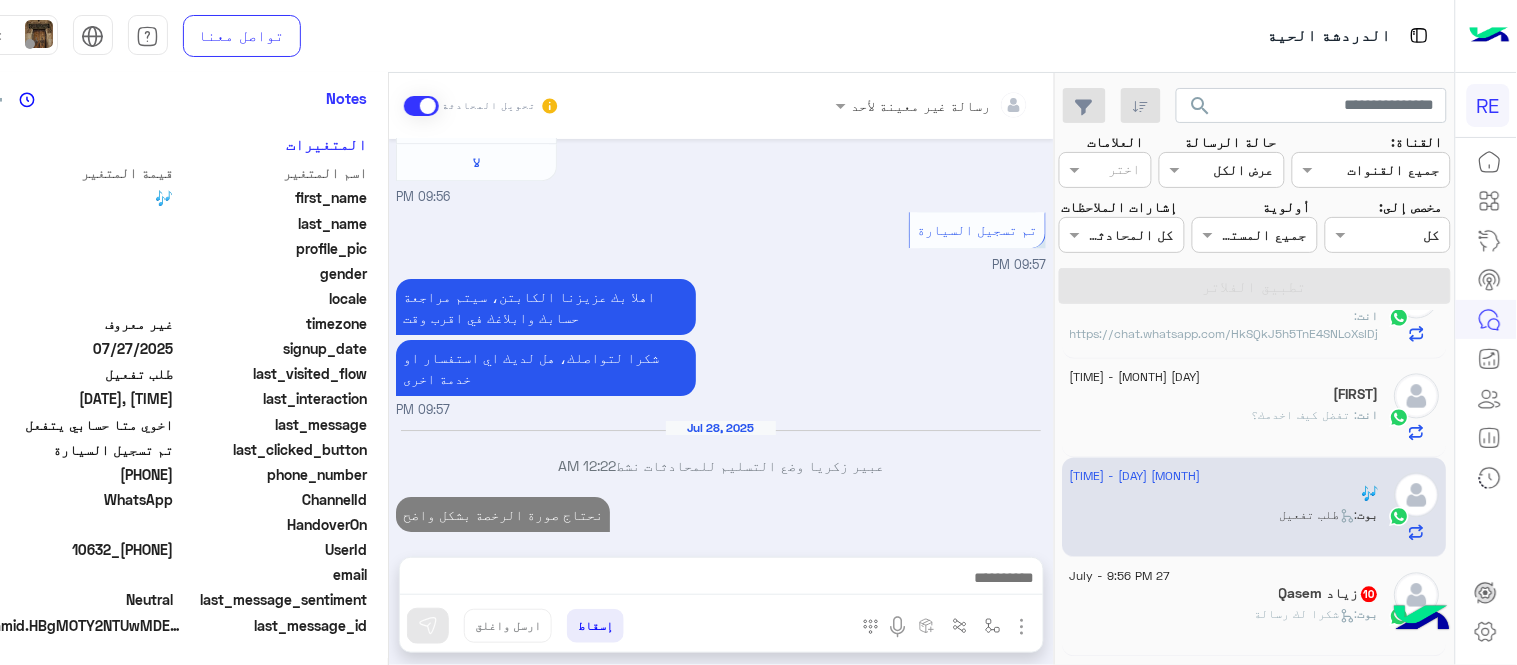 click on "[DATE]  اخوي متا حسابي يتفعل   [TIME]  سعدنا بتواصلك، نأمل منك توضيح استفسارك أكثر    [TIME]   عربي    [TIME]  هل أنت ؟   كابتن 👨🏻‍✈️   عميل 🧳   رحال (مرشد مرخص) 🏖️     [TIME]   كابتن     [TIME]  اختر احد الخدمات التالية:    [TIME]   تفعيل حساب    [TIME]  يمكنك الاطلاع على شروط الانضمام لرحلة ك (كابتن ) الموجودة بالصورة أعلاه،
لتحميل التطبيق عبر الرابط التالي : 📲
http://onelink.to/Rehla    يسعدنا انضمامك لتطبيق رحلة يمكنك اتباع الخطوات الموضحة لتسجيل بيانات سيارتك بالفيديو التالي  : عزيزي الكابتن، فضلًا ، للرغبة بتفعيل الحساب قم برفع البيانات عبر التطبيق والتواصل معنا  تم تسجيل السيارة   لا" at bounding box center (721, 338) 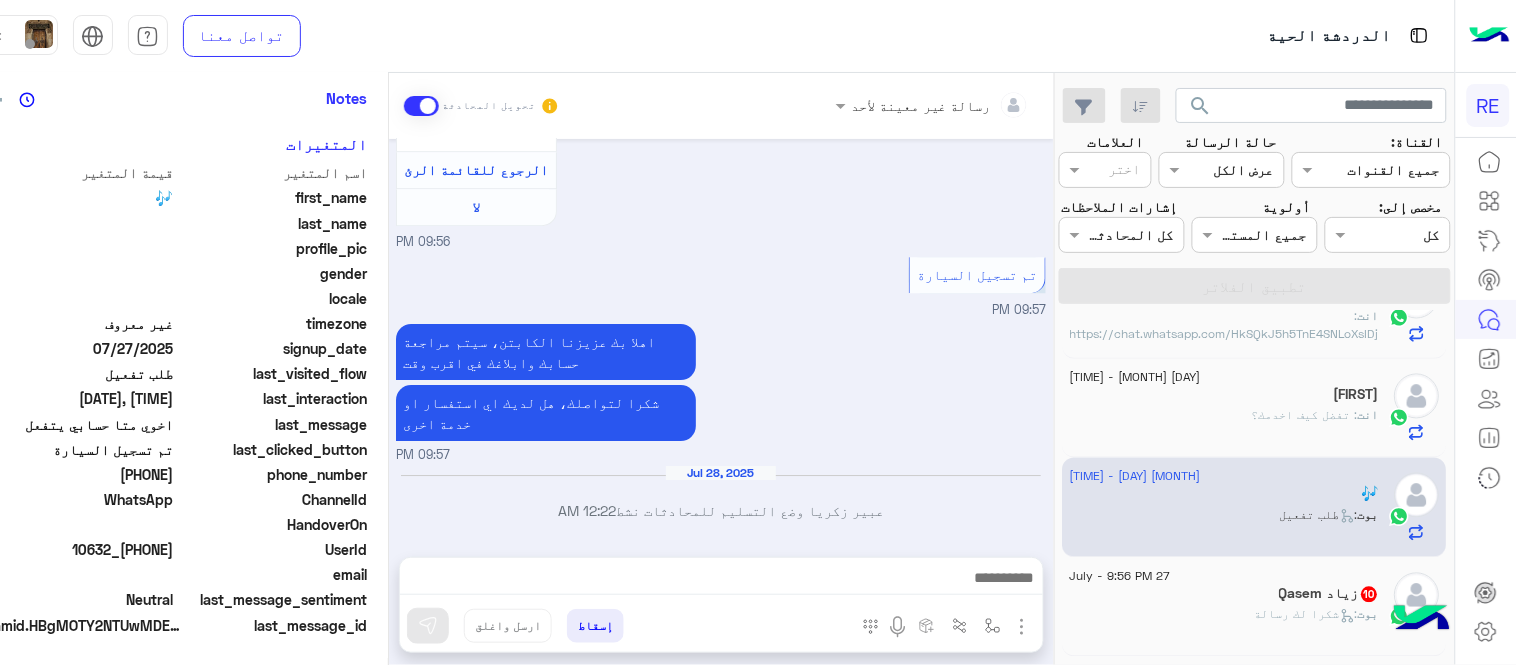 click on "بوت :   شكرا لك رسالة" 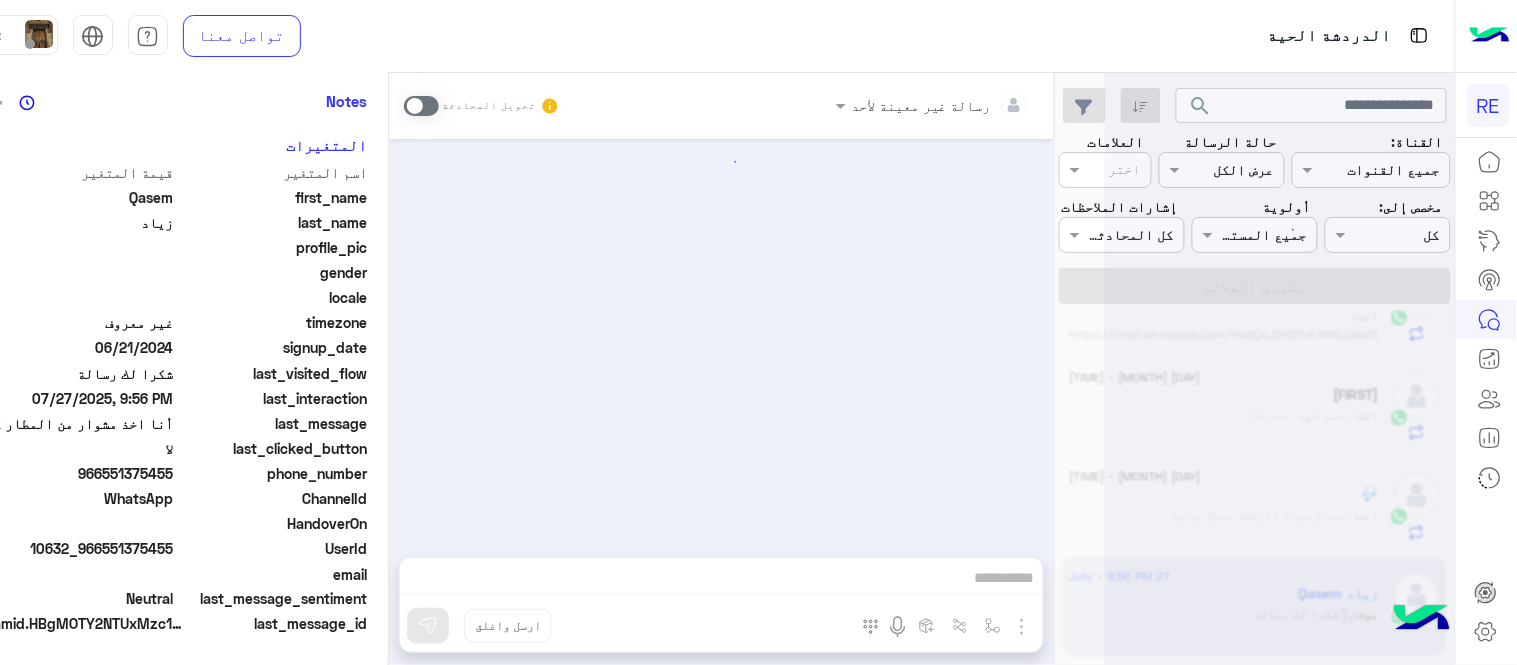 scroll, scrollTop: 405, scrollLeft: 0, axis: vertical 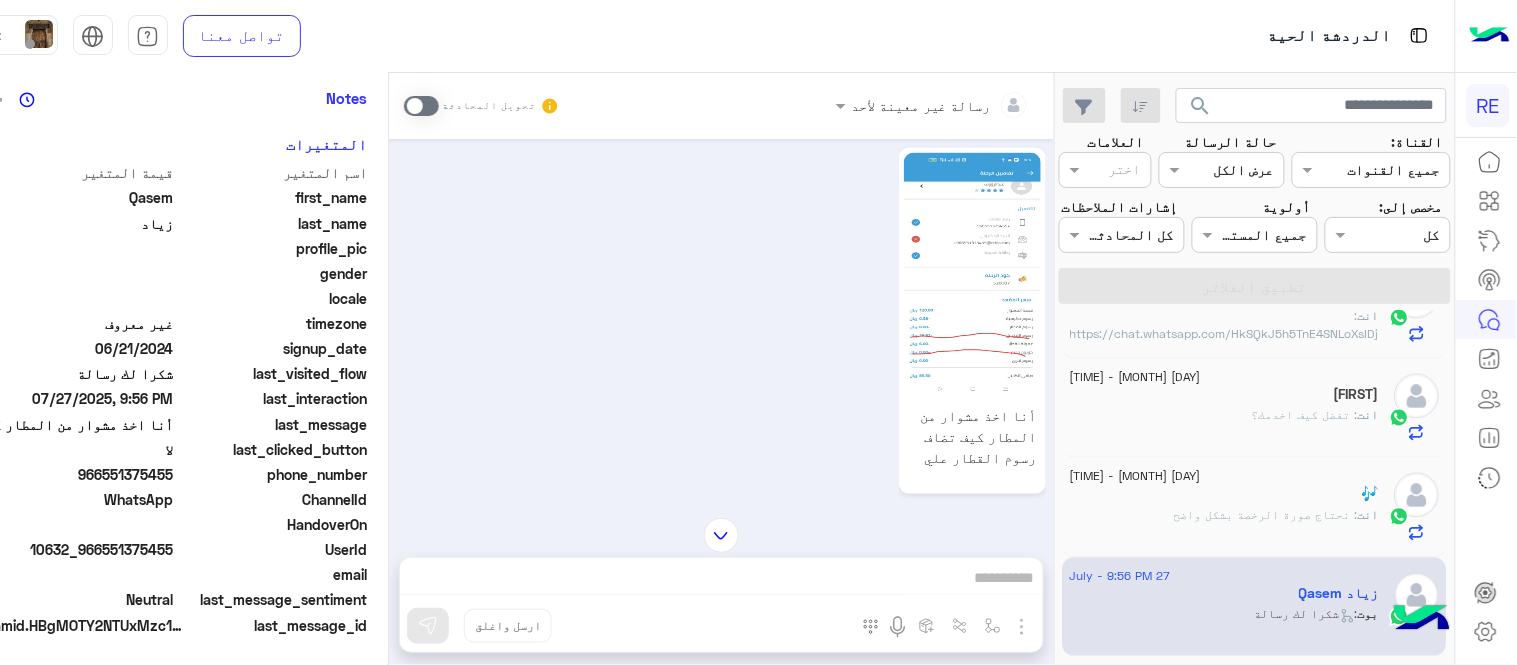click 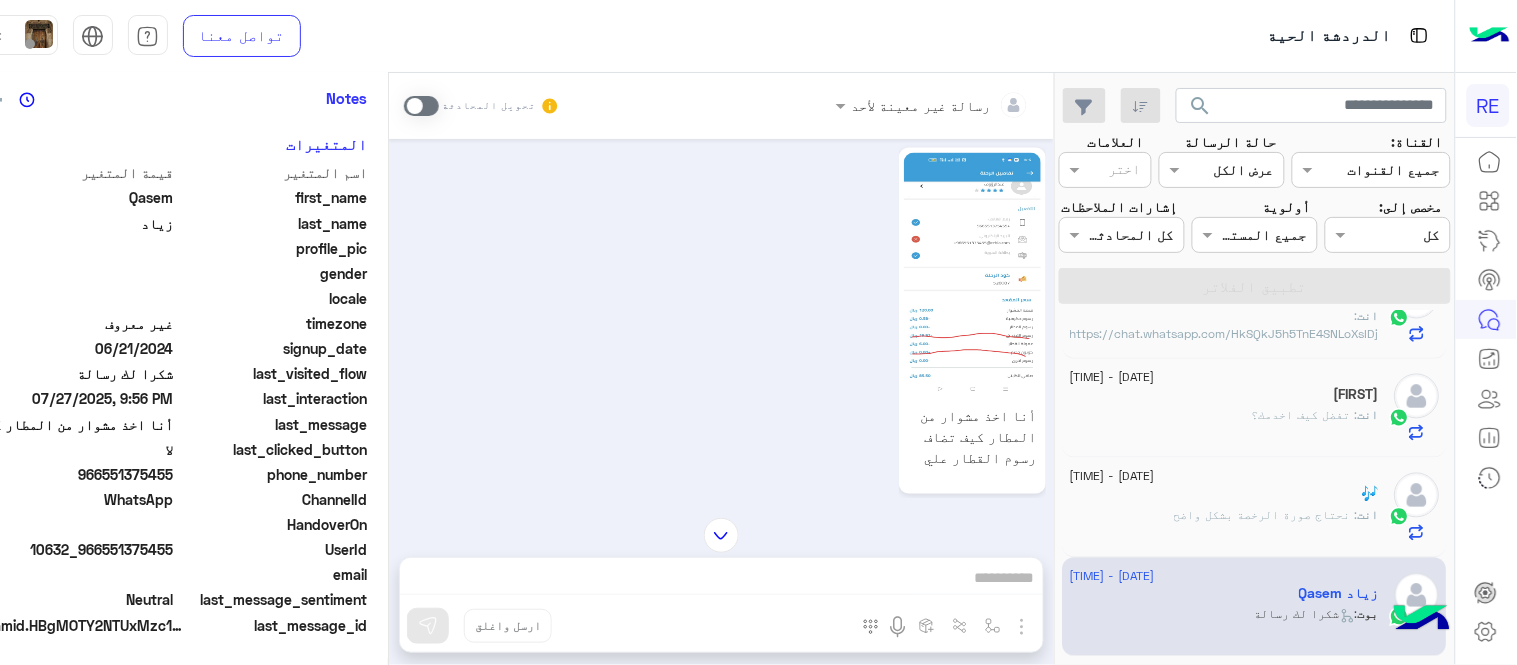 click at bounding box center [721, 535] 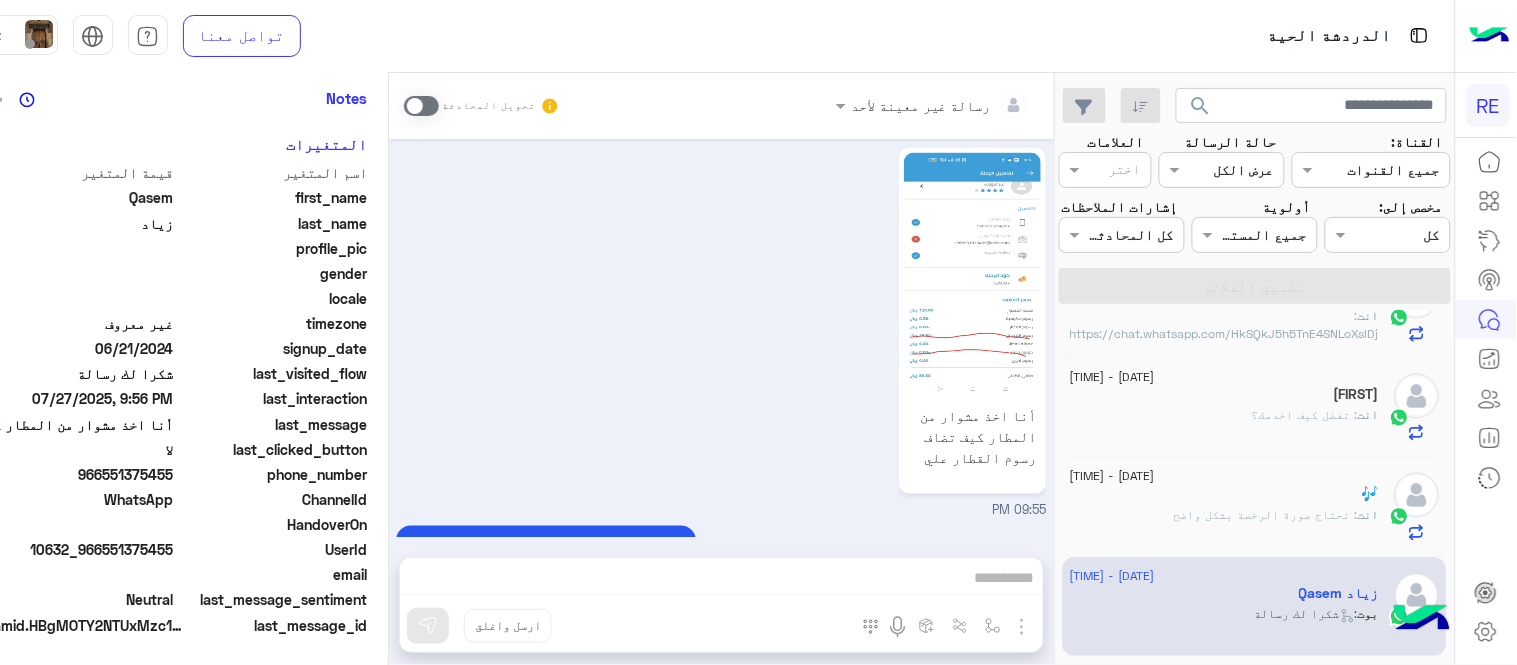 scroll, scrollTop: 1031, scrollLeft: 0, axis: vertical 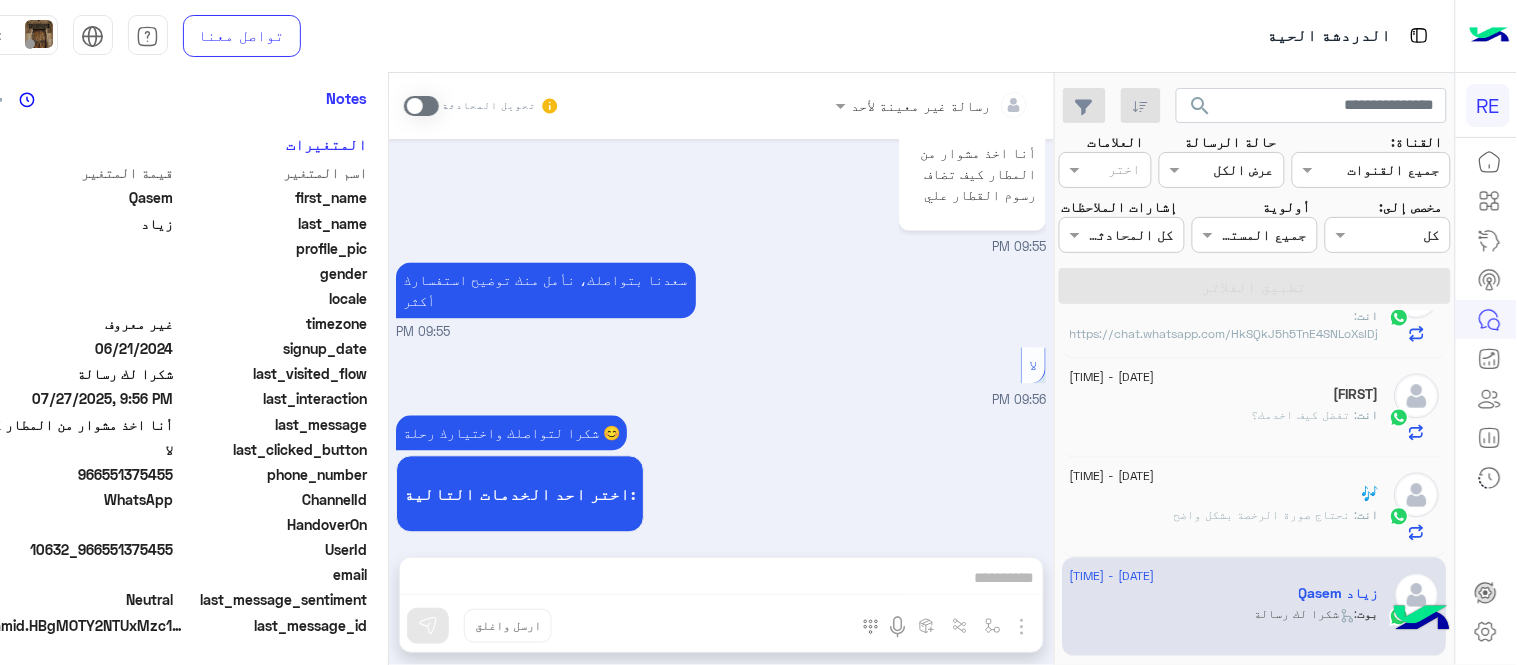 click at bounding box center (421, 106) 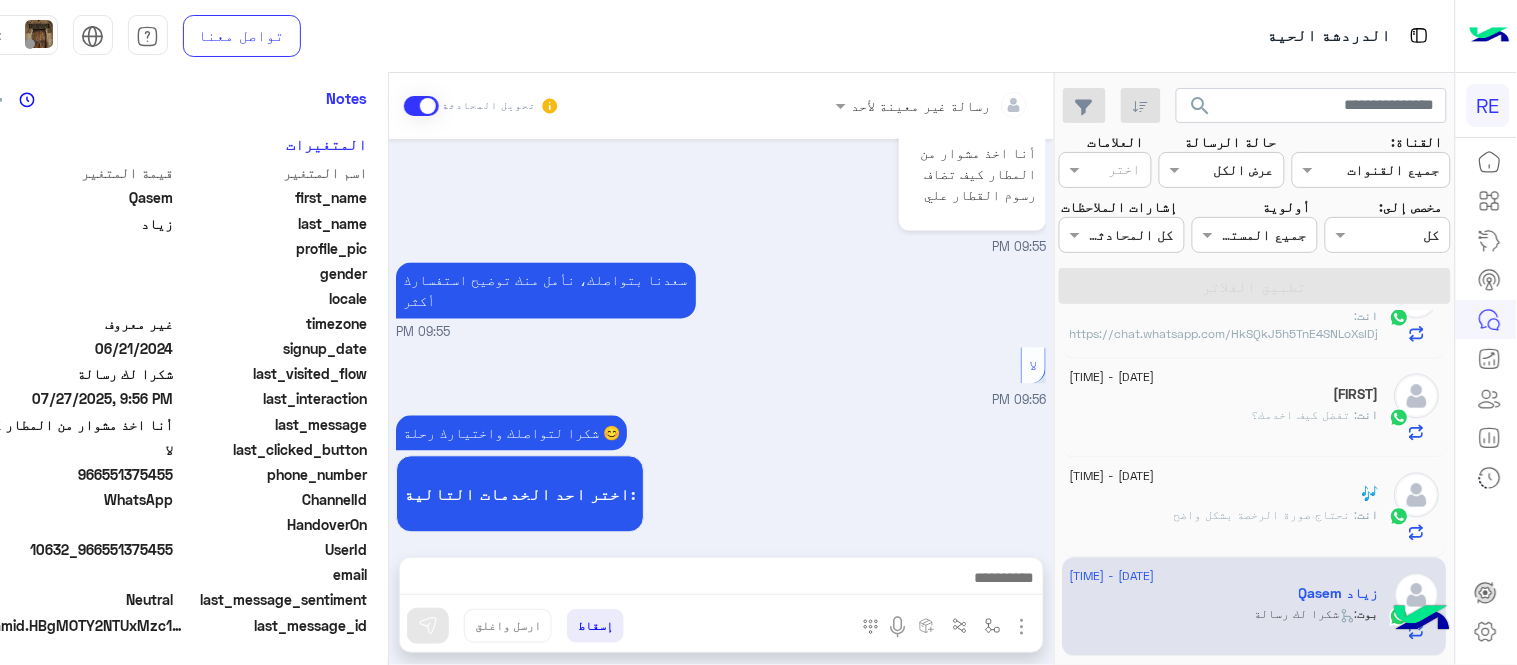 scroll, scrollTop: 1103, scrollLeft: 0, axis: vertical 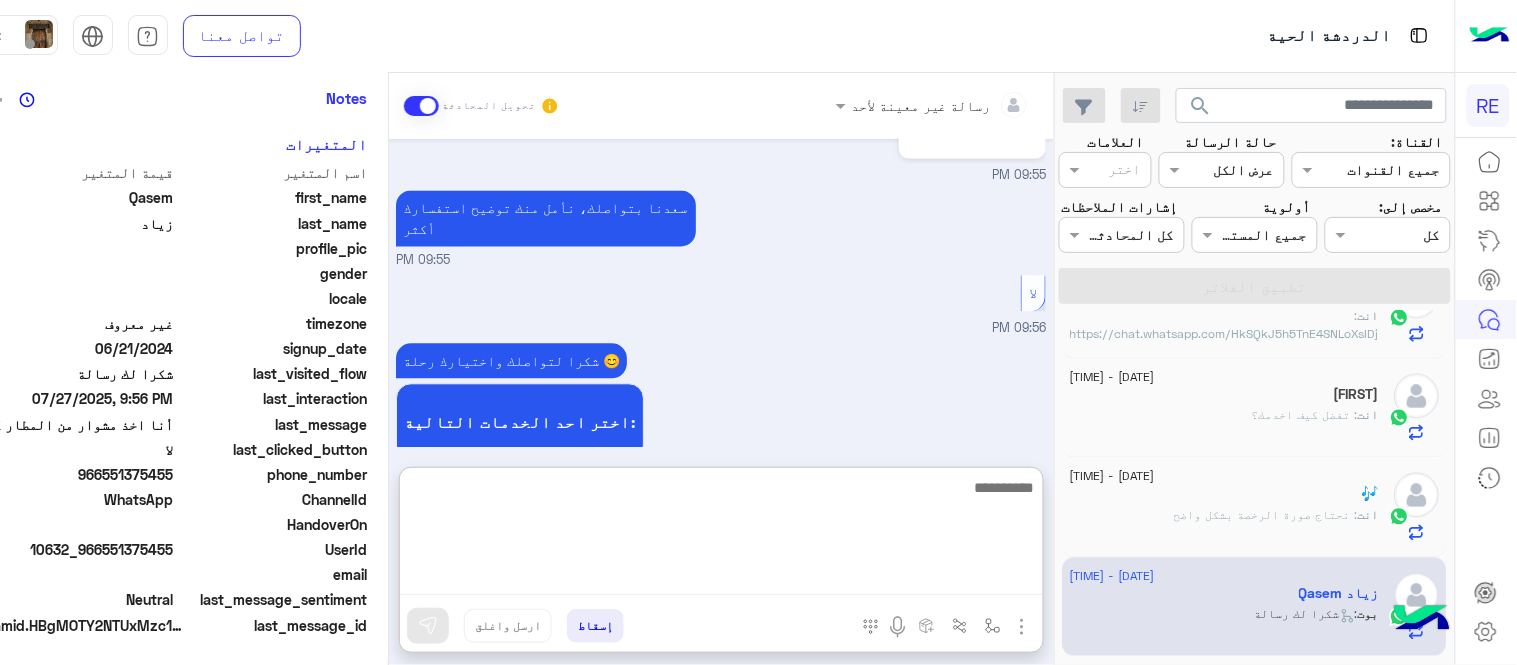 click at bounding box center [721, 535] 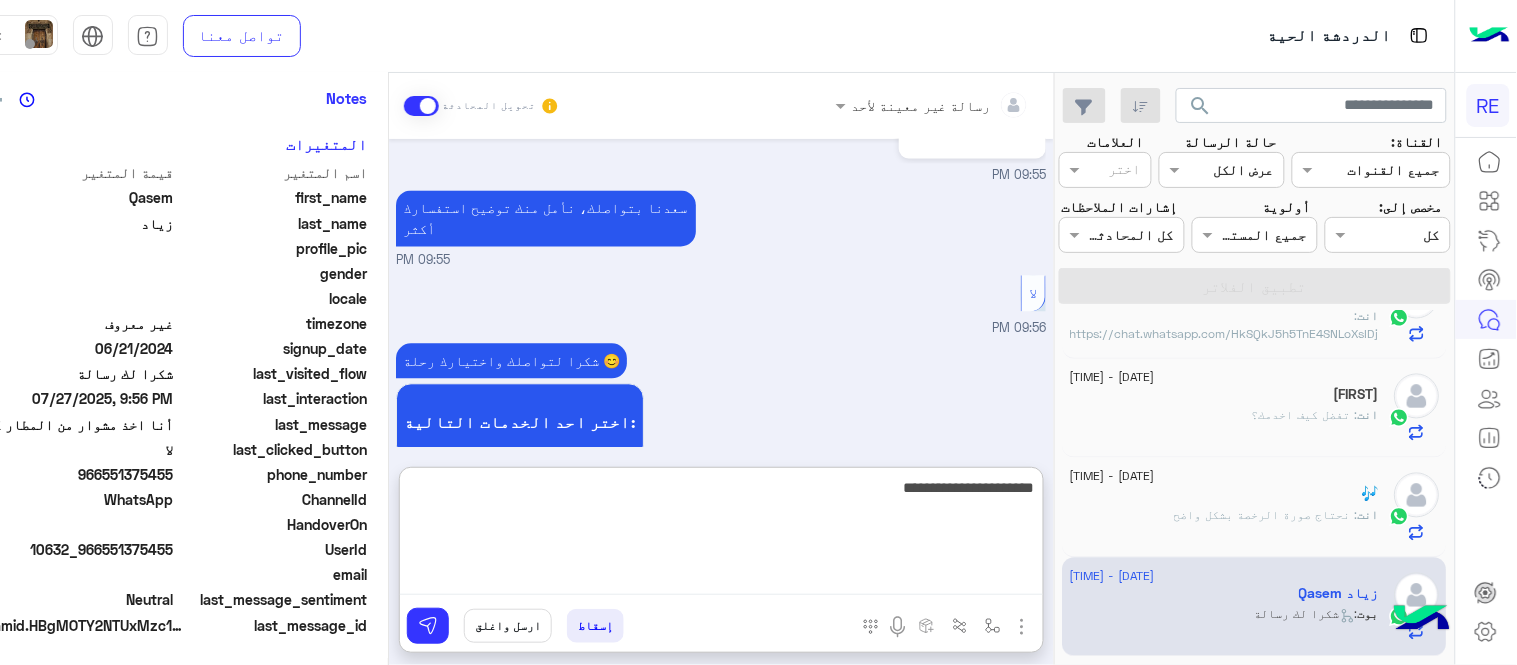 type on "**********" 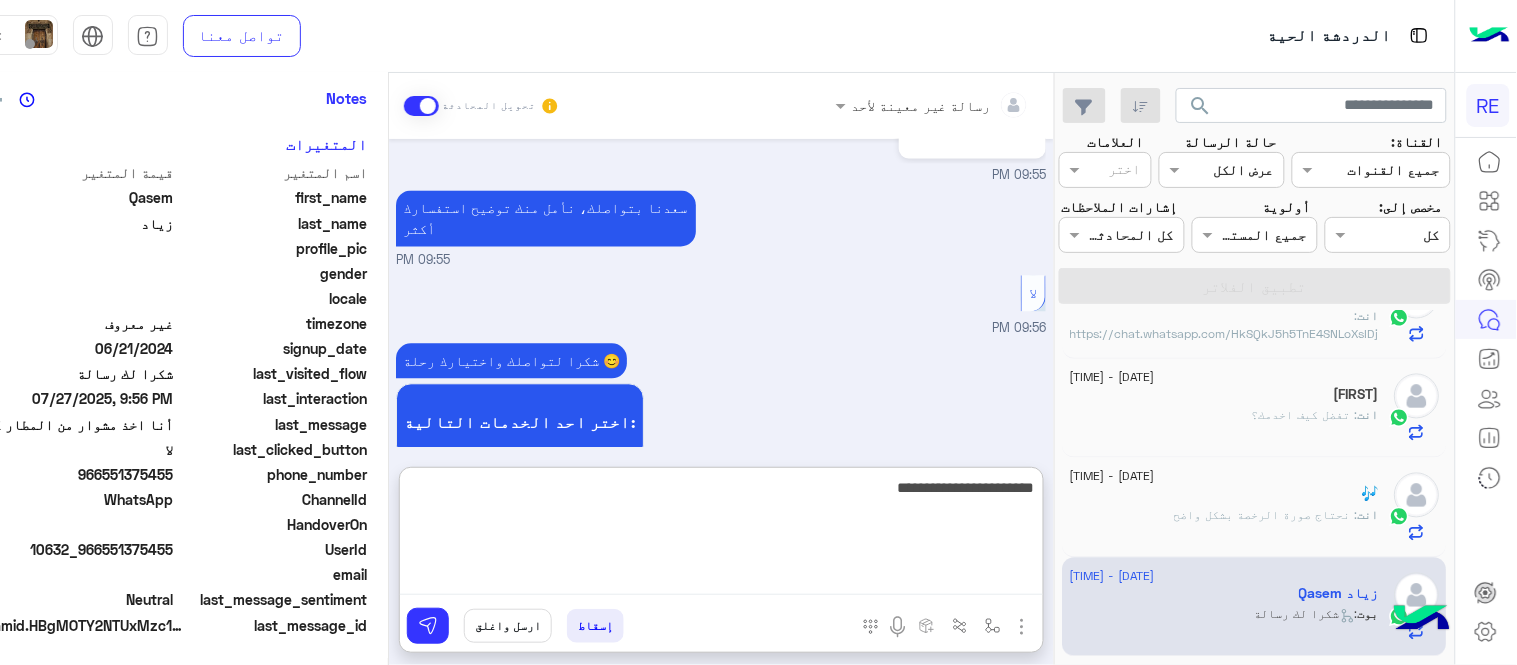 type 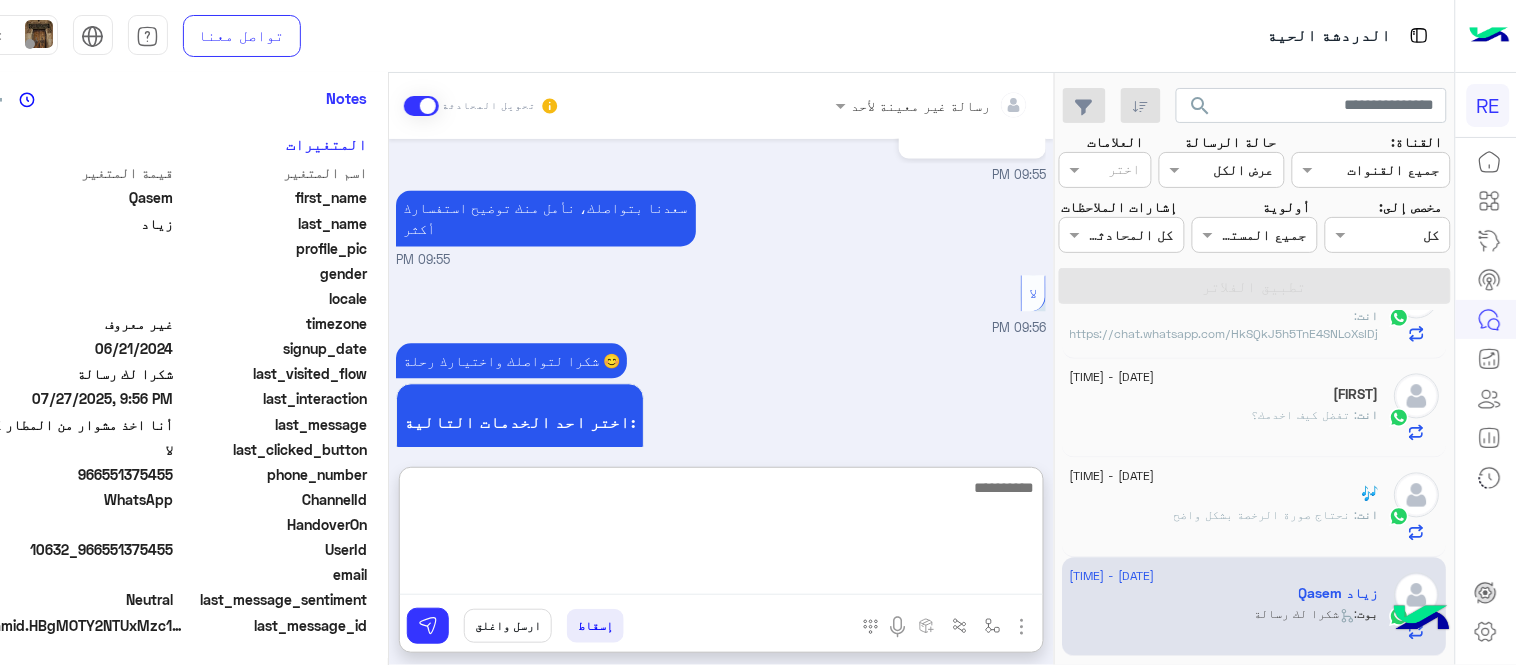 scroll, scrollTop: 1256, scrollLeft: 0, axis: vertical 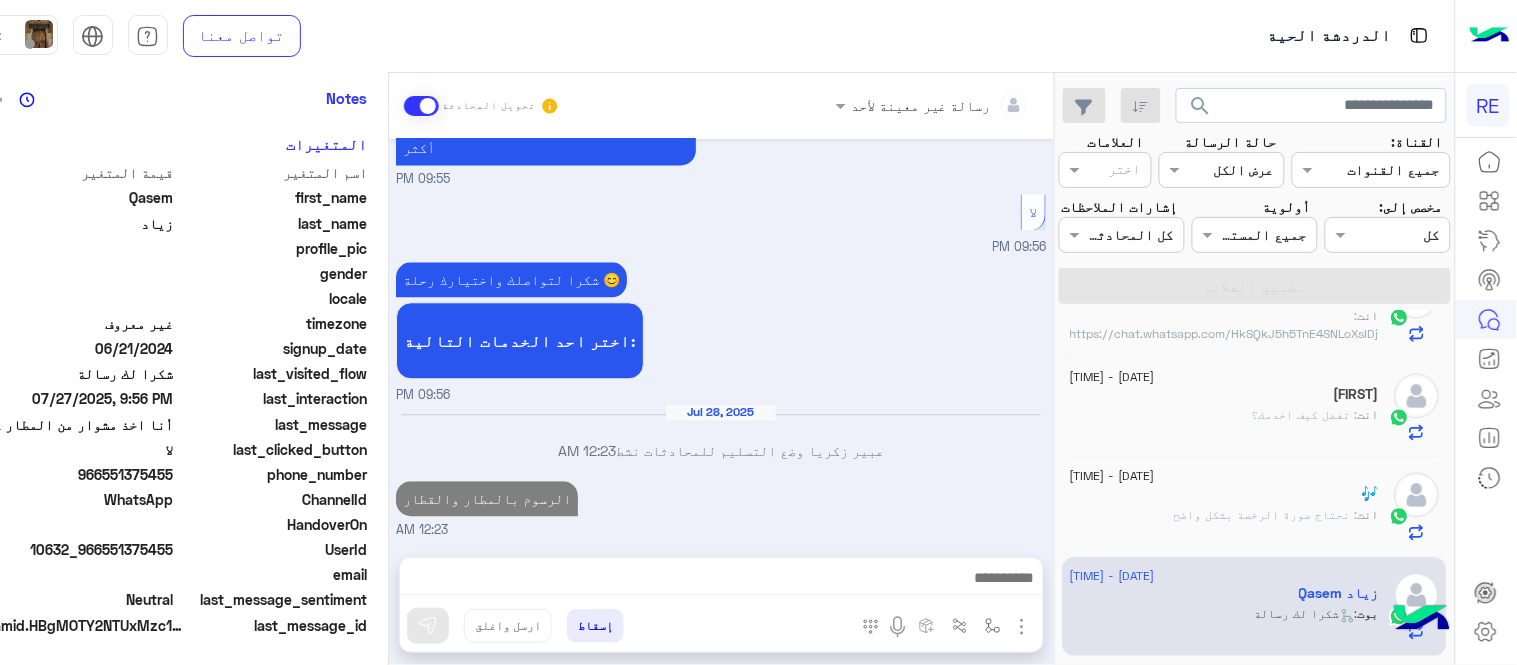 click on "[MONTH] [DAY], [YEAR]   الملاحظات والشكاوى    09:55 PM  اختيار أي:    09:55 PM   شكاوى    09:55 PM  فضلا اختر نوع الشكوى  ماليه   تقنية   اخرى     09:55 PM   ماليه    09:55 PM  عزيزي العميل  سعدنا بتواصلك معنا ، زودنا بجميع  التفاصيل مع ارفاق الصور الخاصة بالمشكلة  ليتم مباشرة المعالجة مع القسم المختص باسرع وقت اي خدمة اخرى ؟  الرجوع للقائمة الرئ   لا     09:55 PM   أنا اخذ مشوار من المطار كيف تضاف رسوم القطار علي    09:55 PM  سعدنا بتواصلك، نأمل منك توضيح استفسارك أكثر    09:55 PM   لا    09:56 PM  شكرا لتواصلك واختيارك رحلة 😊 اختر احد الخدمات التالية:    09:56 PM   [MONTH] [DAY], [YEAR]   [FIRST] [LAST] وضع التسليم للمحادثات نشط   12:23 AM        12:23 AM" at bounding box center [721, 338] 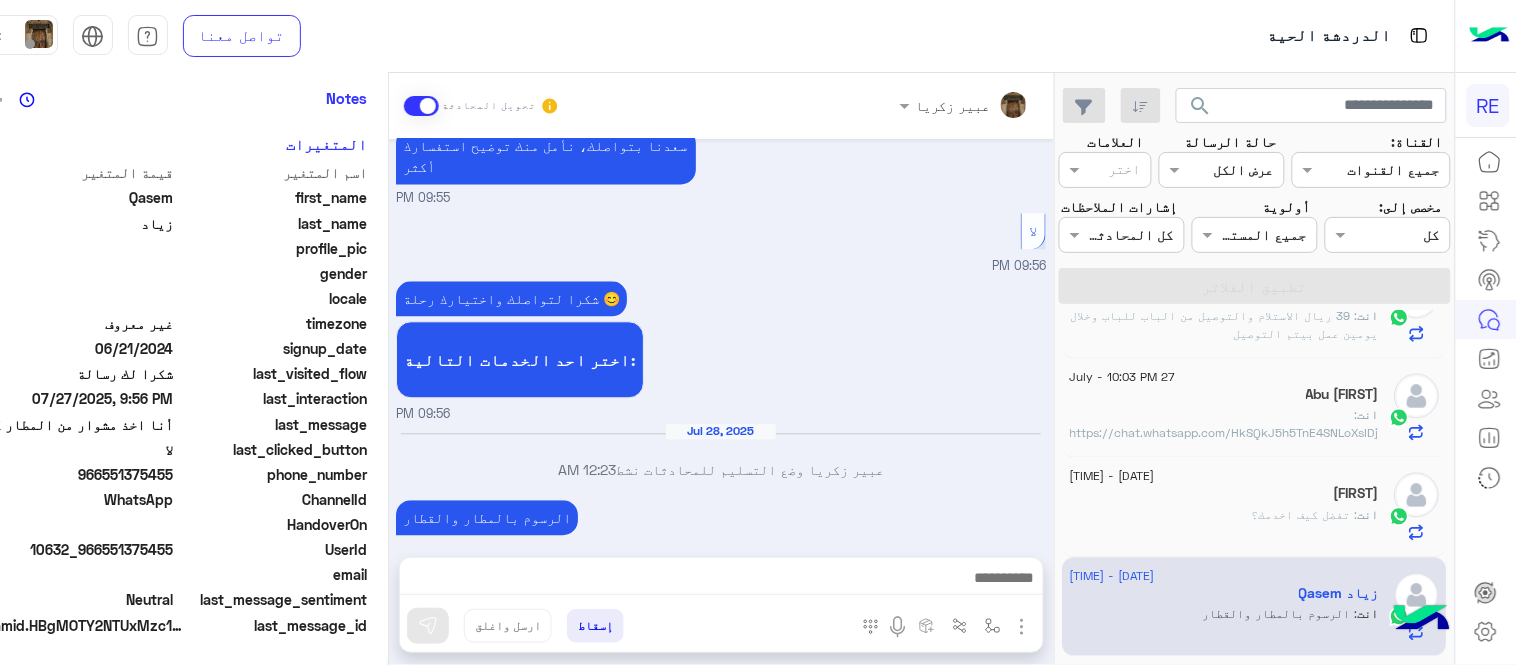 scroll, scrollTop: 1203, scrollLeft: 0, axis: vertical 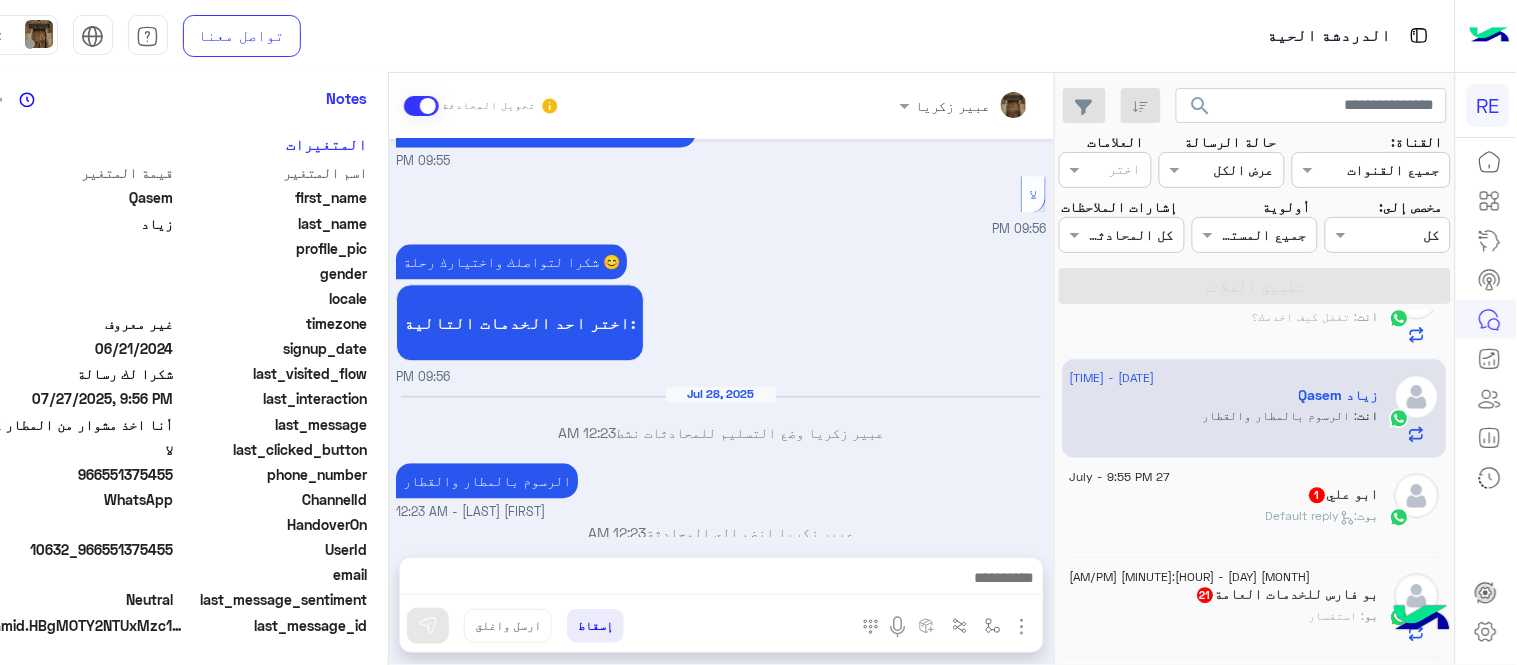 click on ":   Default reply" 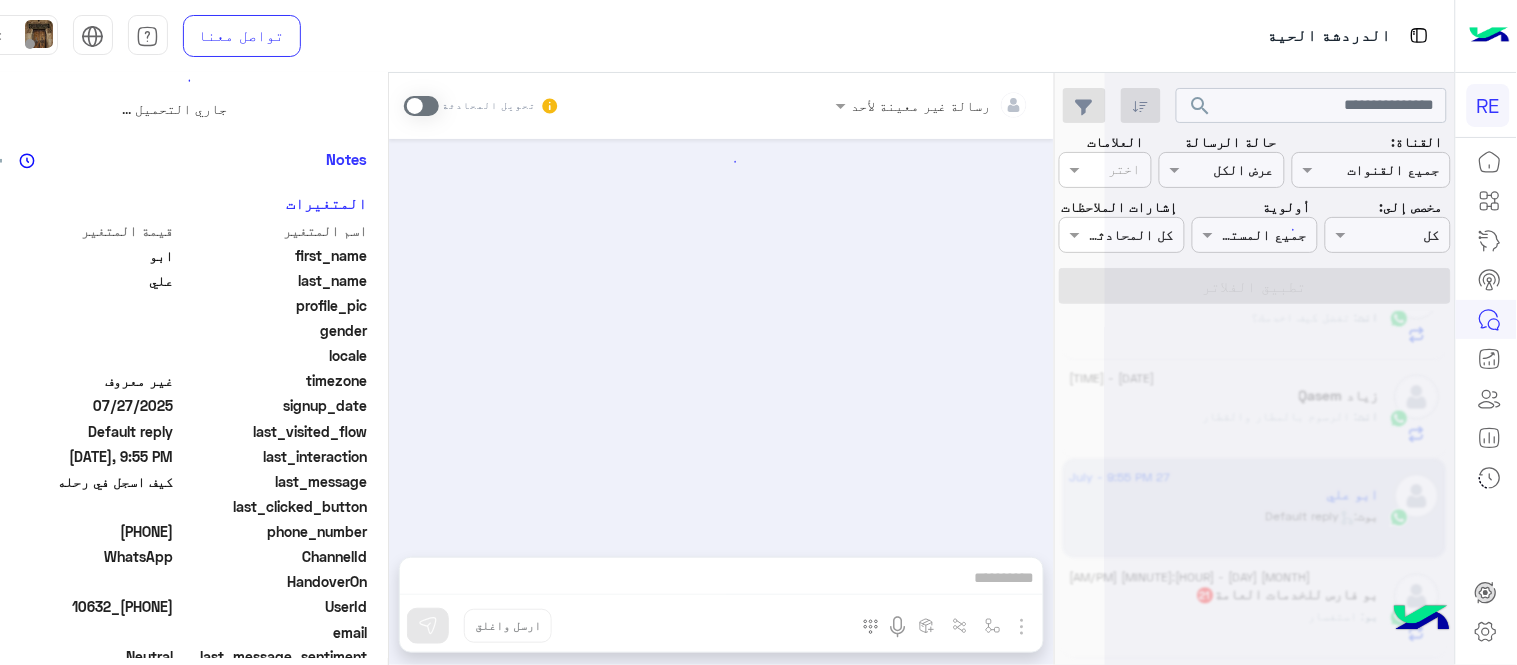 scroll, scrollTop: 0, scrollLeft: 0, axis: both 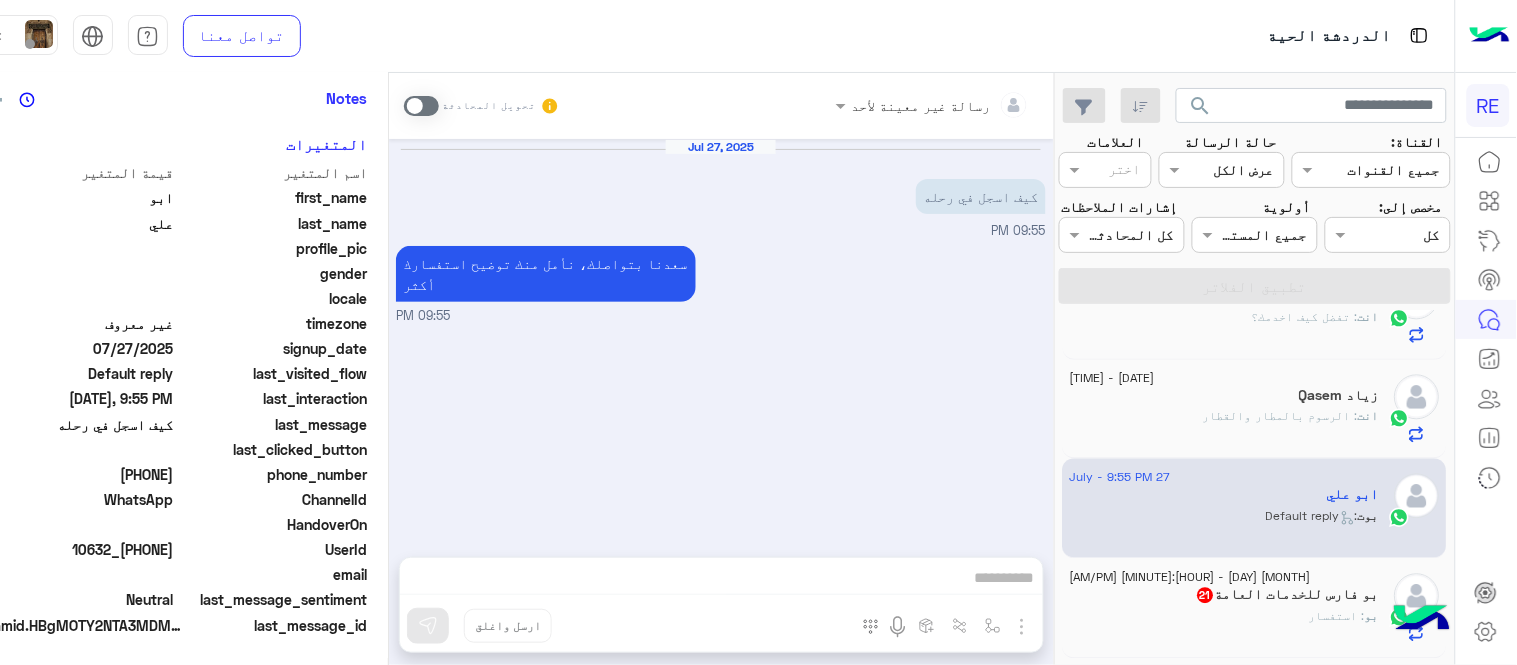 click at bounding box center (421, 106) 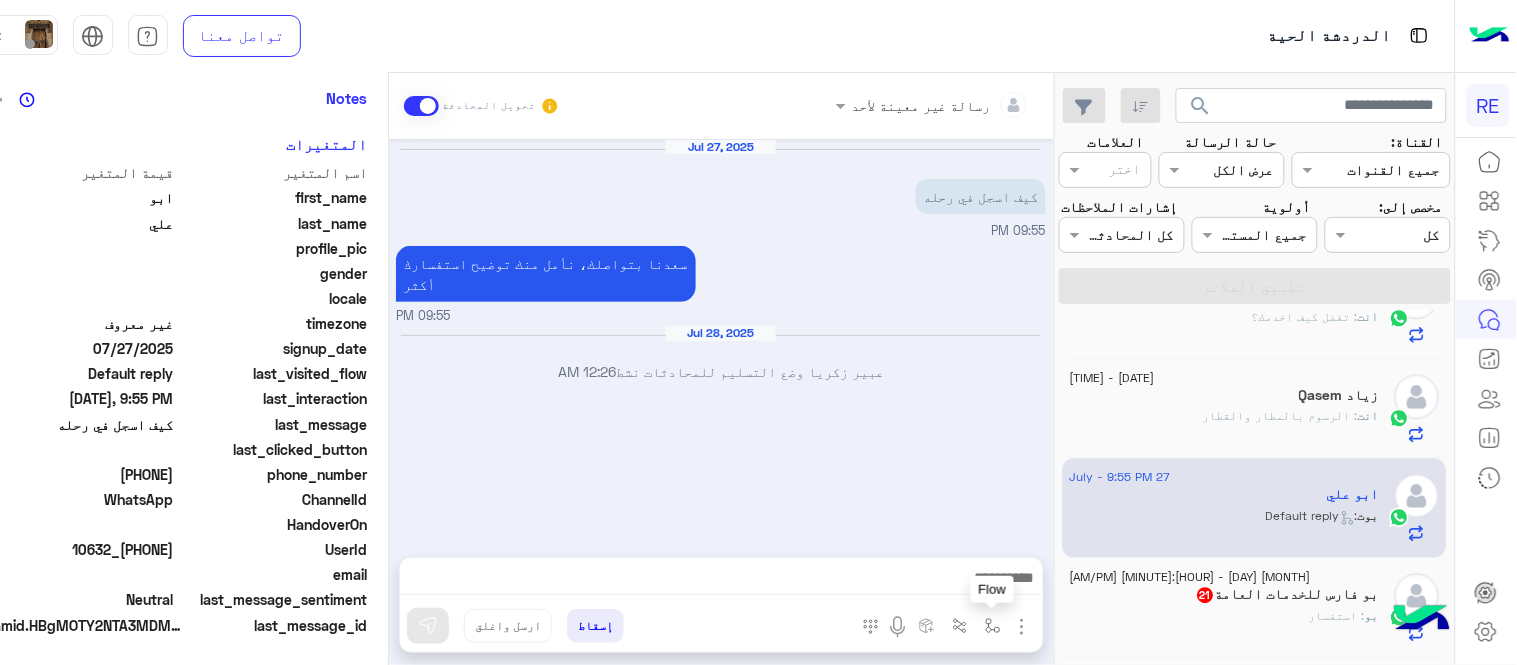 click at bounding box center [993, 626] 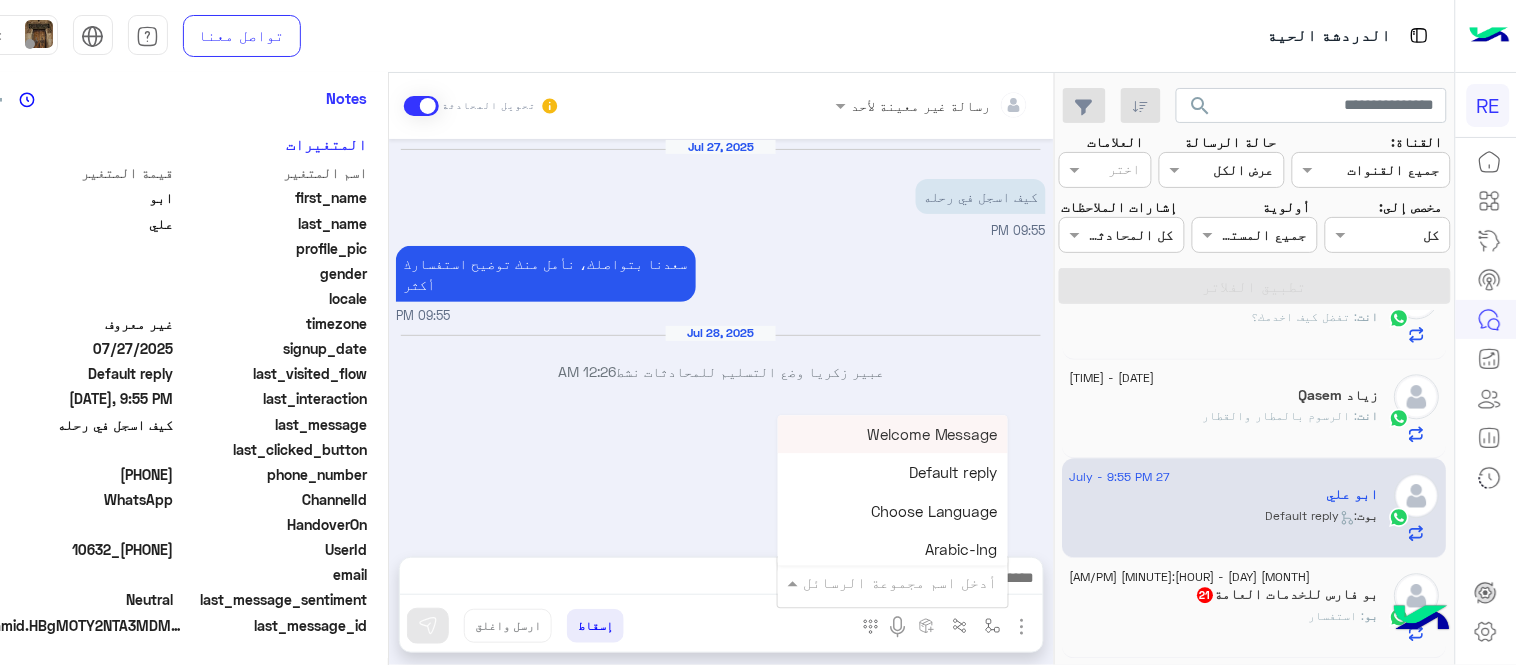 click at bounding box center (921, 582) 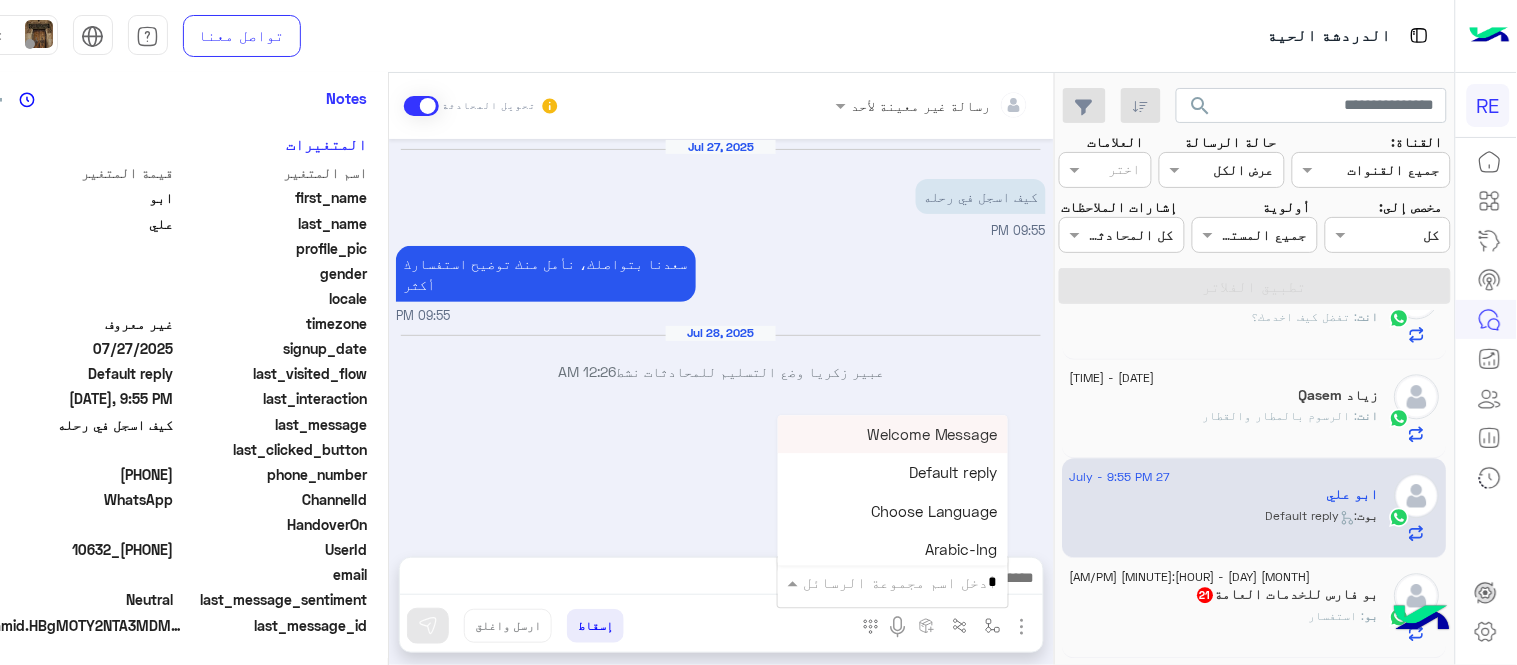 type on "**" 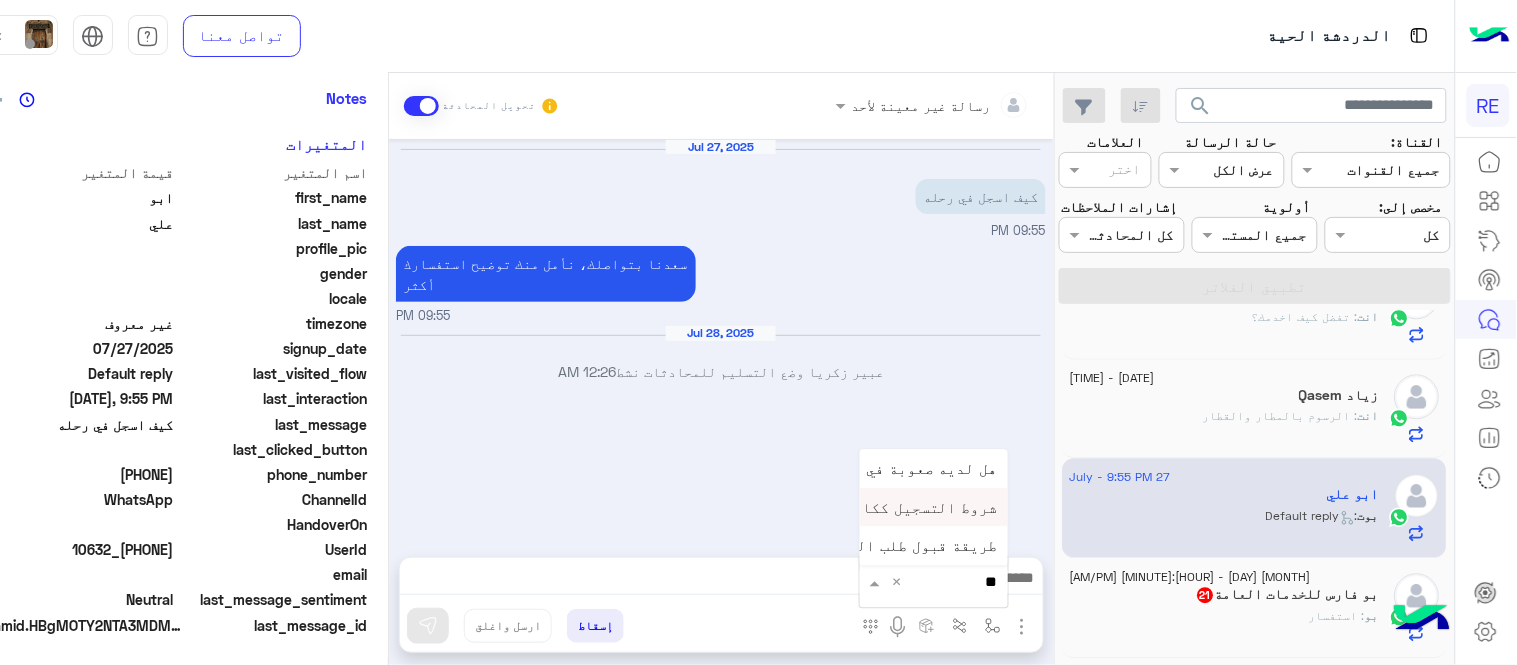 click on "شروط التسجيل ككابتن" at bounding box center [916, 507] 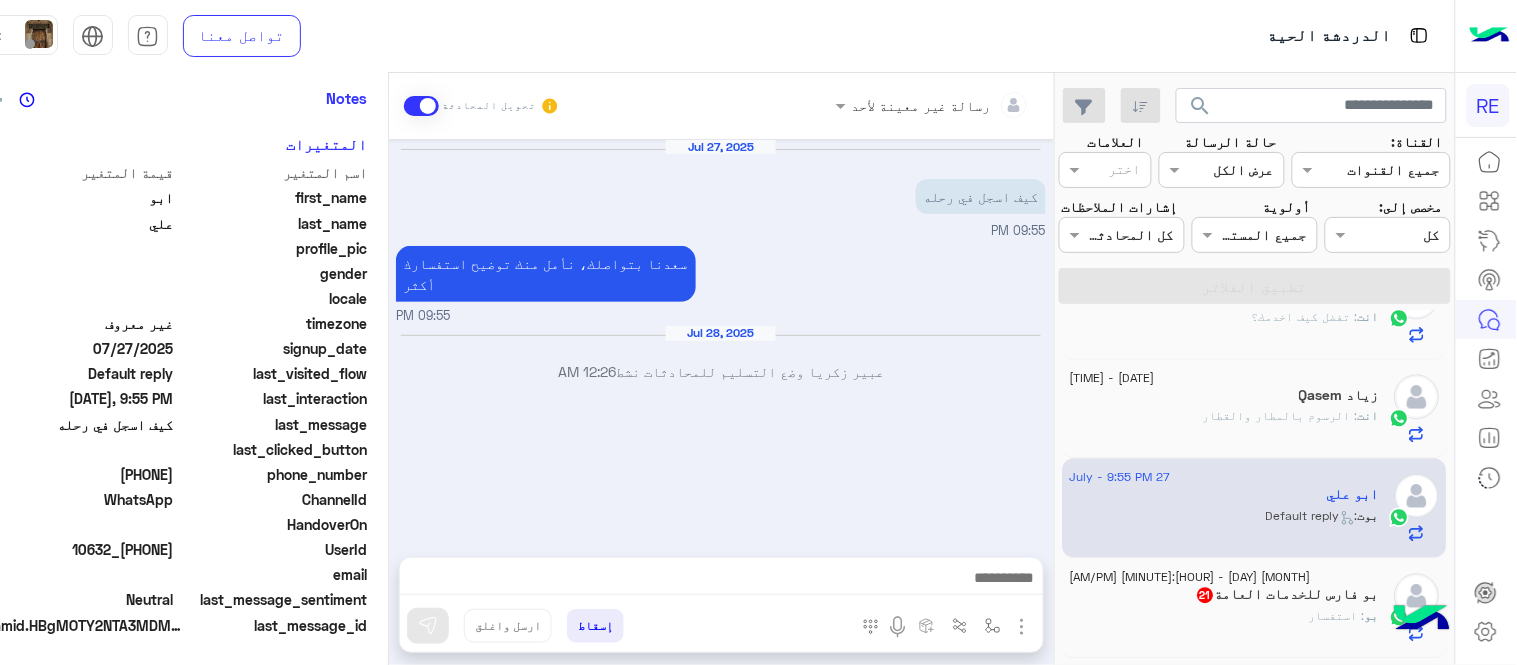 type on "**********" 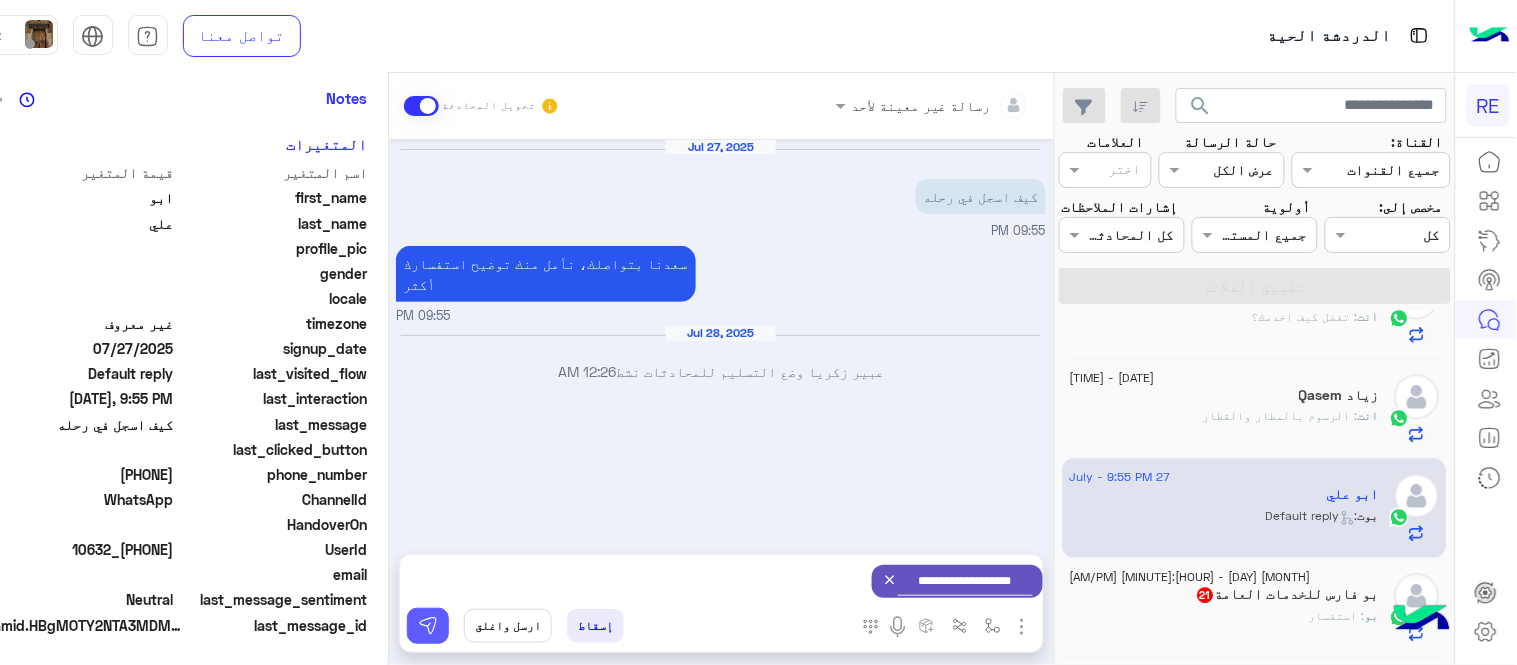 click at bounding box center [428, 626] 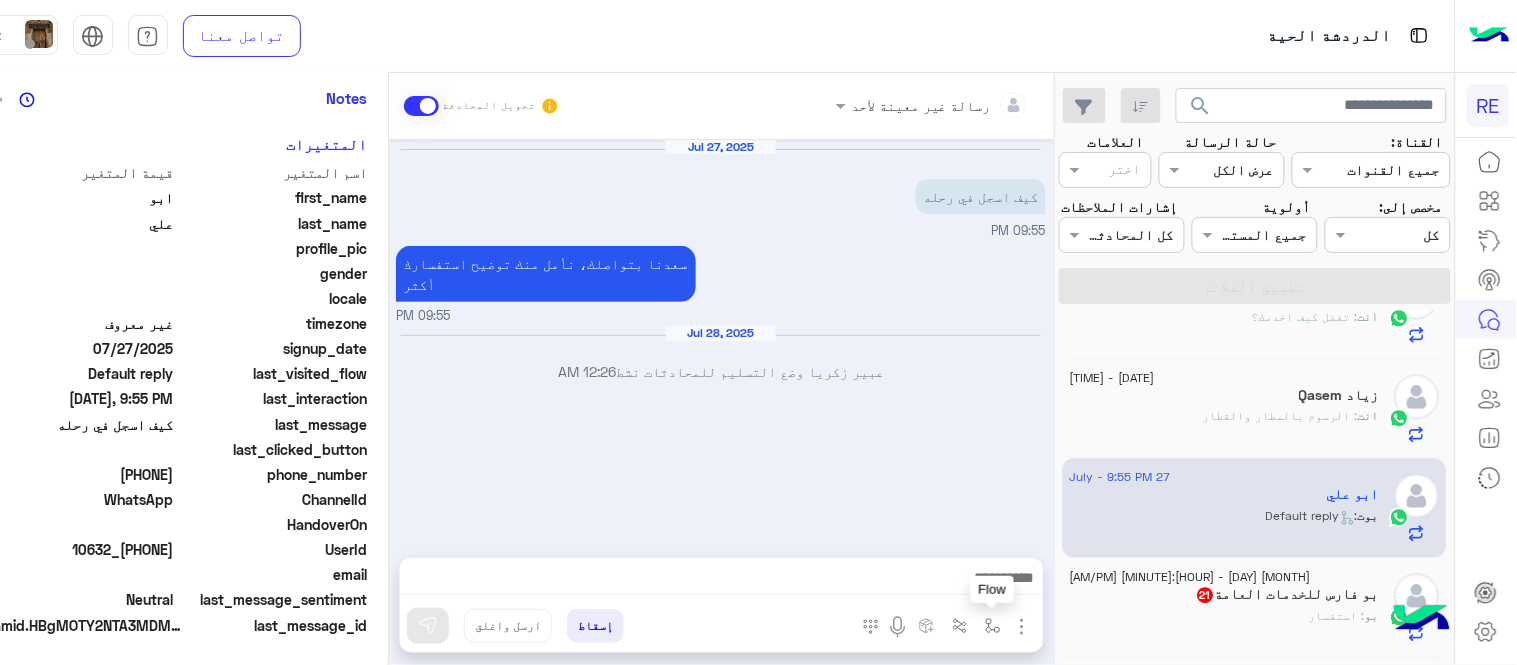 click at bounding box center (993, 626) 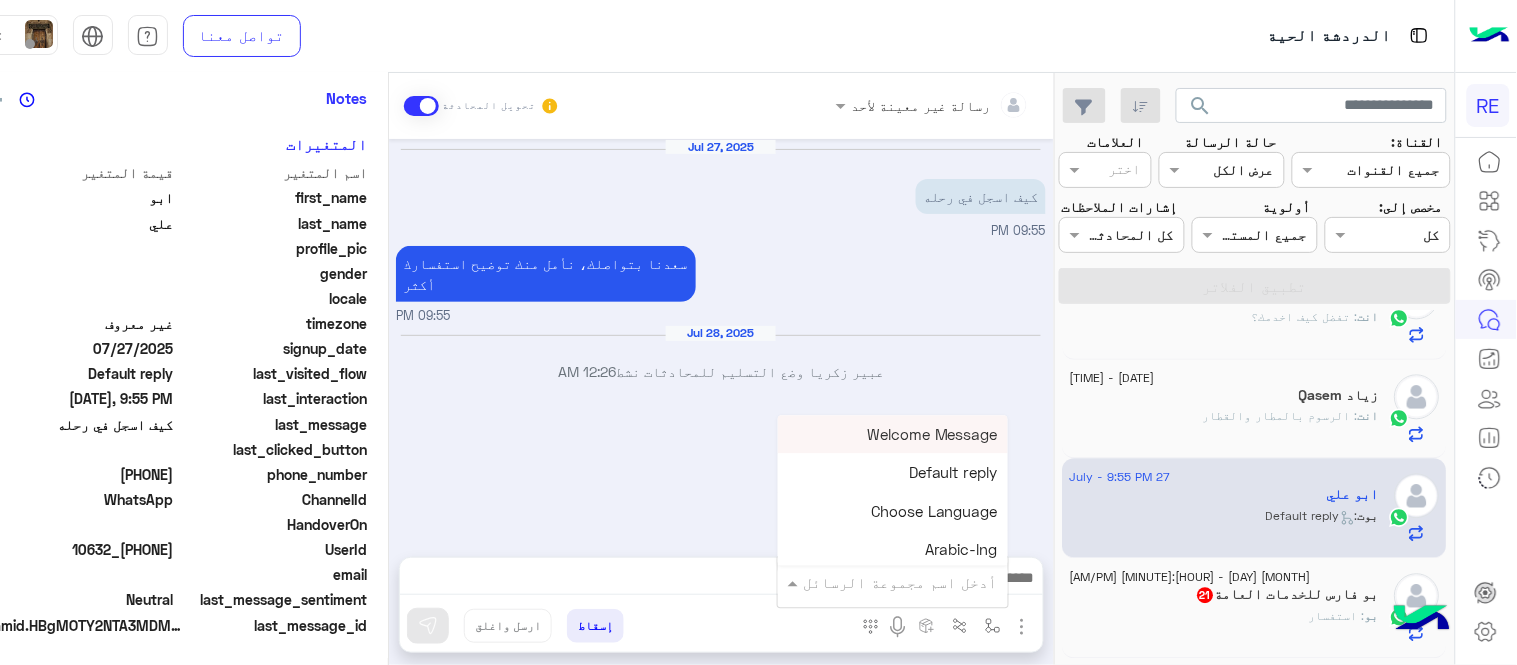 click at bounding box center [921, 582] 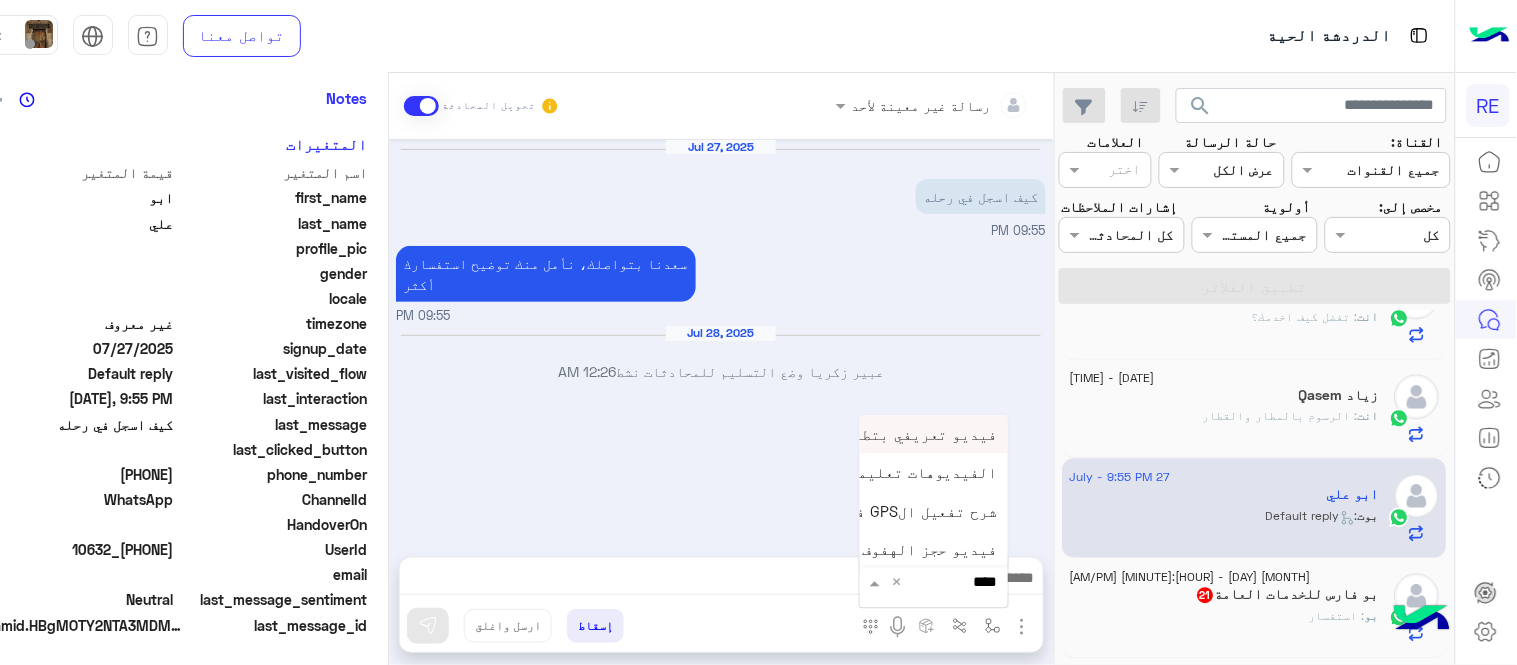 type on "*****" 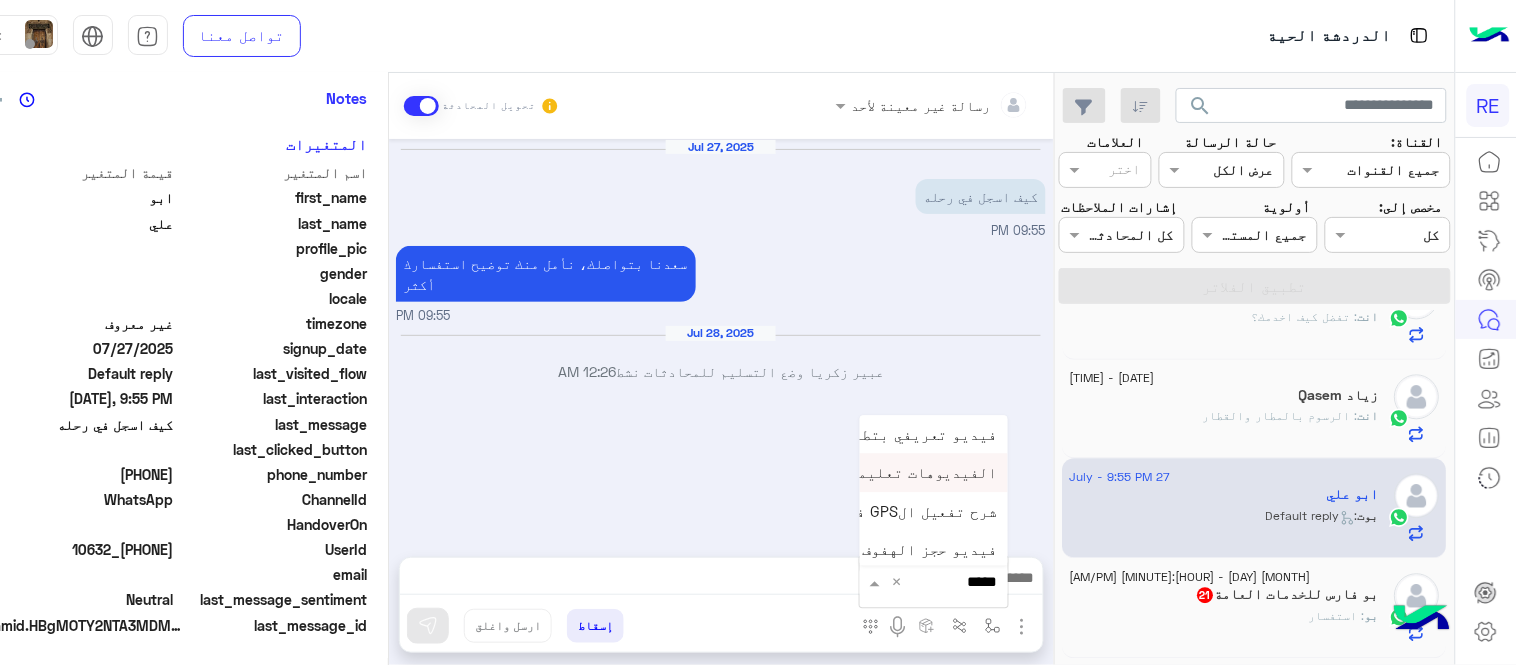 scroll, scrollTop: 81, scrollLeft: 0, axis: vertical 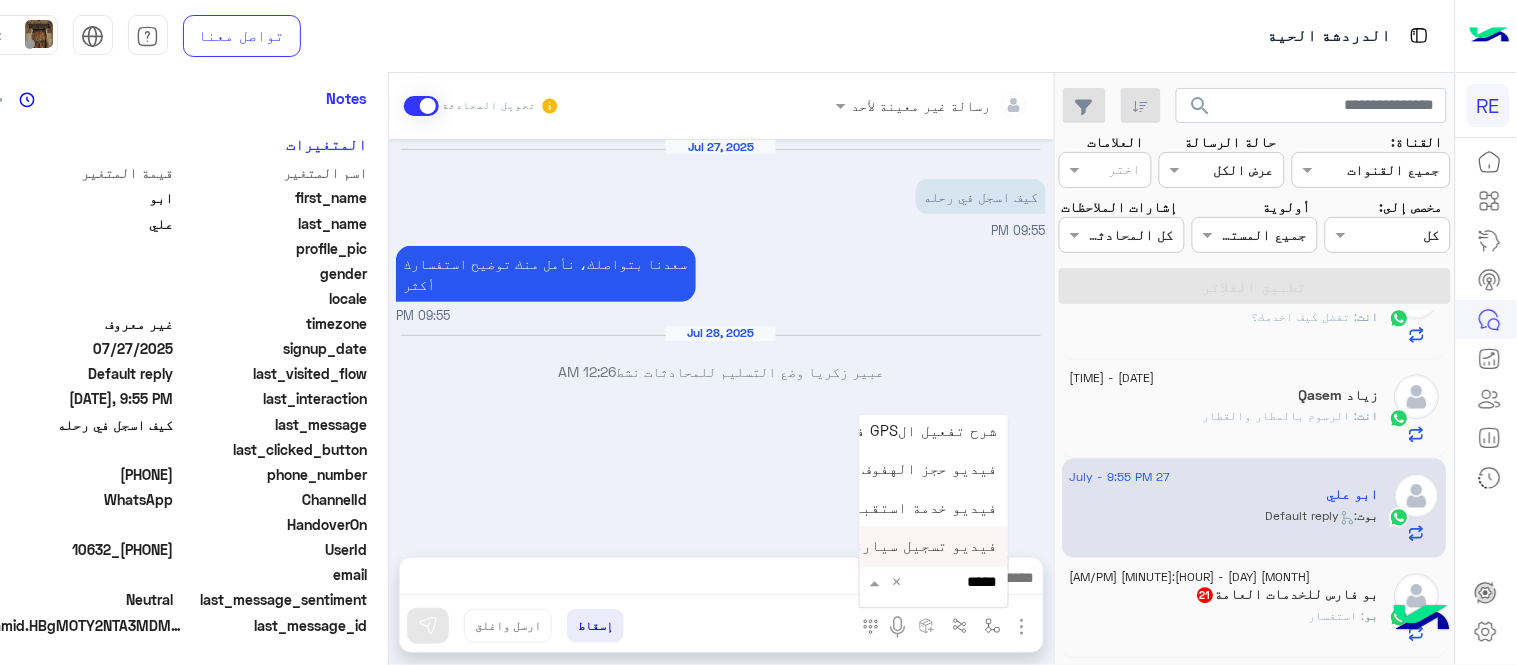 click on "فيديو تسجيل سيارة" at bounding box center (925, 546) 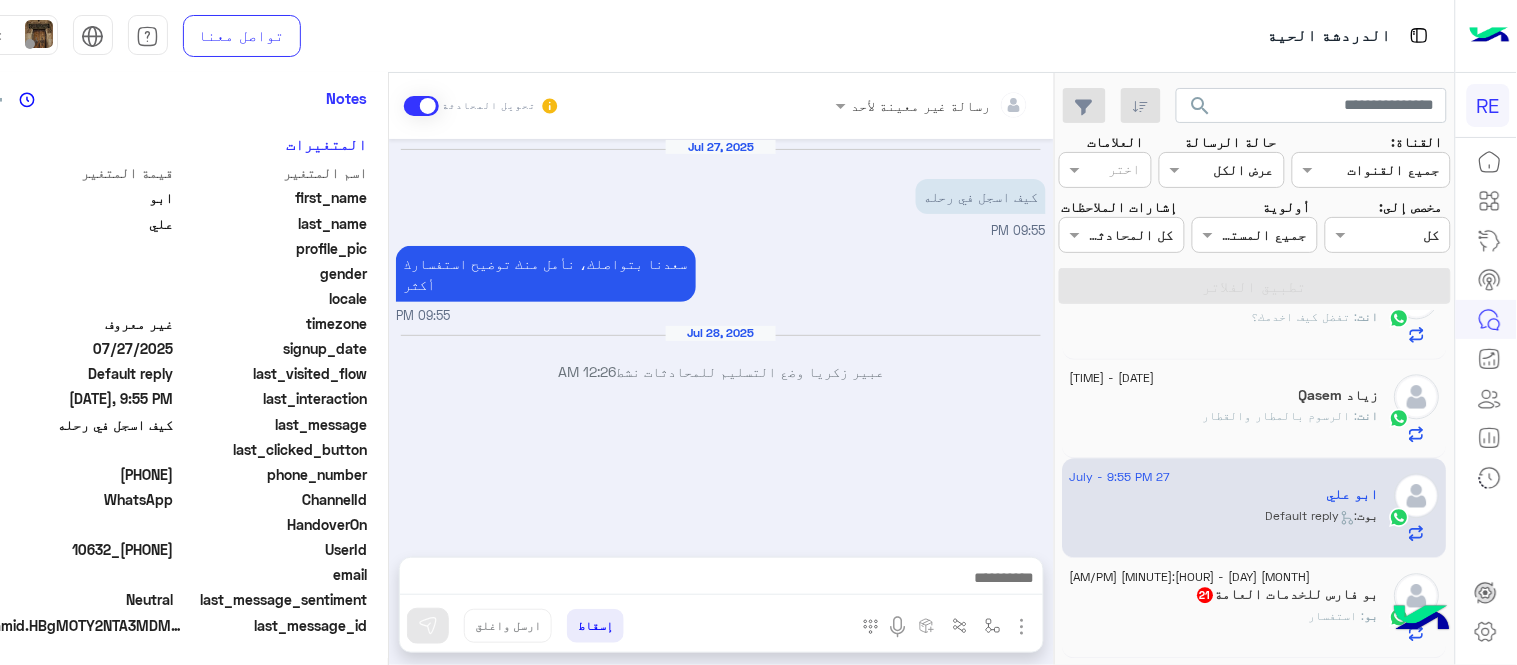 type on "**********" 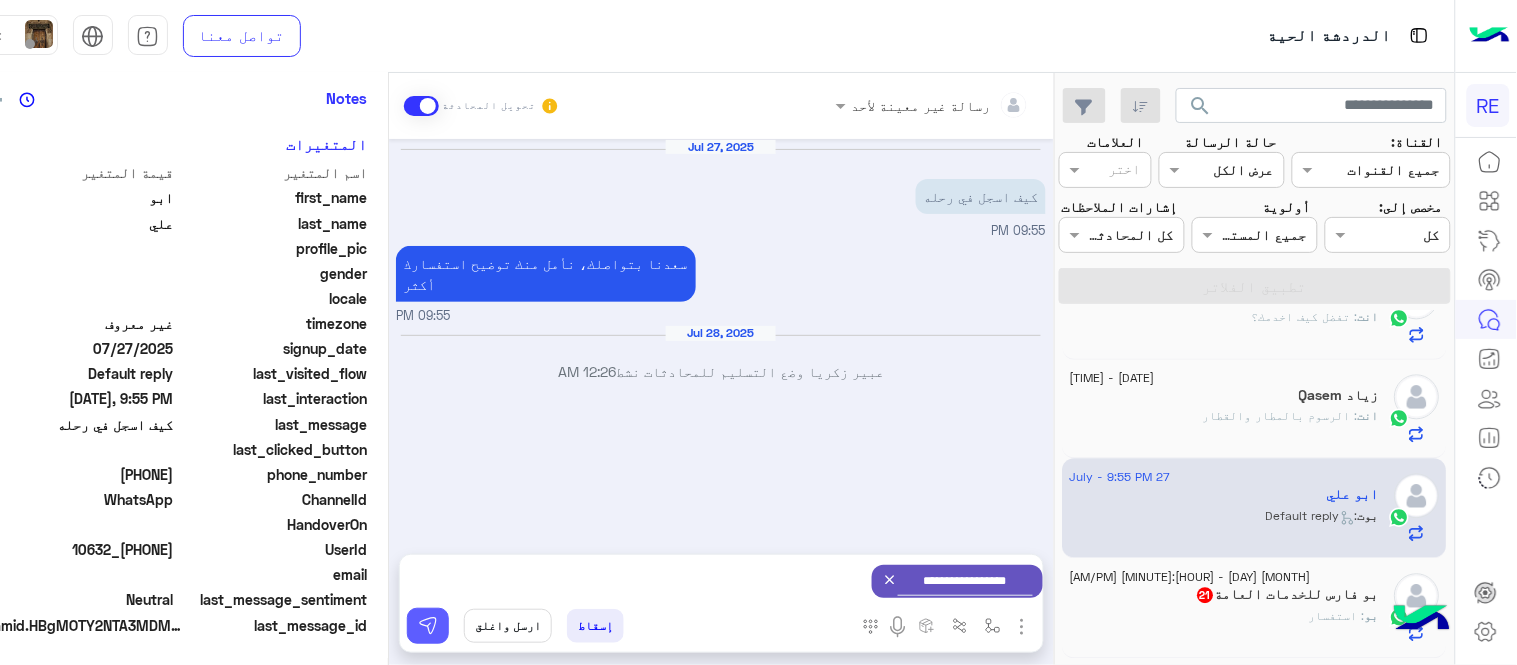 click at bounding box center [428, 626] 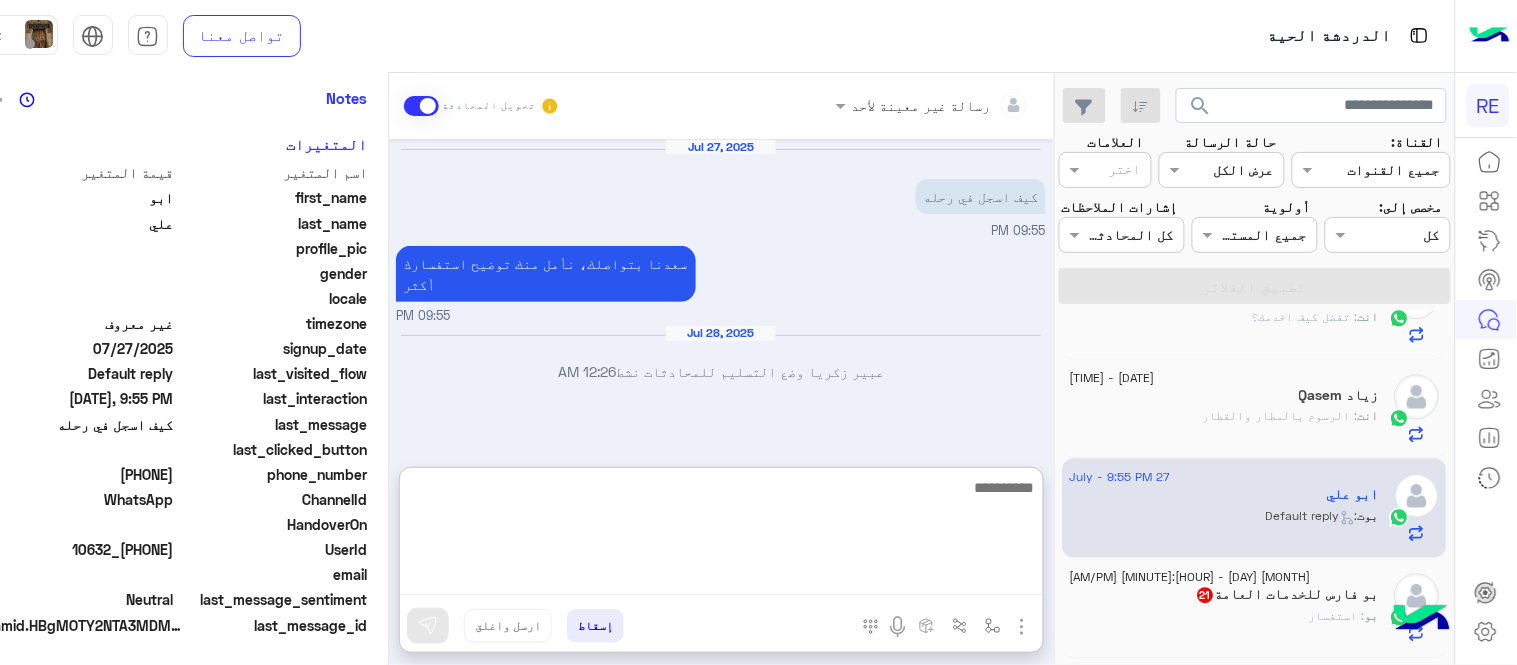 click at bounding box center (721, 535) 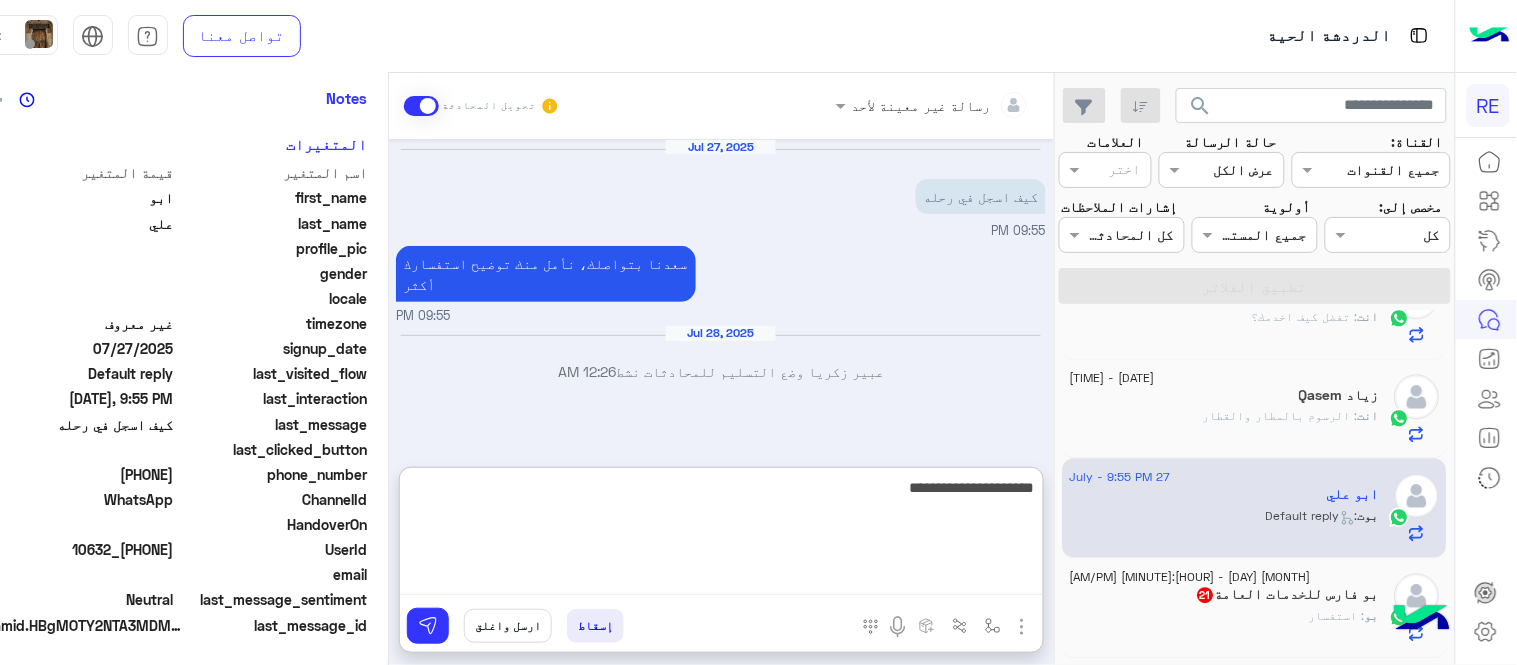 type on "**********" 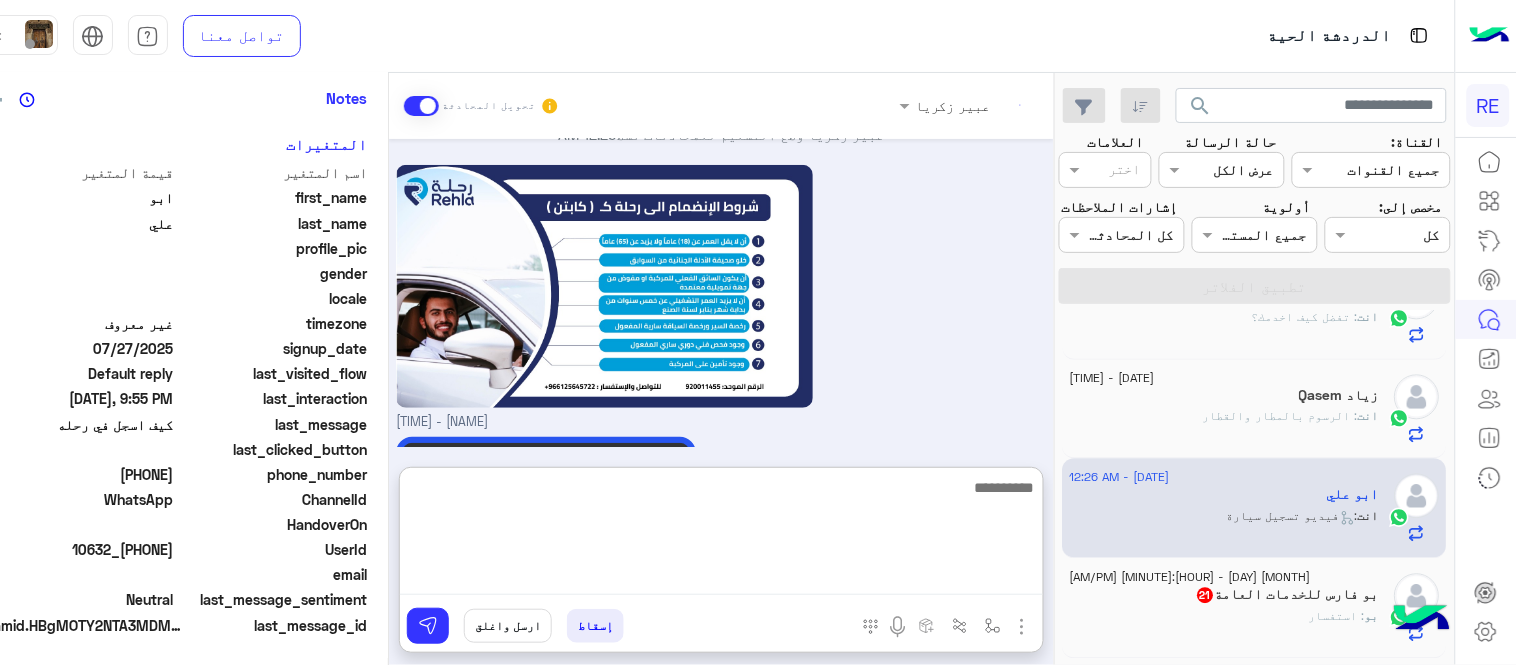 scroll, scrollTop: 480, scrollLeft: 0, axis: vertical 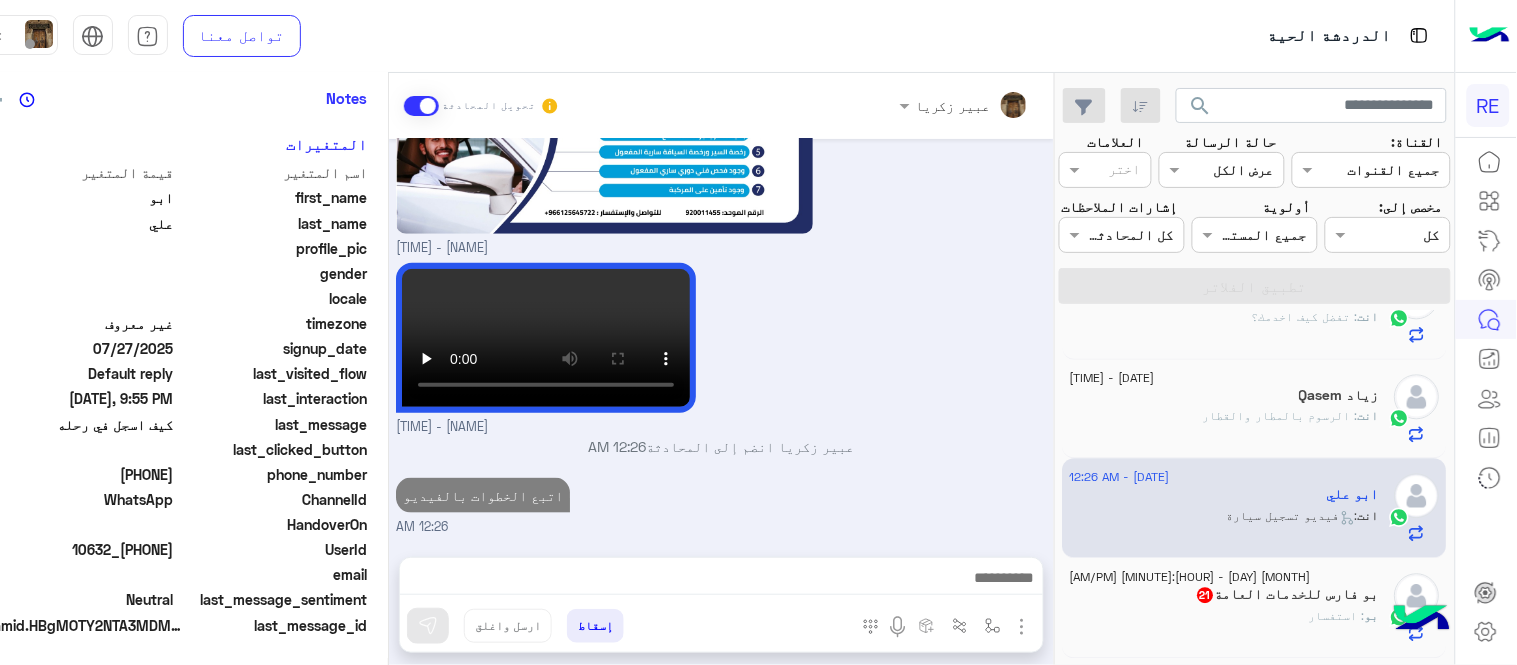 click on "[DATE]  كيف اسجل في رحله   [TIME]  سعدنا بتواصلك، نأمل منك توضيح استفسارك أكثر    [TIME]   [DATE]   عبير زكريا وضع التسليم للمحادثات نشط   [TIME]       عبير زكريا -  [TIME]   عبير زكريا -  [TIME]   عبير زكريا انضم إلى المحادثة   [TIME]      اتبع الخطوات بالفيديو   [TIME]" at bounding box center [721, 338] 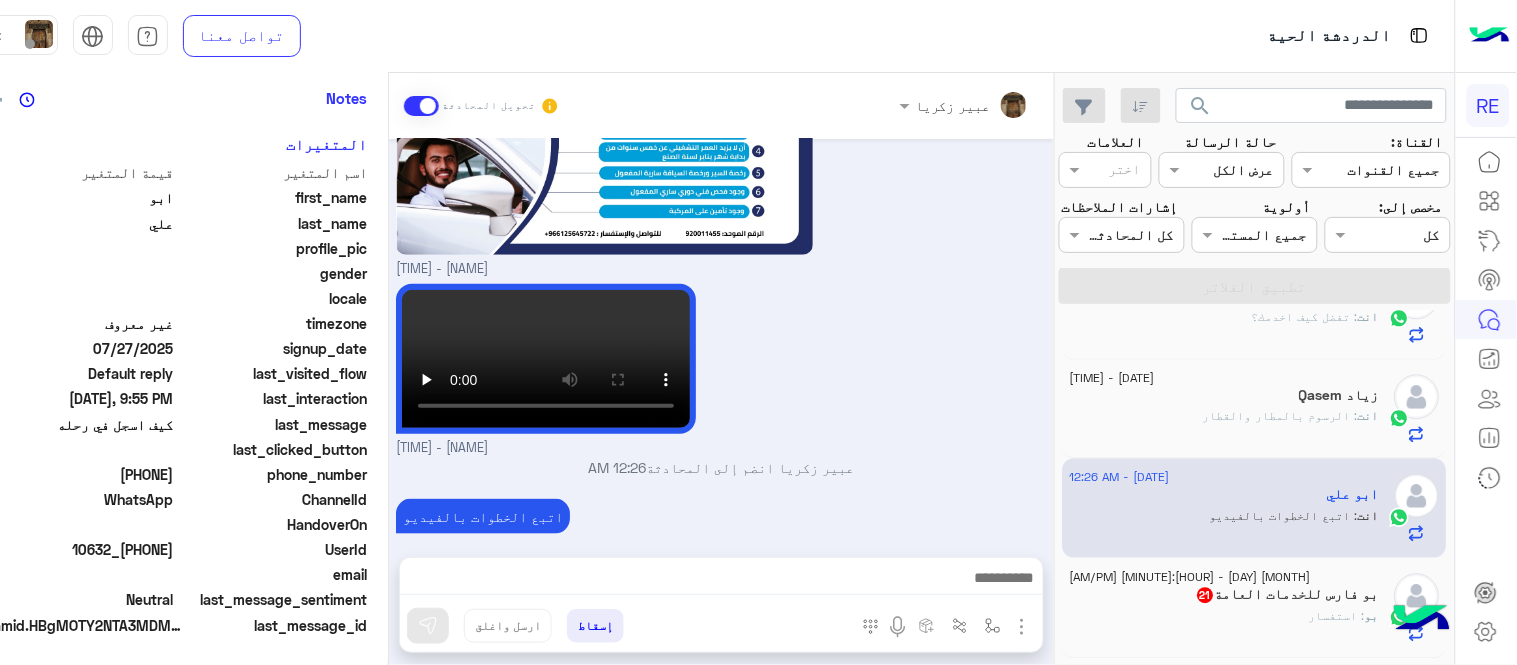 click on "بو فارس للخدمات العامة  21" 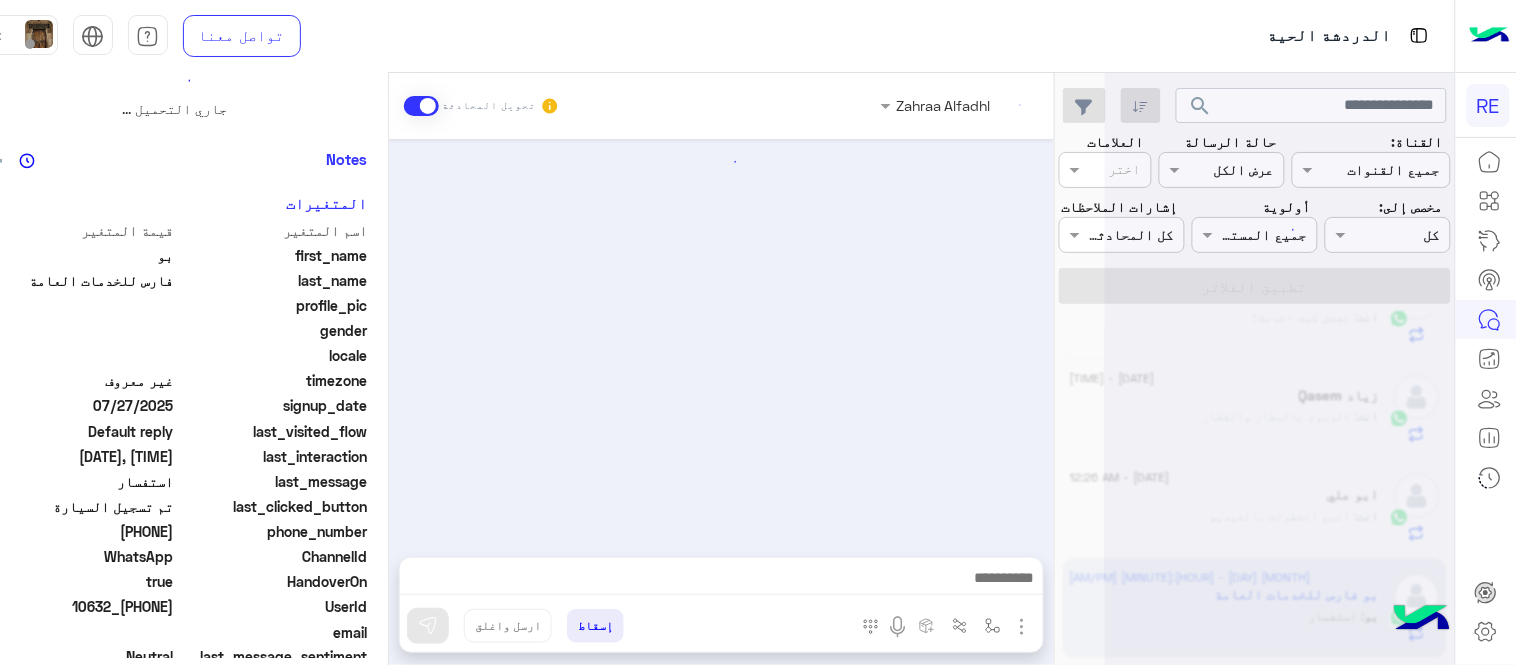 scroll, scrollTop: 0, scrollLeft: 0, axis: both 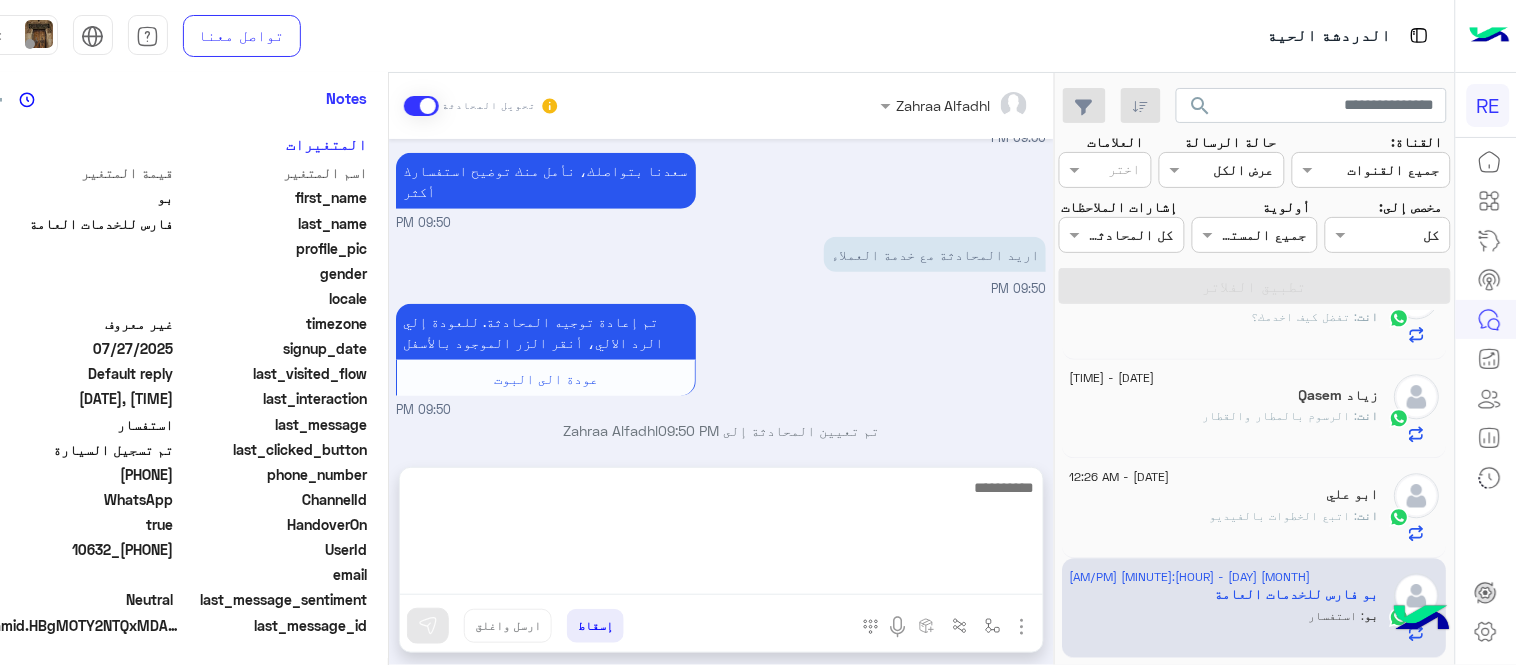 click at bounding box center [721, 535] 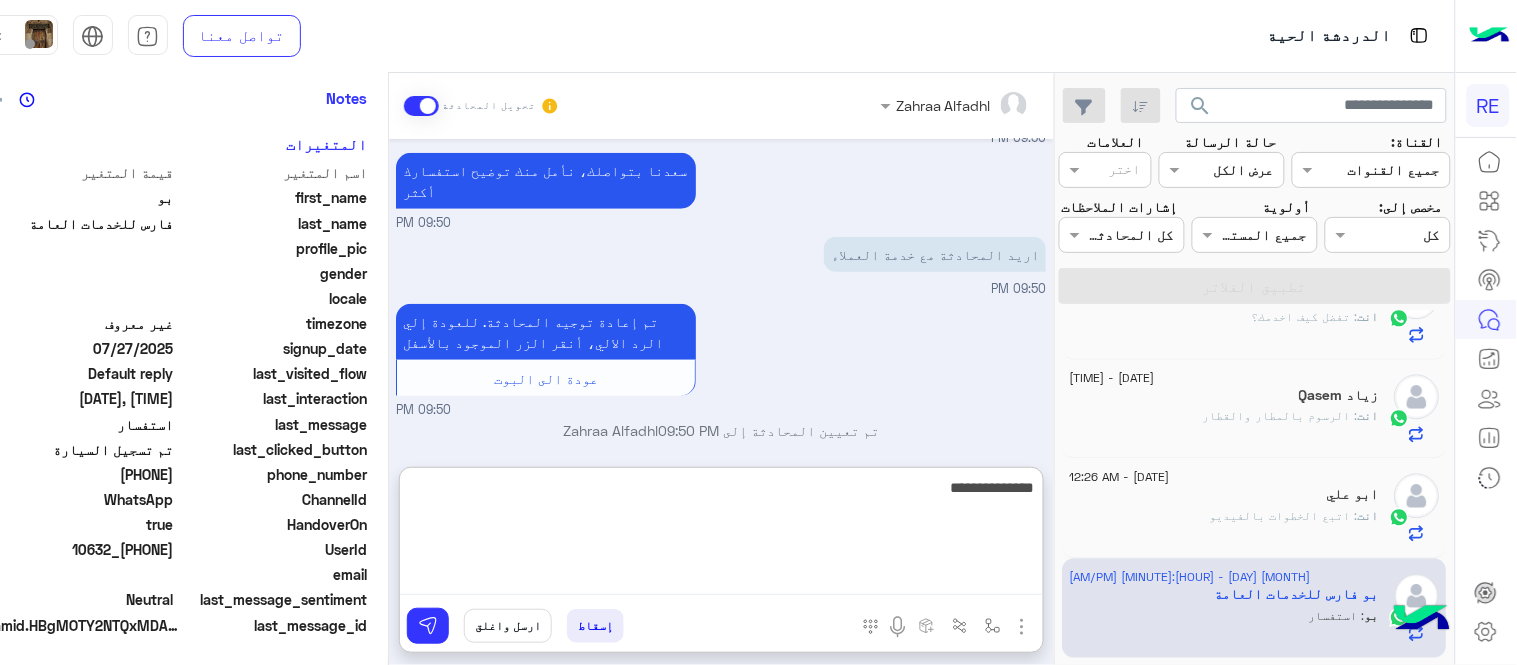 type on "**********" 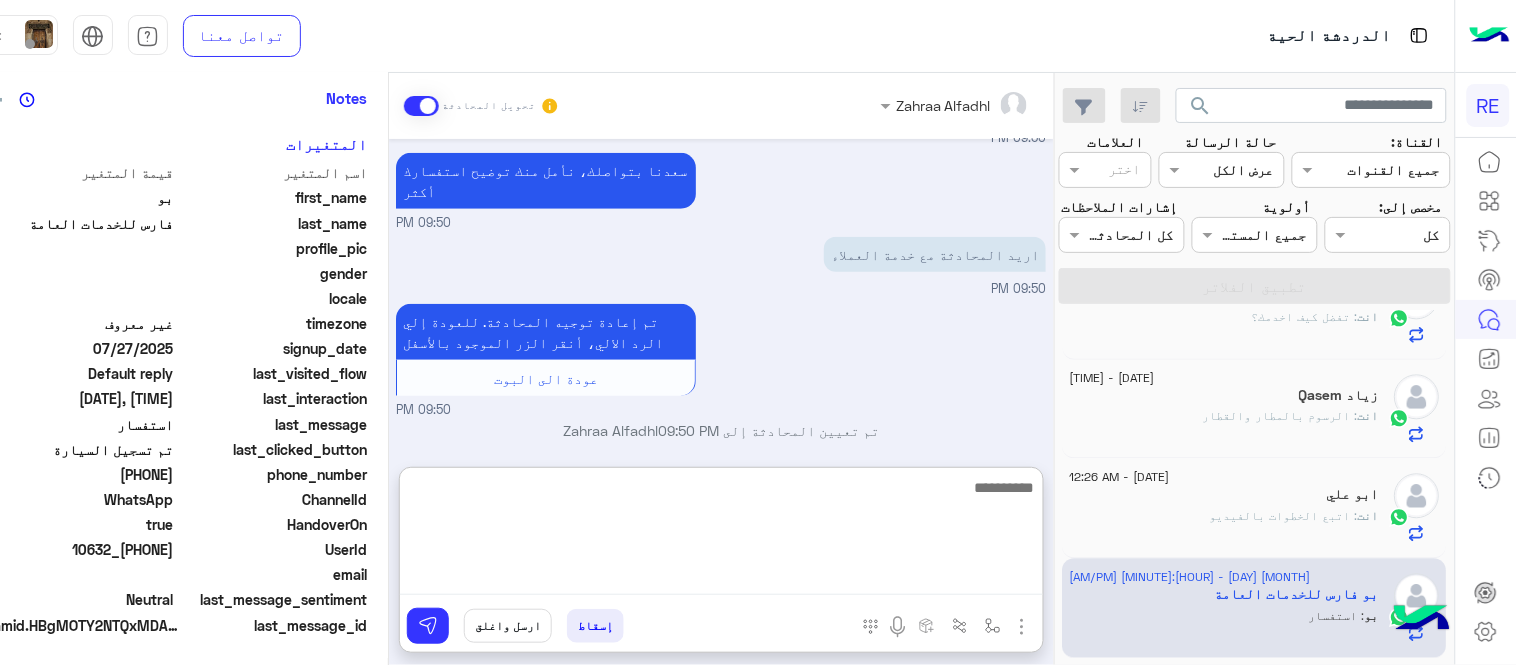 scroll, scrollTop: 637, scrollLeft: 0, axis: vertical 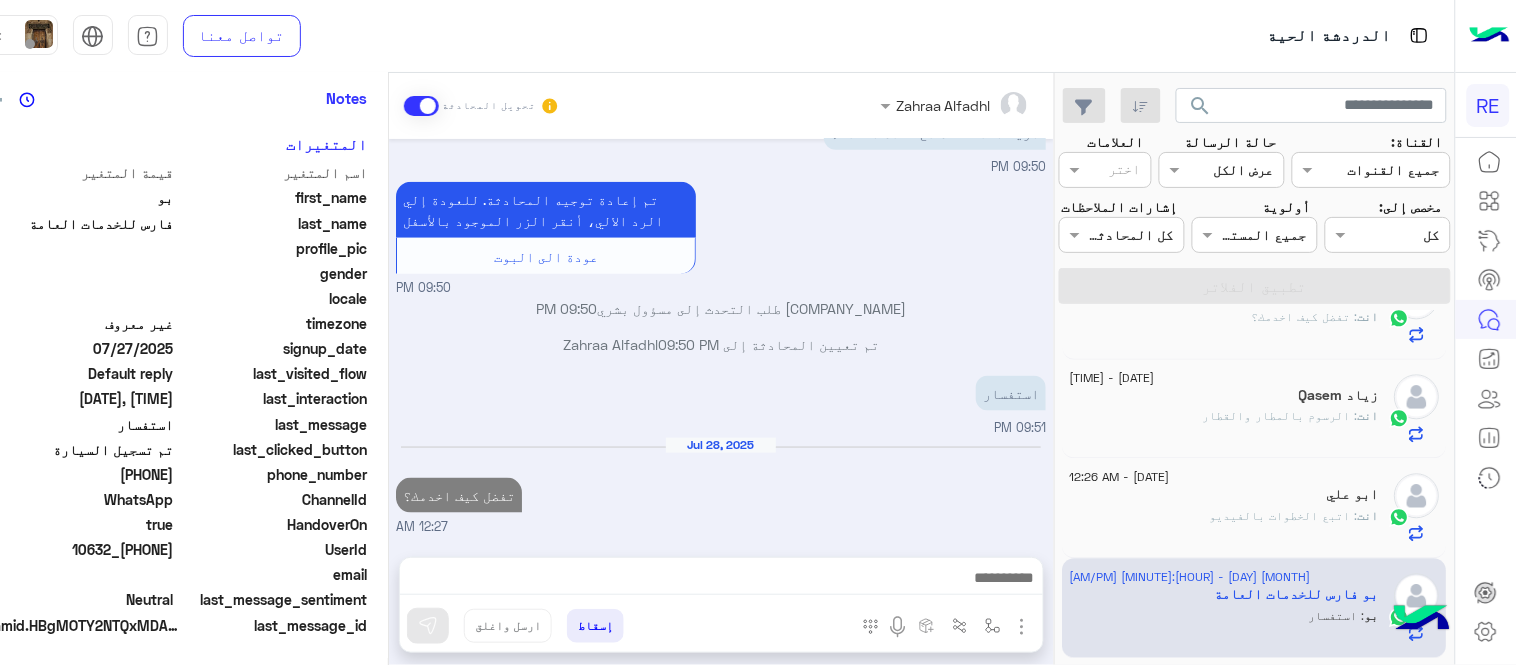 click on "[FIRST] [LAST] تحويل المحادثة     Jul 27, 2025  مرحبا   09:47 PM  هل يمكنني التواصل مع خدمة العملاء   09:50 PM  نسعد بخدمتك. اي خدمة اخرى ؟  الرجوع للقائمة الرئ   لا     09:50 PM  نعم   09:50 PM  سعدنا بتواصلك، نأمل منك توضيح استفسارك أكثر    09:50 PM  اريد المحادثة مع خدمة العملاء   09:50 PM  تم إعادة توجيه المحادثة. للعودة إلي الرد الالي، أنقر الزر الموجود بالأسفل  عودة الى البوت     09:50 PM   بو فارس للخدمات العامة طلب التحدث إلى مسؤول بشري   09:50 PM       تم تعيين المحادثة إلى [FIRST] [LAST]   09:50 PM      استفسار   09:51 PM   Jul 28, 2025  تفضل كيف اخدمك؟   12:27 AM  أدخل اسم مجموعة الرسائل  إسقاط   ارسل واغلق" at bounding box center (721, 373) 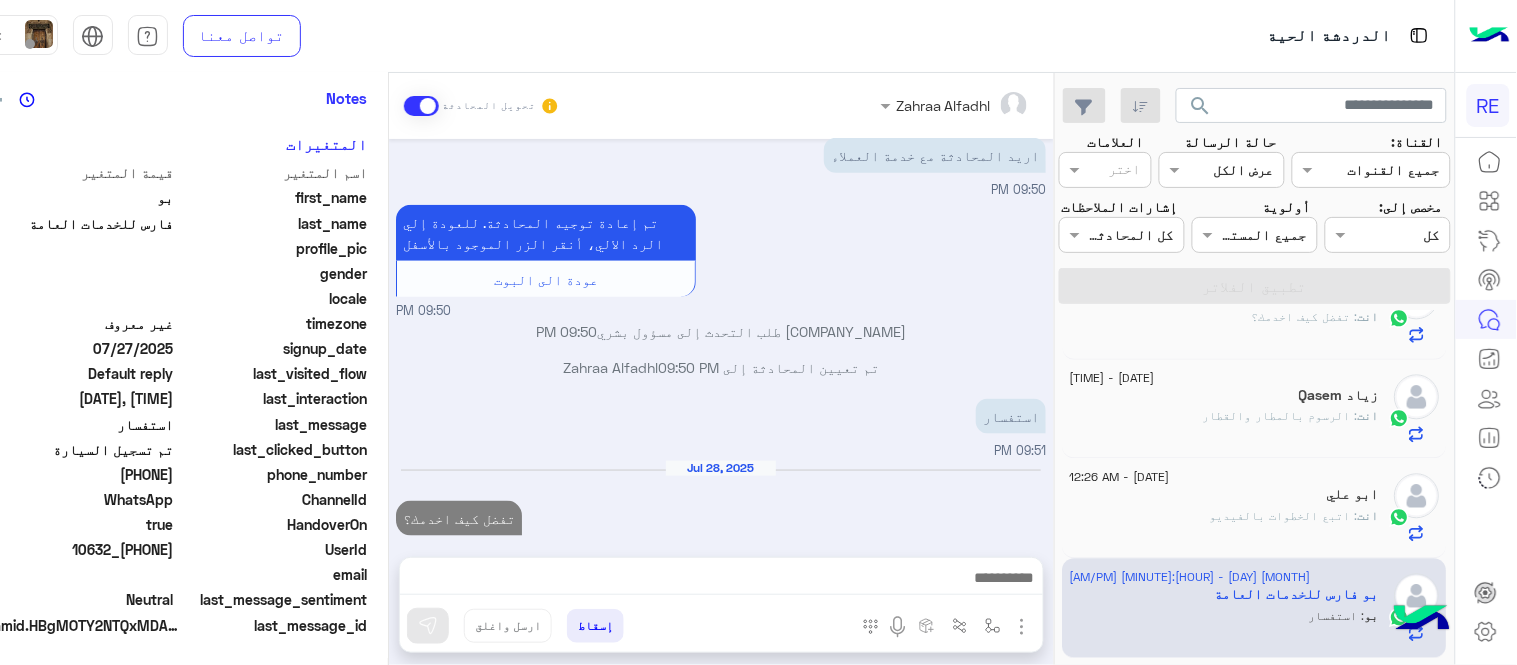 scroll, scrollTop: 584, scrollLeft: 0, axis: vertical 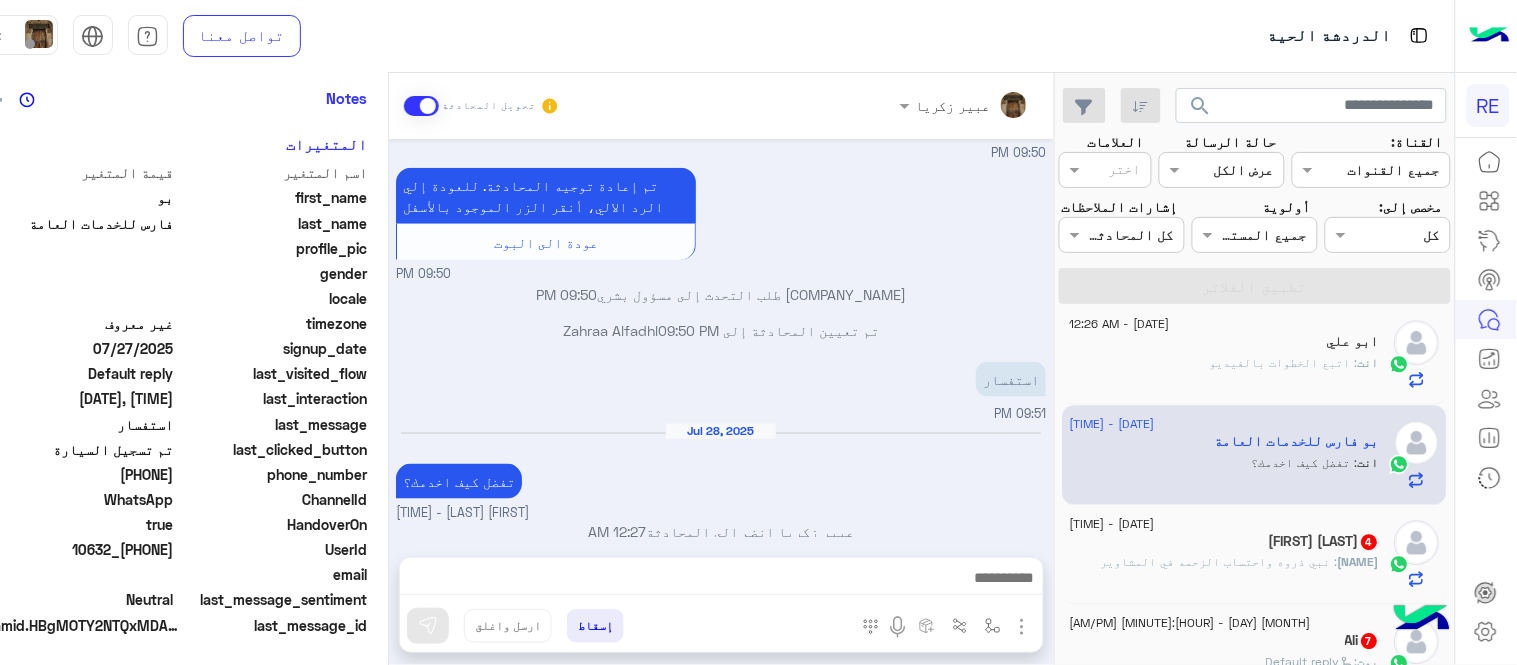 click on "[FULL_NAME]  4" 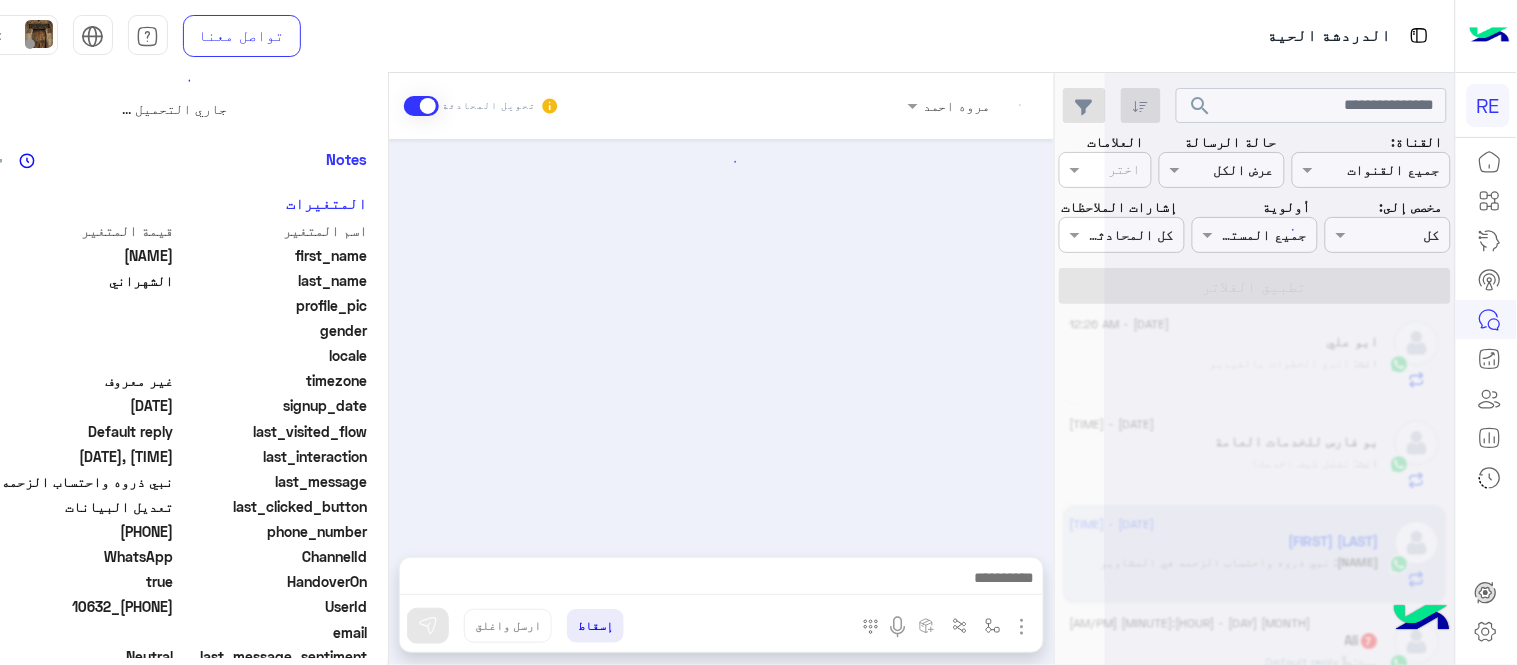 scroll, scrollTop: 0, scrollLeft: 0, axis: both 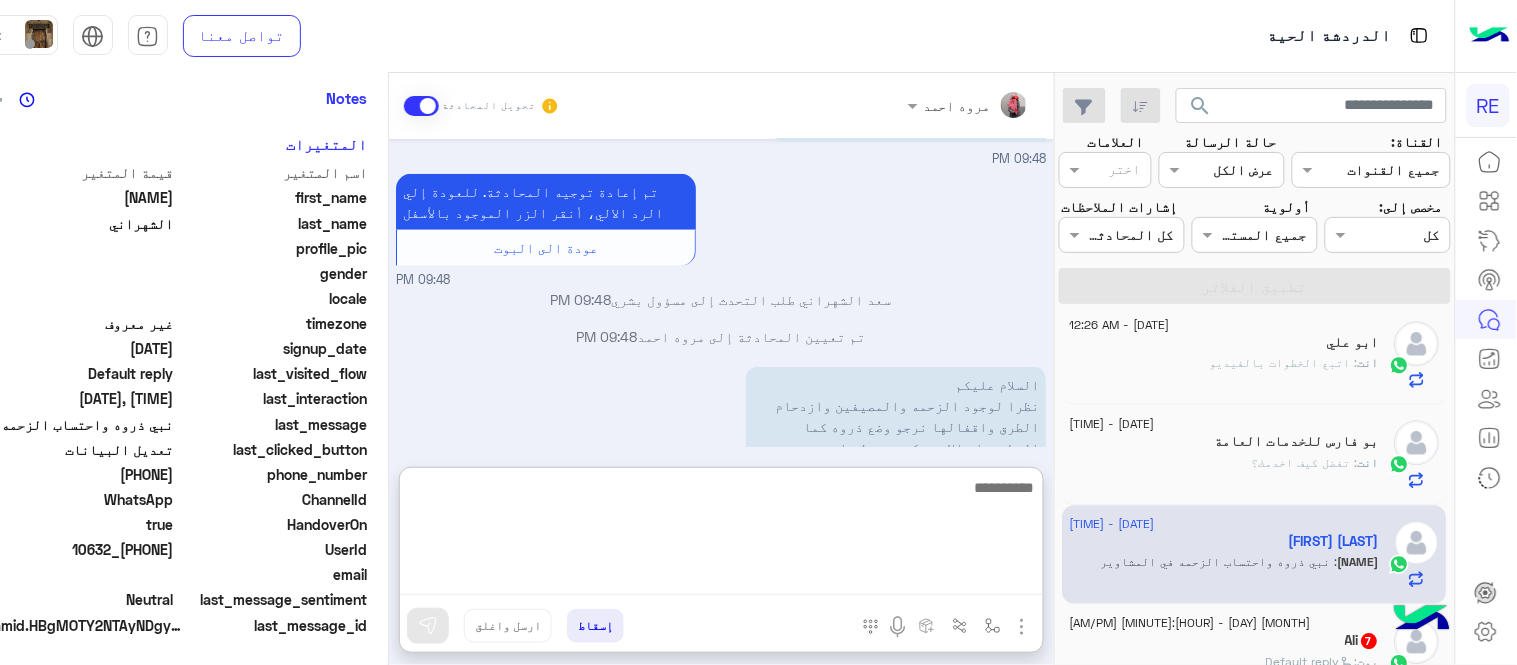click at bounding box center (721, 535) 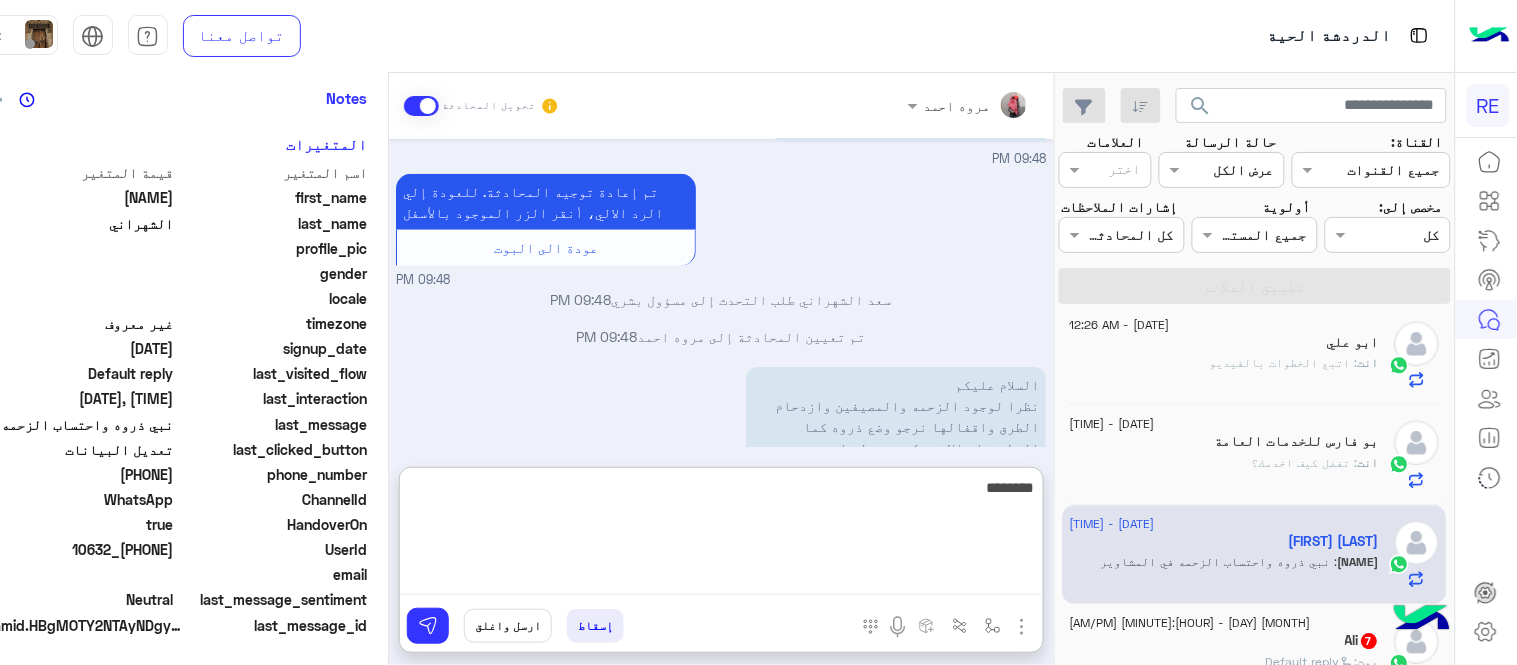 type on "*********" 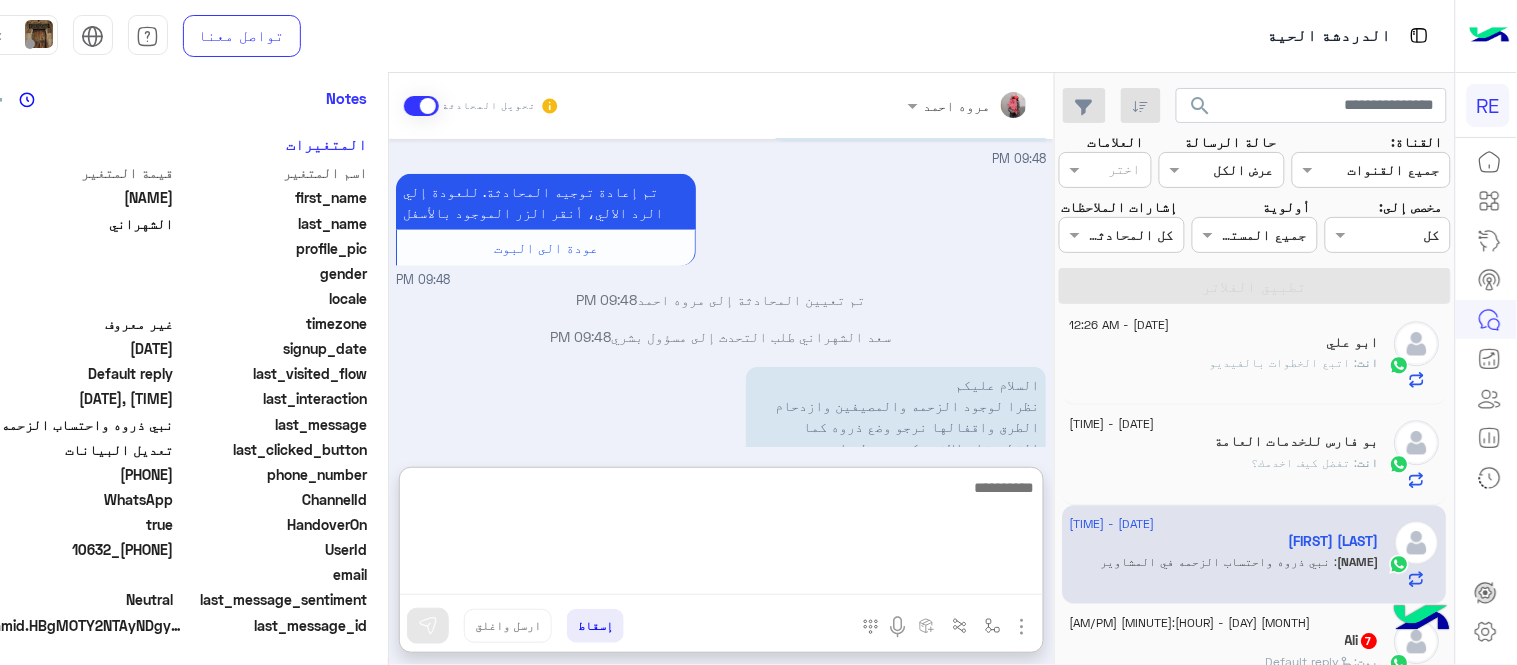 scroll, scrollTop: 618, scrollLeft: 0, axis: vertical 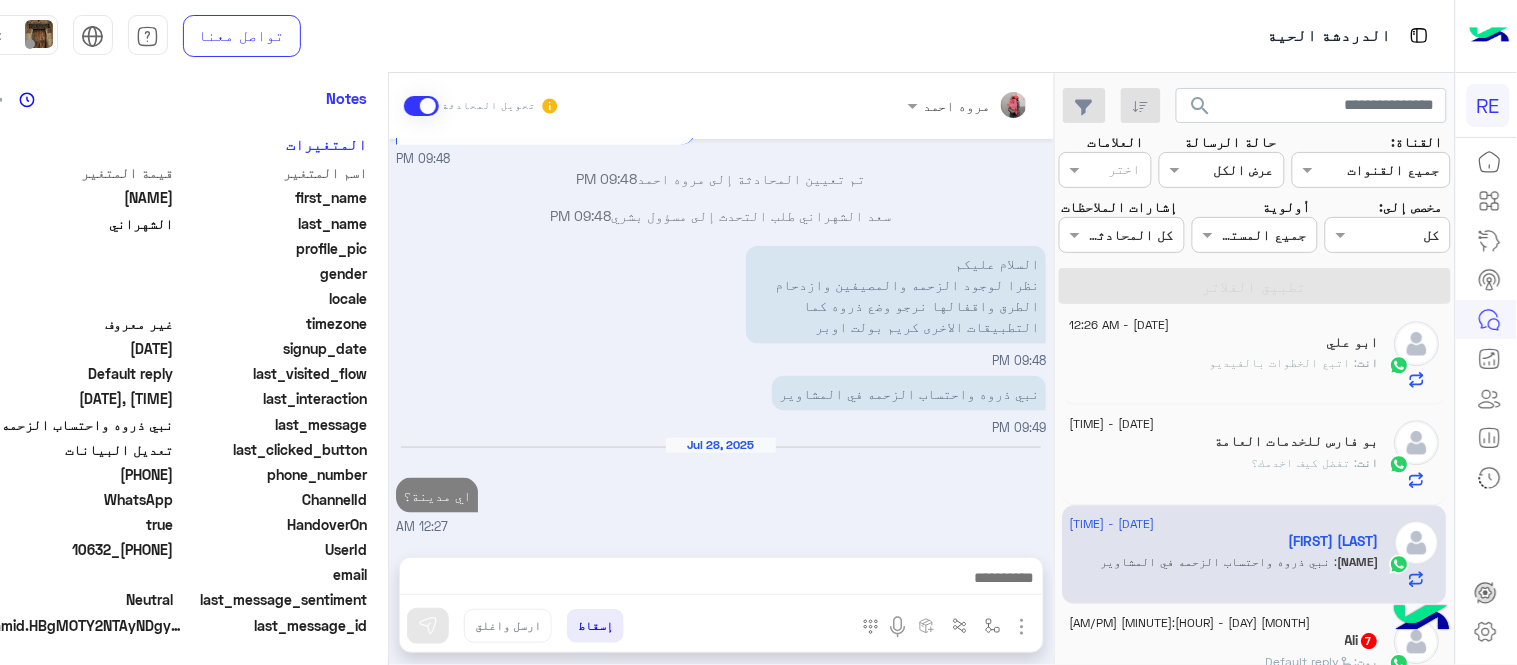 click on "Jul 28, 2025  اي مدينة؟   12:27 AM" at bounding box center [721, 486] 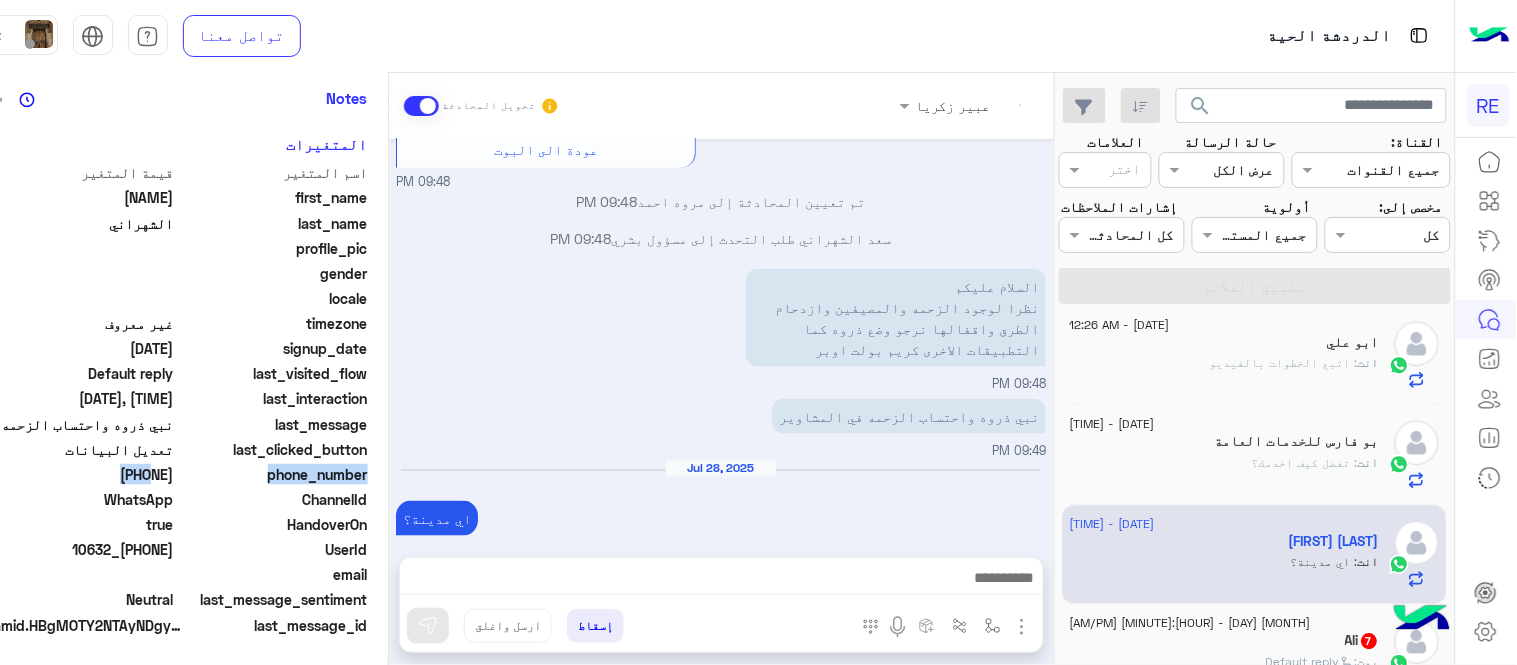 scroll, scrollTop: 565, scrollLeft: 0, axis: vertical 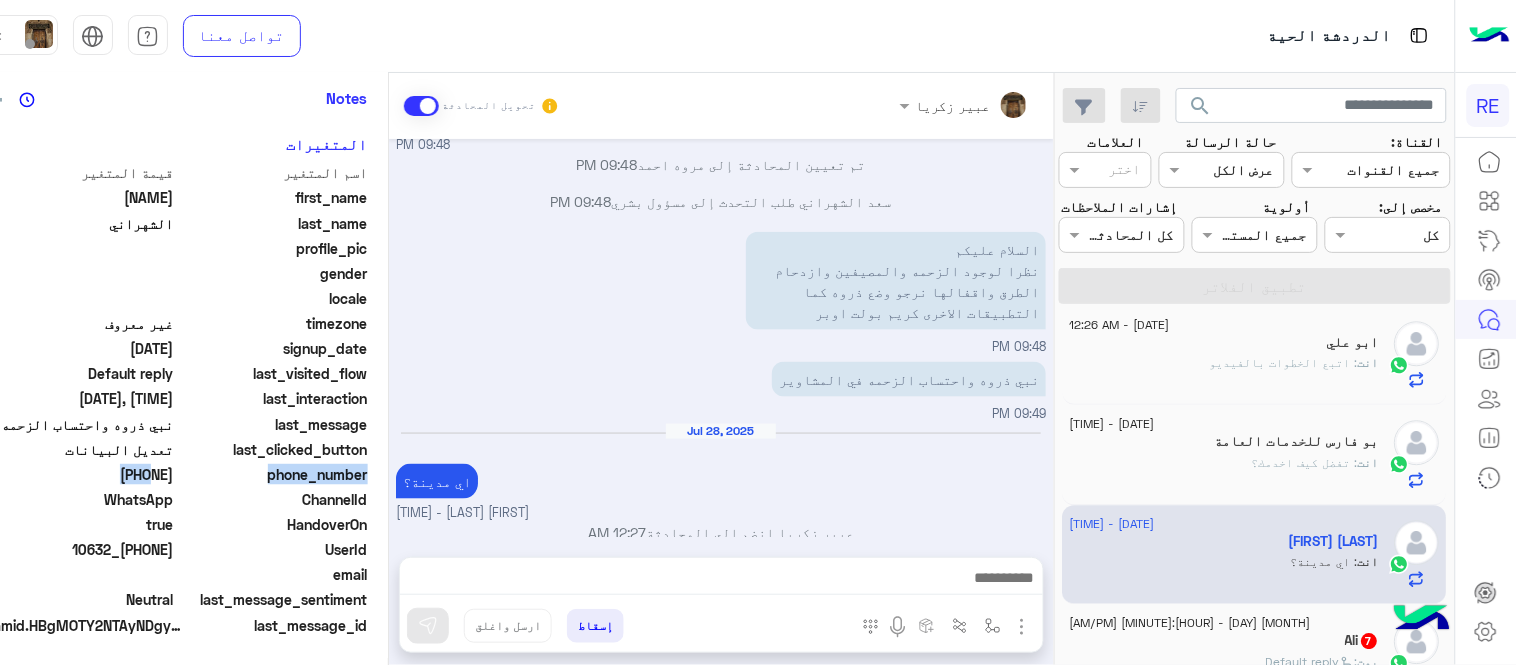 drag, startPoint x: 97, startPoint y: 475, endPoint x: 168, endPoint y: 473, distance: 71.02816 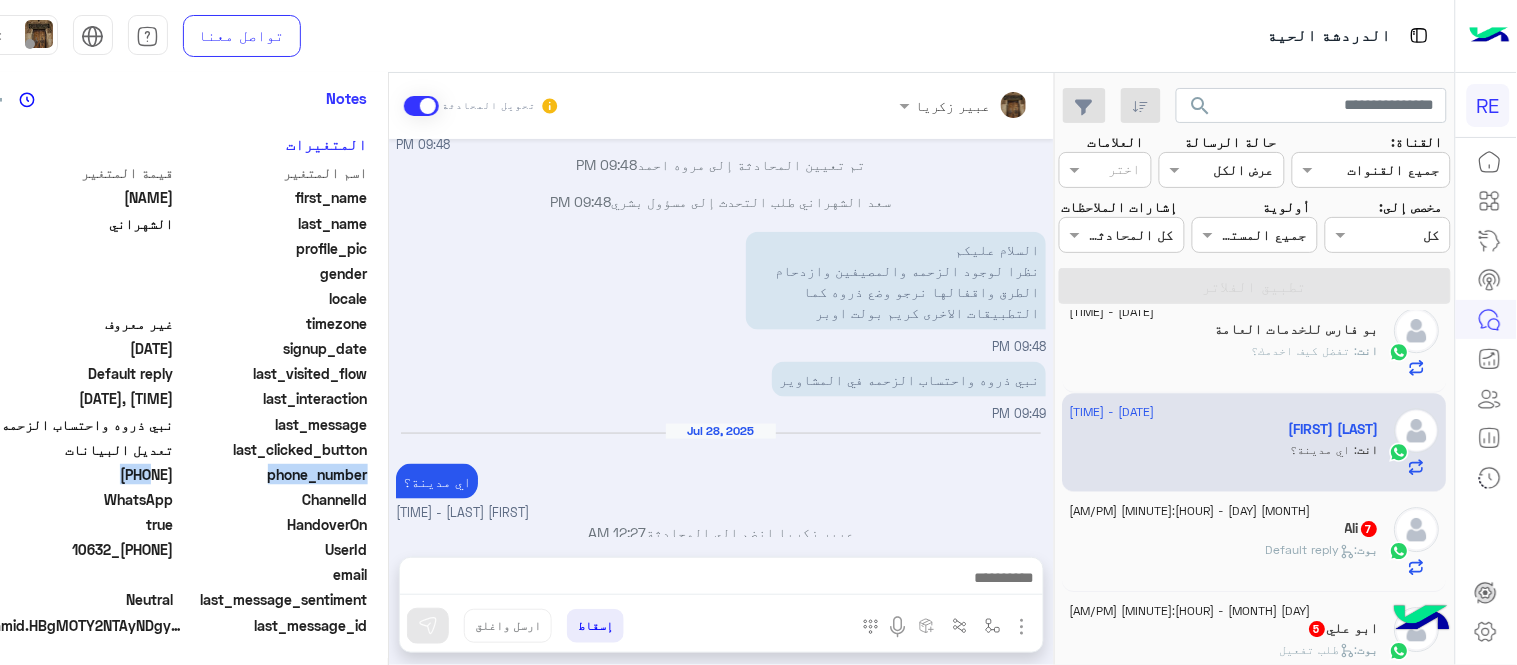 scroll, scrollTop: 1531, scrollLeft: 0, axis: vertical 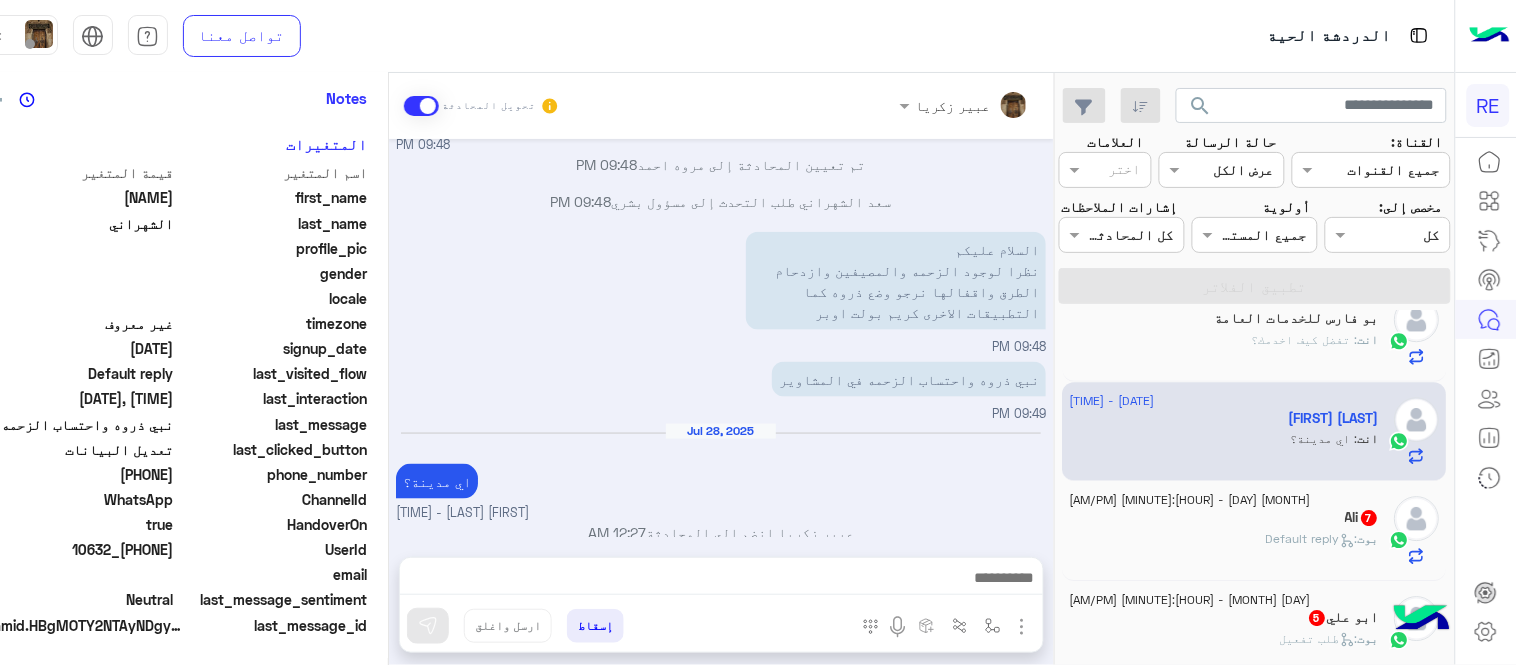 click on "بوت :   Default reply" 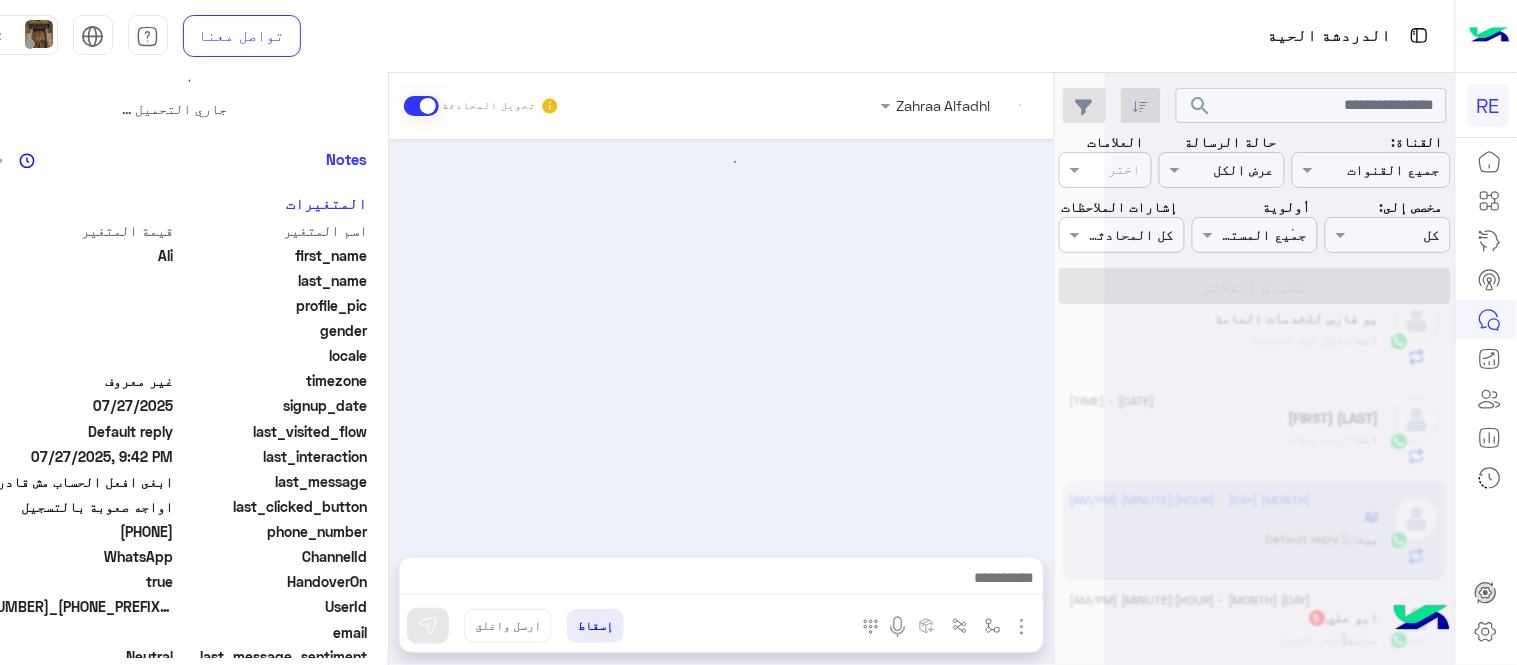 scroll, scrollTop: 0, scrollLeft: 0, axis: both 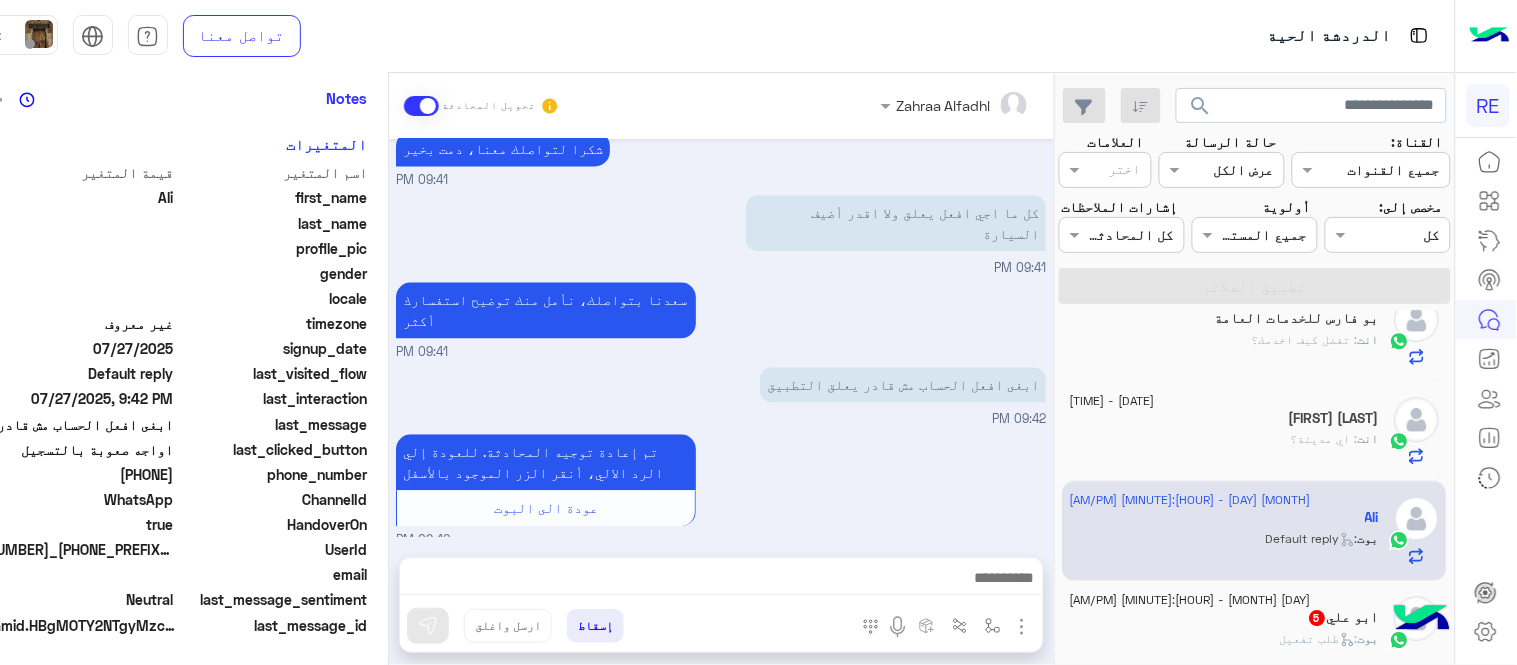 drag, startPoint x: 103, startPoint y: 475, endPoint x: 170, endPoint y: 481, distance: 67.26812 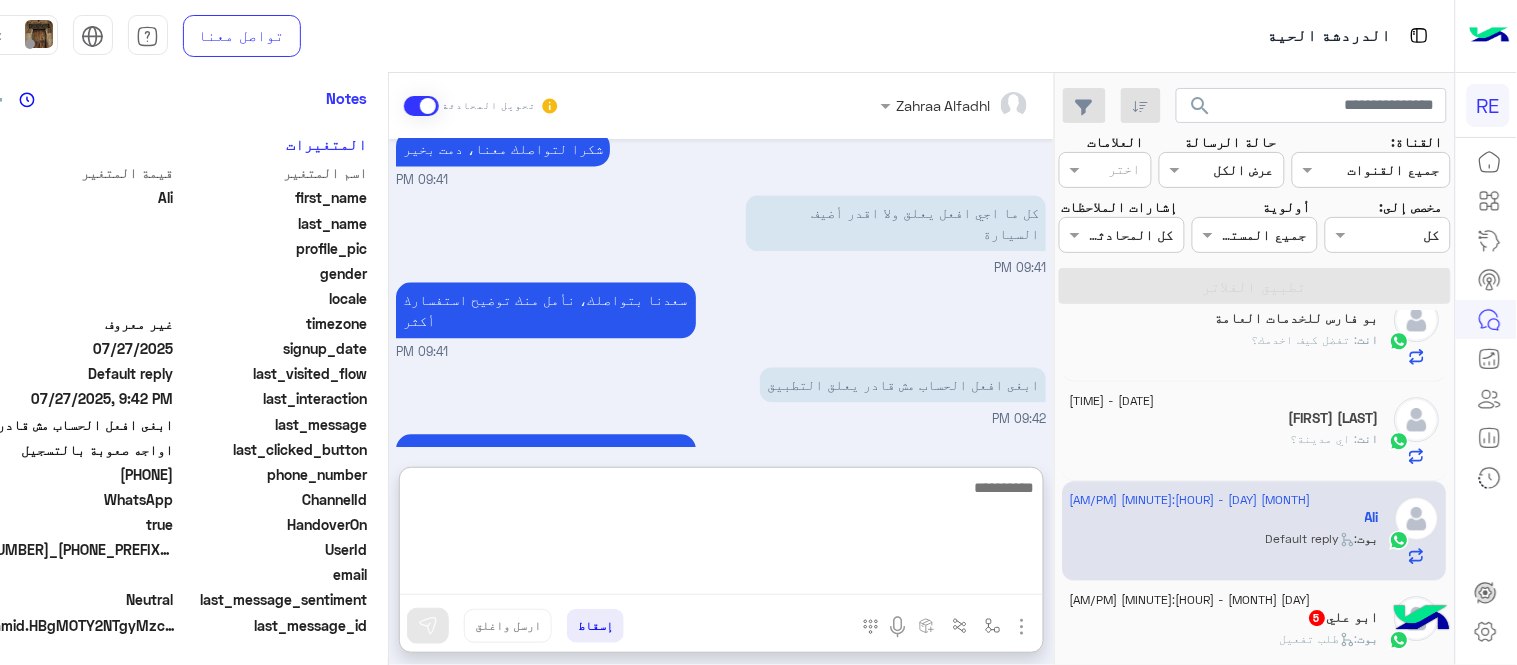 click at bounding box center [721, 535] 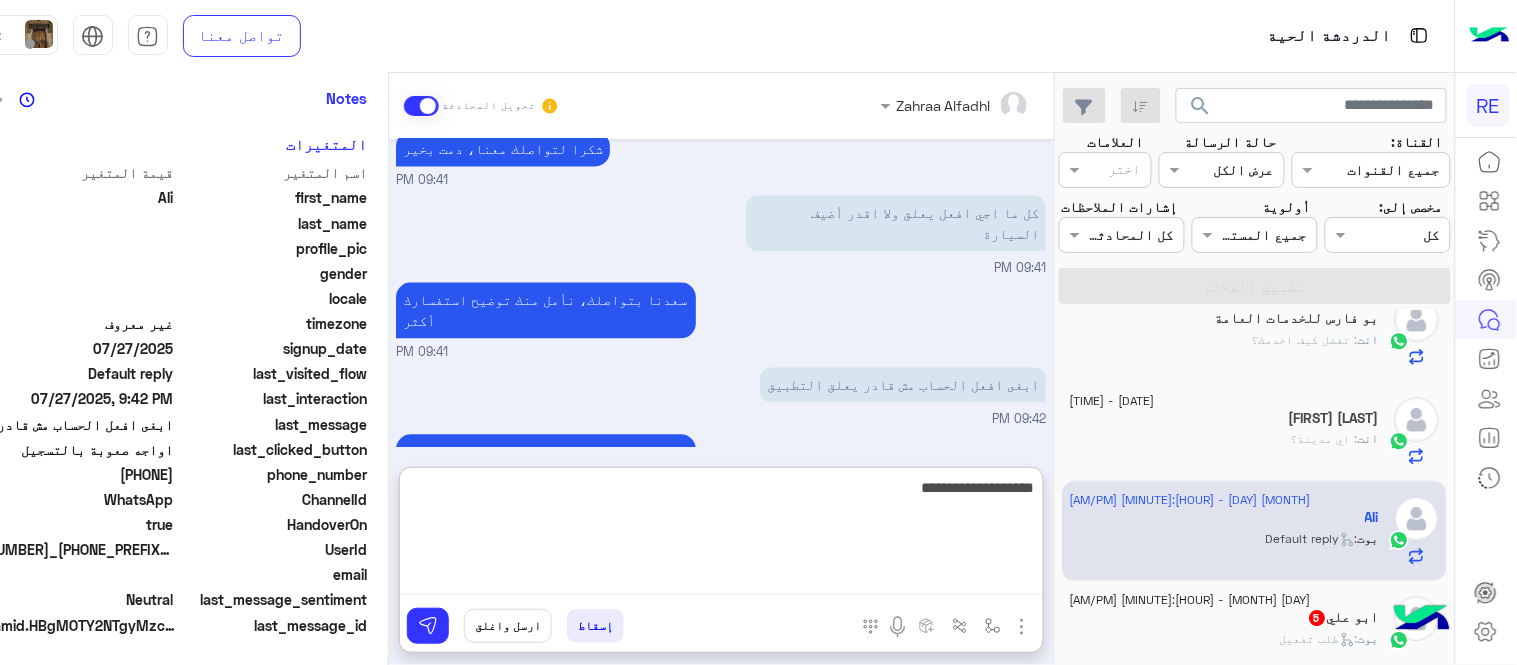 type on "**********" 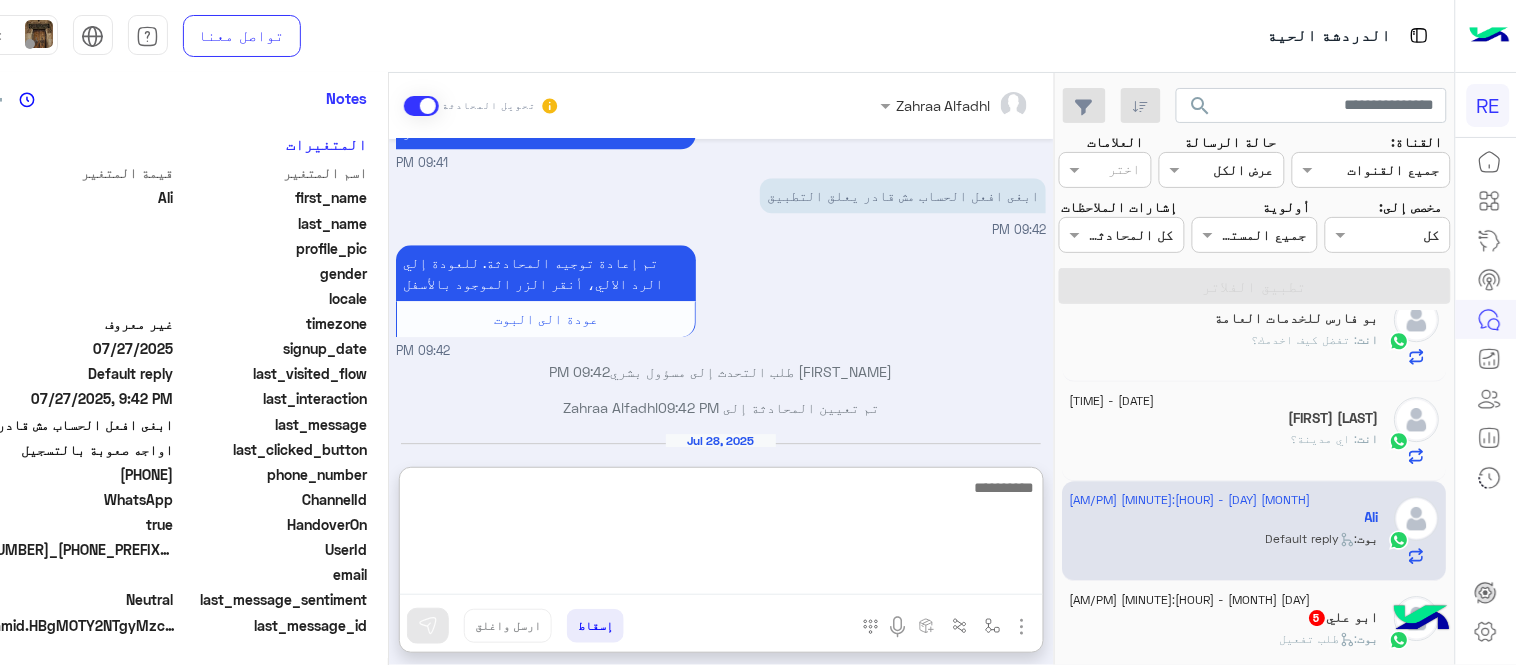 scroll, scrollTop: 1394, scrollLeft: 0, axis: vertical 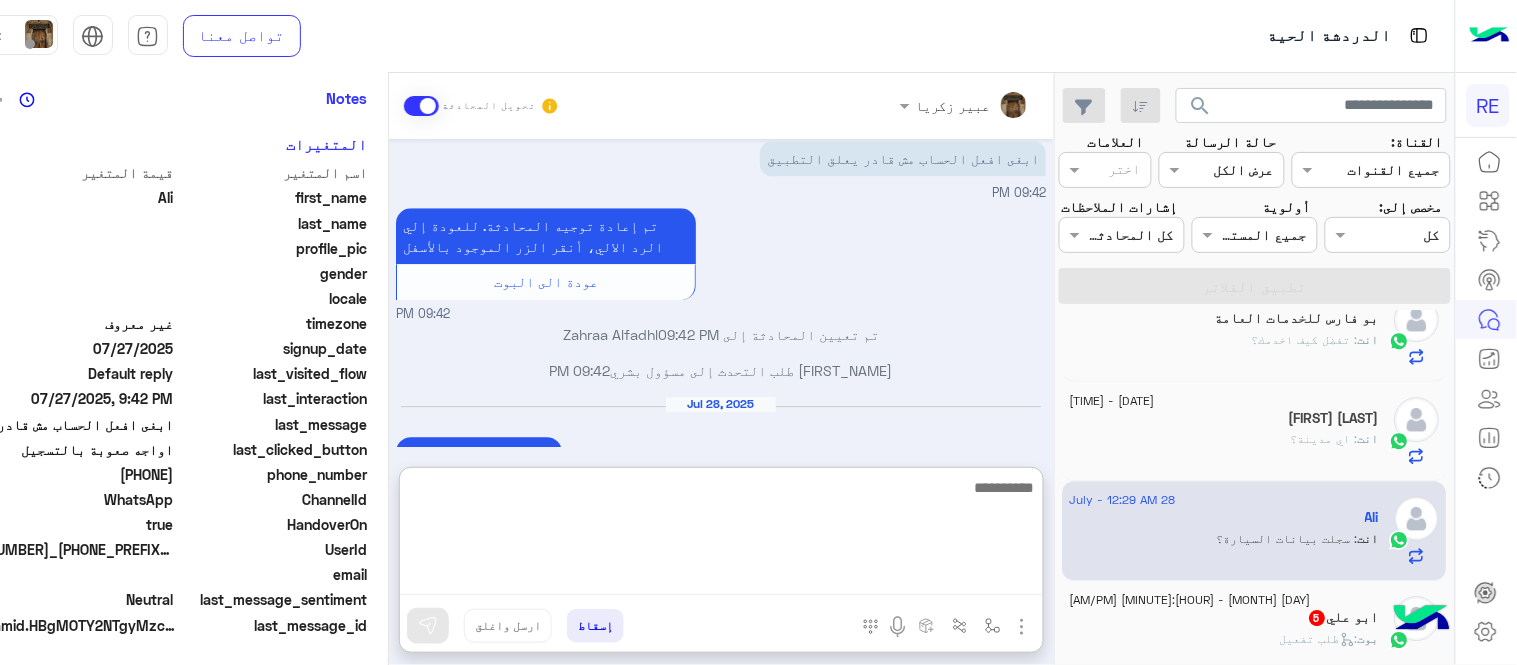 drag, startPoint x: 666, startPoint y: 594, endPoint x: 894, endPoint y: 405, distance: 296.1503 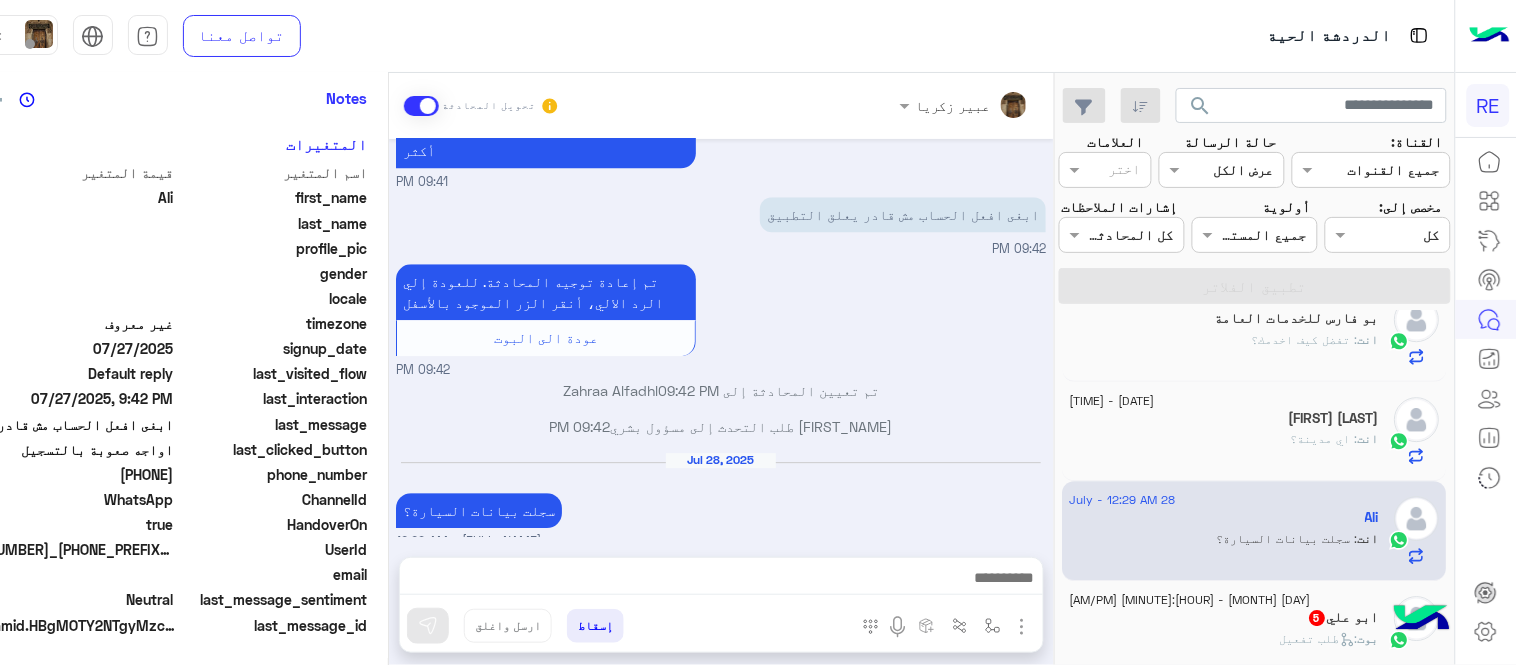 click on "[MONTH] [DAY], [YEAR]  سجلت بيانات السيارة؟  عبير زكريا -  [HOUR]:[MINUTE] [AM/PM]" at bounding box center [721, 501] 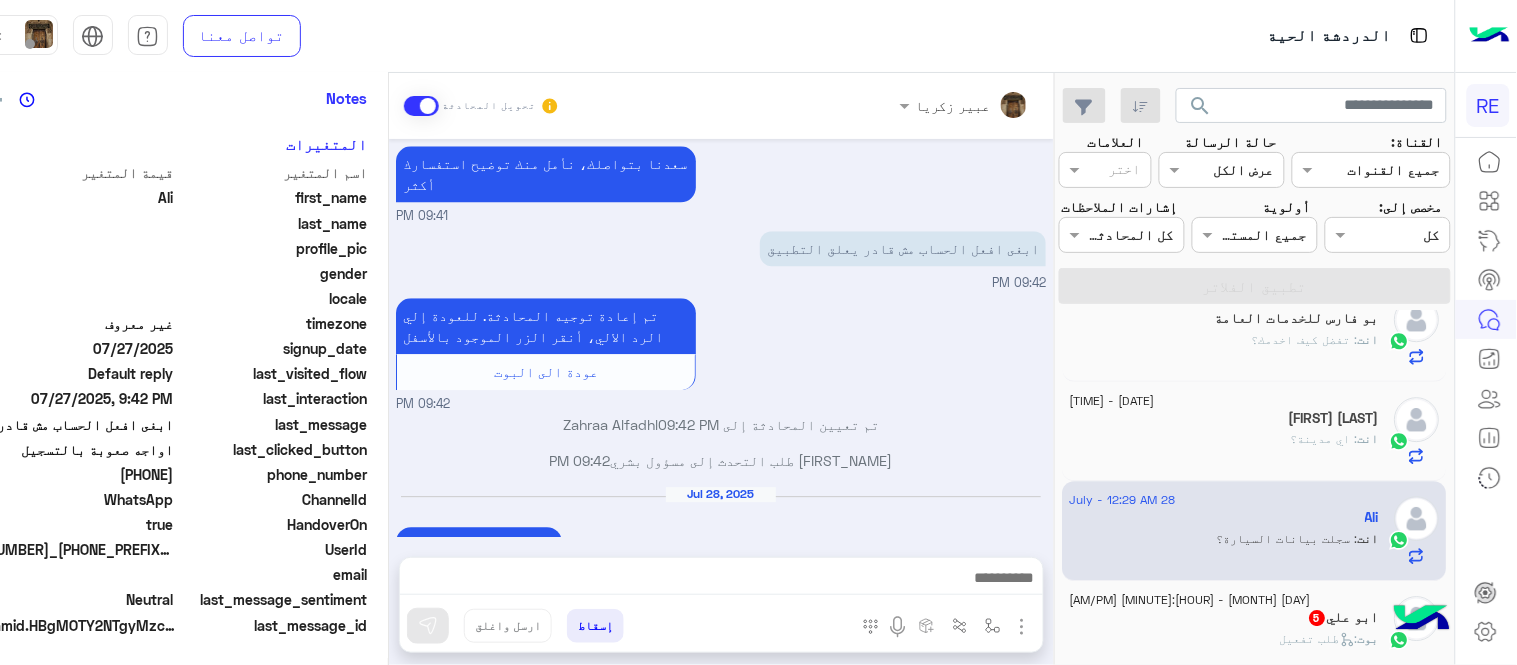 click on "بوت :   طلب تفعيل" 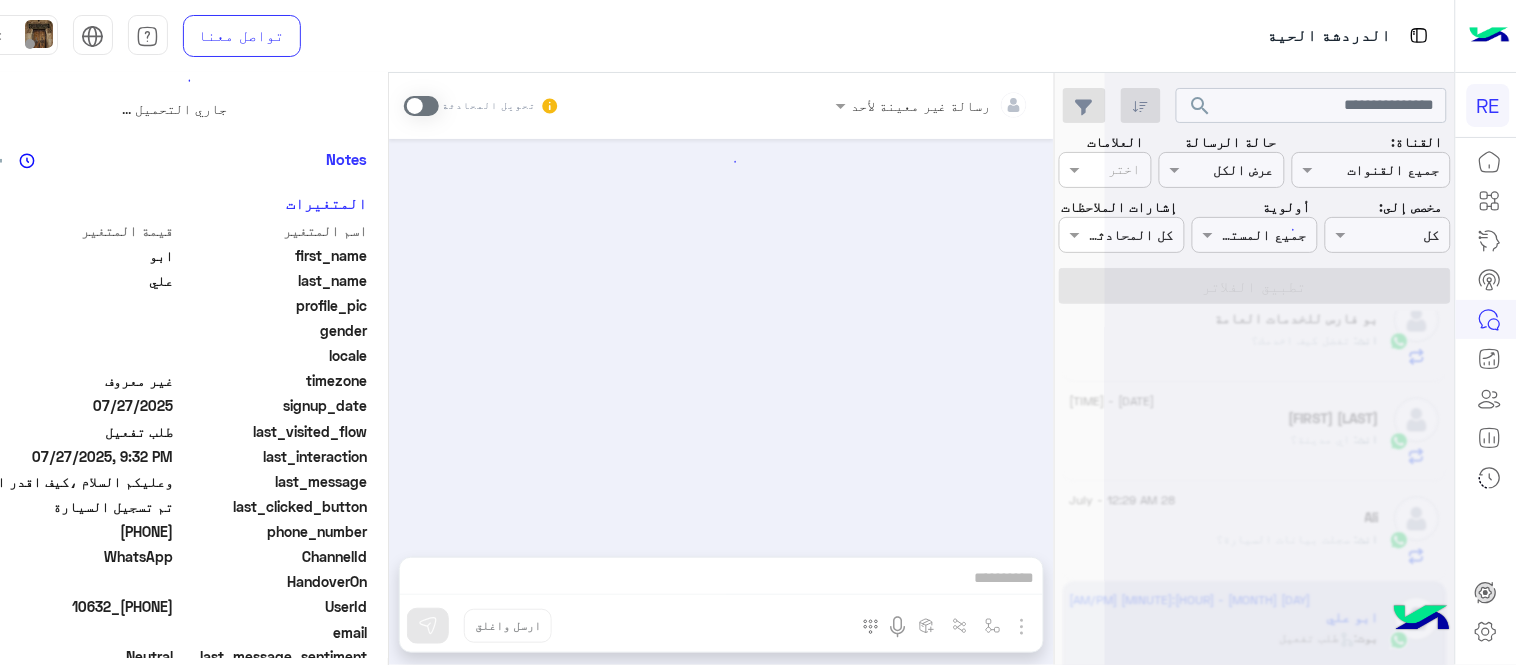 scroll, scrollTop: 0, scrollLeft: 0, axis: both 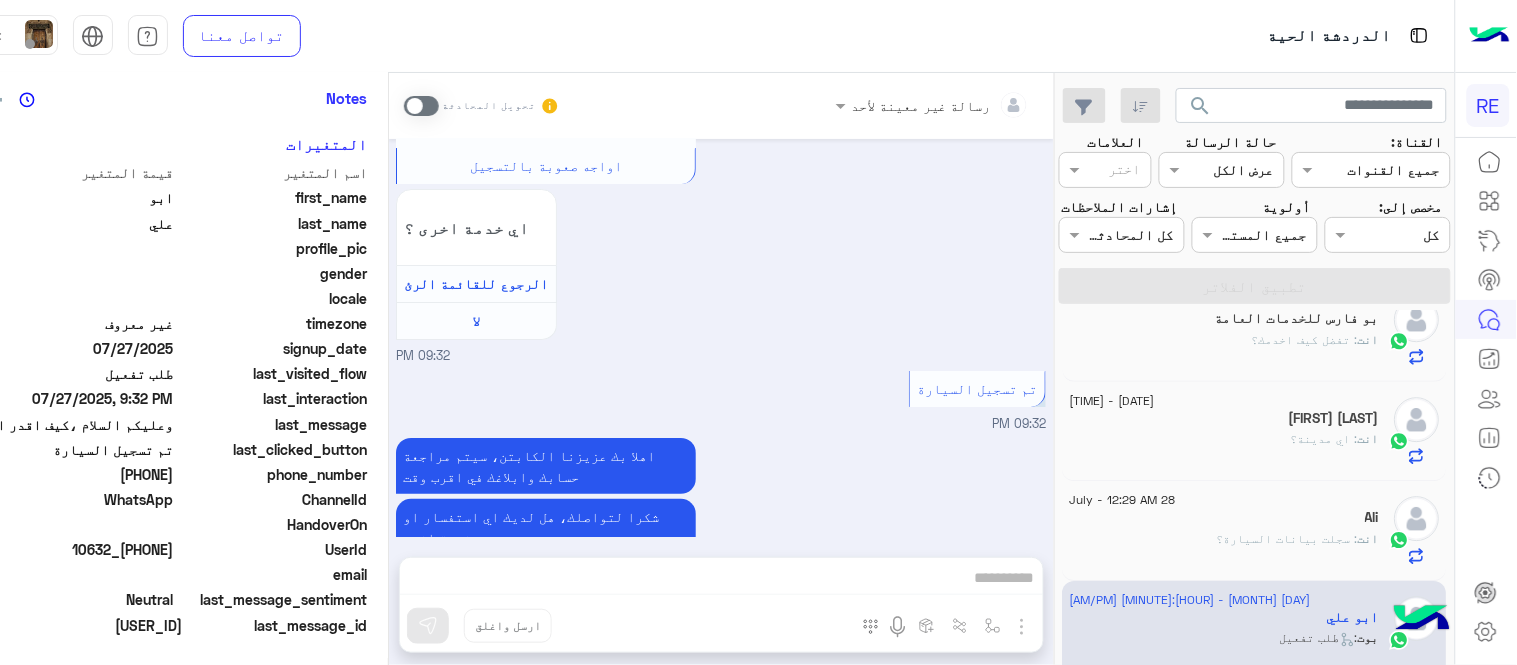 click at bounding box center (421, 106) 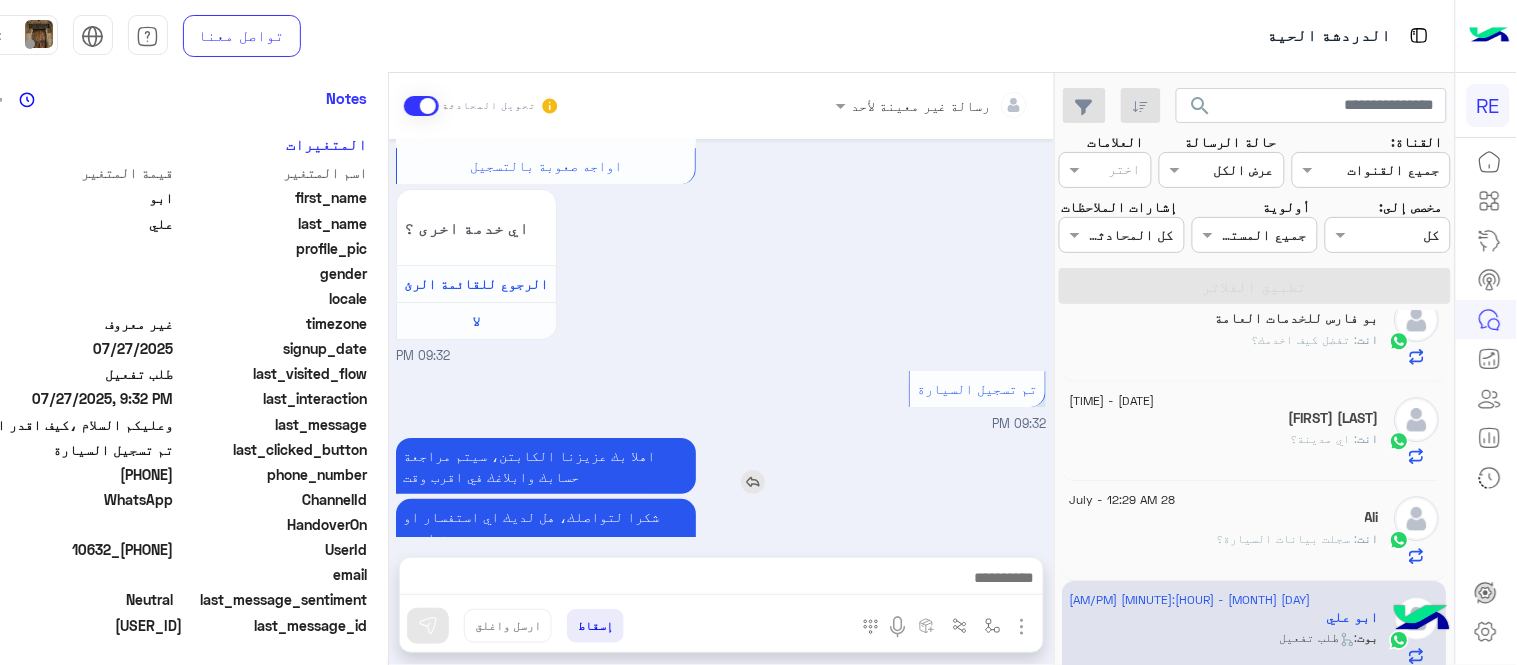 scroll, scrollTop: 1932, scrollLeft: 0, axis: vertical 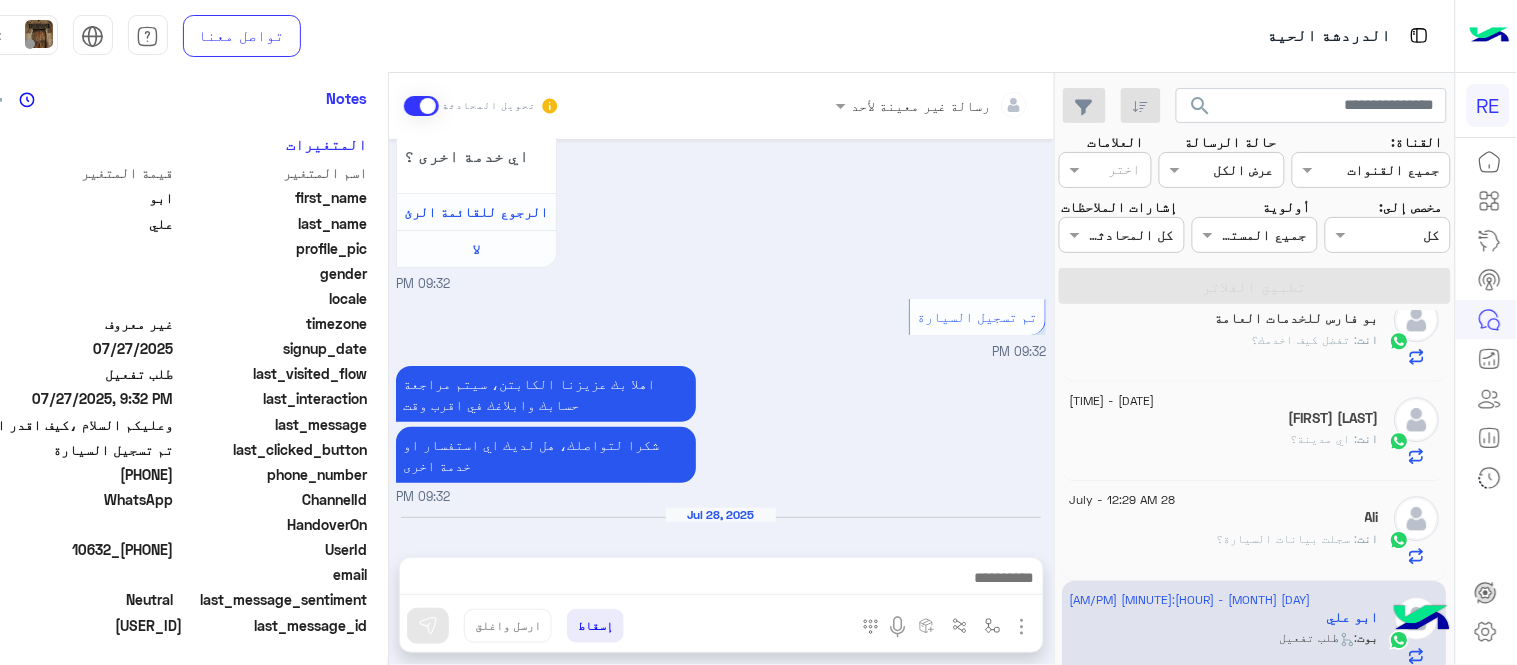 drag, startPoint x: 102, startPoint y: 476, endPoint x: 170, endPoint y: 483, distance: 68.359344 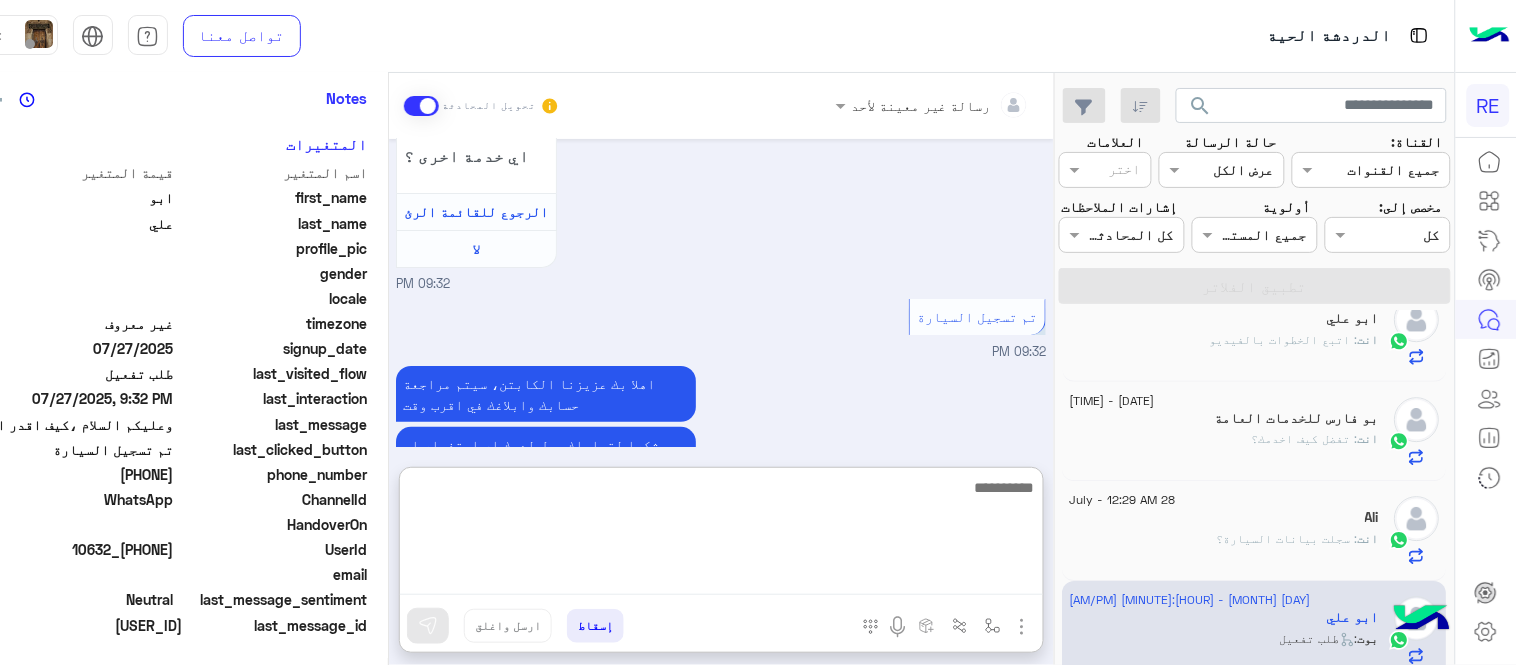click at bounding box center (721, 535) 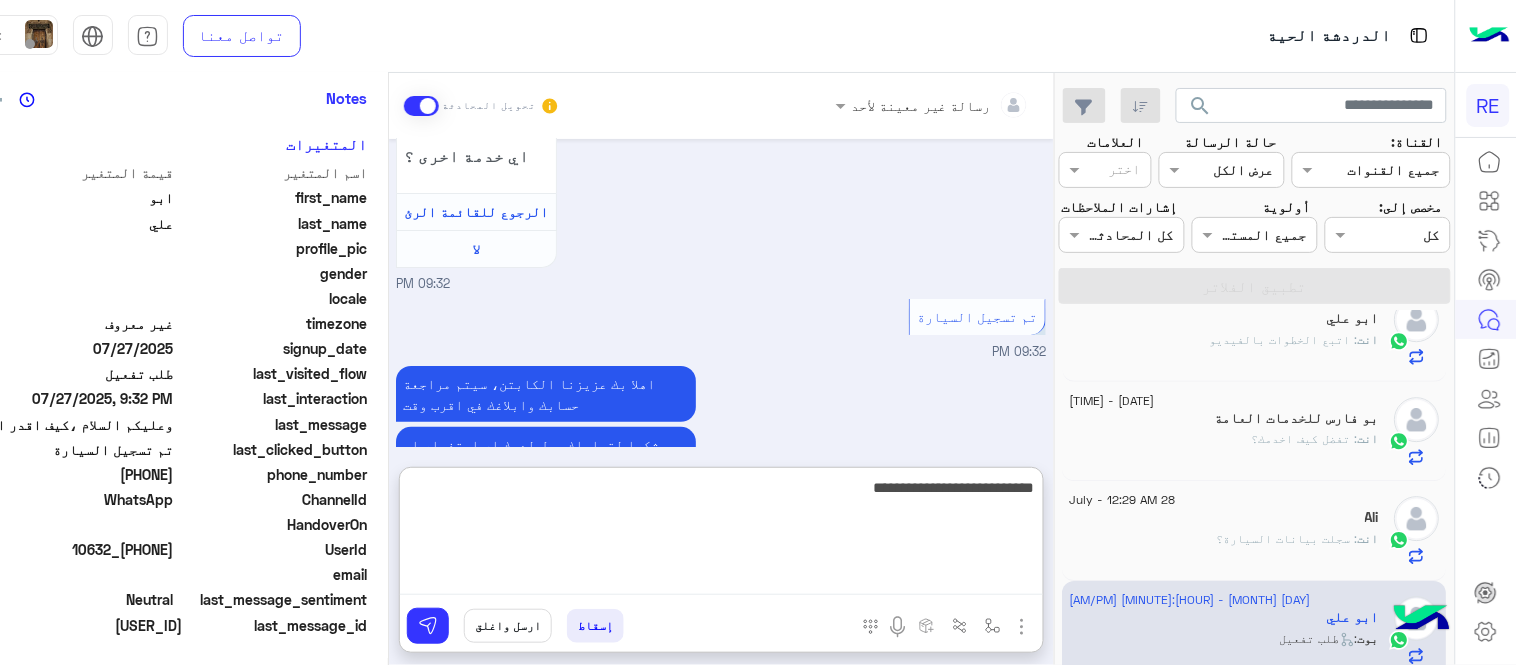 type on "**********" 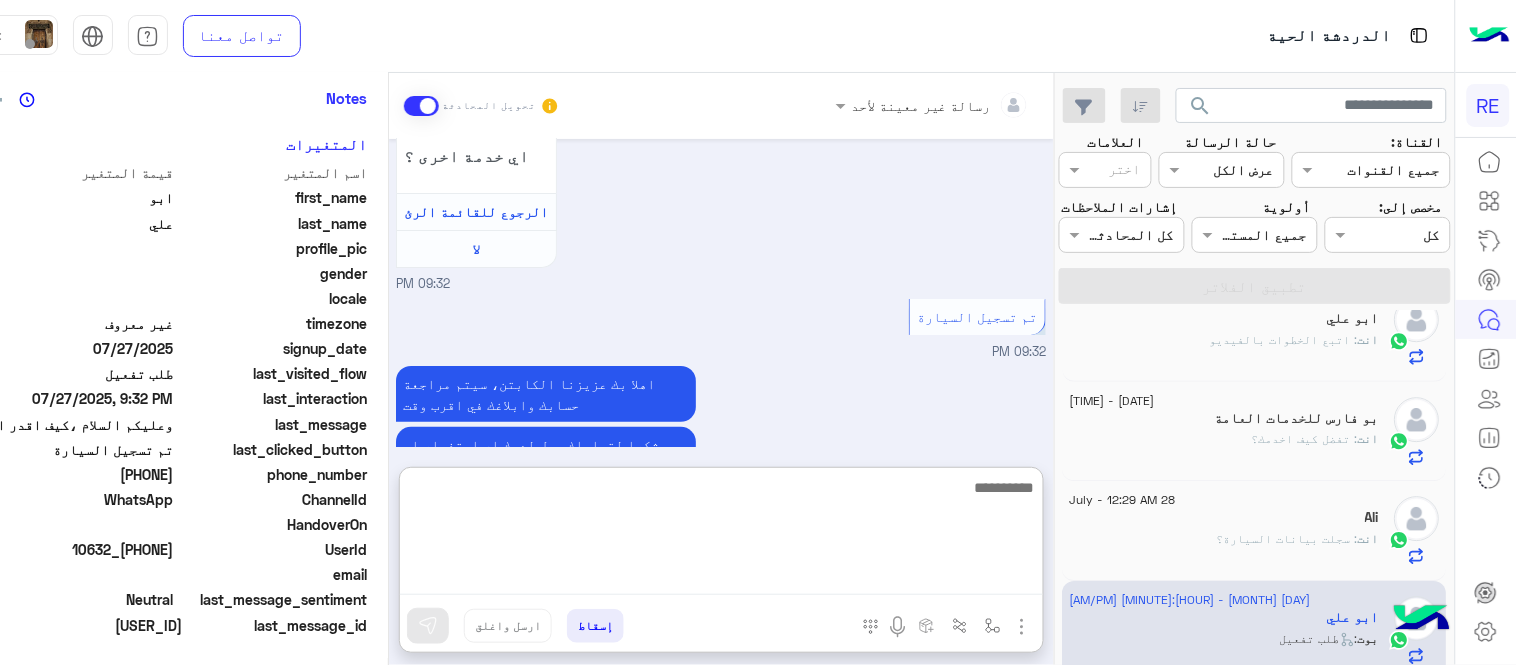 scroll, scrollTop: 2085, scrollLeft: 0, axis: vertical 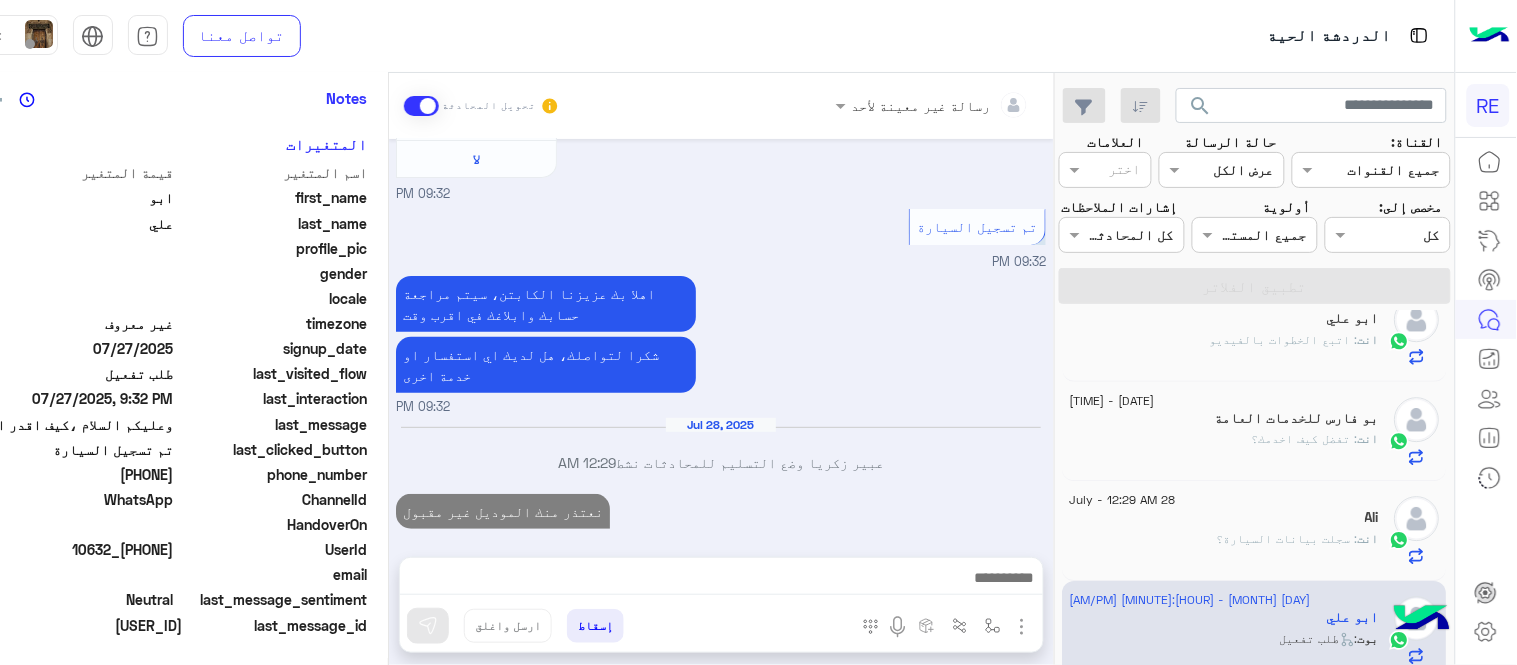 click on "[DATE]  السلام عليكم   [TIME]  وعليكم السلام ،كيف اقدر اساعدك
اهلًا بك في تطبيق رحلة 👋
Welcome to Rehla  👋
من فضلك أختر لغة التواصل
Please choose your preferred Language
English   عربي     [TIME]   عربي    [TIME]  هل أنت ؟   كابتن 👨🏻‍✈️   عميل 🧳   رحال (مرشد مرخص) 🏖️     [TIME]   كابتن     [TIME]  اختر احد الخدمات التالية    [TIME]   تفعيل حساب    [TIME]  يمكنك الاطلاع على شروط الانضمام لرحلة ك (كابتن ) الموجودة بالصورة أعلاه،
لتحميل التطبيق عبر الرابط التالي : 📲
http://onelink.to/Rehla    يسعدنا انضمامك لتطبيق رحلة يمكنك اتباع الخطوات الموضحة لتسجيل بيانات سيارتك بالفيديو التالي  :  تم تسجيل السيارة  اي خدمة اخرى ؟" at bounding box center (721, 338) 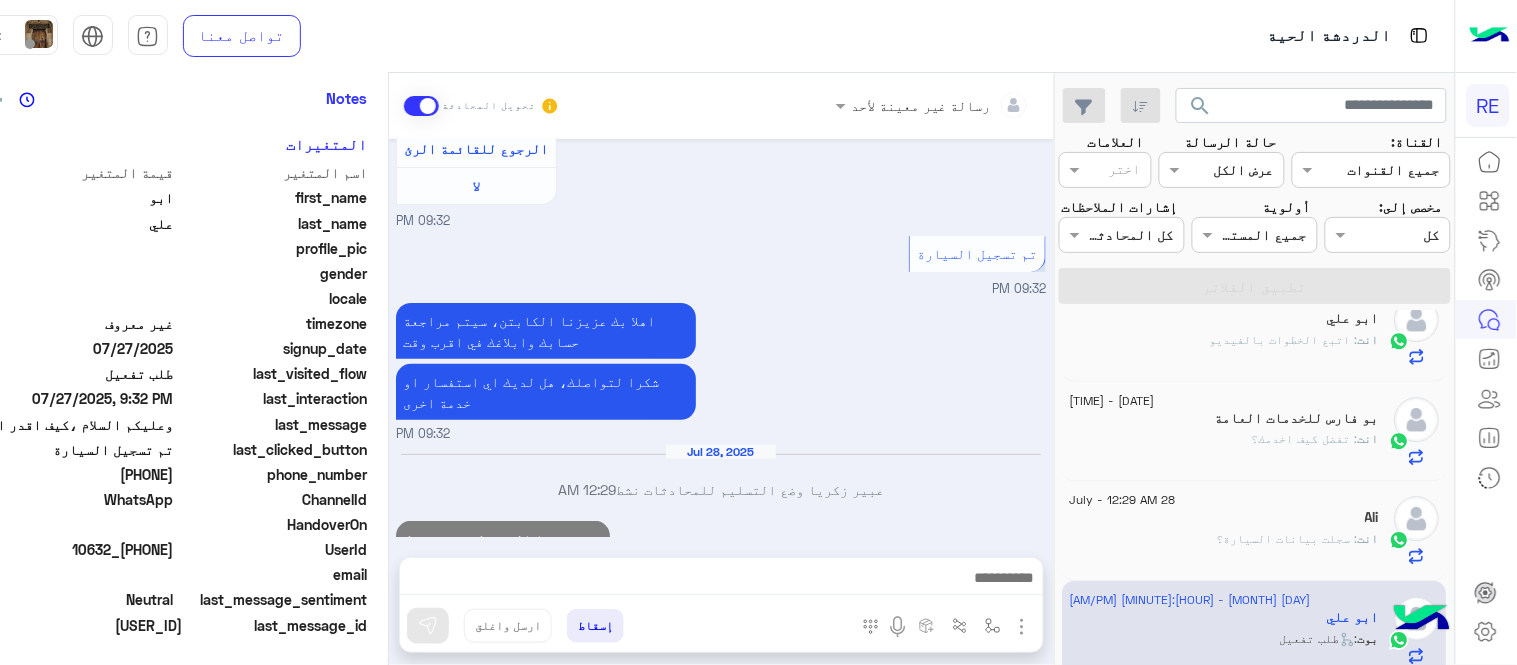 scroll, scrollTop: 2032, scrollLeft: 0, axis: vertical 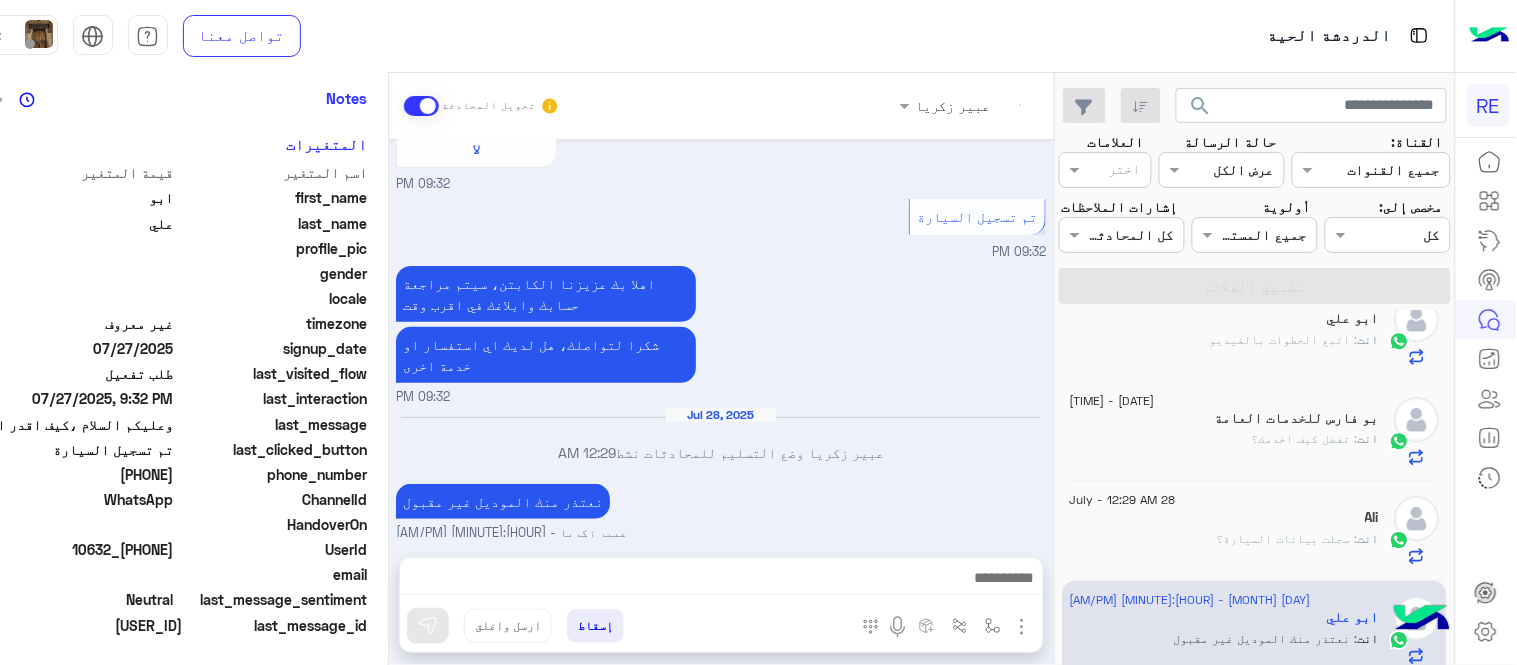 click on "[NAME] تحويل المحادثة     [DATE]  السلام عليكم   [TIME]  وعليكم السلام ،كيف اقدر اساعدك
اهلًا بك في تطبيق رحلة 👋
Welcome to Rehla  👋
من فضلك أختر لغة التواصل
Please choose your preferred Language
English   عربي     [TIME]   عربي    [TIME]  هل أنت ؟   كابتن 👨🏻‍✈️   عميل 🧳   رحال (مرشد مرخص) 🏖️     [TIME]   كابتن     [TIME]  اختر احد الخدمات التالية:    [TIME]   تفعيل حساب    [TIME]  يمكنك الاطلاع على شروط الانضمام لرحلة ك (كابتن ) الموجودة بالصورة أعلاه،
لتحميل التطبيق عبر الرابط التالي : 📲
http://onelink.to/Rehla    يسعدنا انضمامك لتطبيق رحلة يمكنك اتباع الخطوات الموضحة لتسجيل بيانات سيارتك بالفيديو التالي  :  لا" 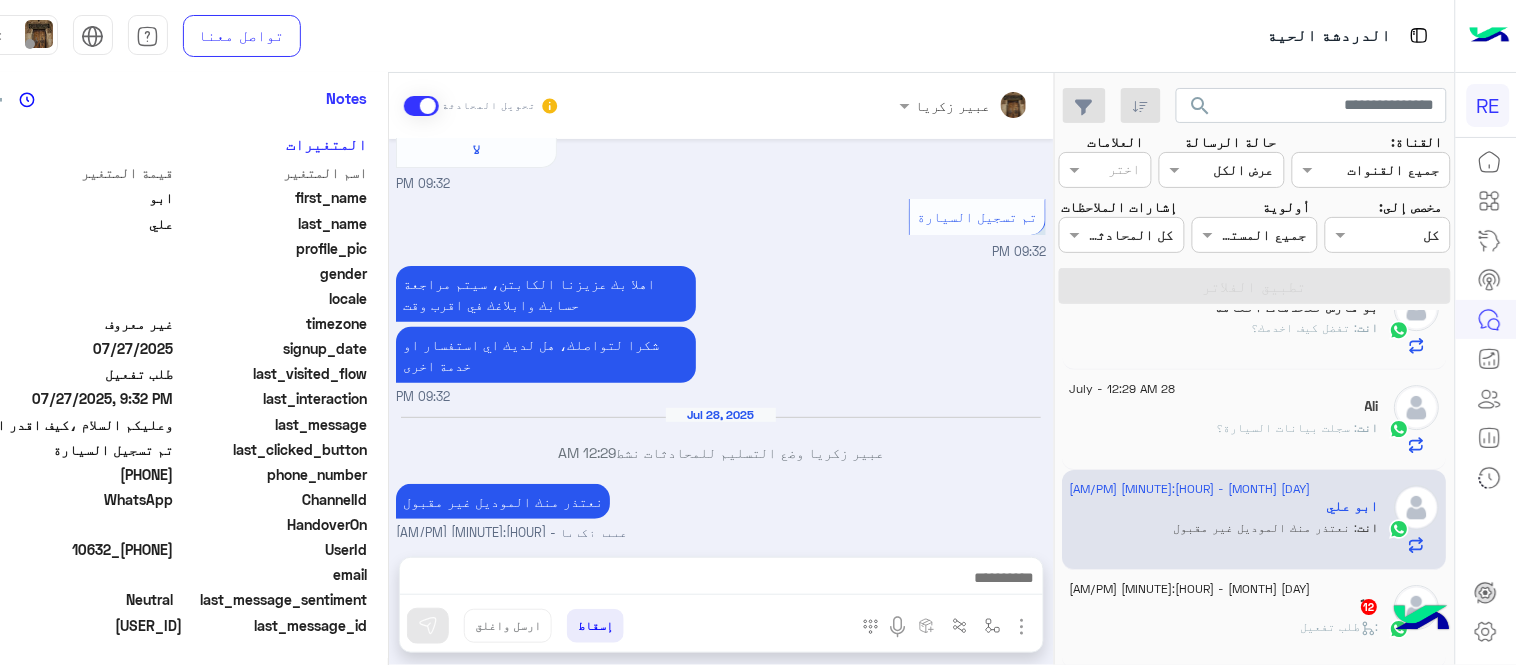 scroll, scrollTop: 1651, scrollLeft: 0, axis: vertical 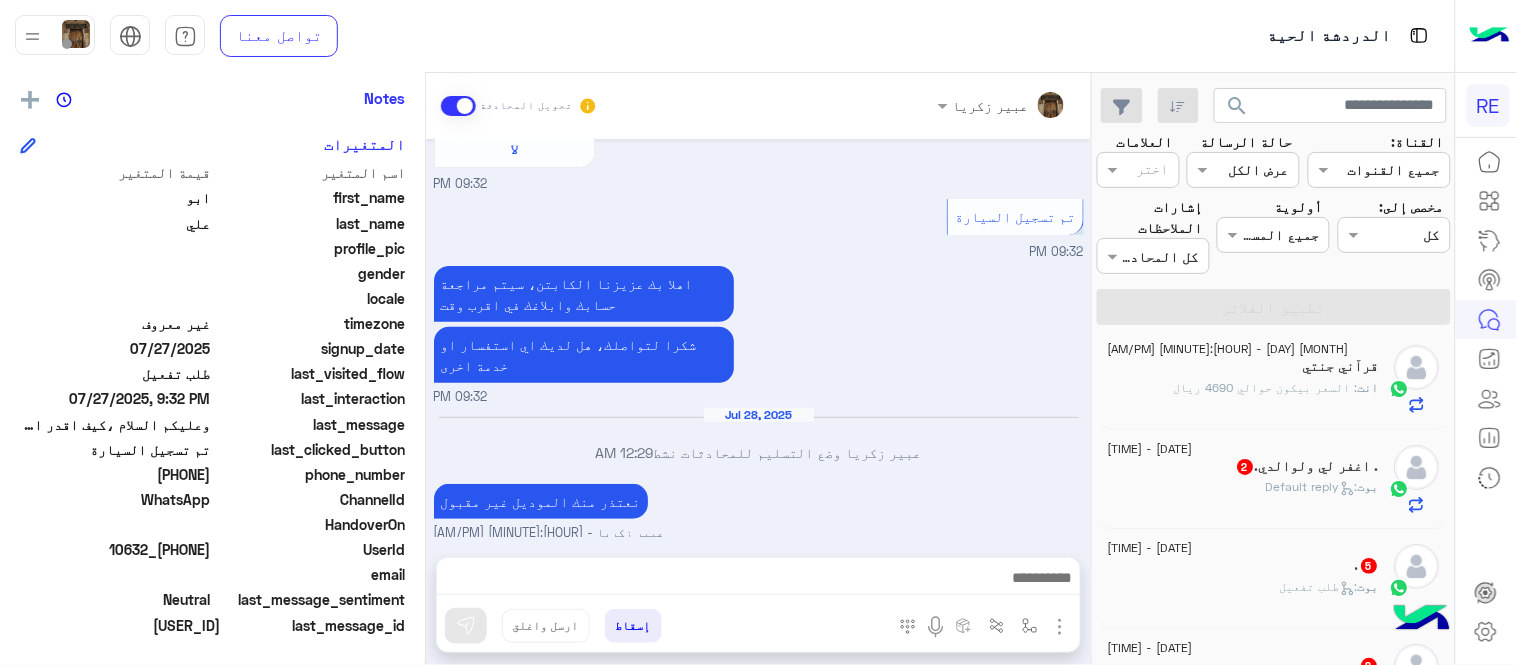 click on "بوت :   Default reply" 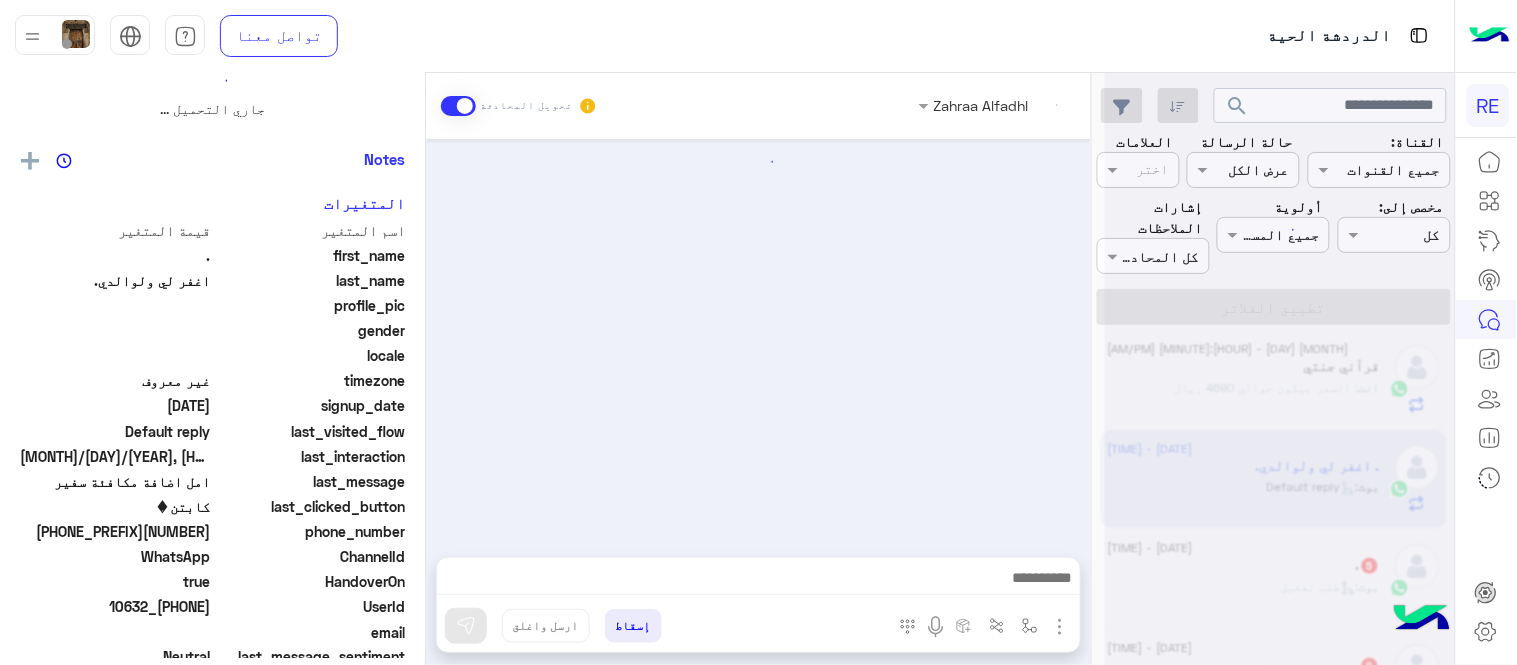 scroll, scrollTop: 0, scrollLeft: 0, axis: both 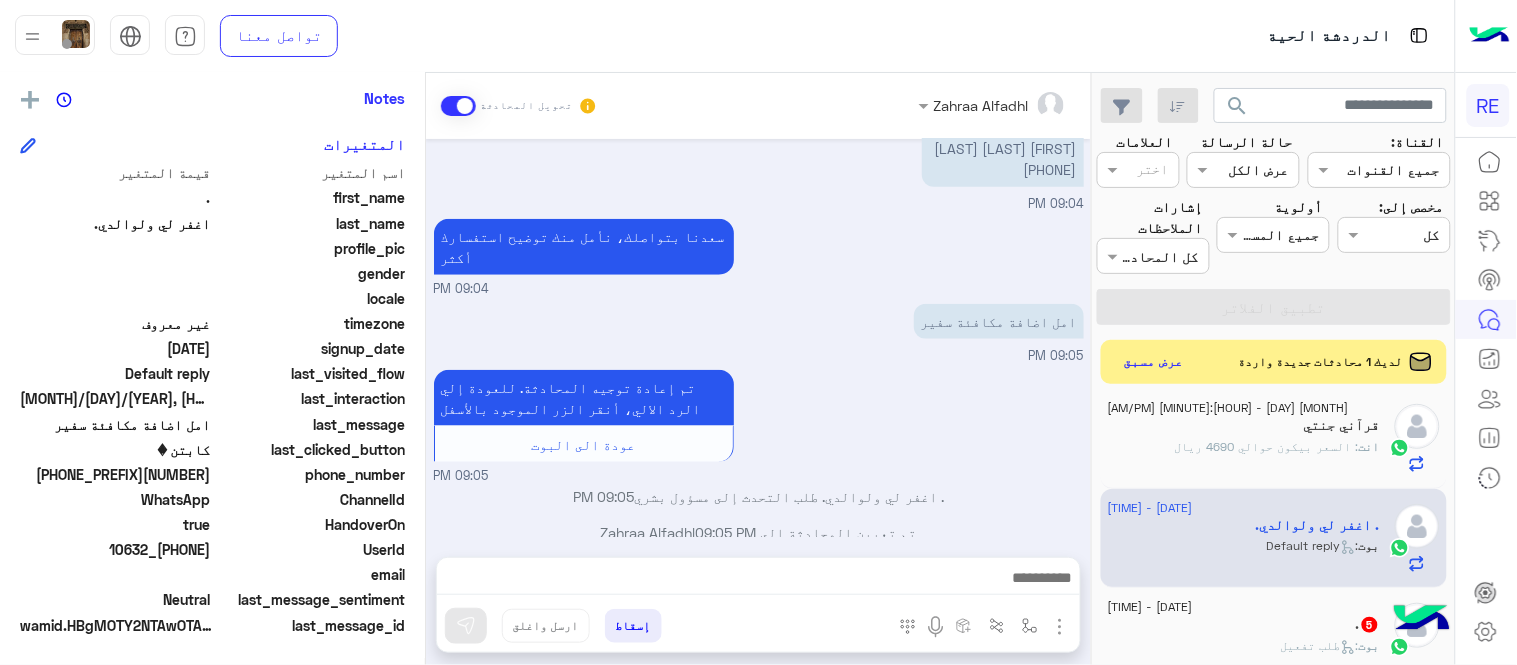 click on "[FULL_NAME] تحويل المحادثة     [DATE]  0500900703 الاسم / [NICK_NAME]   02:24 PM  ممكن تزودني برقم الرحله    02:48 PM  واحتاج ايضا الايصال ياغالي    03:10 PM   [DATE]   تم إلغاء التخصيص التلقائي للرد على المحادثة في   02:25 PM       [DATE]  انا كابتن [FULL_NAME] سجل عن طريقي الكابتن  [FULL_NAME] [PHONE_NUMBER]   09:04 PM  سعدنا بتواصلك، نأمل منك توضيح استفسارك أكثر    09:04 PM  امل اضافة مكافئة سفير   09:05 PM  تم إعادة توجيه المحادثة. للعودة إلي الرد الالي، أنقر الزر الموجود بالأسفل  عودة الى البوت     09:05 PM   . اغفر لي ولوالدي. طلب التحدث إلى مسؤول بشري   09:05 PM       تم تعيين المحادثة إلى [FULL_NAME]   09:05 PM      إسقاط   ارسل واغلق" 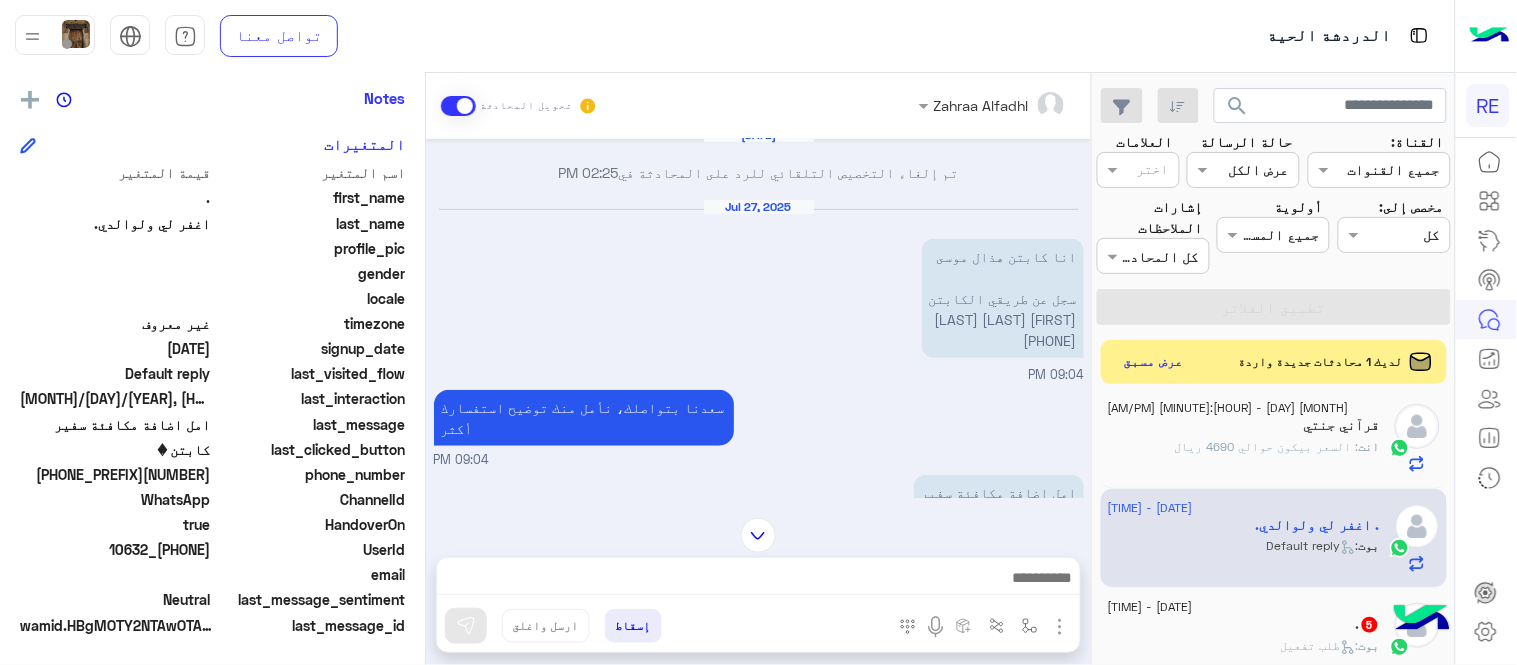 scroll, scrollTop: 284, scrollLeft: 0, axis: vertical 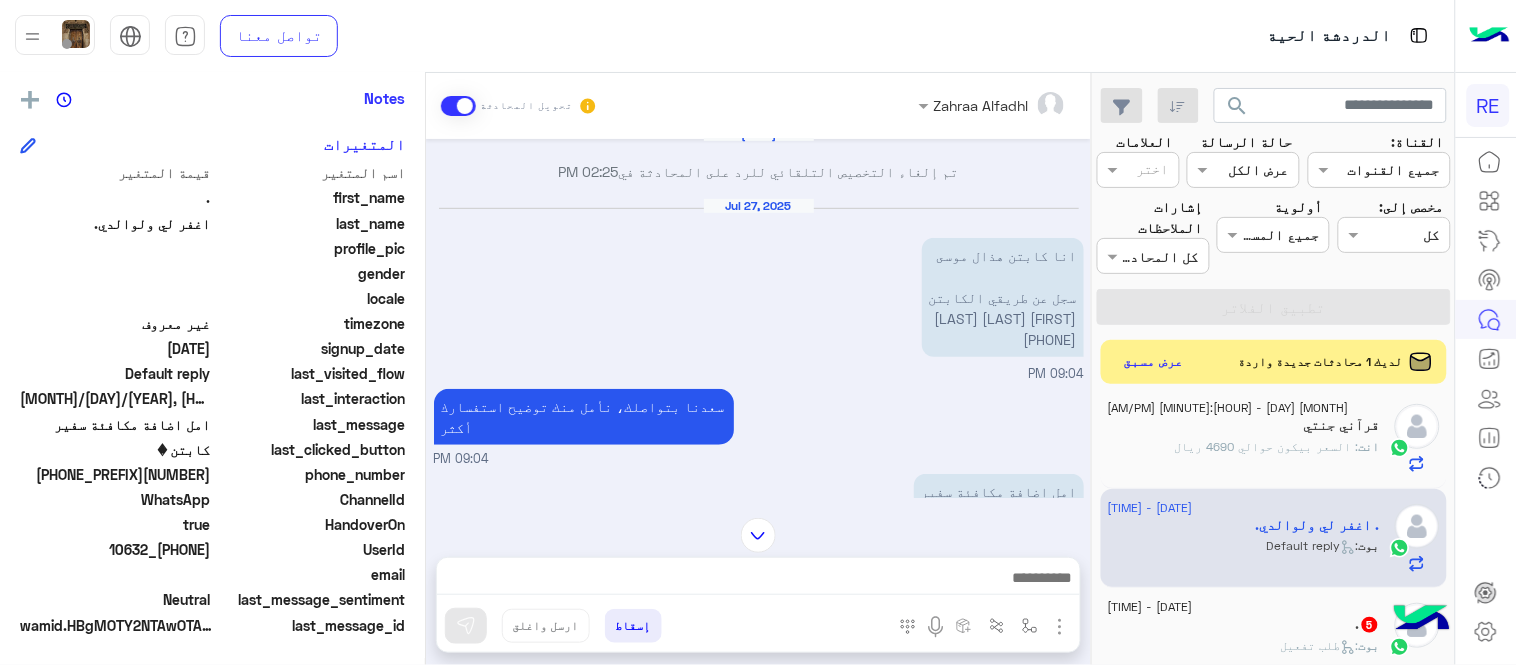 click on "[DATE]  انا كابتن هذال موسى سجل عن طريقي الكابتن  سلطان عبدالله السلمي [PHONE]   [TIME]" at bounding box center [759, 291] 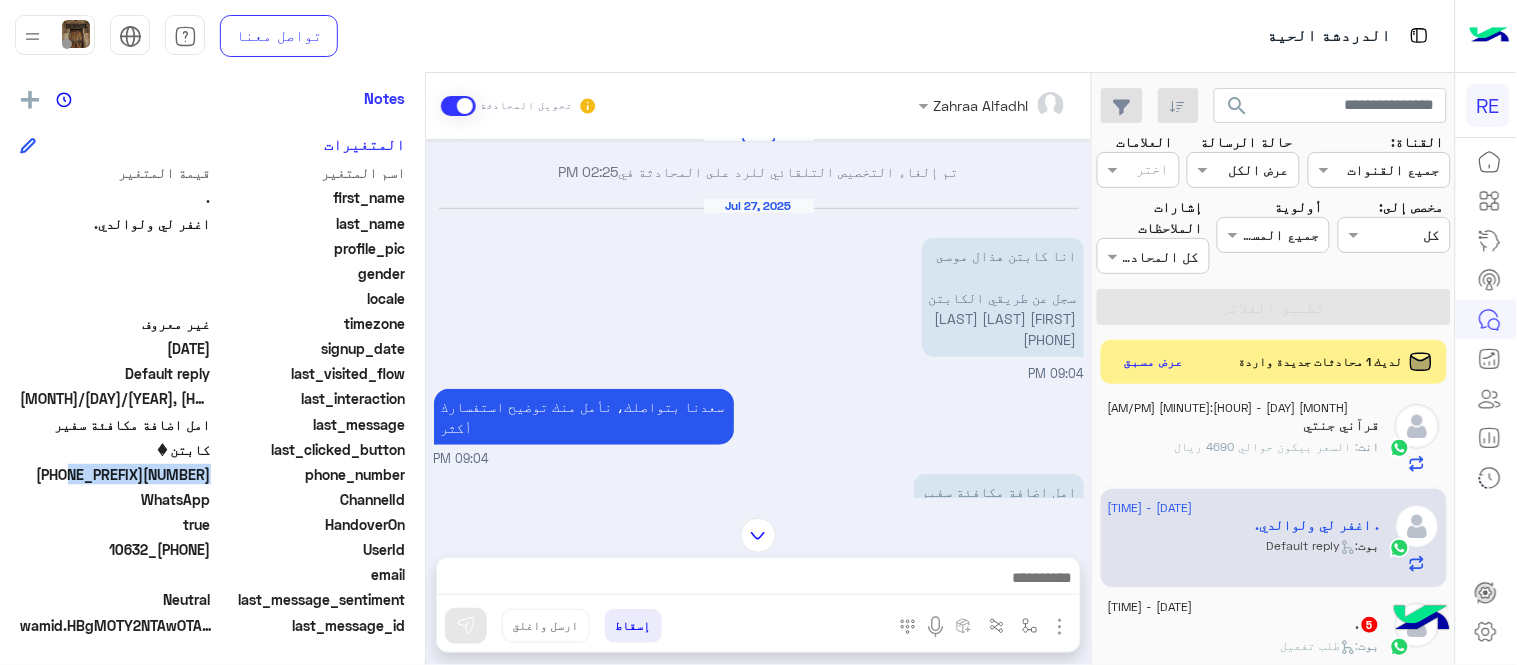 drag, startPoint x: 138, startPoint y: 471, endPoint x: 217, endPoint y: 486, distance: 80.411446 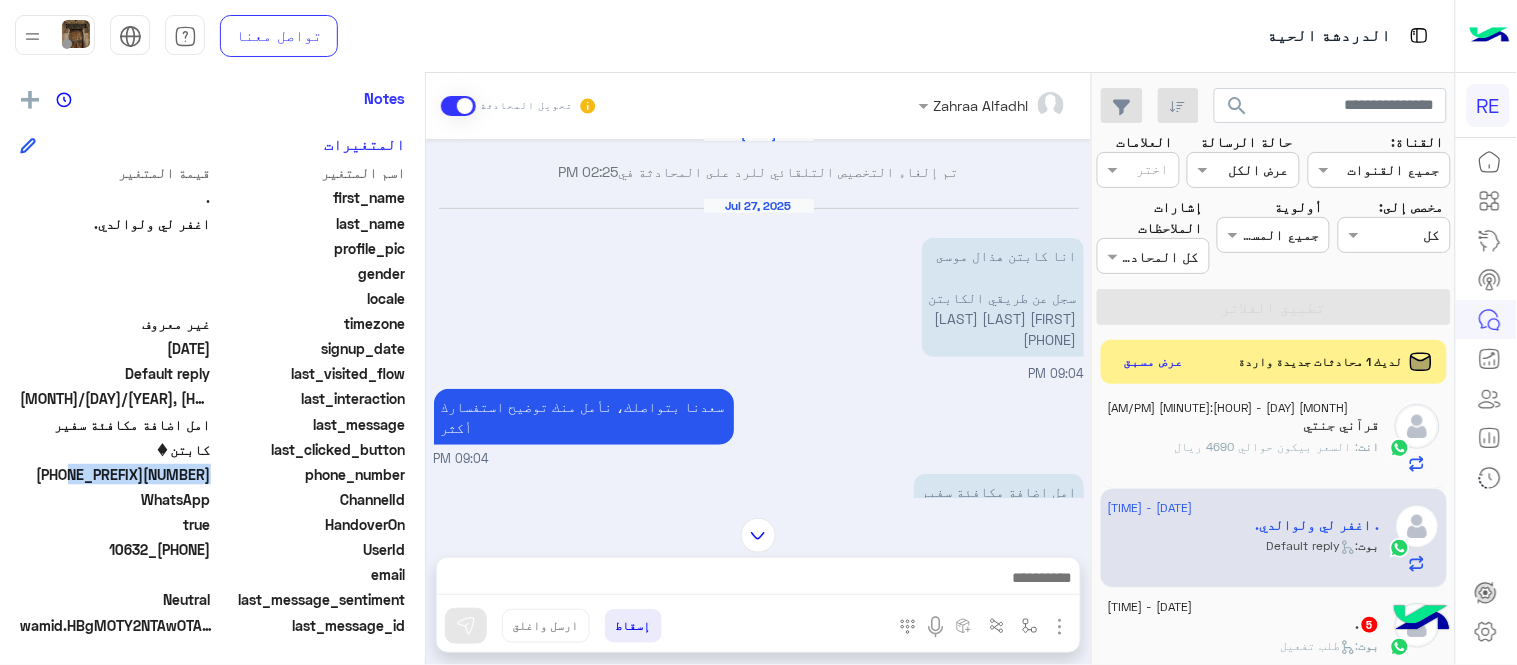 copy on "[NUMBER]" 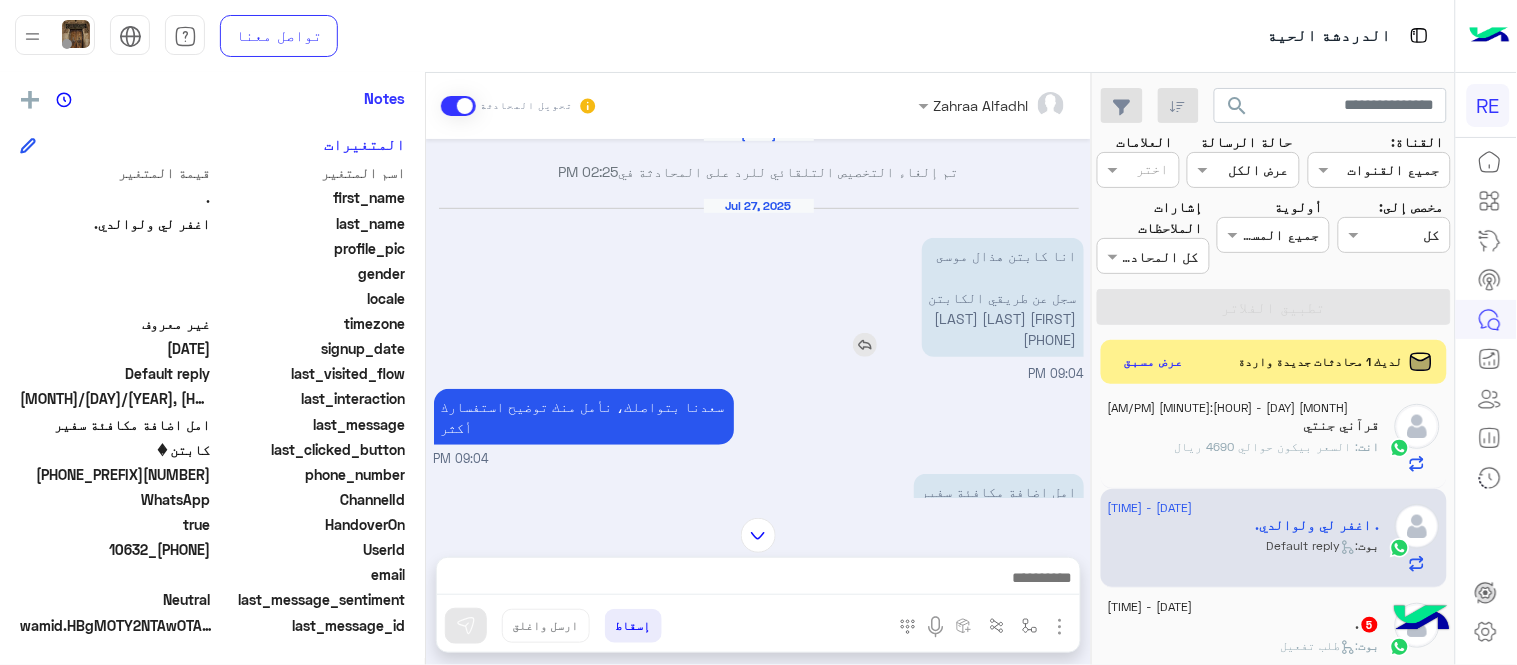 click on "انا كابتن [NAME] سجل عن طريقي الكابتن  [NAME] [PHONE]" at bounding box center (1003, 297) 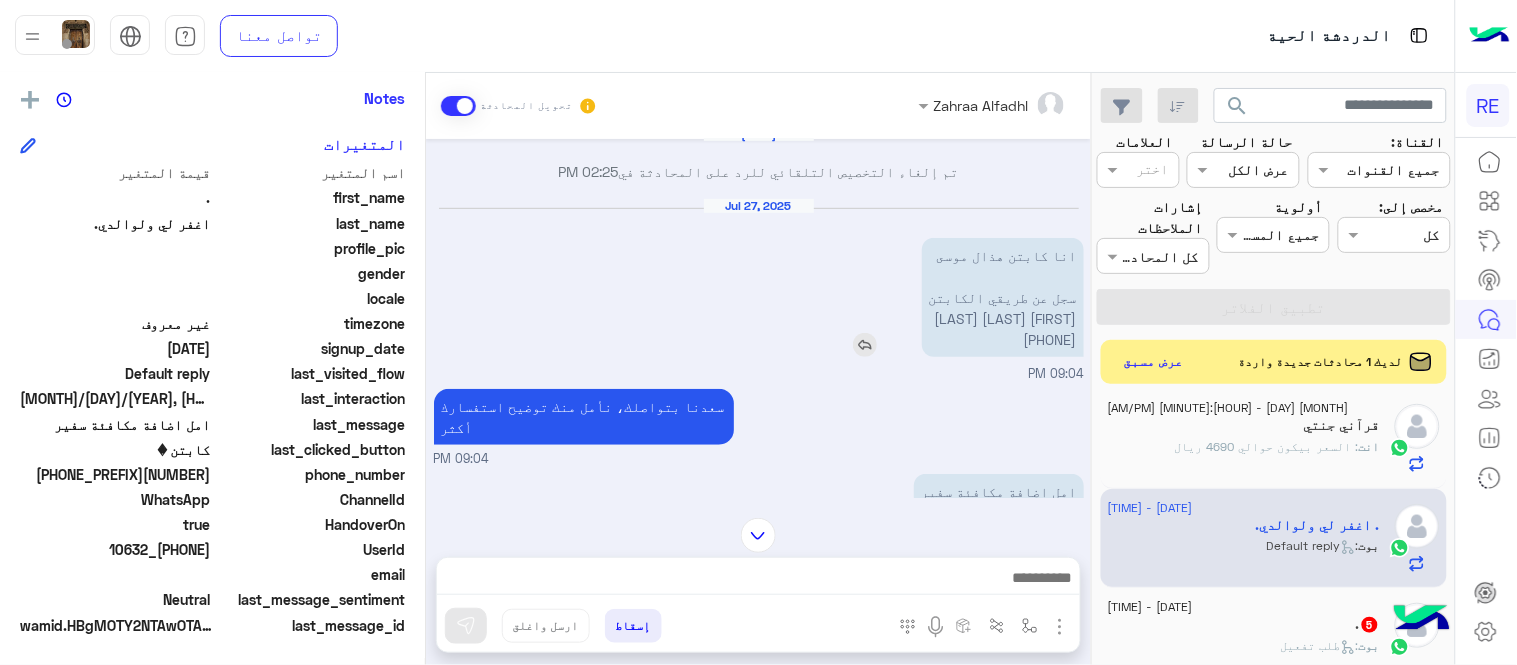 copy on "[PHONE]" 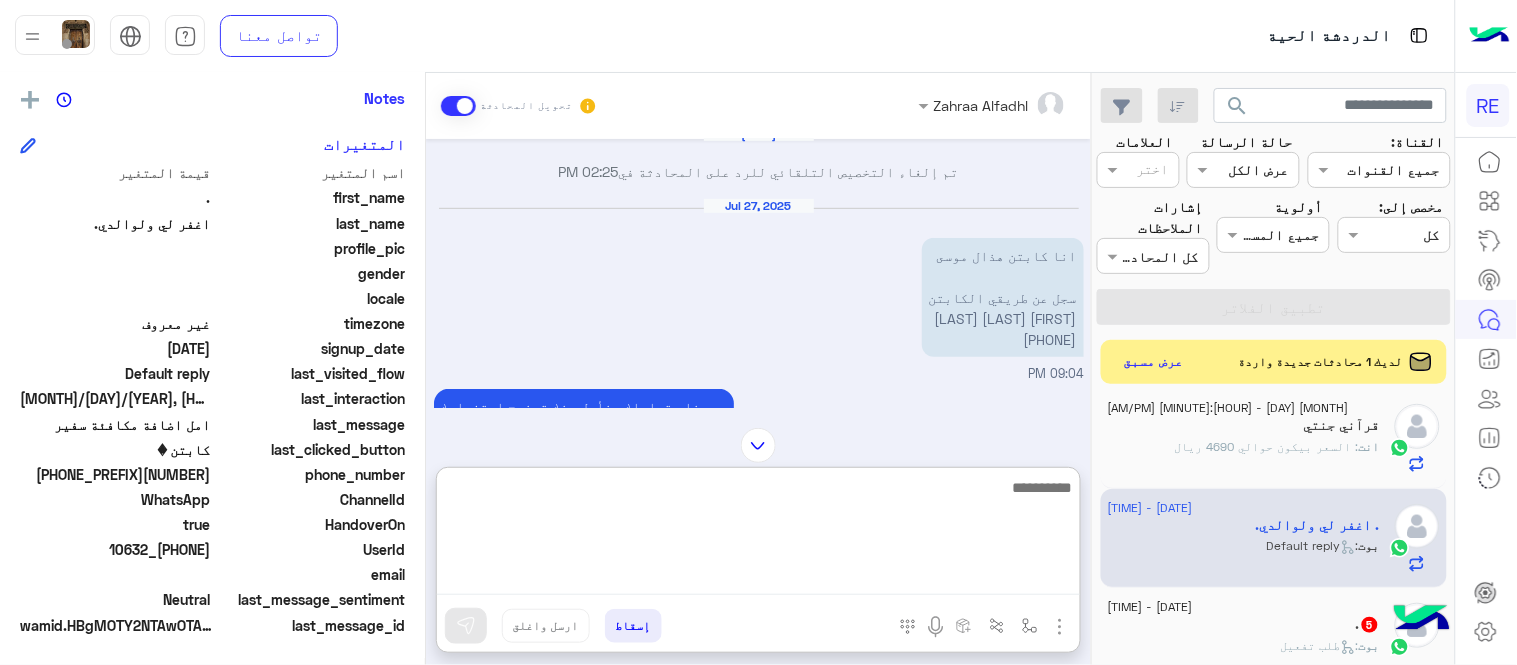 click at bounding box center (758, 535) 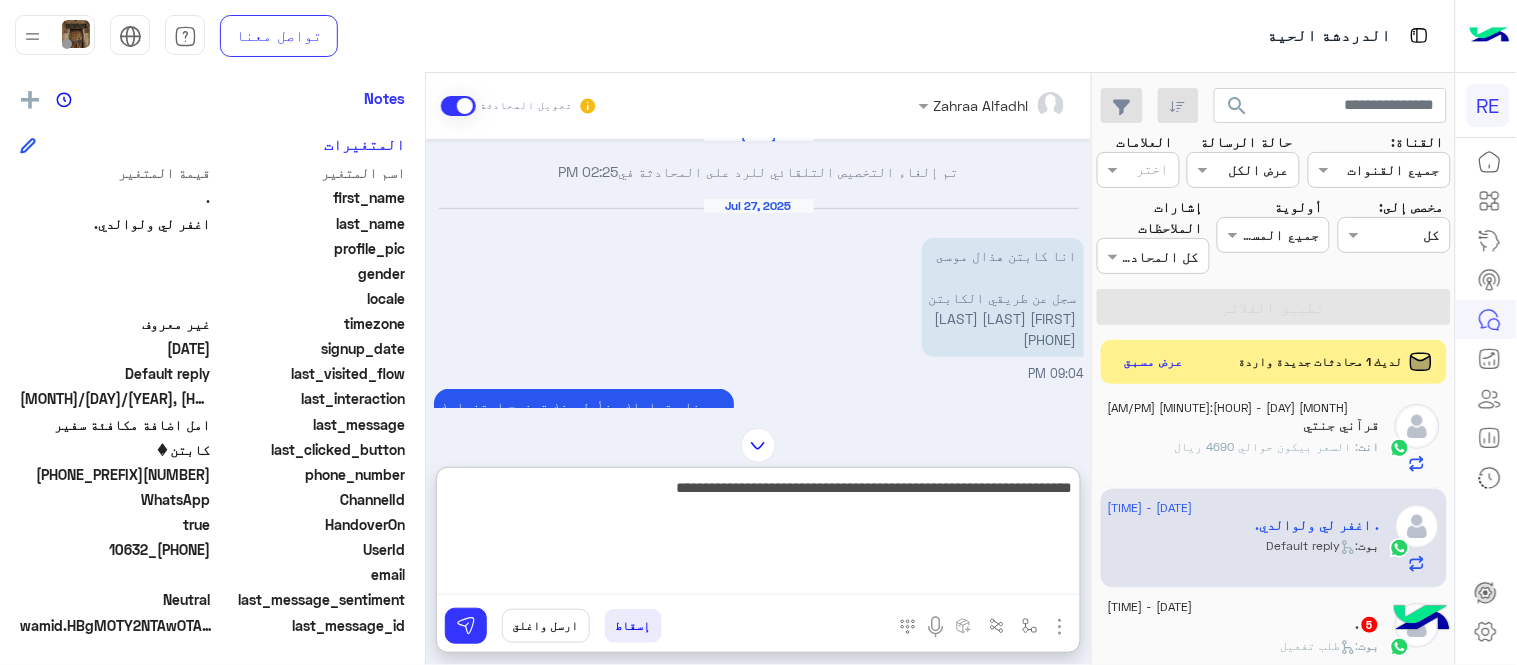 type on "**********" 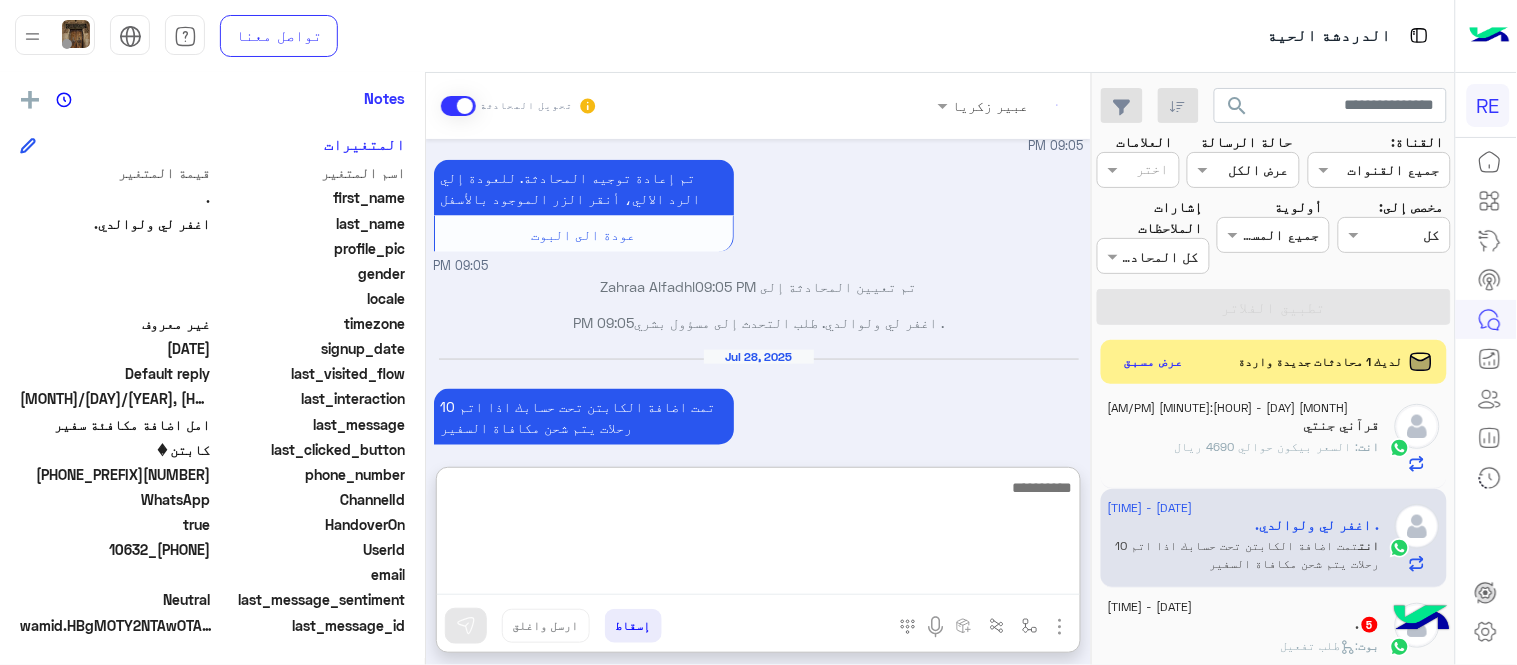 scroll, scrollTop: 701, scrollLeft: 0, axis: vertical 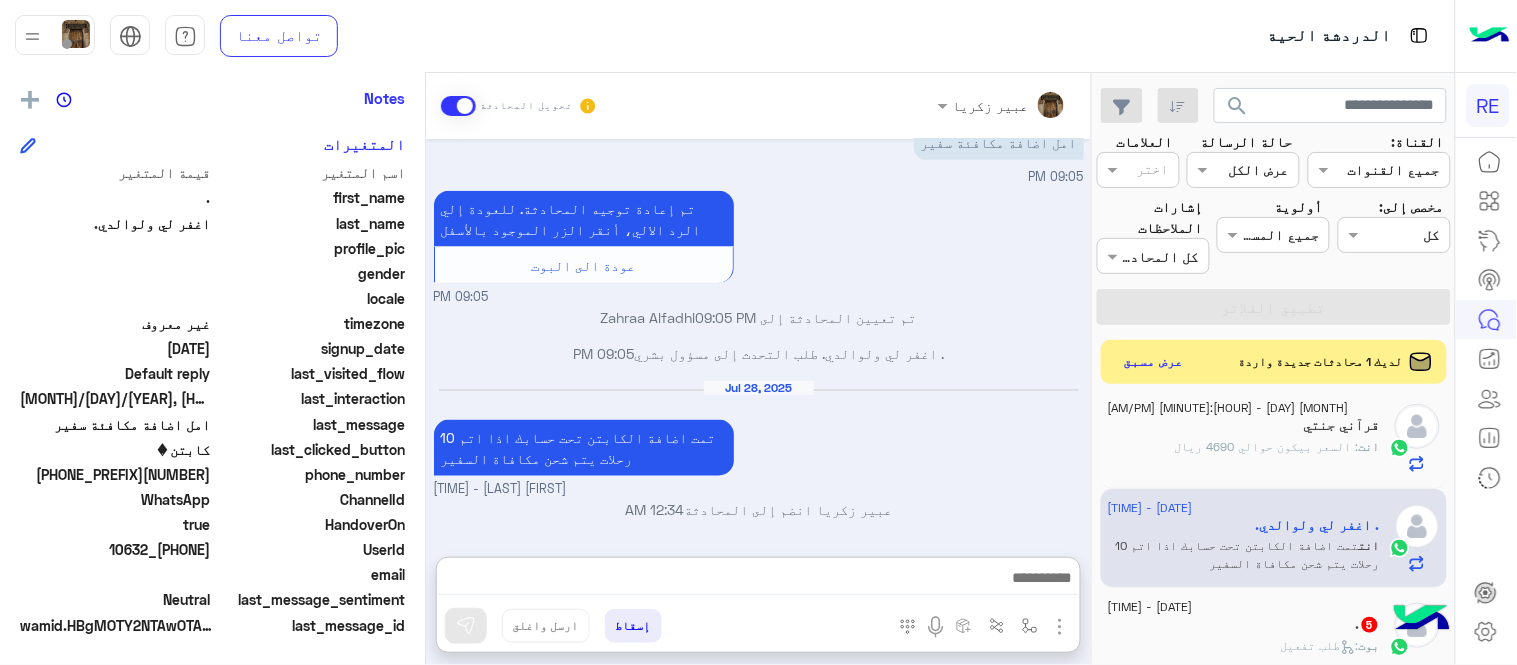 click on "Jul 28, 2025  تمت اضافة الكابتن تحت حسابك اذا اتم 10 رحلات يتم شحن مكافاة السفير  [FIRST] [LAST] -  12:34 AM" at bounding box center [759, 440] 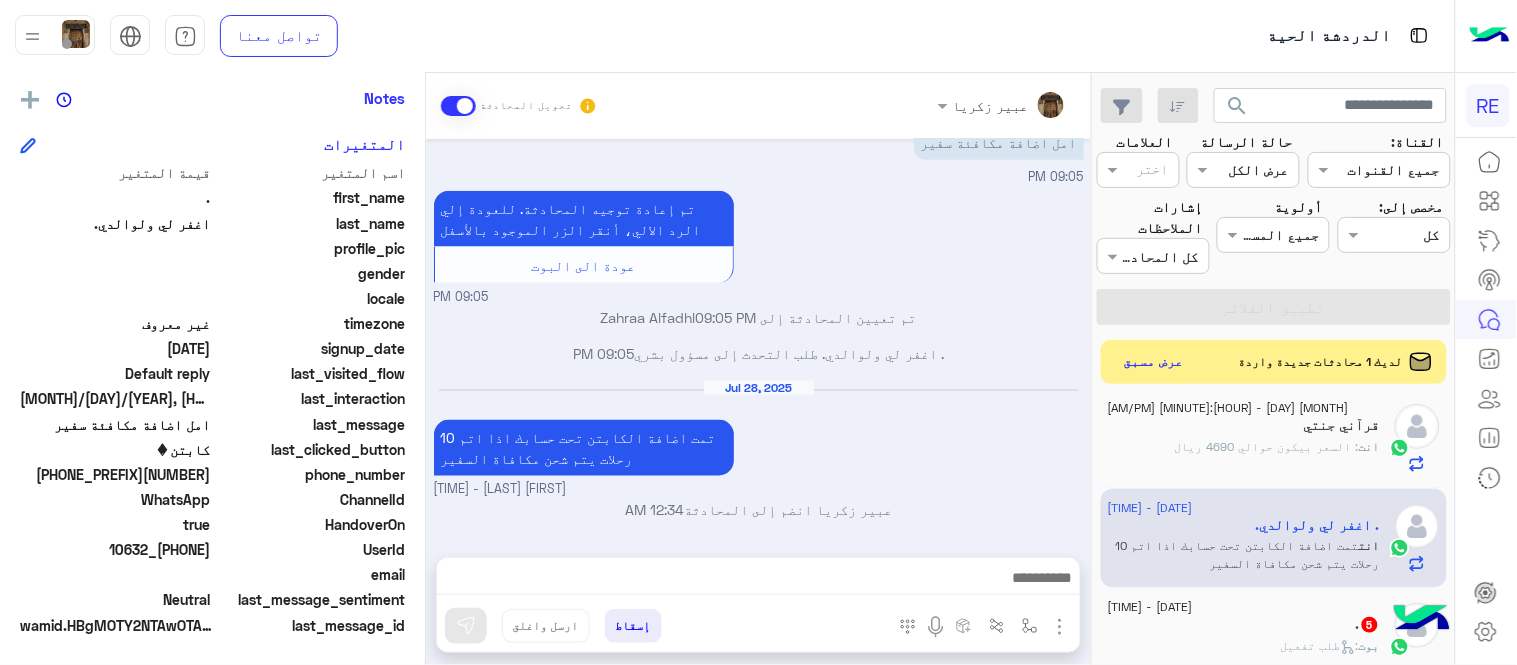 scroll, scrollTop: 611, scrollLeft: 0, axis: vertical 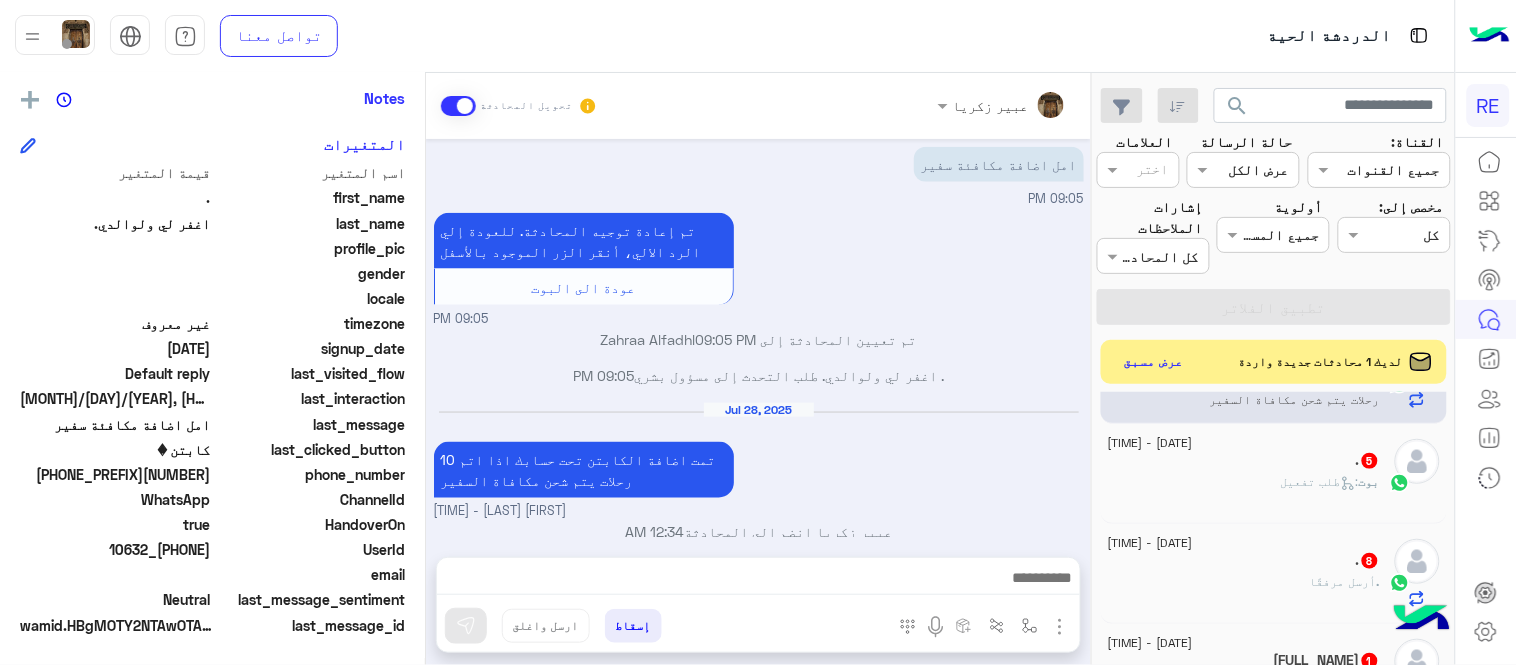click on ".   5" 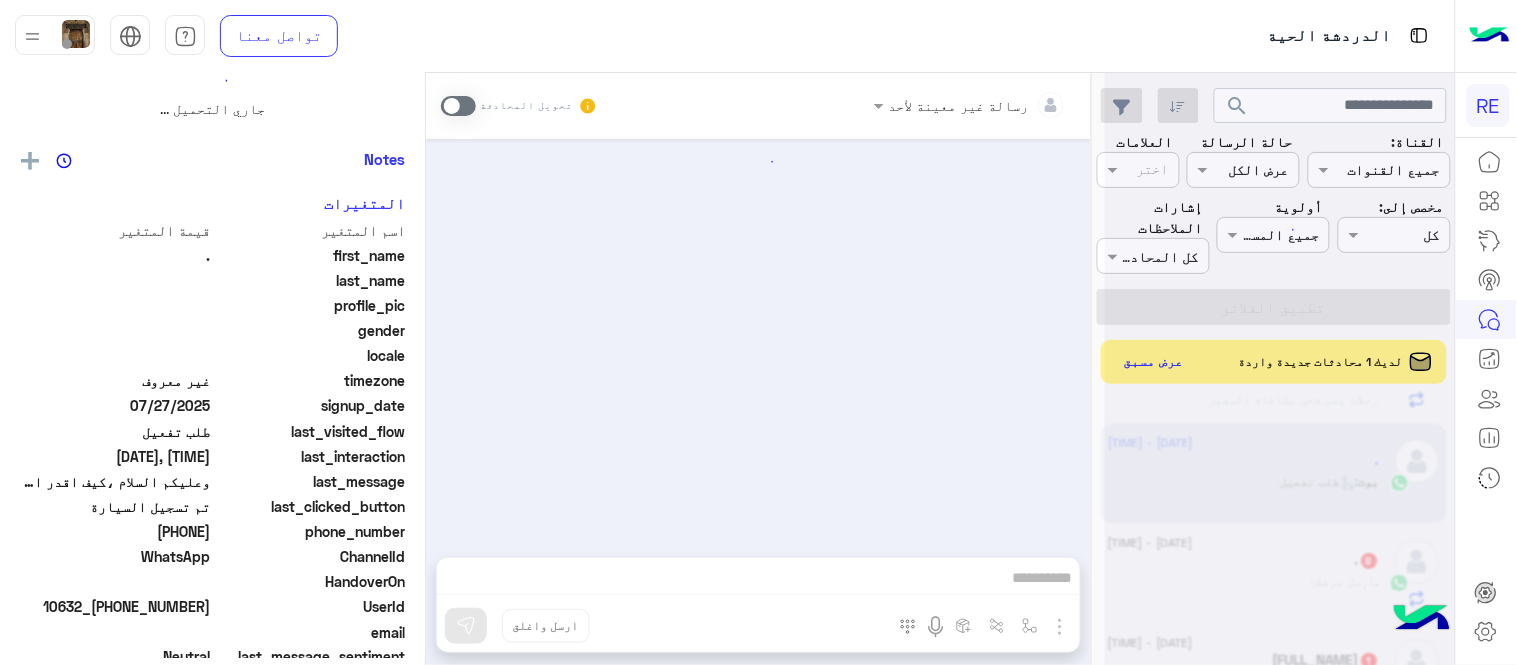 scroll, scrollTop: 0, scrollLeft: 0, axis: both 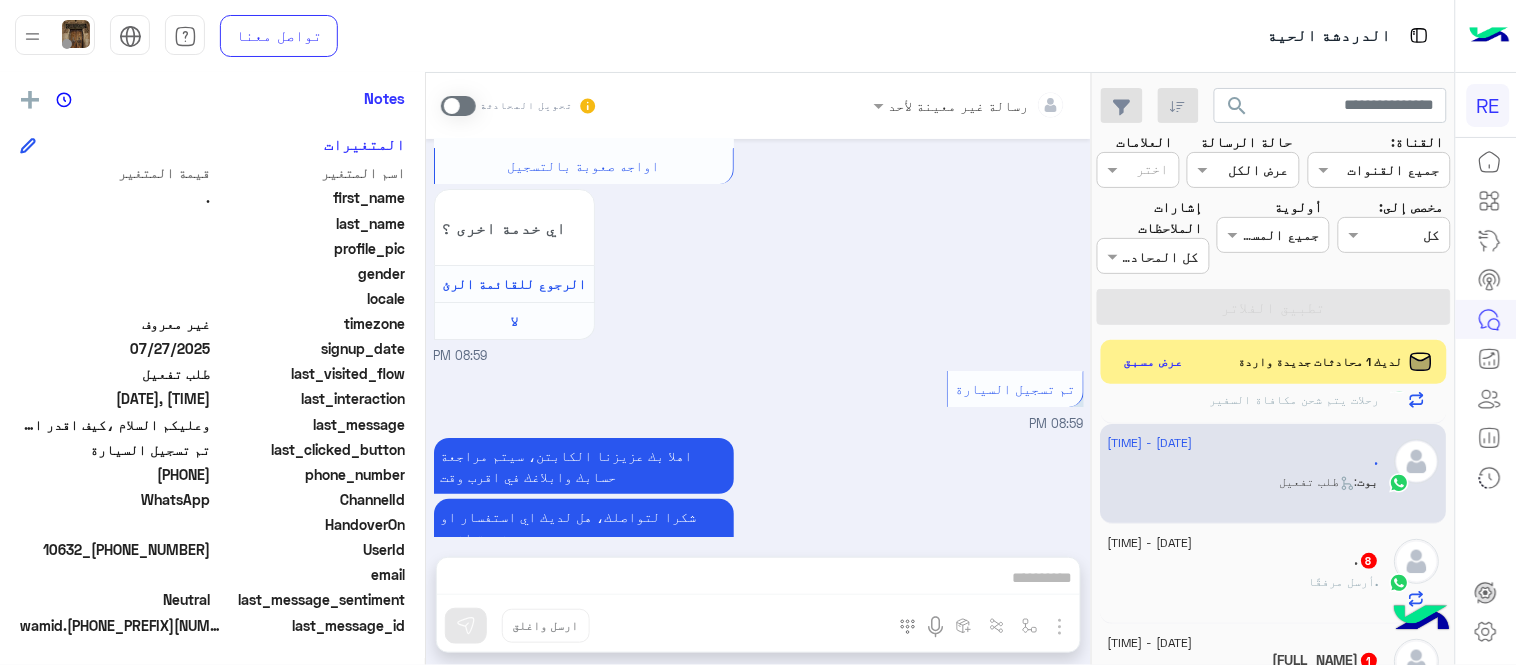 click at bounding box center [458, 106] 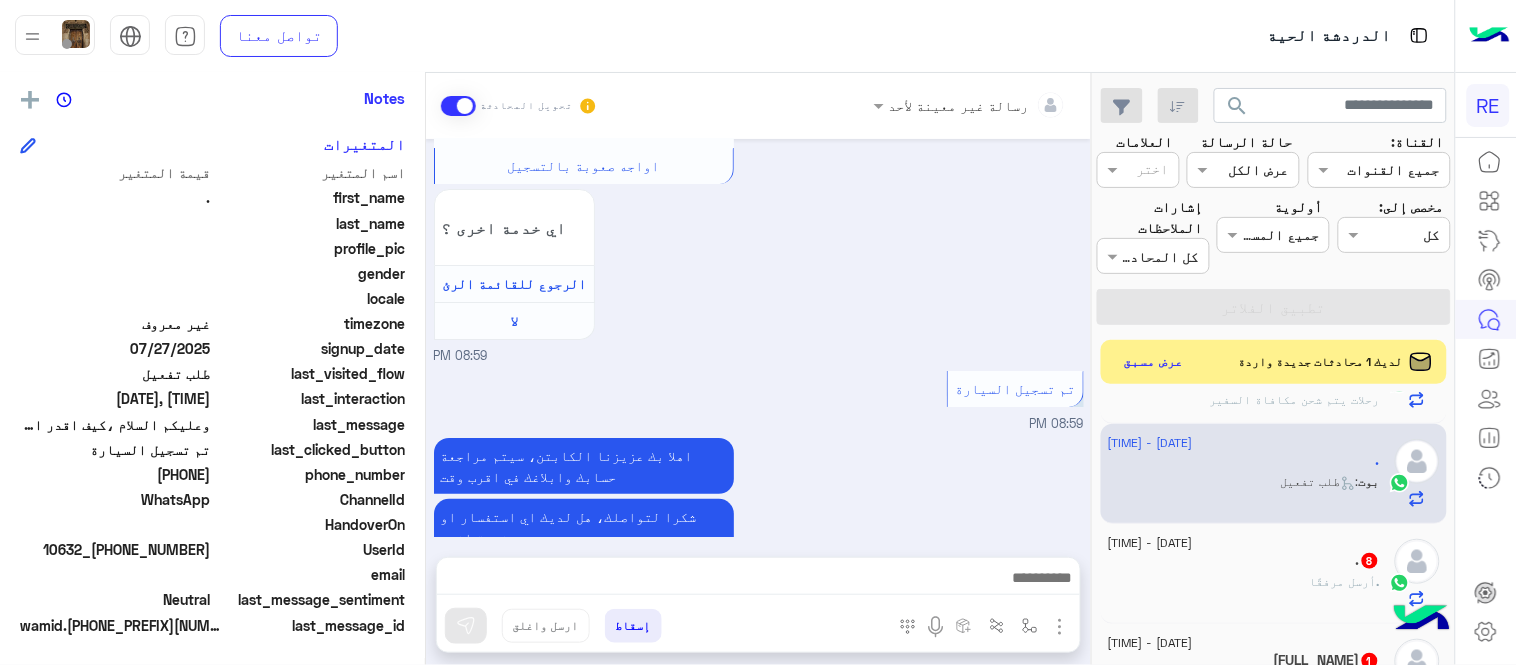 scroll, scrollTop: 1932, scrollLeft: 0, axis: vertical 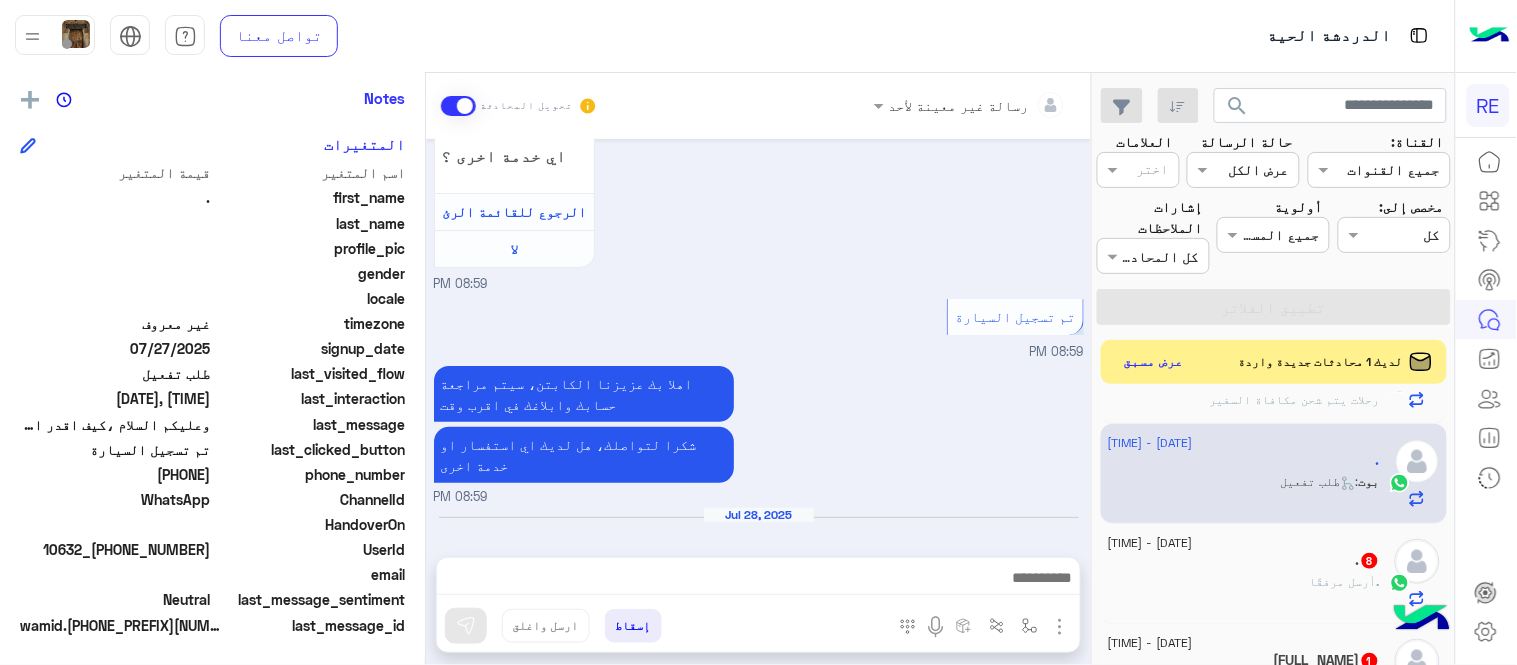 drag, startPoint x: 141, startPoint y: 476, endPoint x: 213, endPoint y: 476, distance: 72 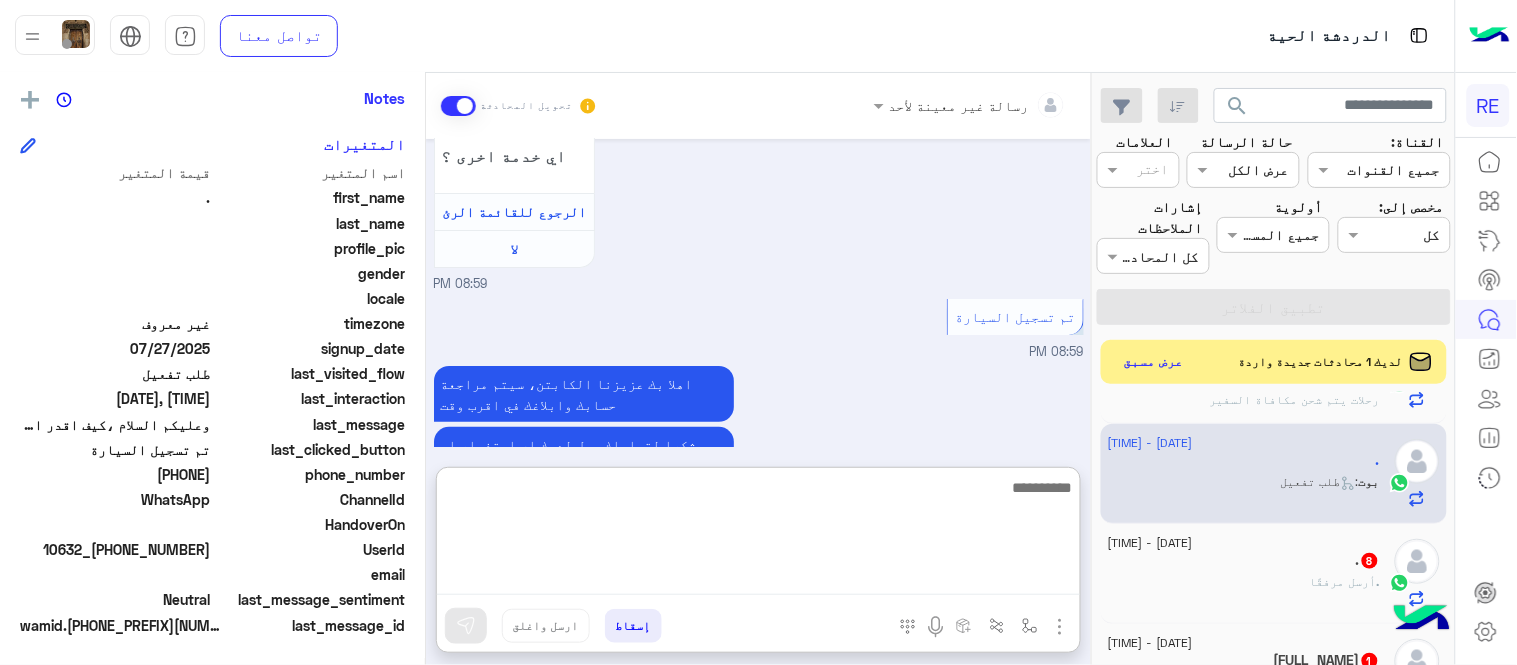 click at bounding box center (758, 535) 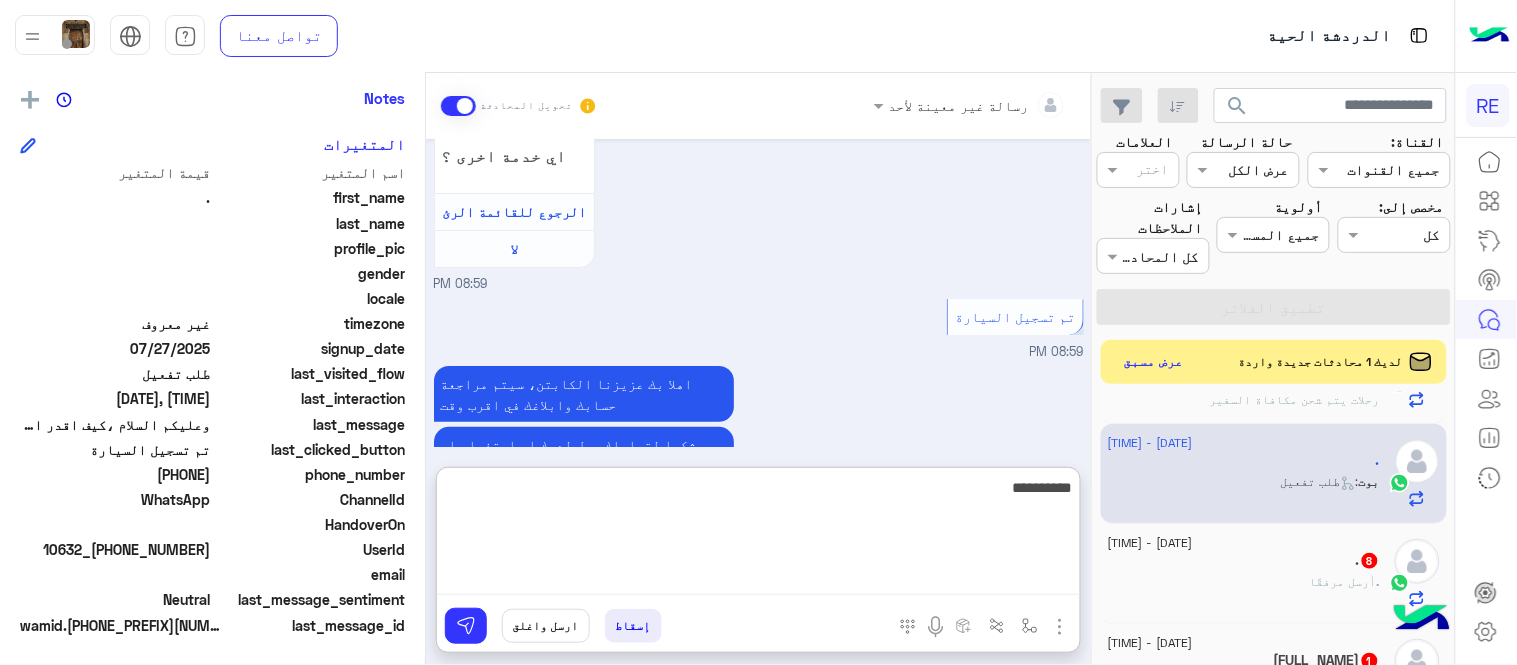 type on "**********" 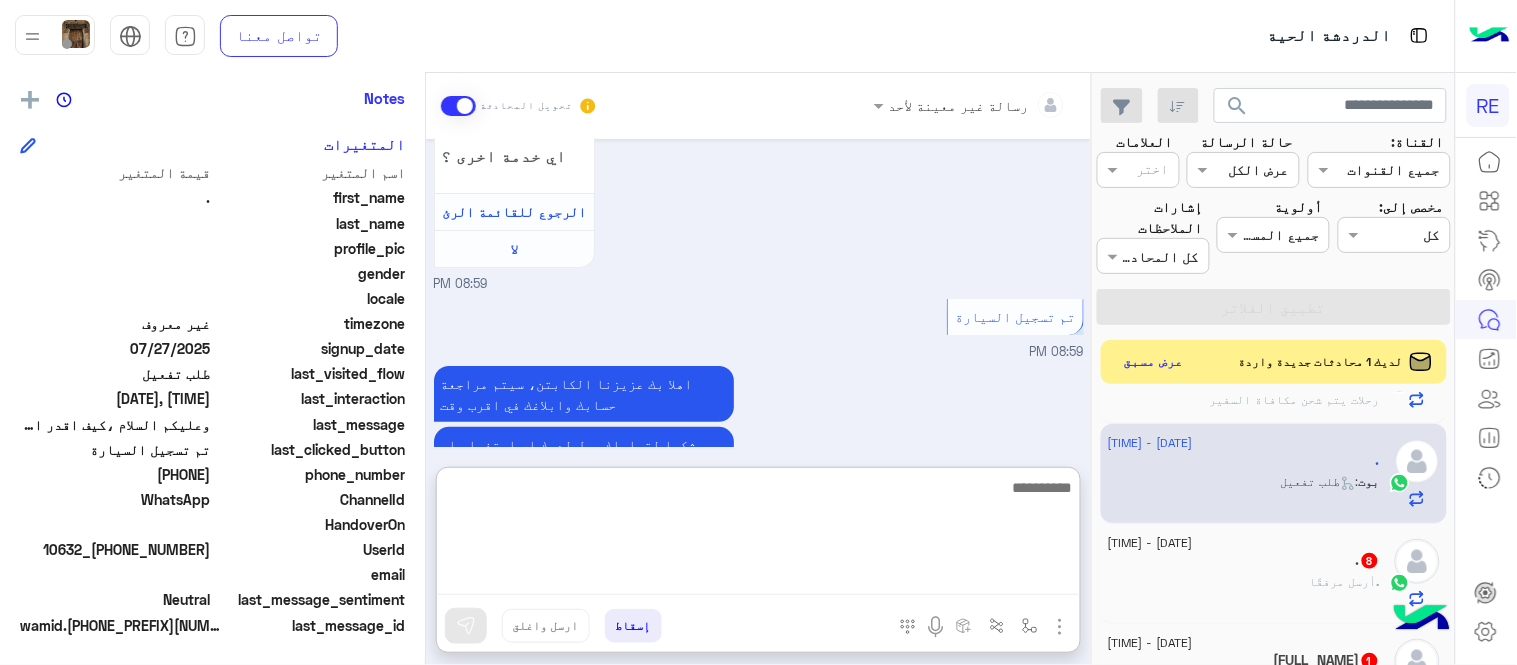 scroll, scrollTop: 2085, scrollLeft: 0, axis: vertical 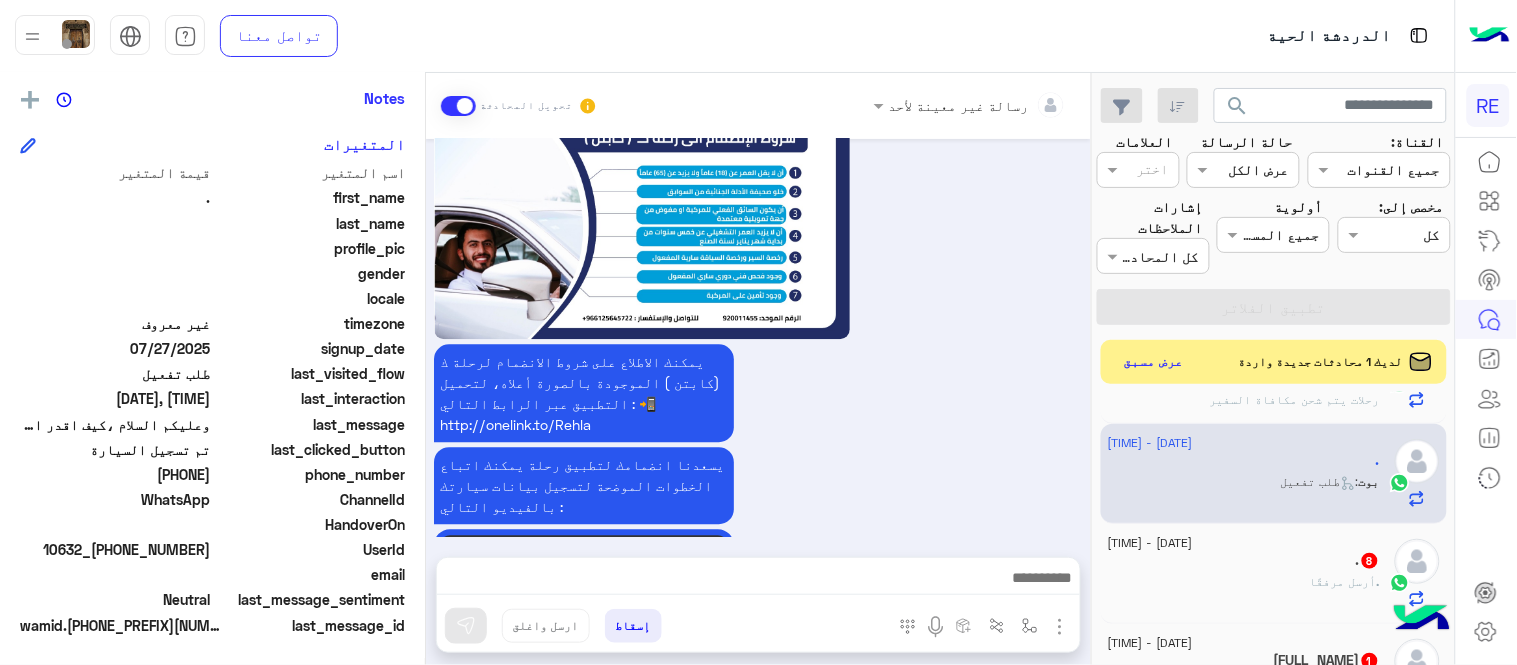 click on ".   8" 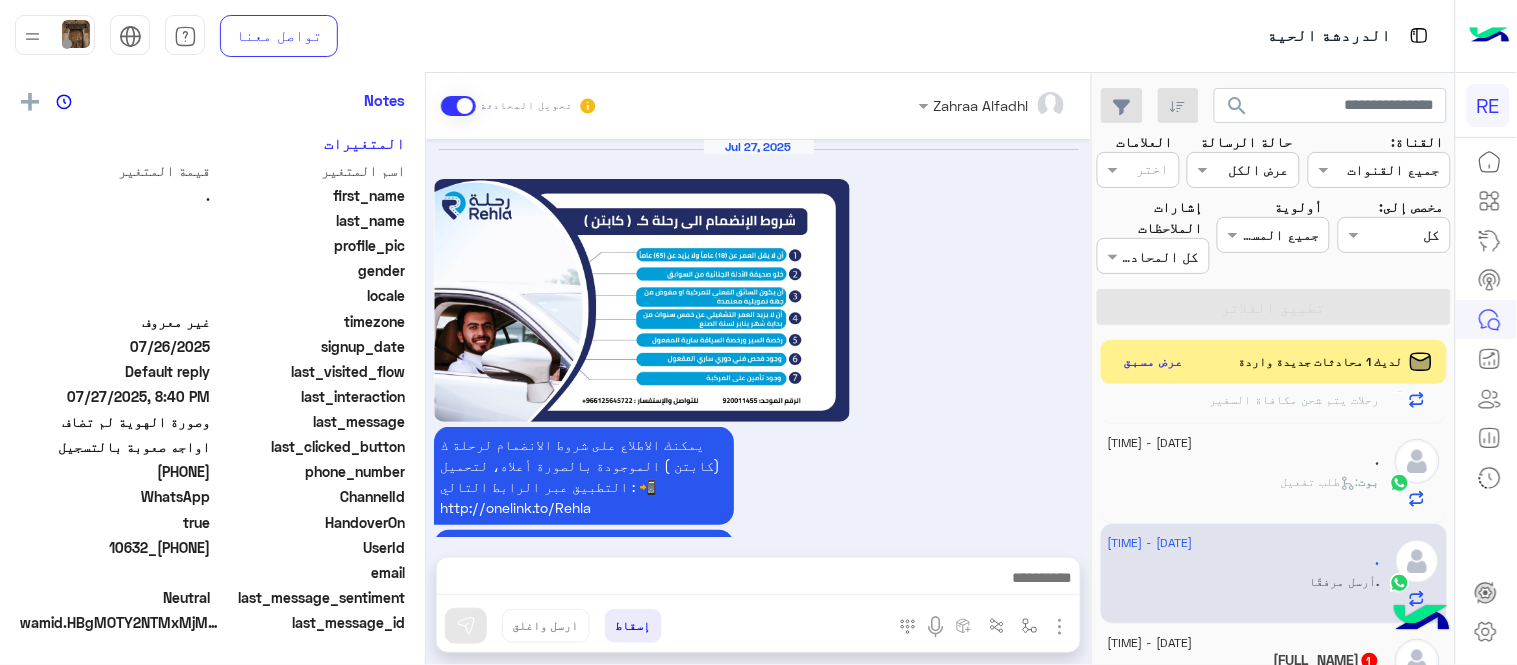 scroll, scrollTop: 405, scrollLeft: 0, axis: vertical 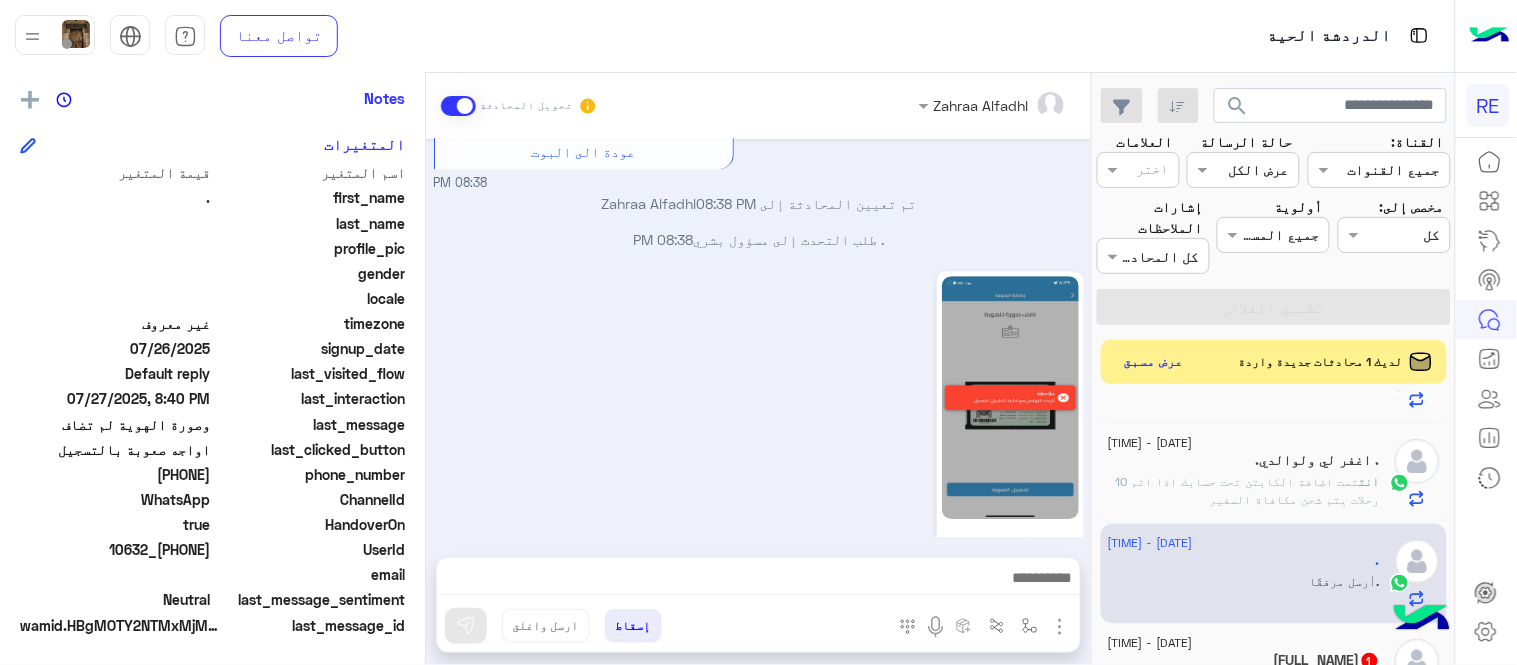 drag, startPoint x: 144, startPoint y: 475, endPoint x: 211, endPoint y: 473, distance: 67.02985 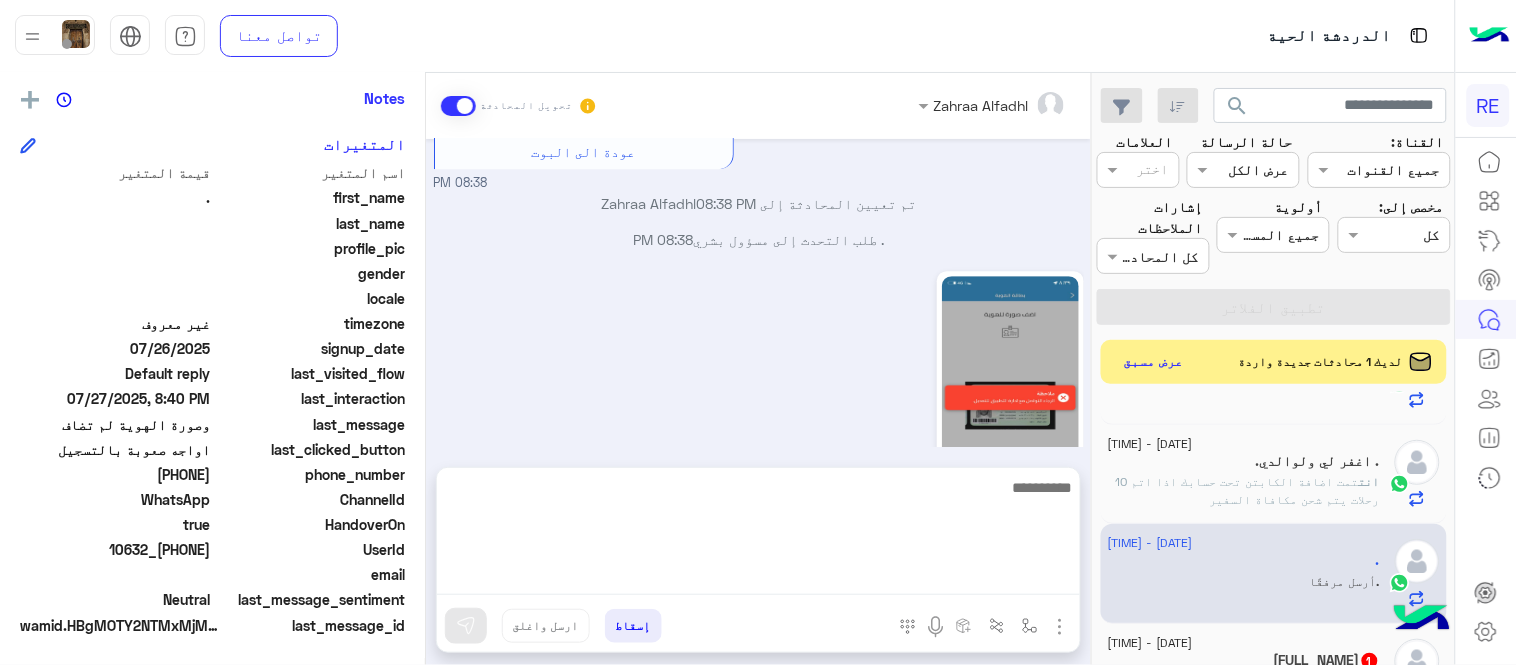 click at bounding box center (758, 535) 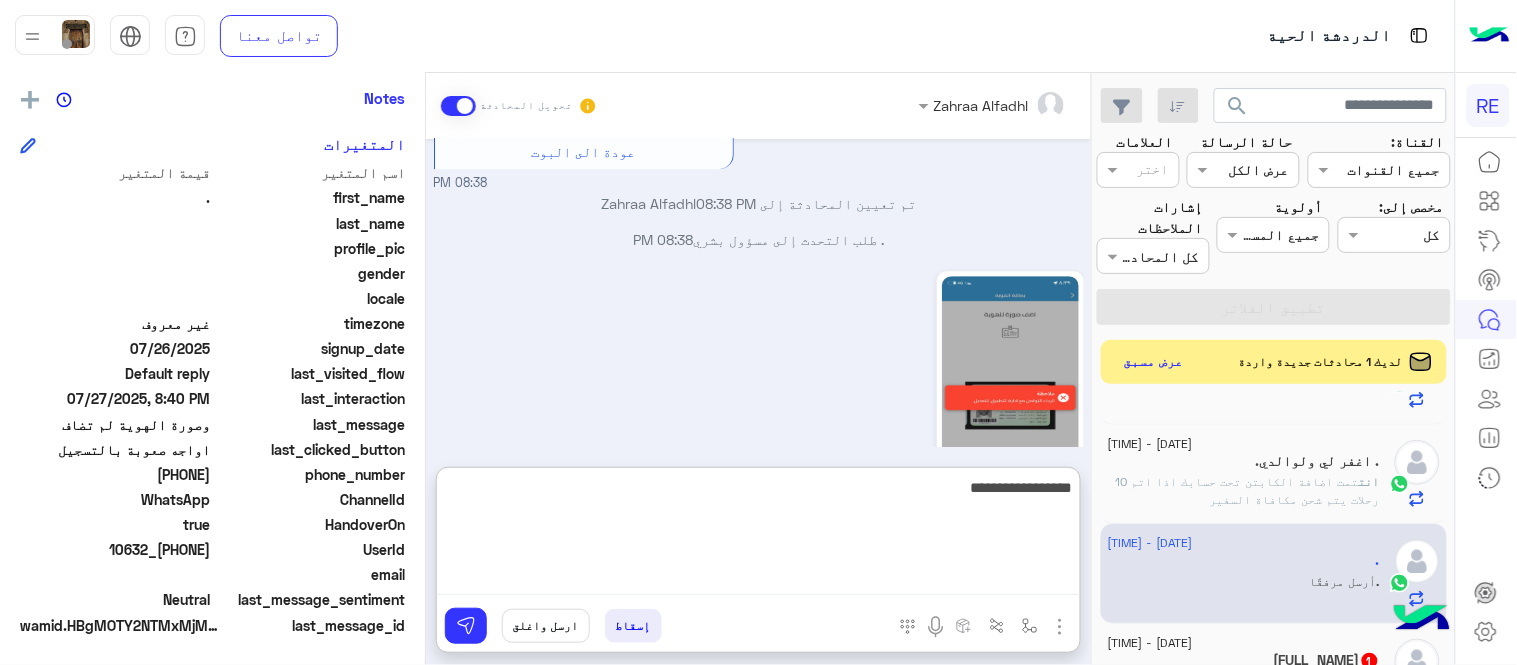 type on "**********" 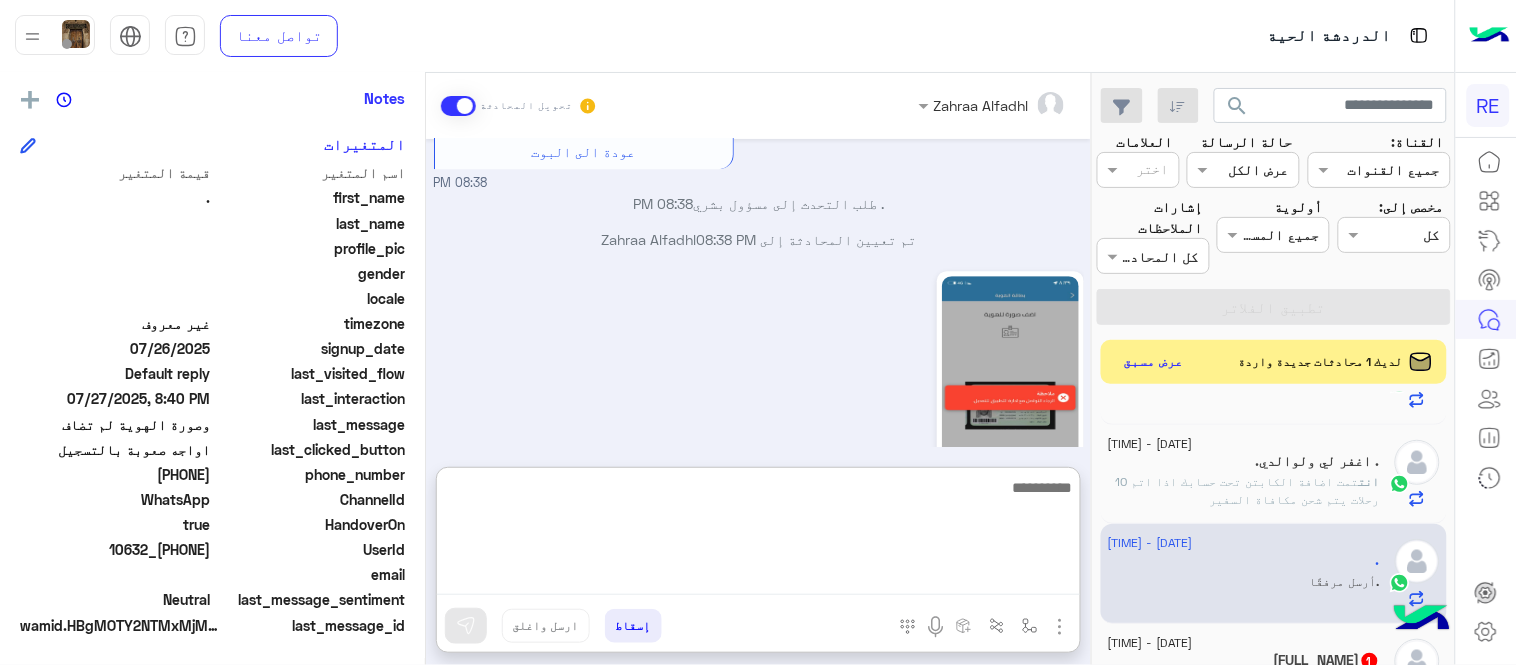scroll, scrollTop: 1646, scrollLeft: 0, axis: vertical 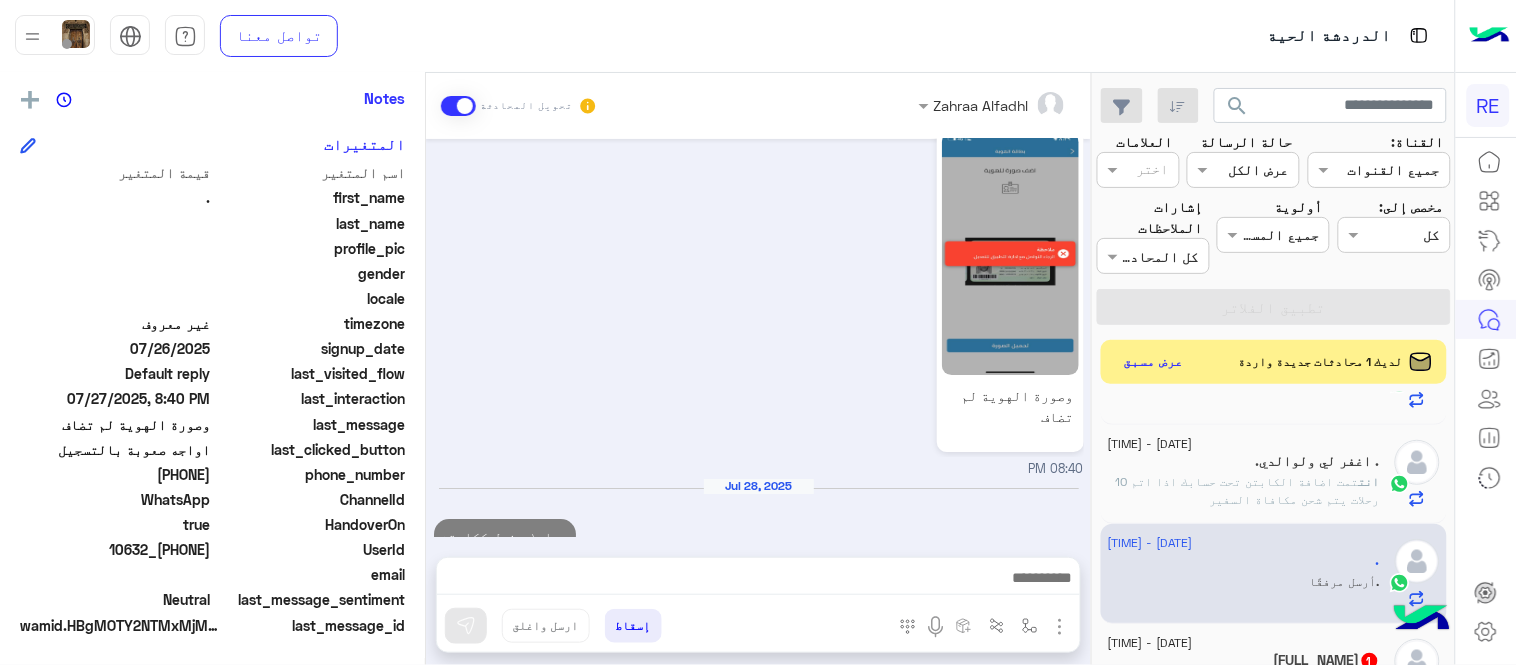 click on "[MONTH] [DAY], [YEAR]  يمكنك الاطلاع على شروط الانضمام لرحلة ك (كابتن ) الموجودة بالصورة أعلاه،
لتحميل التطبيق عبر الرابط التالي : 📲
http://onelink.to/Rehla    يسعدنا انضمامك لتطبيق رحلة يمكنك اتباع الخطوات الموضحة لتسجيل بيانات سيارتك بالفيديو التالي  : عزيزي الكابتن، فضلًا ، للرغبة بتفعيل الحساب قم برفع البيانات عبر التطبيق والتواصل معنا  تم تسجيل السيارة   اواجه صعوبة بالتسجيل  اي خدمة اخرى ؟  الرجوع للقائمة الرئ   لا     08:37 PM   اواجه صعوبة بالتسجيل    08:37 PM  مرحبا بك، اترك لنا استفسارك وسيتم مراجعته وابلاغك في أقرب وقت شكرا لتواصلك معنا، دمت بخير    08:37 PM  لماذا لم يتم وضعي ك رحال؟   08:37 PM" at bounding box center [758, 338] 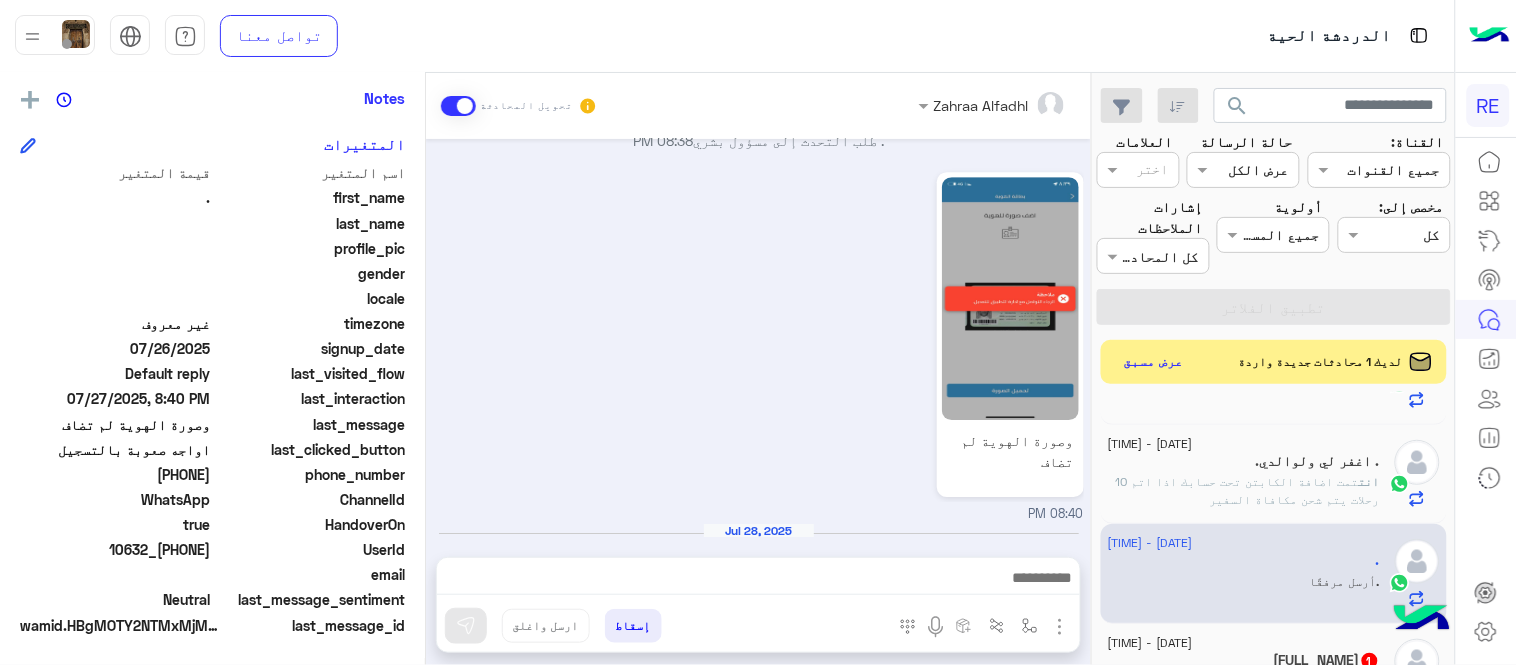 scroll, scrollTop: 253, scrollLeft: 0, axis: vertical 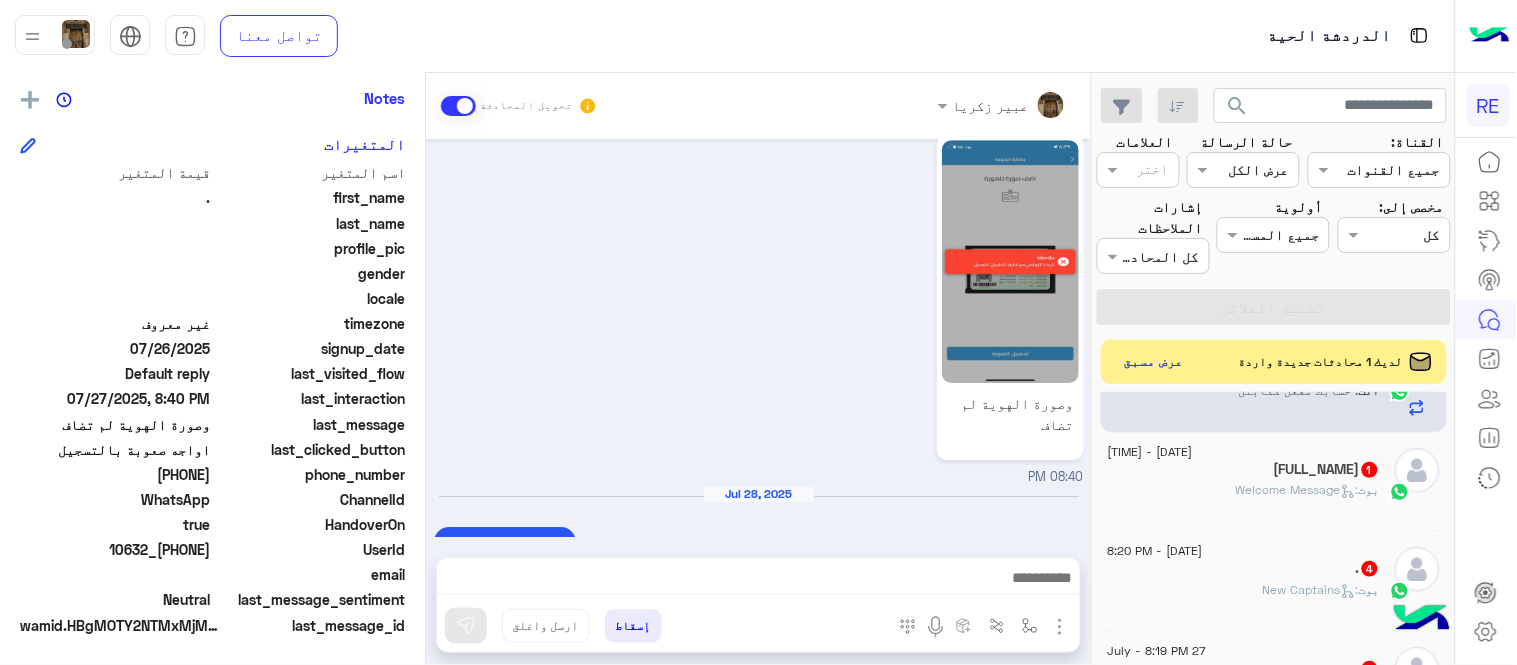 click on "بوت :   Welcome Message" 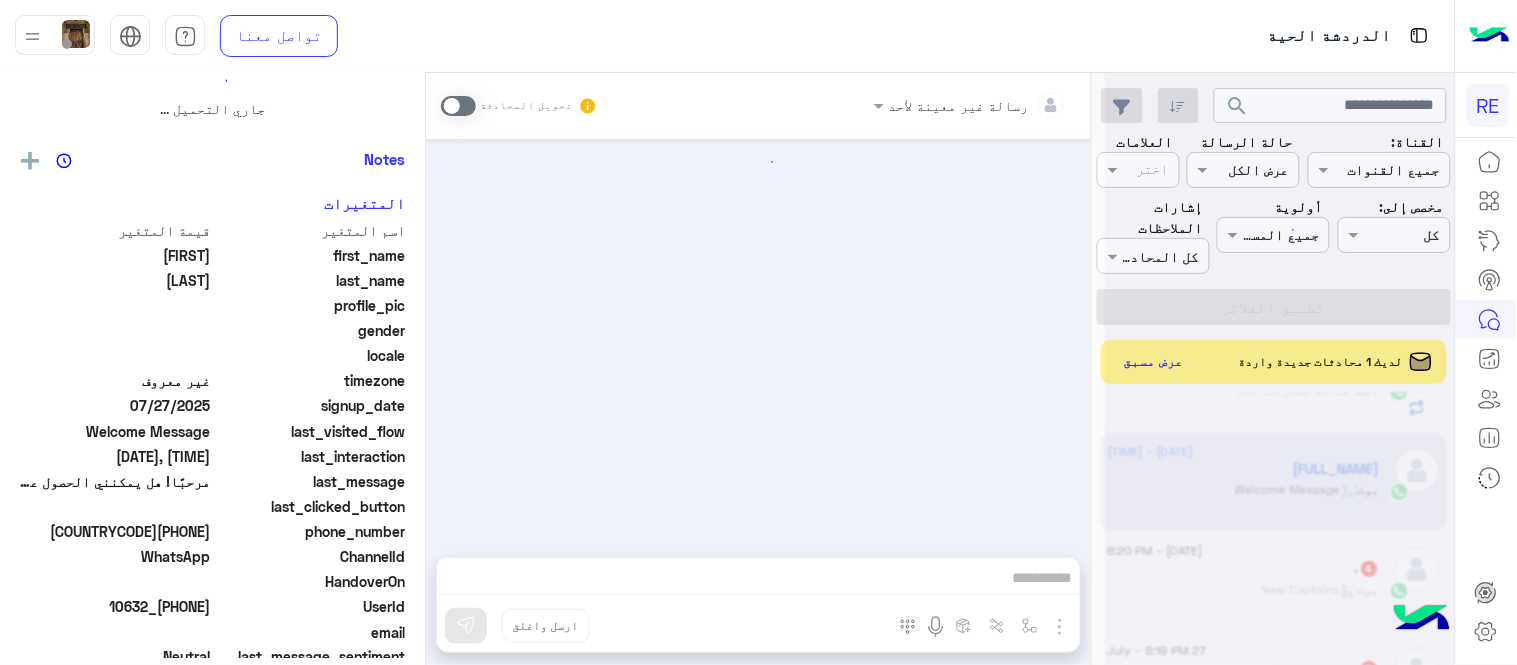 scroll, scrollTop: 0, scrollLeft: 0, axis: both 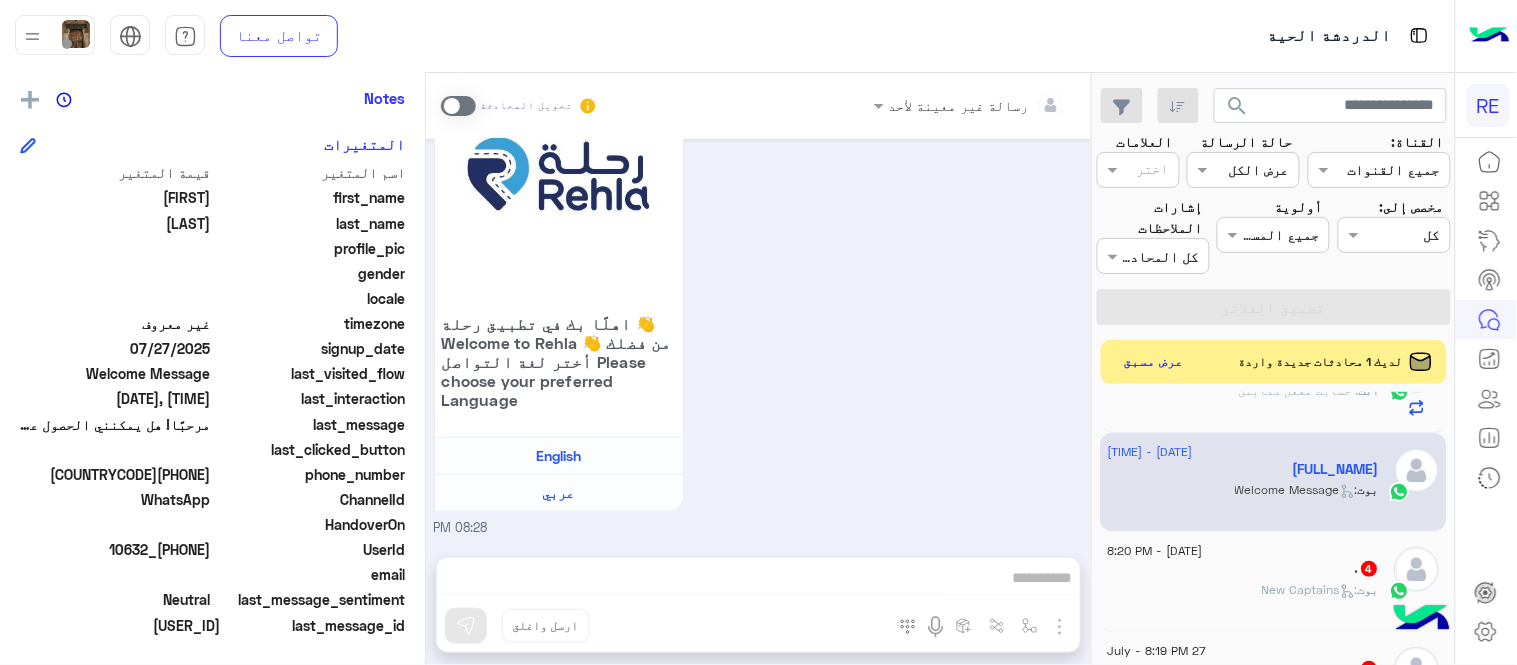click at bounding box center [458, 106] 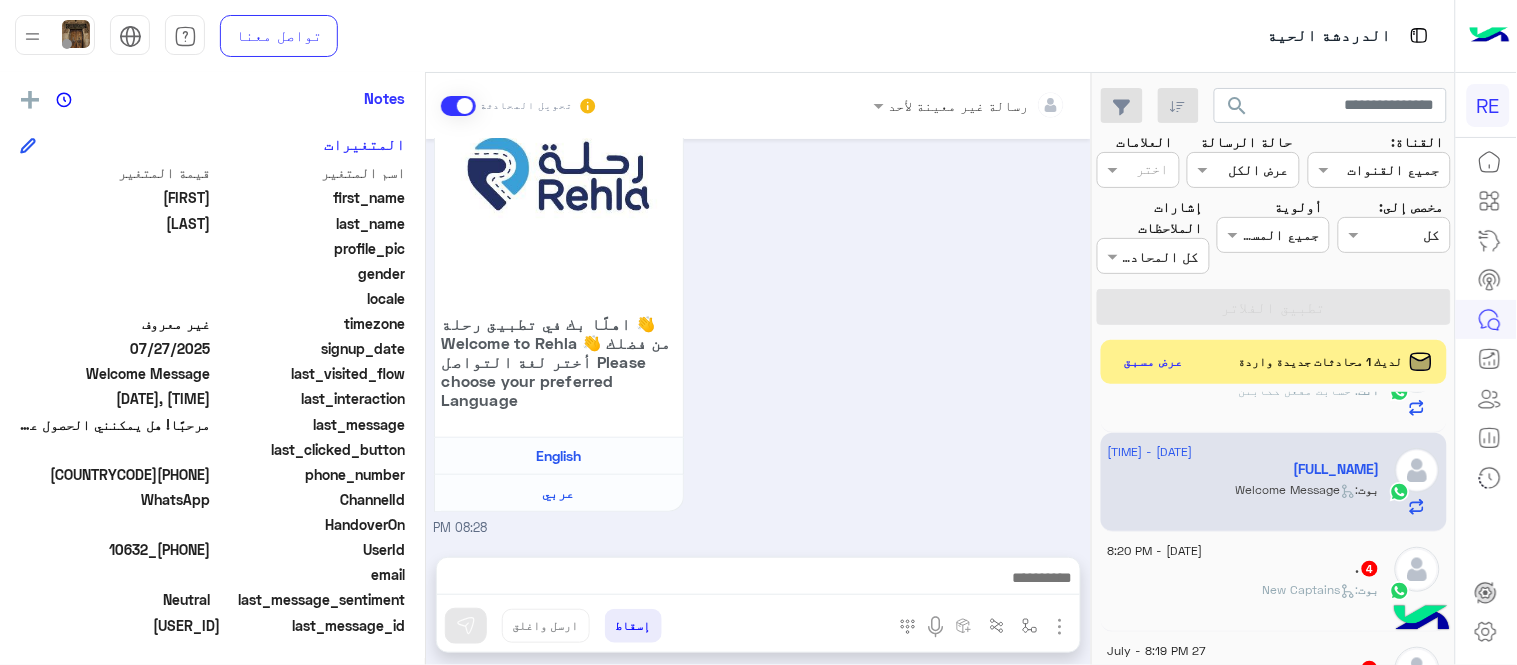 scroll, scrollTop: 288, scrollLeft: 0, axis: vertical 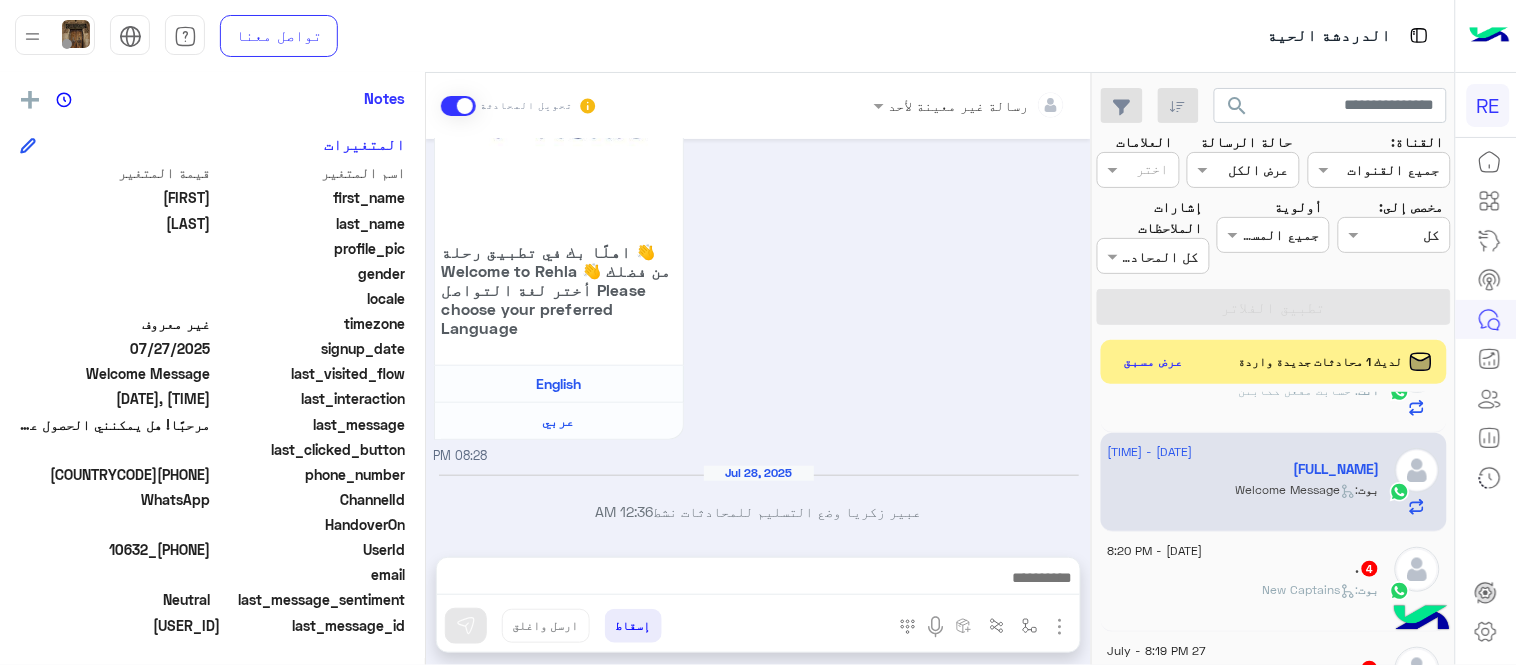 drag, startPoint x: 854, startPoint y: 561, endPoint x: 863, endPoint y: 578, distance: 19.235384 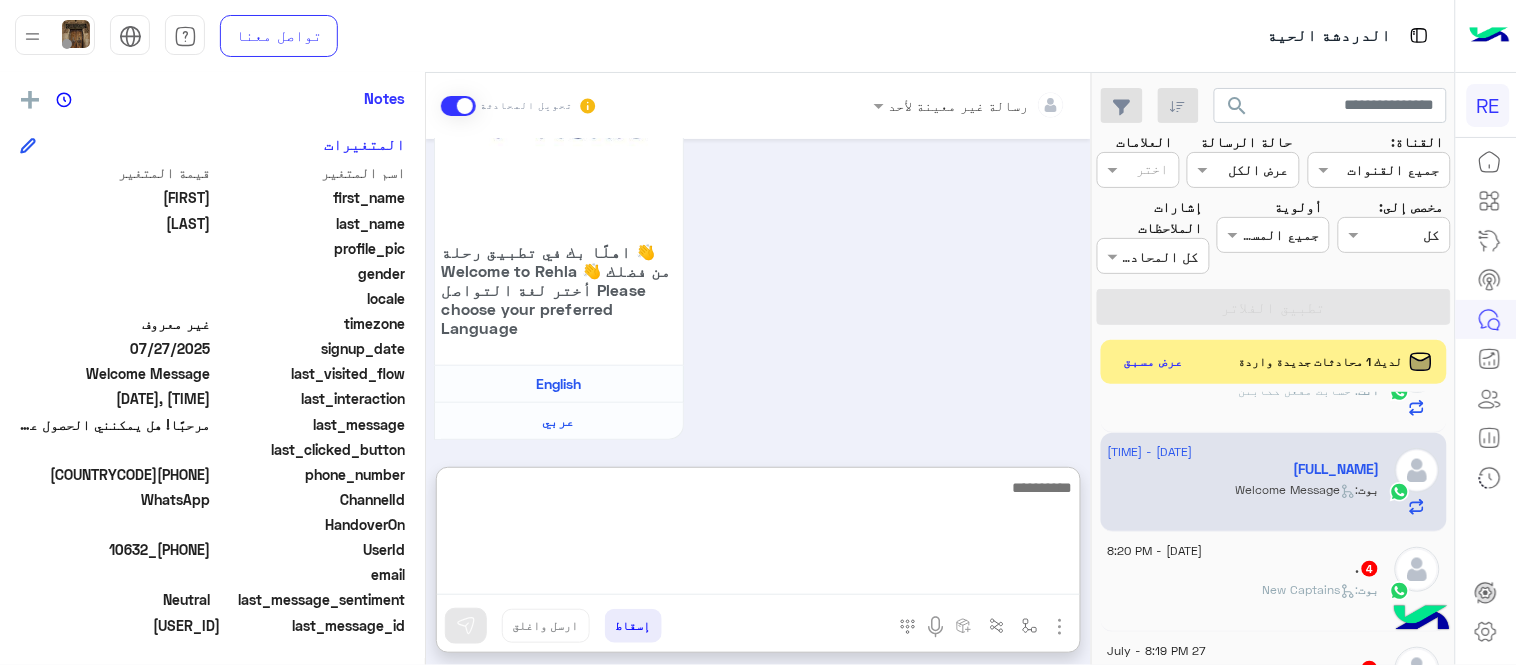 click at bounding box center (758, 535) 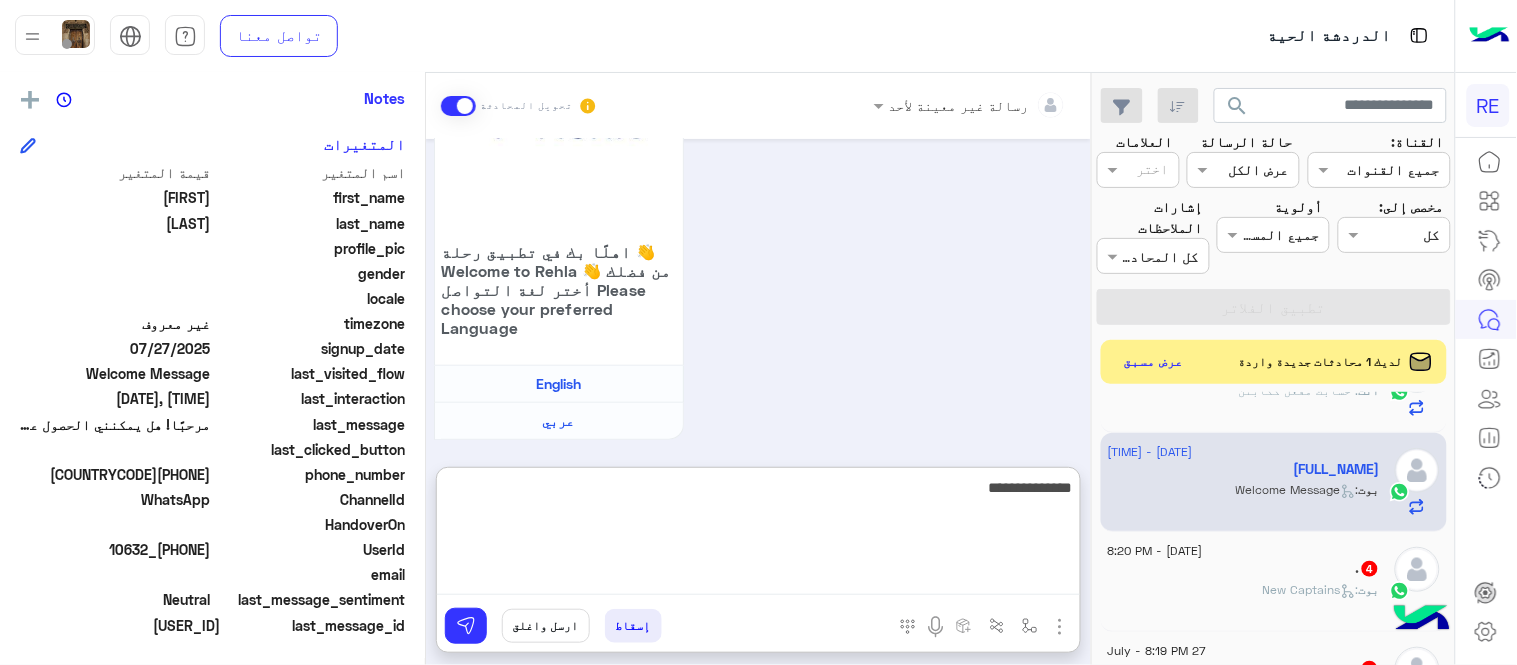 type on "**********" 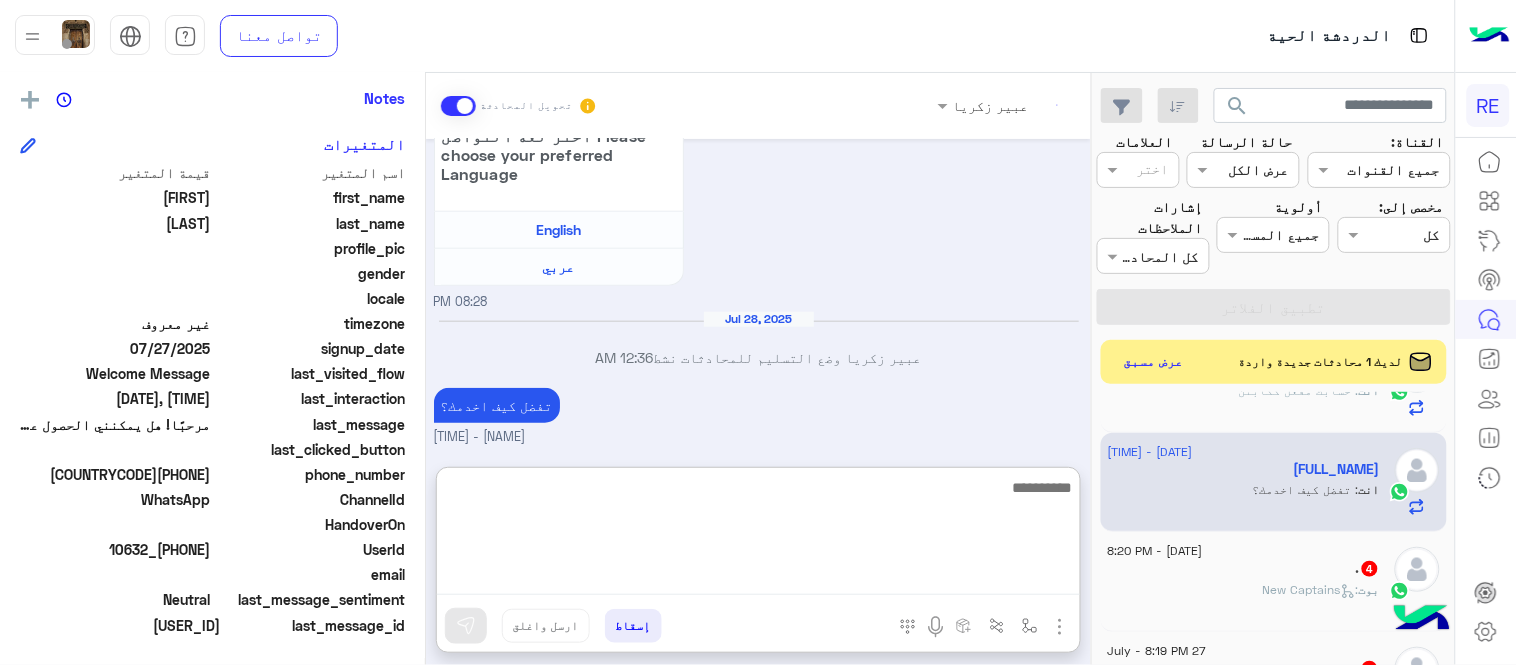 scroll, scrollTop: 478, scrollLeft: 0, axis: vertical 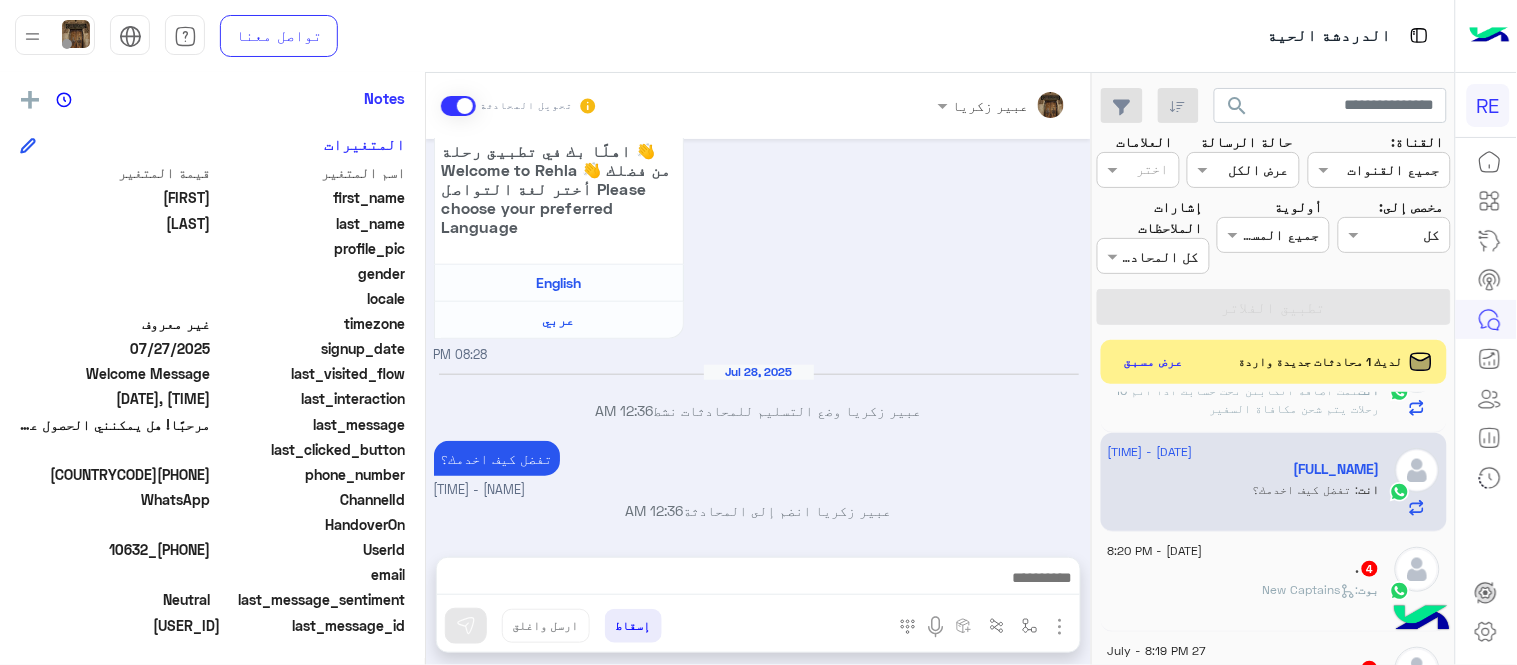 click on "[MONTH] [DAY], [YEAR]  مرحبًا! هل يمكنني الحصول على مزيد من المعلومات حول هذا؟   [HOUR]:[MINUTE] [AM/PM]
اهلًا بك في تطبيق رحلة 👋
Welcome to Rehla  👋
من فضلك أختر لغة التواصل
Please choose your preferred Language
English   عربي     [HOUR]:[MINUTE] [AM/PM]   [HOUR]:[MINUTE] [AM/PM]   [MONTH] [DAY], [YEAR]   عبير زكريا وضع التسليم للمحادثات نشط   [HOUR]:[MINUTE] [AM/PM]      تفضل كيف اخدمك؟  عبير زكريا -  [HOUR]:[MINUTE] [AM/PM]   عبير زكريا انضم إلى المحادثة   [HOUR]:[MINUTE] [AM/PM]" at bounding box center (758, 338) 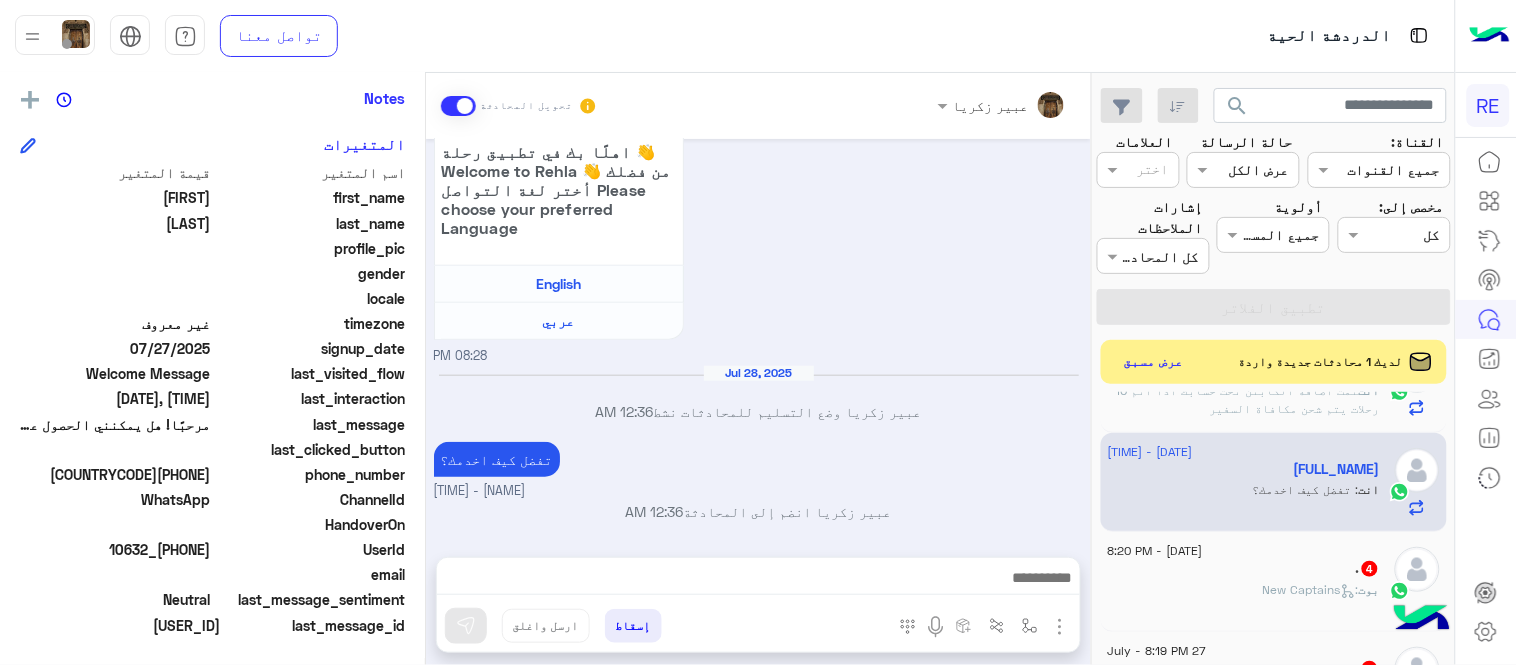 click on ".   4" 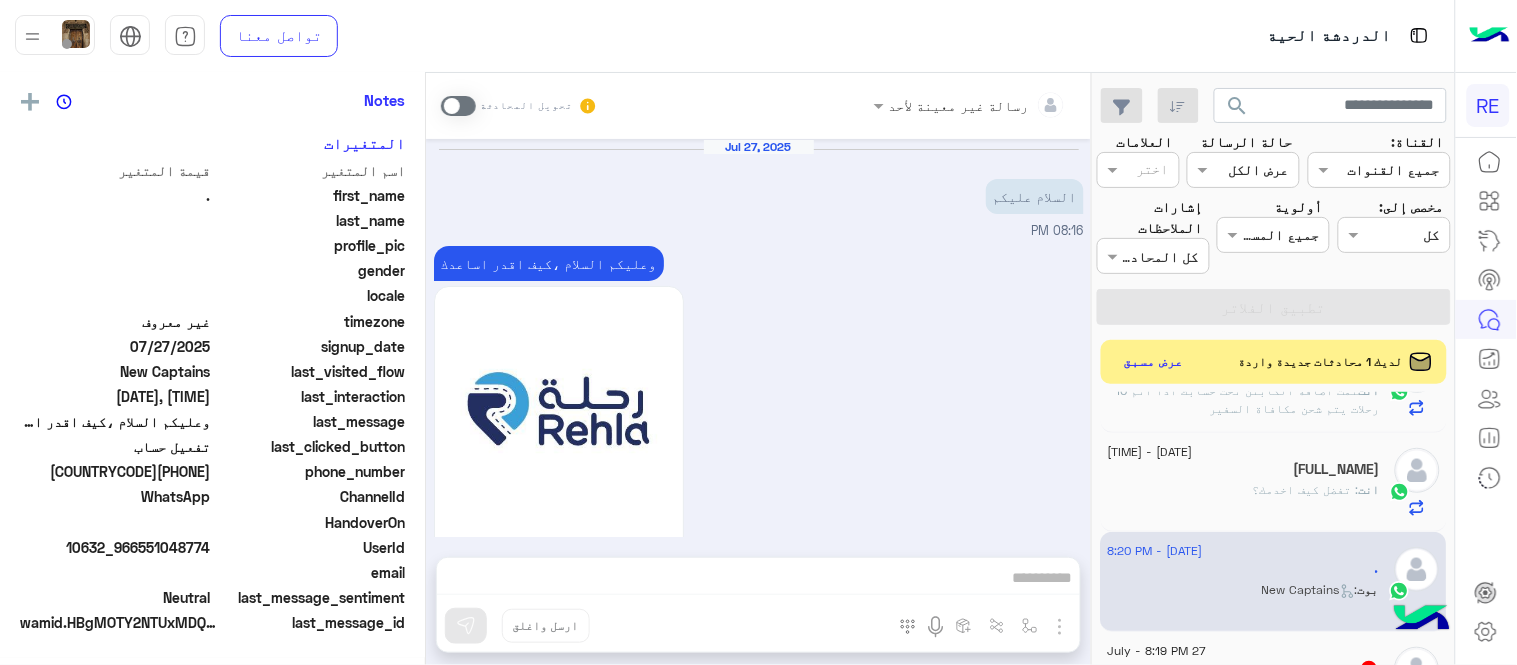 scroll, scrollTop: 405, scrollLeft: 0, axis: vertical 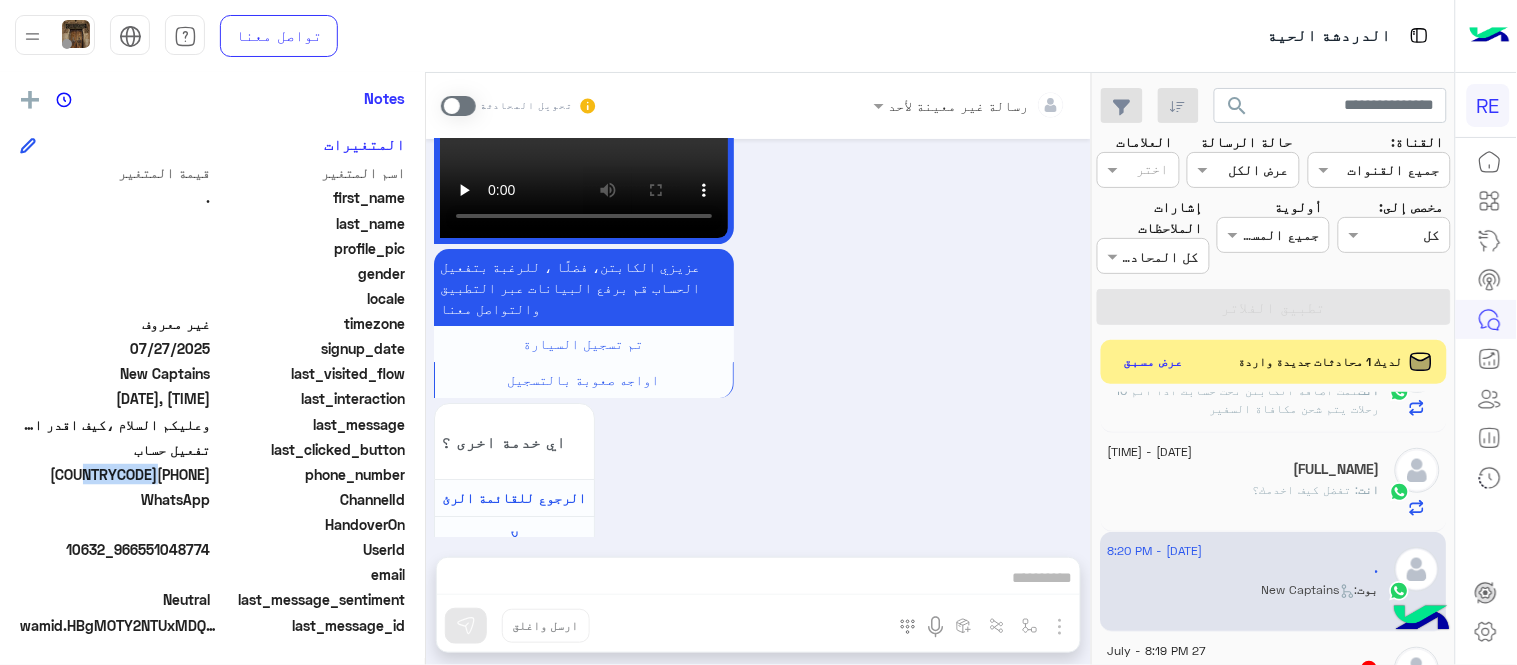 drag, startPoint x: 142, startPoint y: 471, endPoint x: 213, endPoint y: 477, distance: 71.25307 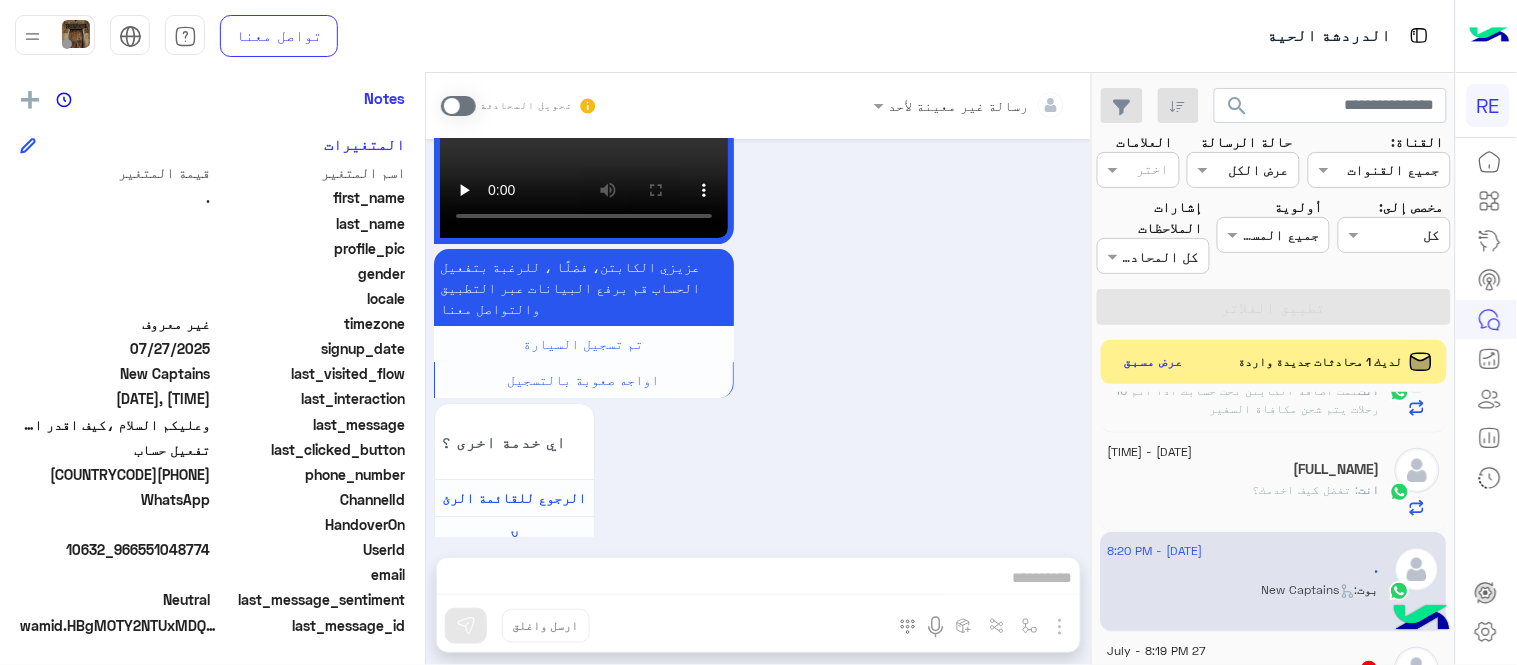 click at bounding box center [458, 106] 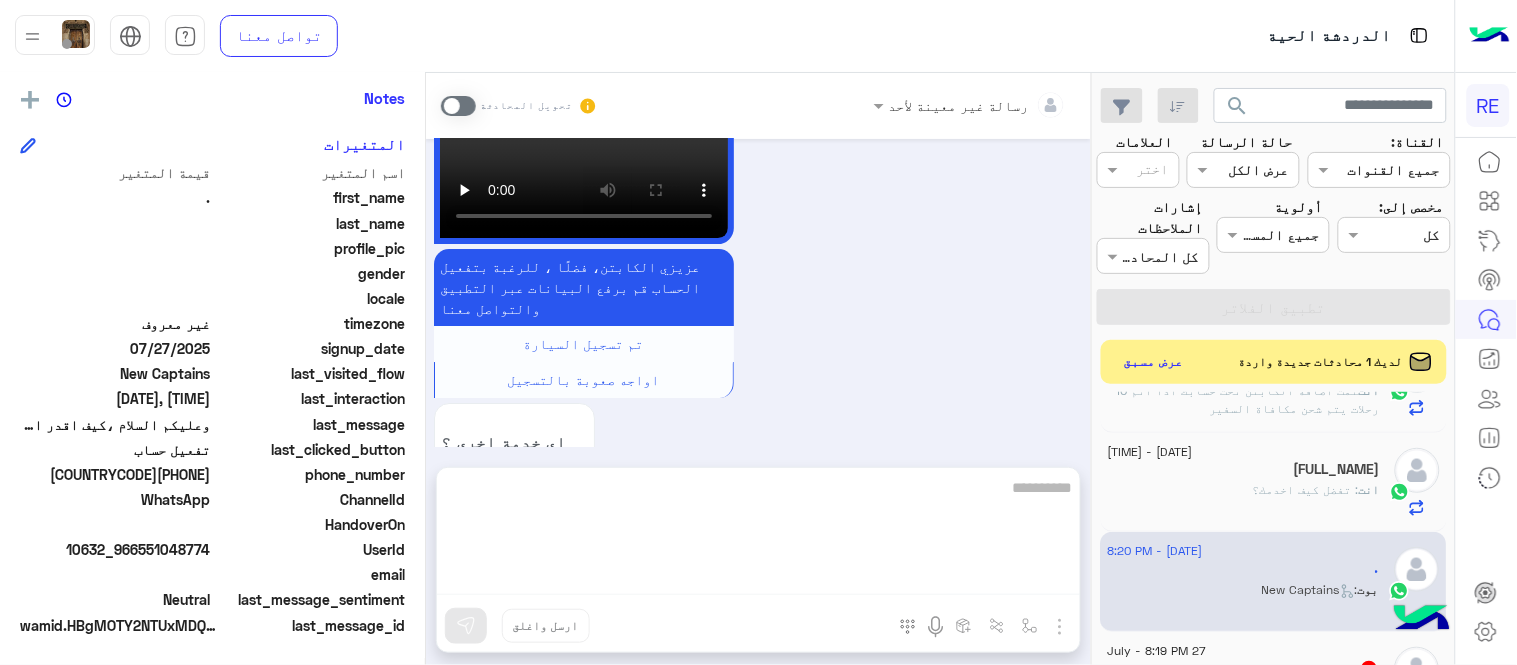 scroll, scrollTop: 1718, scrollLeft: 0, axis: vertical 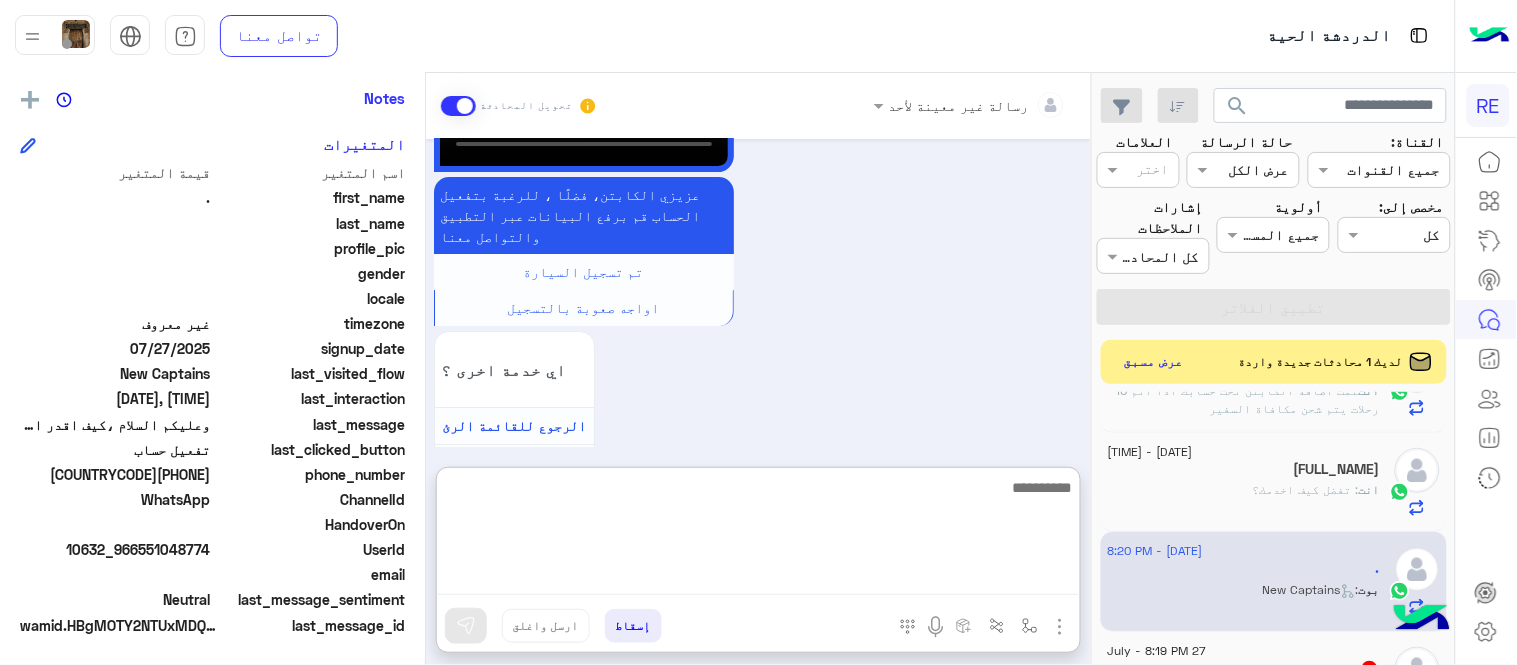 click at bounding box center [758, 535] 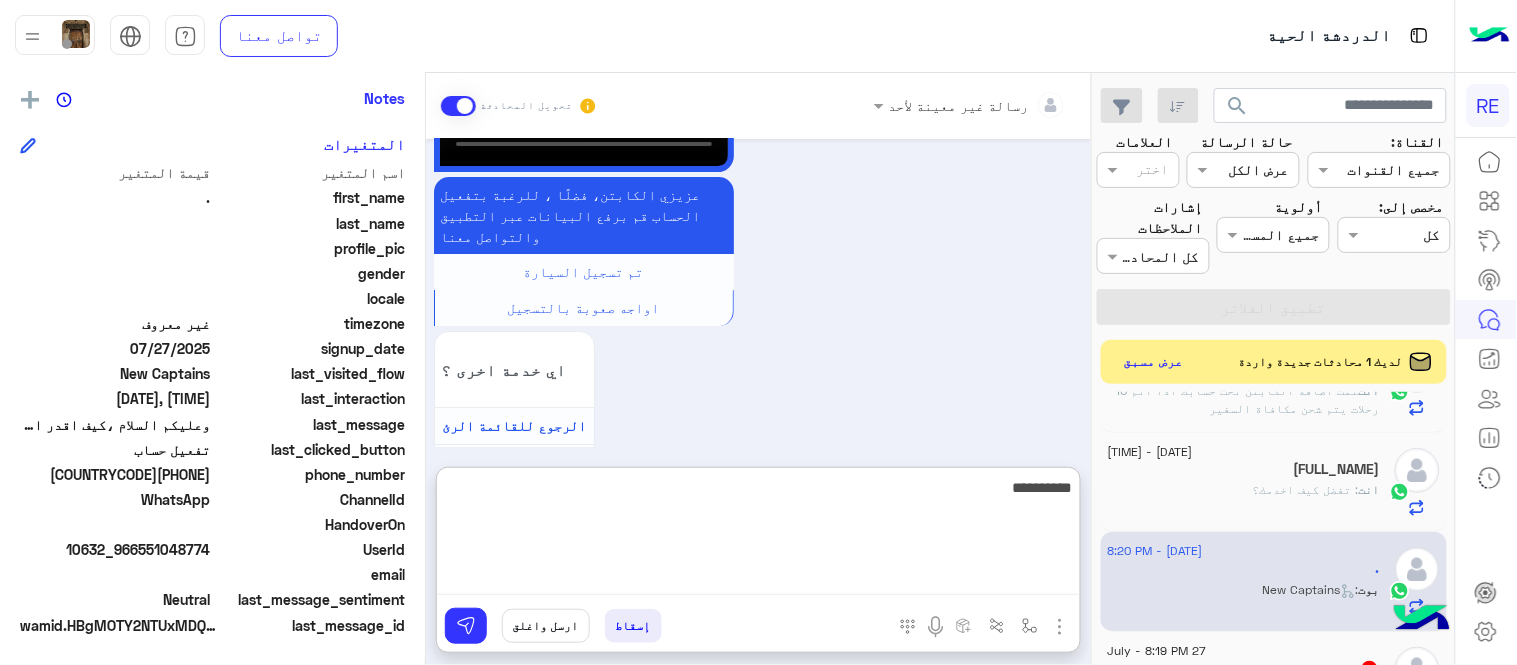 type on "**********" 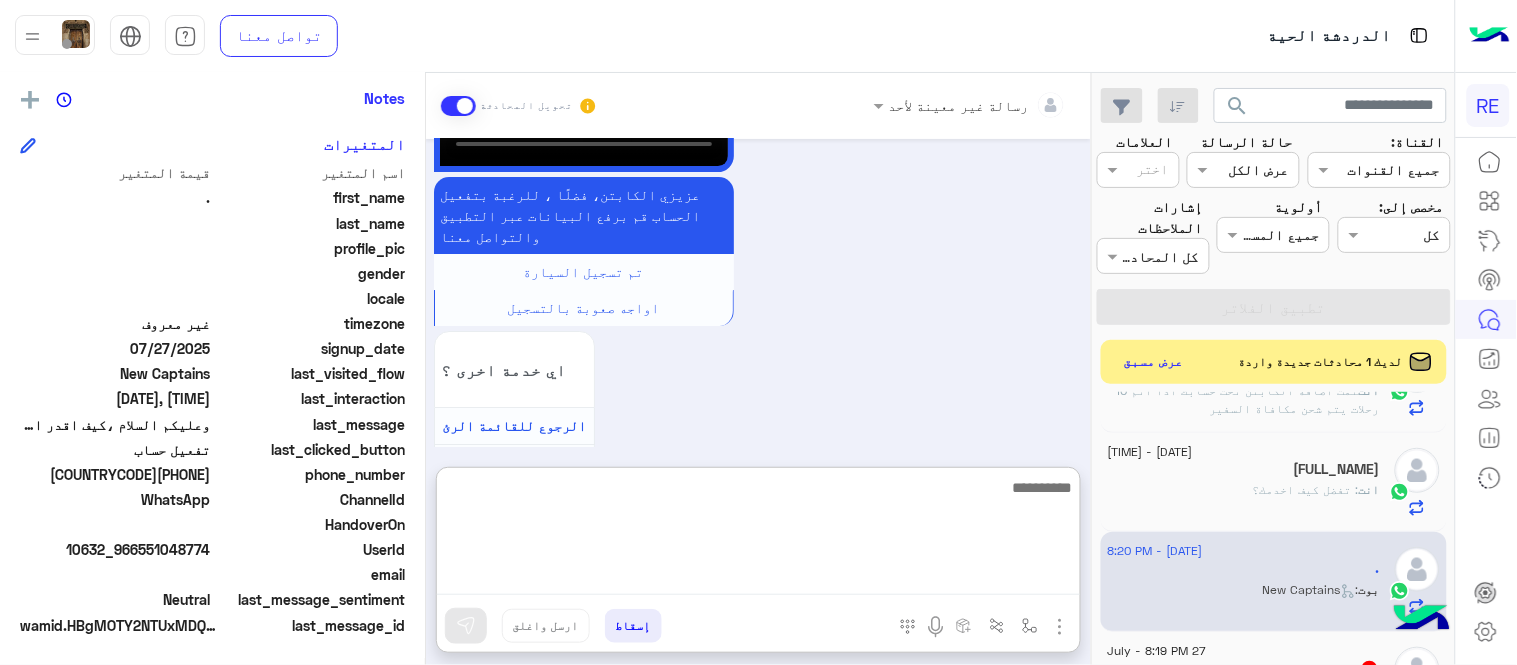 scroll, scrollTop: 1872, scrollLeft: 0, axis: vertical 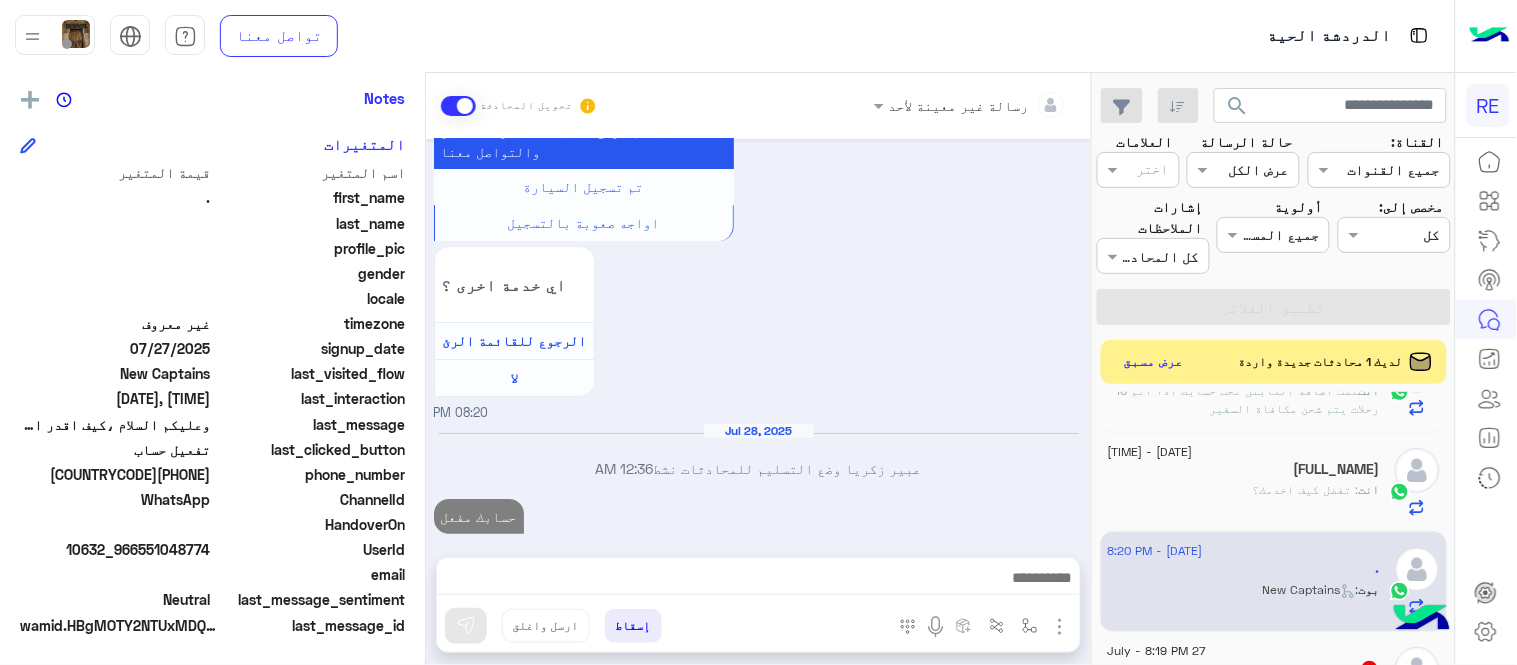 click on "[MONTH] [DAY], [YEAR]  السلام عليكم   [HOUR]:[MINUTE] [AM/PM]  وعليكم السلام ،كيف اقدر اساعدك
اهلًا بك في تطبيق رحلة 👋
Welcome to Rehla  👋
من فضلك أختر لغة التواصل
Please choose your preferred Language
English   عربي     [HOUR]:[MINUTE] [AM/PM]   عربي    [HOUR]:[MINUTE] [AM/PM]  هل أنت ؟   كابتن 👨🏻‍✈️   عميل 🧳   رحال (مرشد مرخص) 🏖️     [HOUR]:[MINUTE] [AM/PM]   كابتن     [HOUR]:[MINUTE] [AM/PM]  اختر احد الخدمات التالية:    [HOUR]:[MINUTE] [AM/PM]   تفعيل حساب    [HOUR]:[MINUTE] [AM/PM]  يمكنك الاطلاع على شروط الانضمام لرحلة ك (كابتن ) الموجودة بالصورة أعلاه،
لتحميل التطبيق عبر الرابط التالي : 📲
http://onelink.to/Rehla    يسعدنا انضمامك لتطبيق رحلة يمكنك اتباع الخطوات الموضحة لتسجيل بيانات سيارتك بالفيديو التالي  :  تم تسجيل السيارة  اي خدمة اخرى ؟" at bounding box center (758, 338) 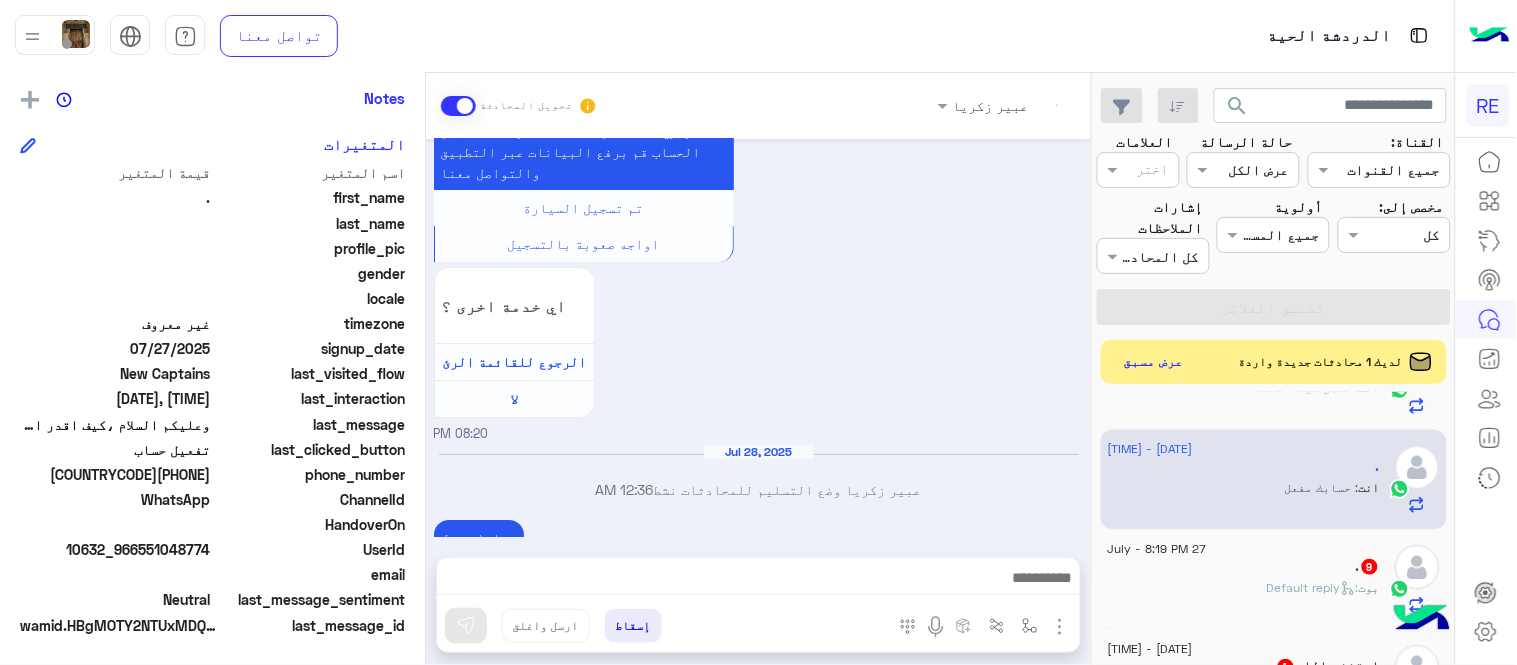 scroll, scrollTop: 555, scrollLeft: 0, axis: vertical 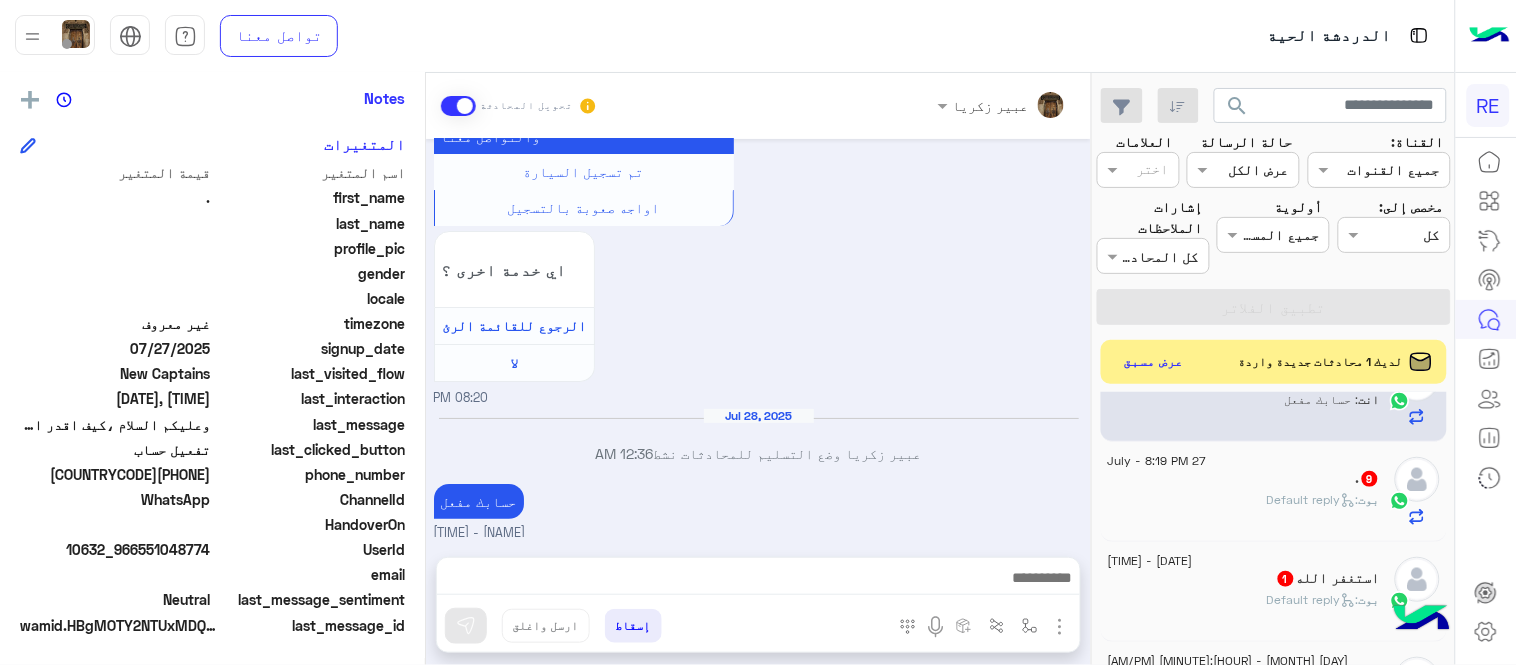 click on "بوت :   Default reply" 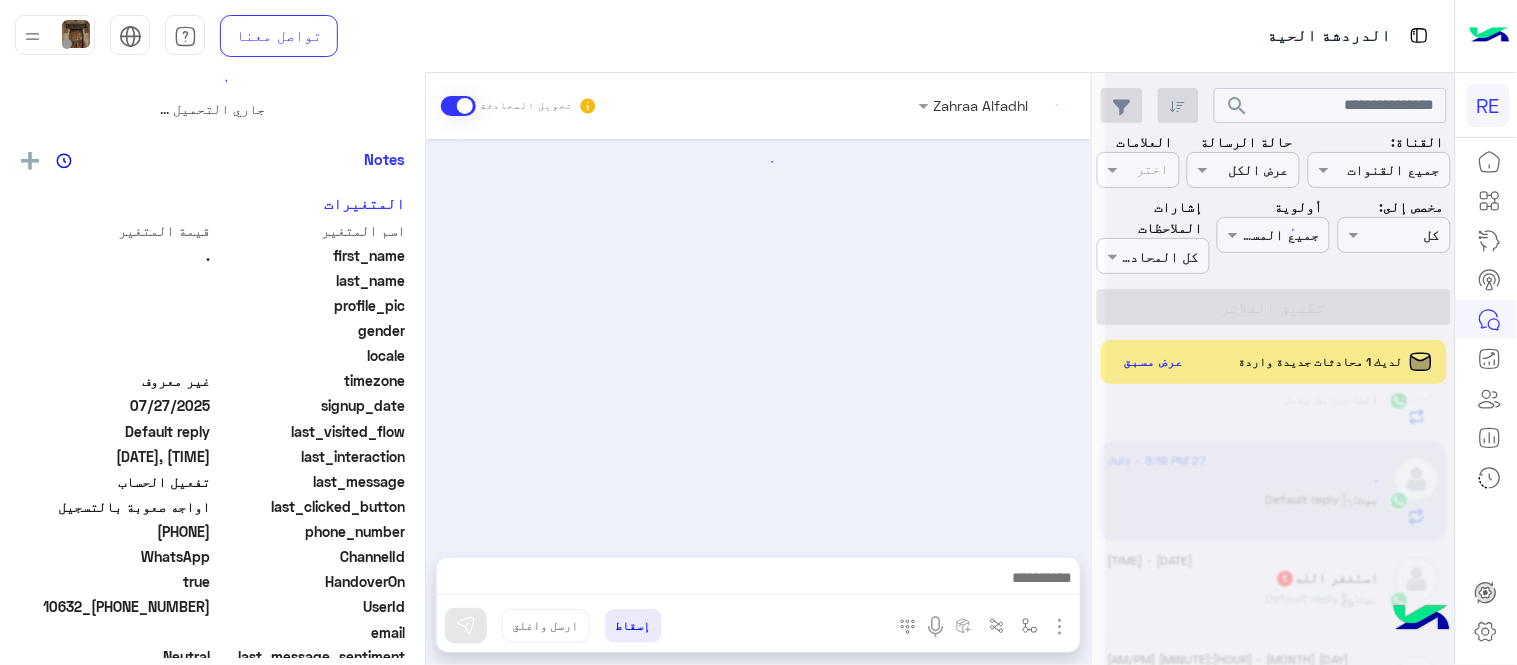 scroll, scrollTop: 0, scrollLeft: 0, axis: both 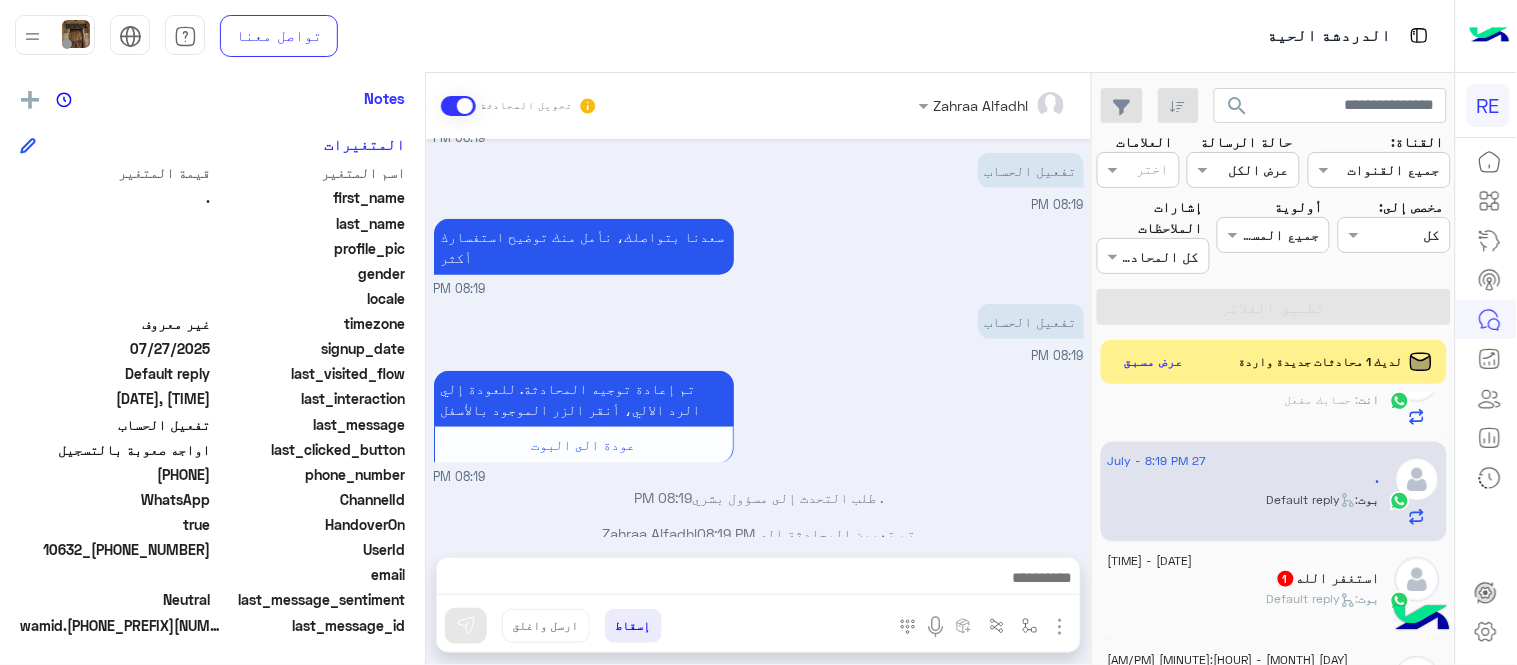drag, startPoint x: 144, startPoint y: 471, endPoint x: 214, endPoint y: 476, distance: 70.178345 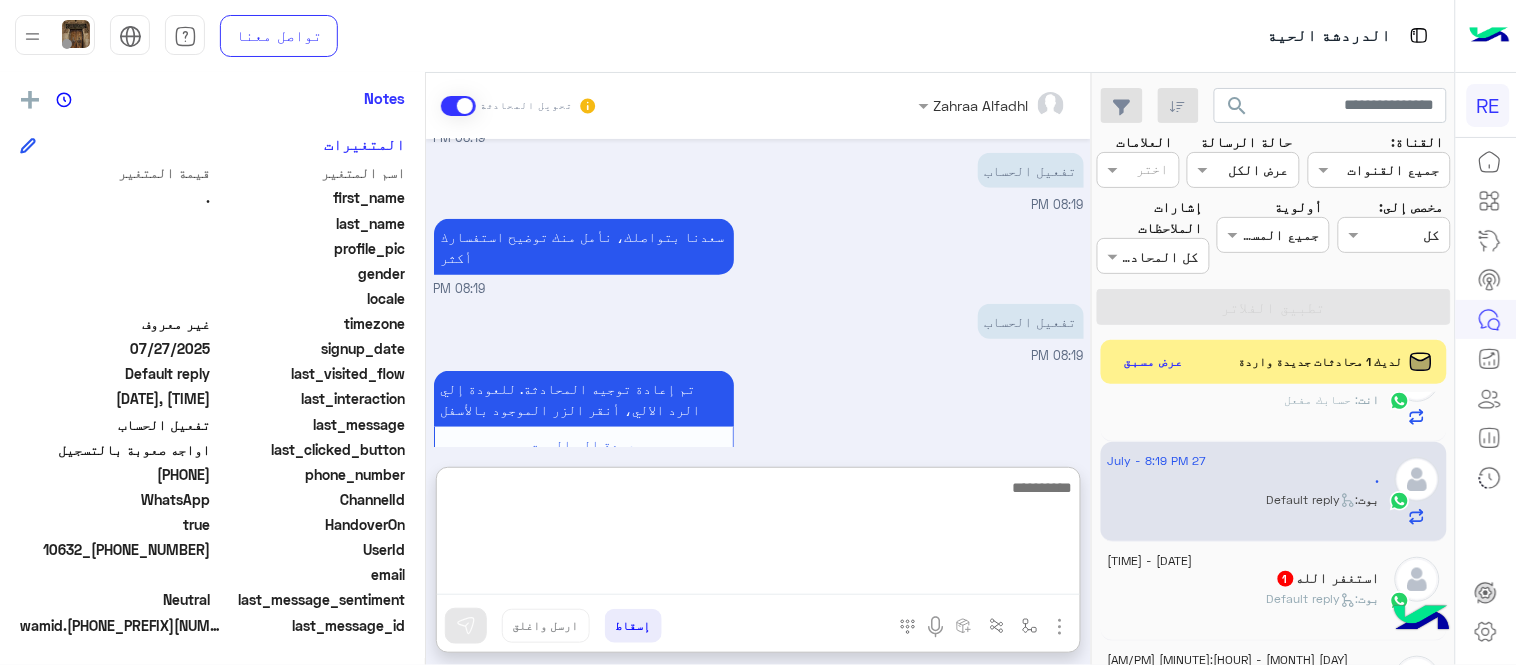 click at bounding box center [758, 535] 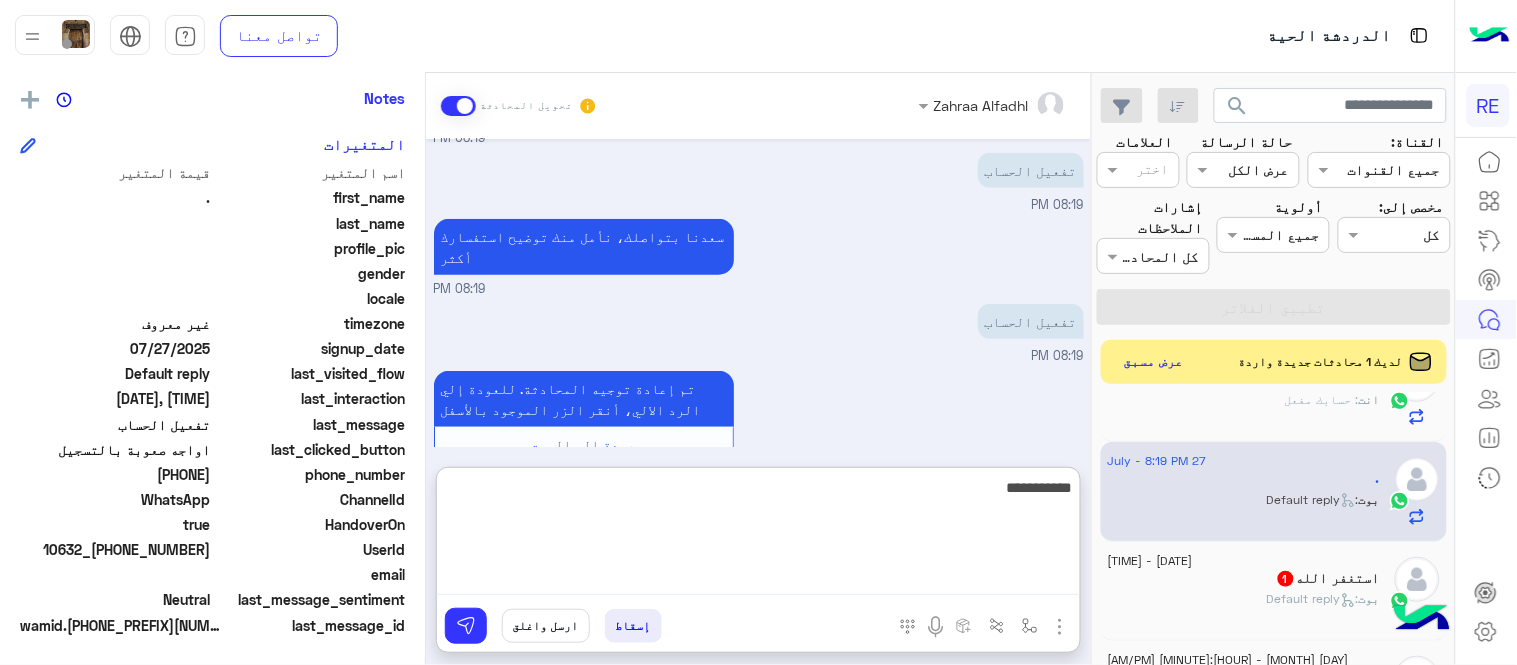 type on "**********" 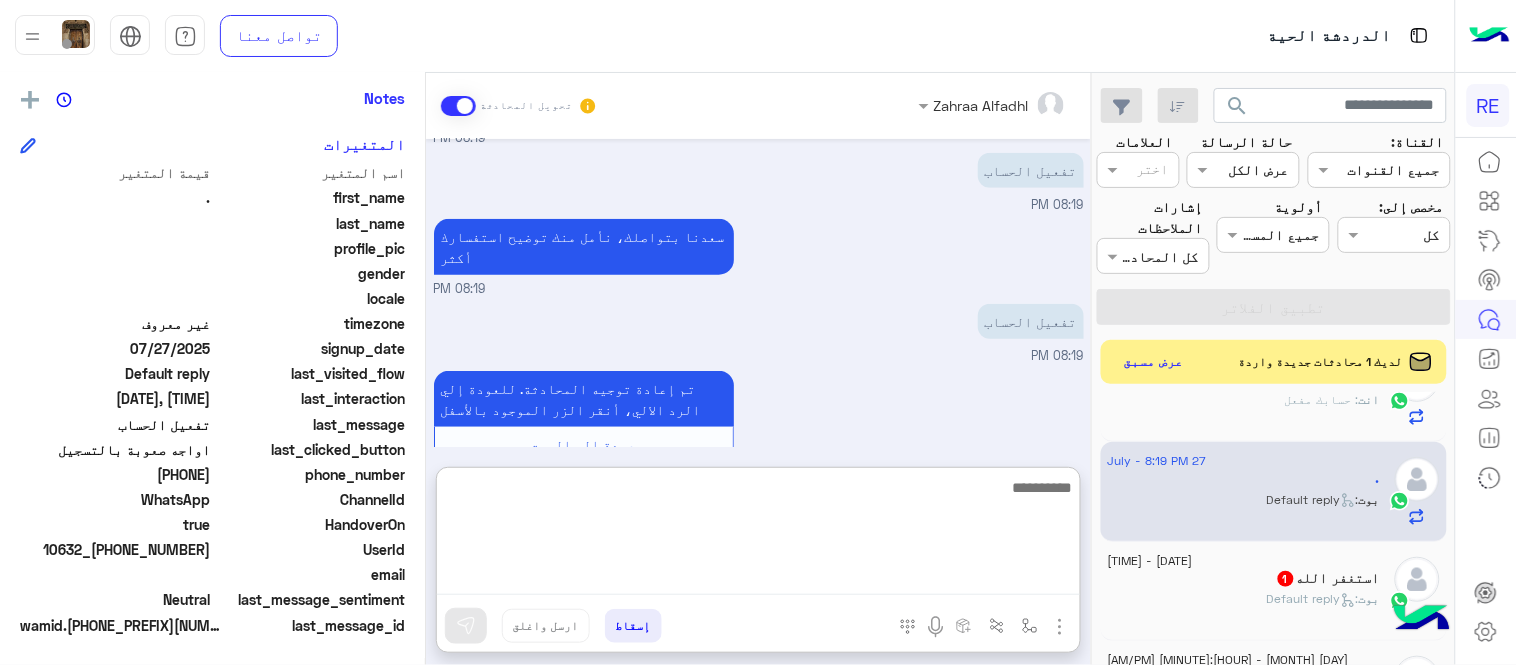 scroll, scrollTop: 622, scrollLeft: 0, axis: vertical 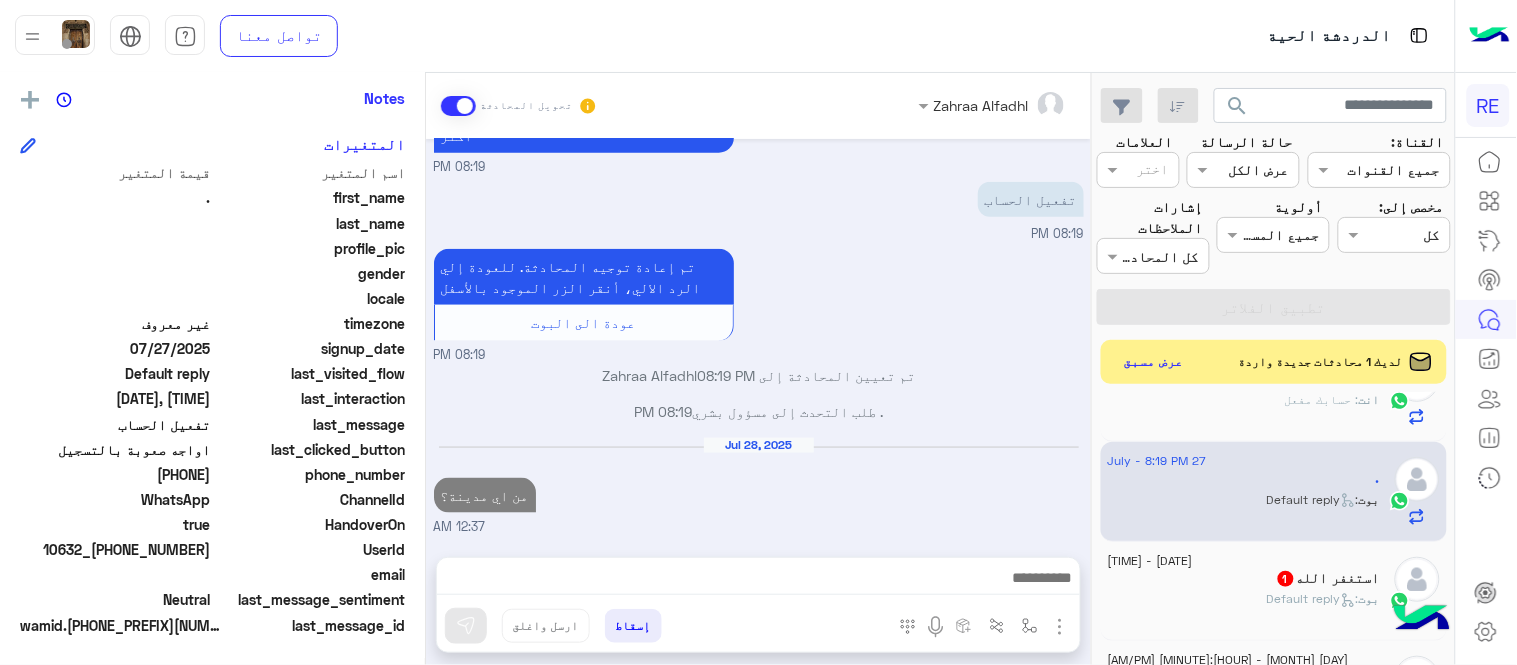 click on "استغفر الله  1" 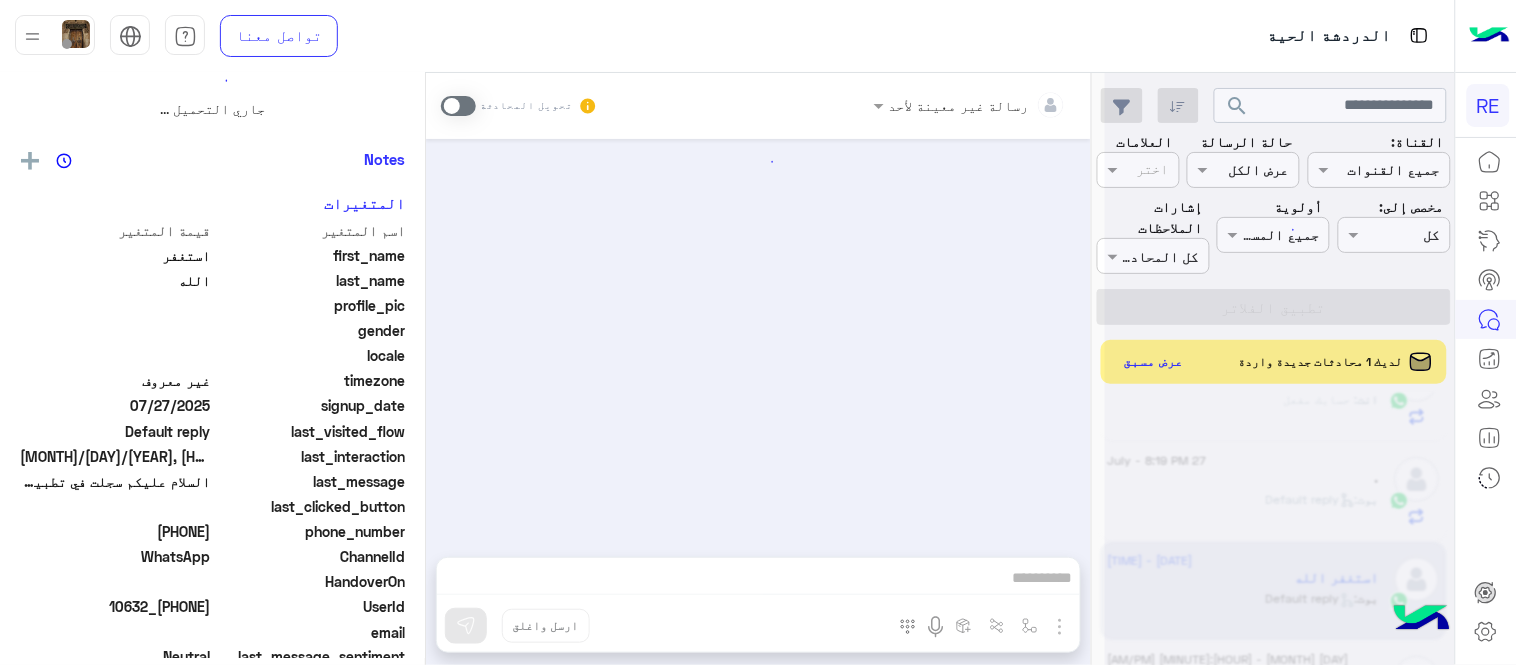 scroll, scrollTop: 0, scrollLeft: 0, axis: both 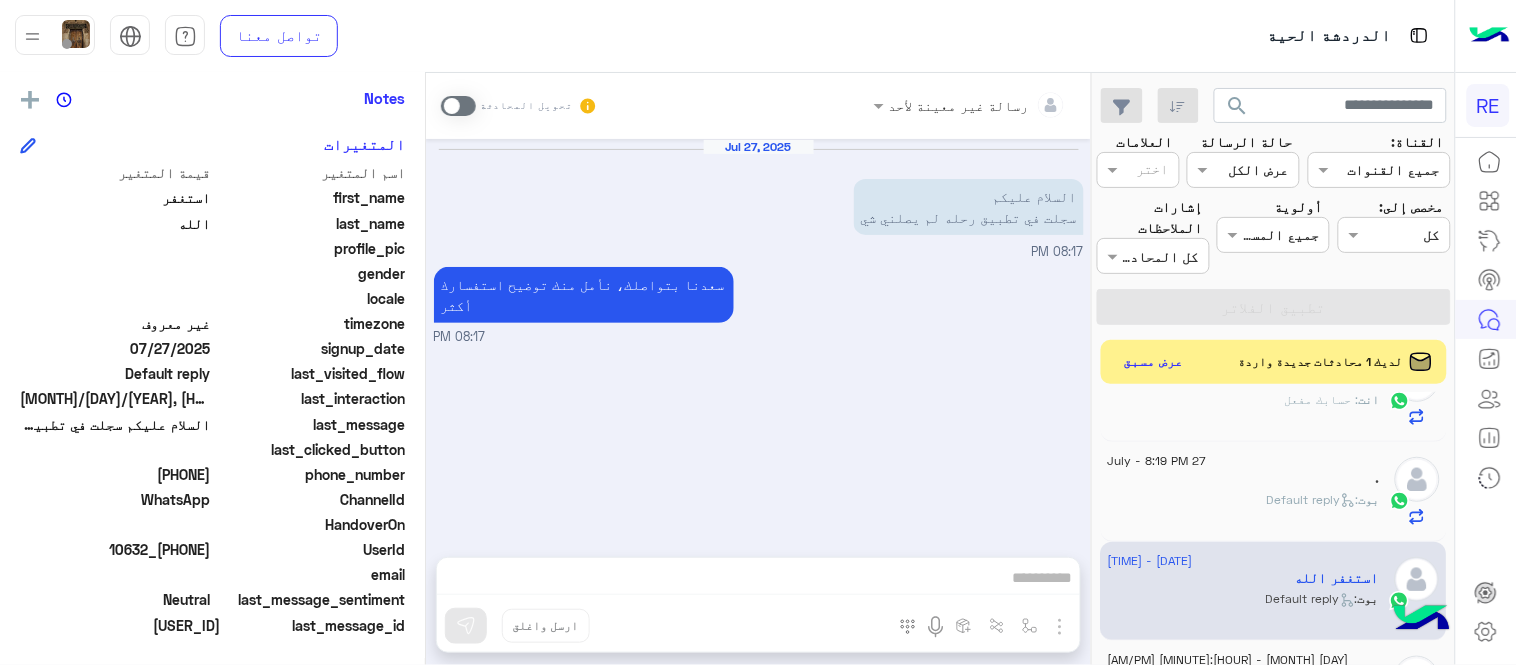 click at bounding box center (458, 106) 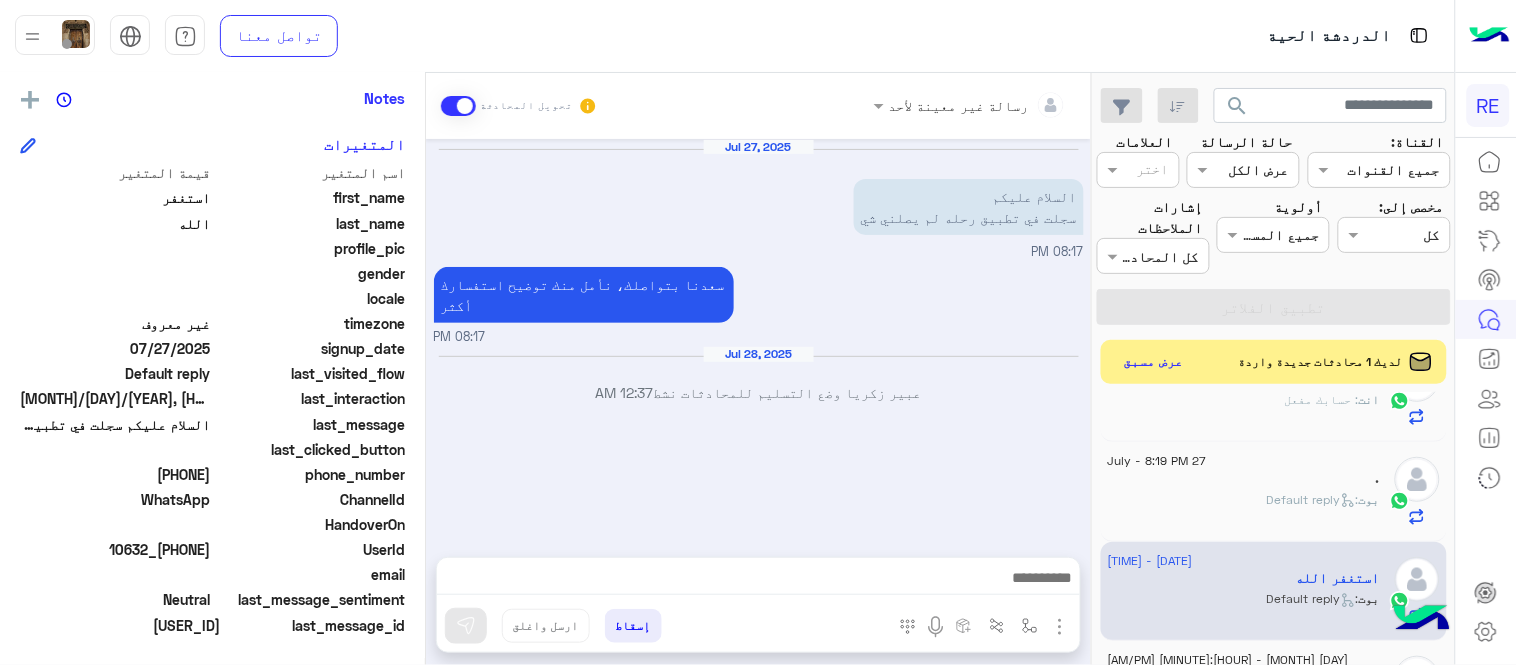 drag, startPoint x: 135, startPoint y: 468, endPoint x: 212, endPoint y: 473, distance: 77.16217 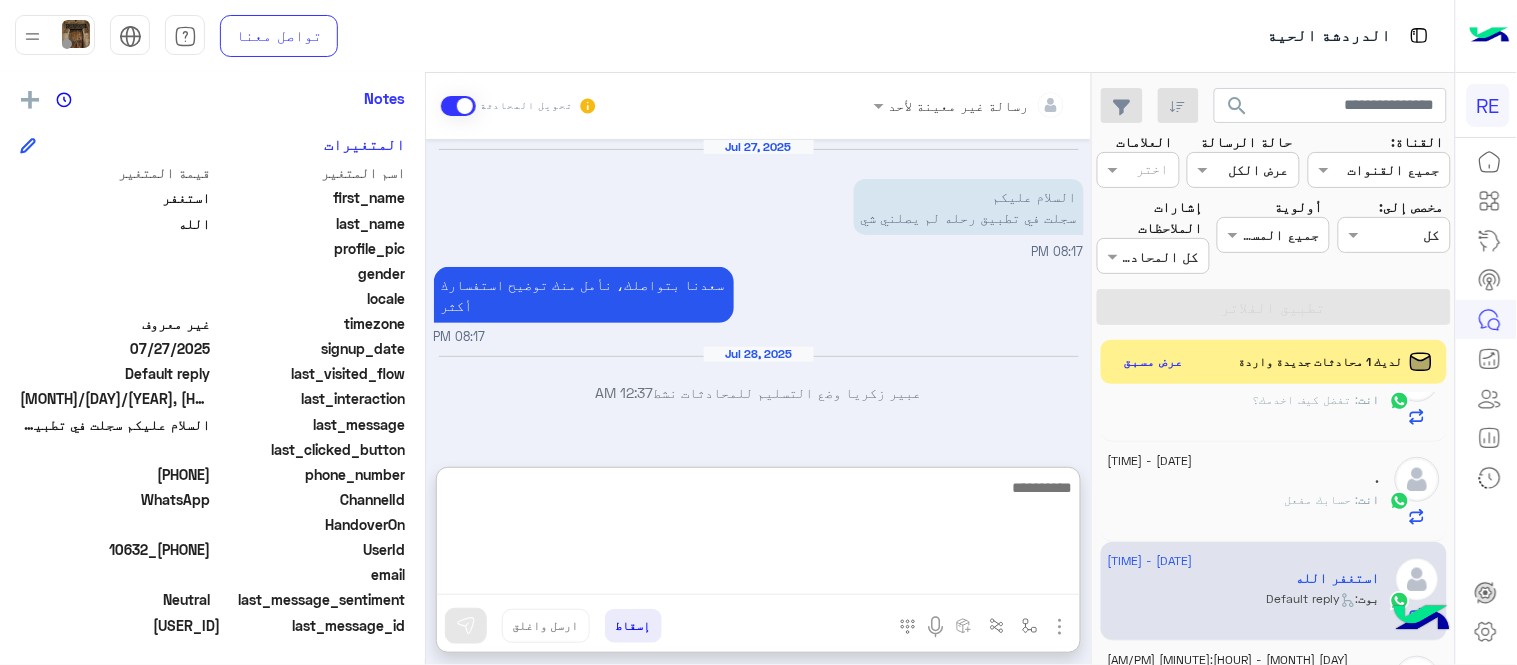 click at bounding box center (758, 535) 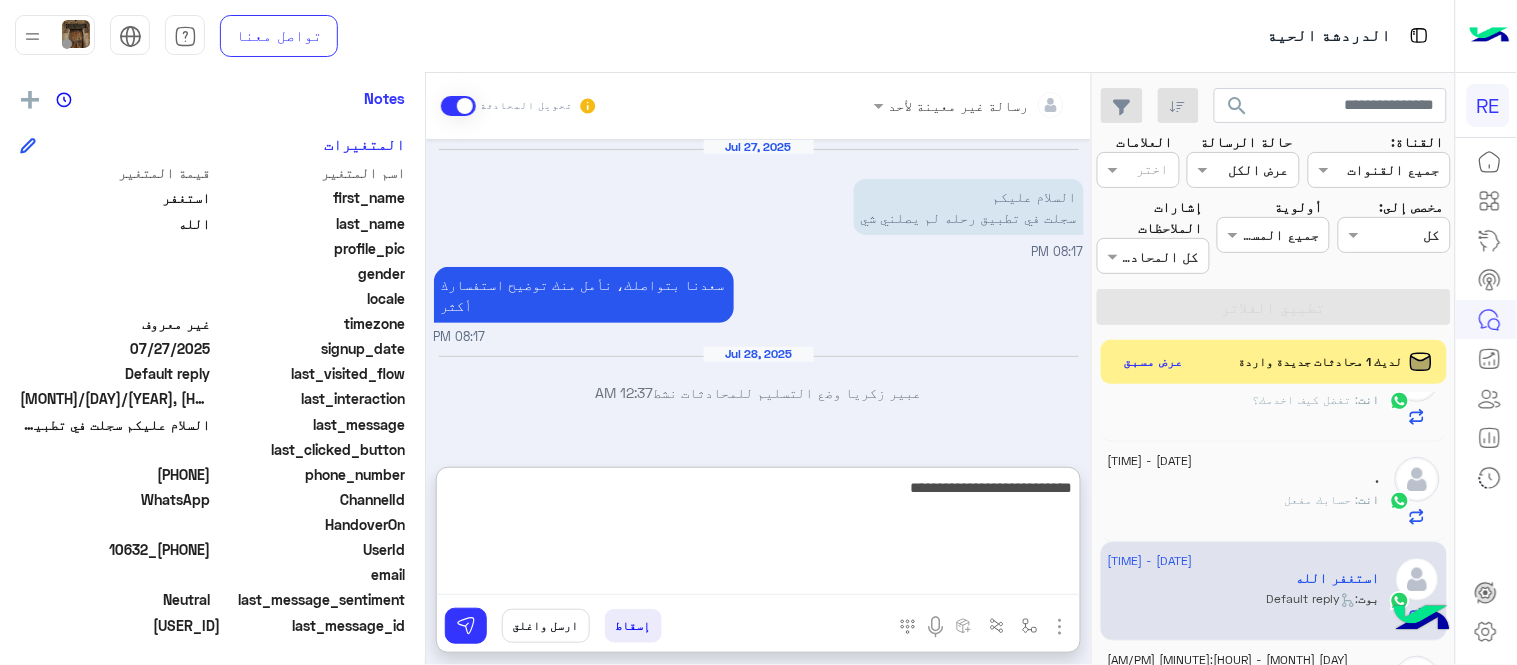 type on "**********" 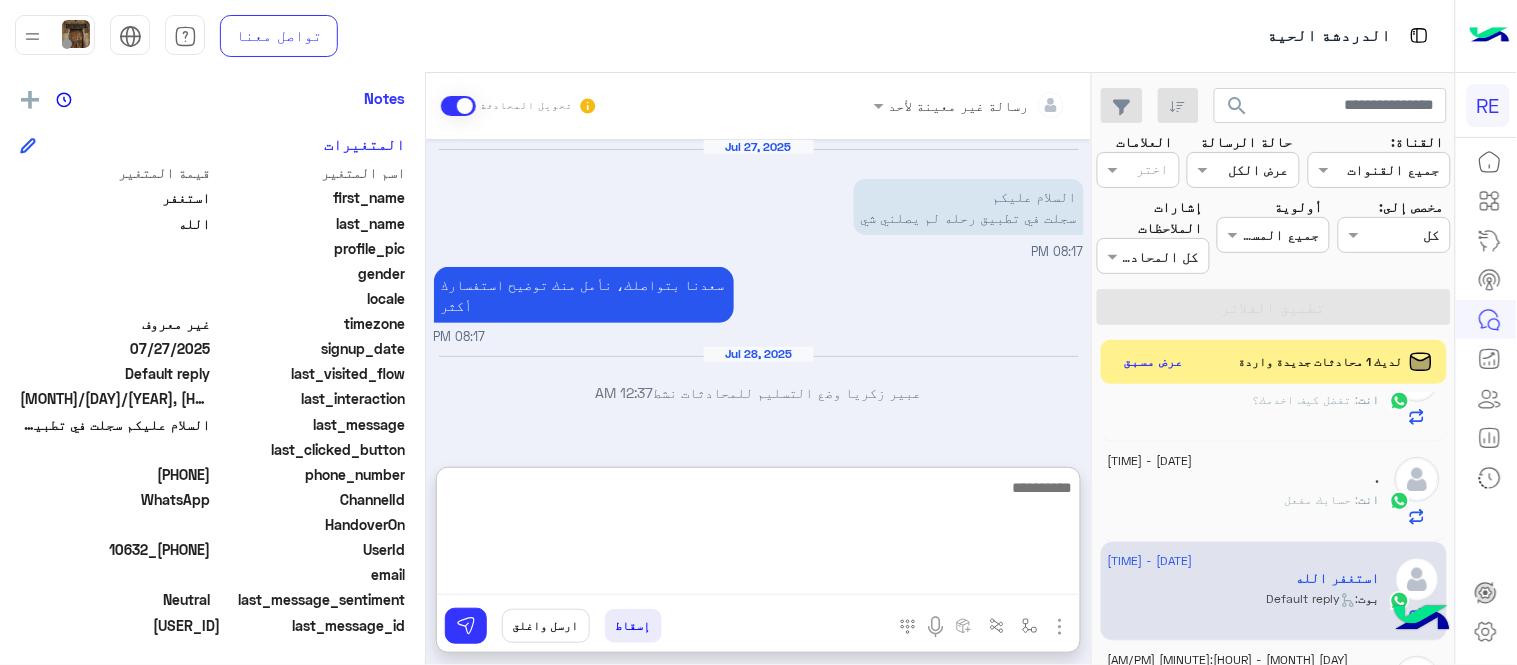 scroll, scrollTop: 14, scrollLeft: 0, axis: vertical 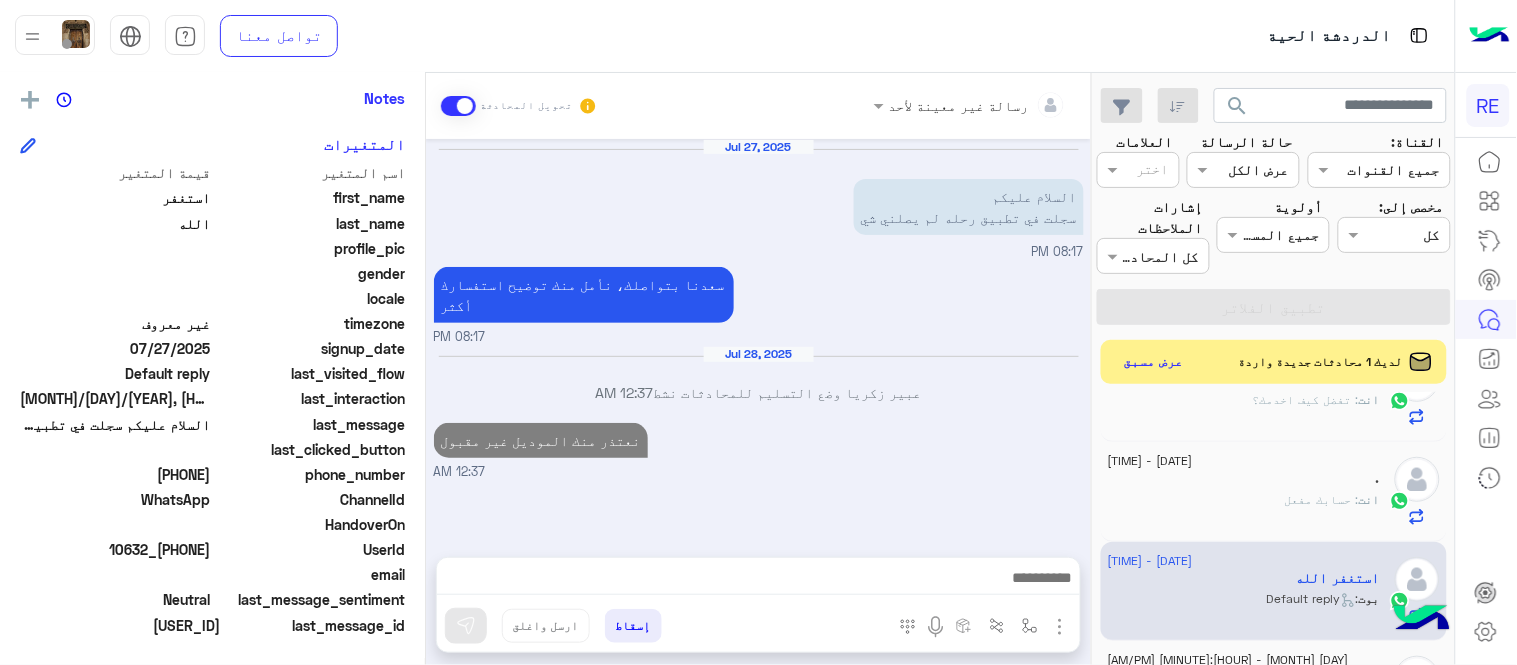 click on "[MONTH] [DAY], [YEAR]   [FIRST] [LAST] وضع التسليم للمحادثات نشط   12:37 AM" at bounding box center [759, 382] 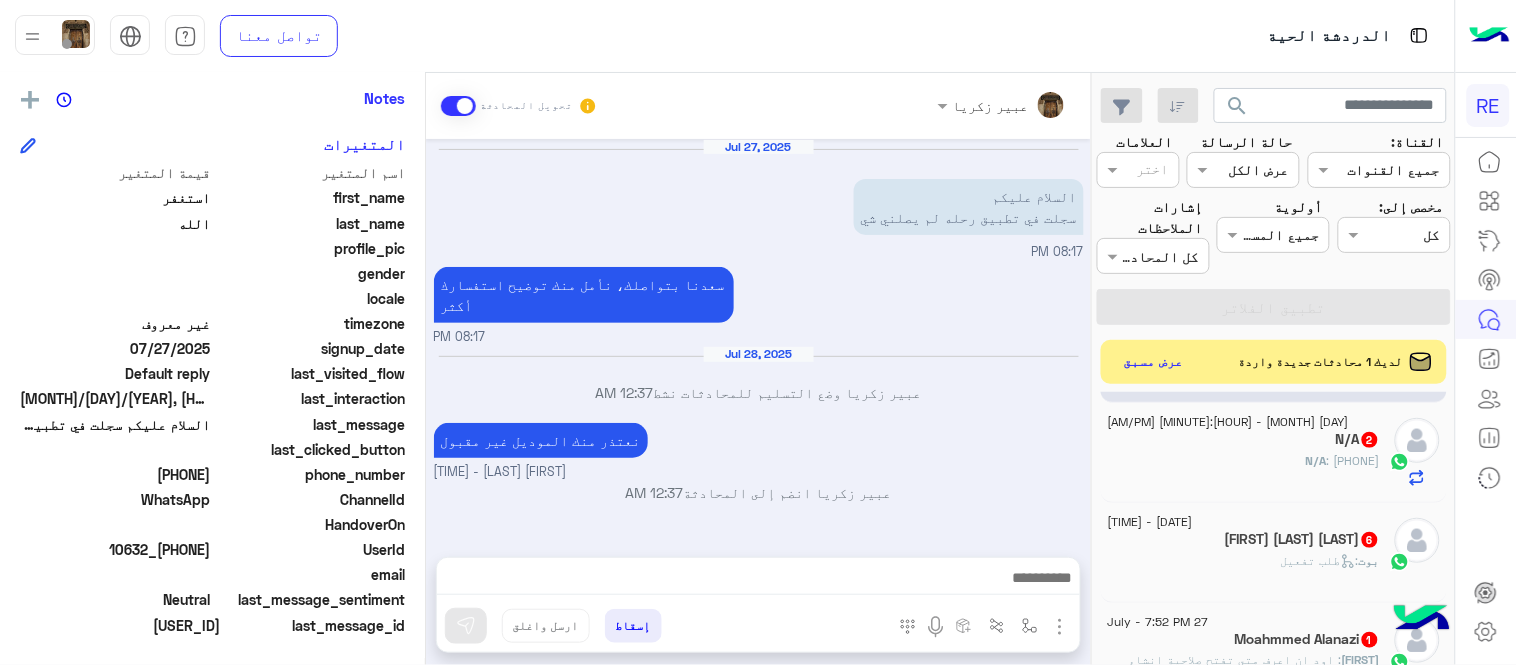 scroll, scrollTop: 816, scrollLeft: 0, axis: vertical 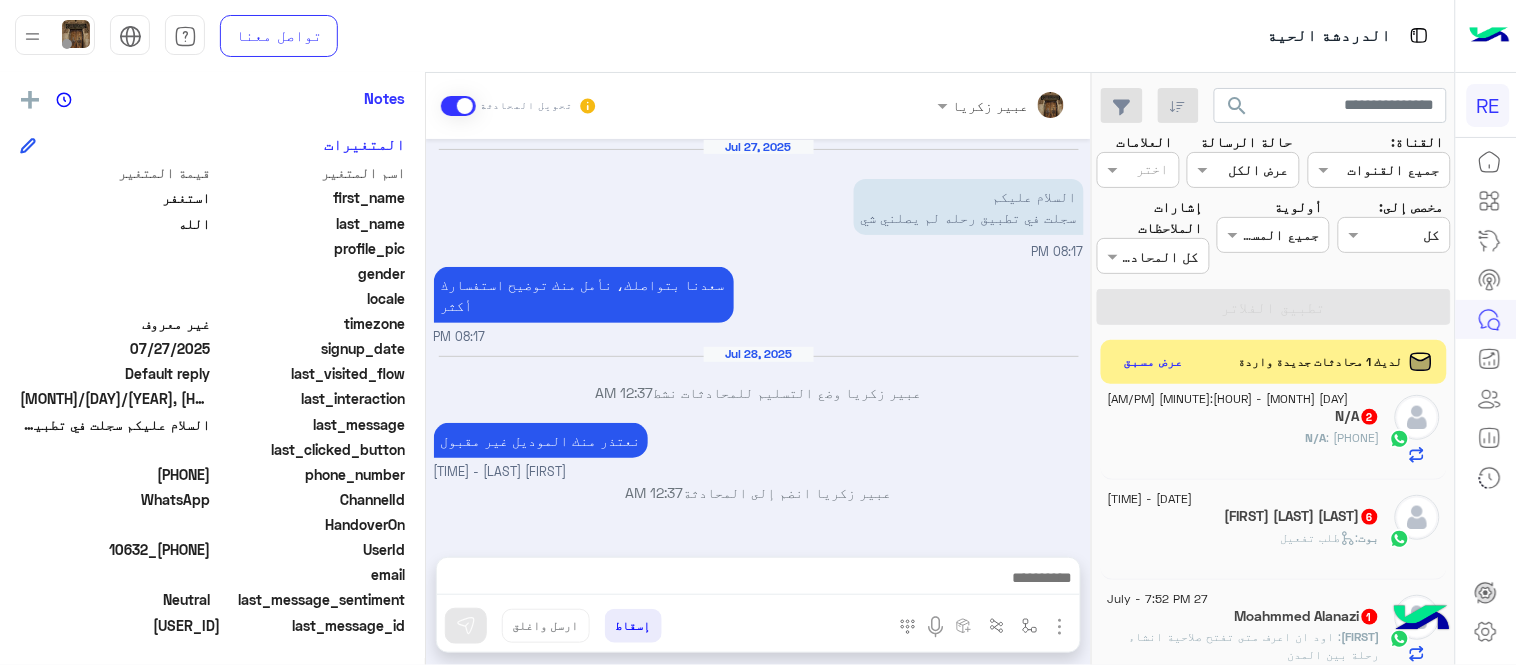 click on "N/A" 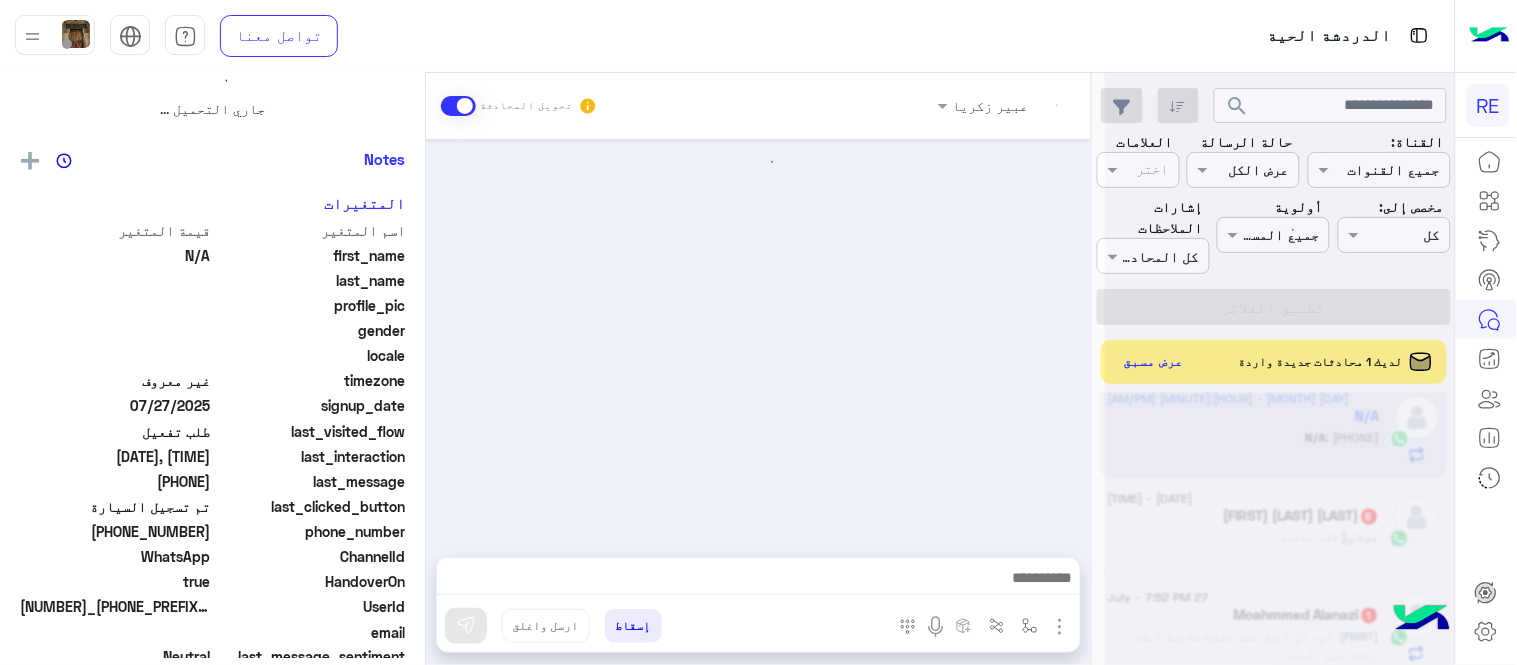 scroll, scrollTop: 468, scrollLeft: 0, axis: vertical 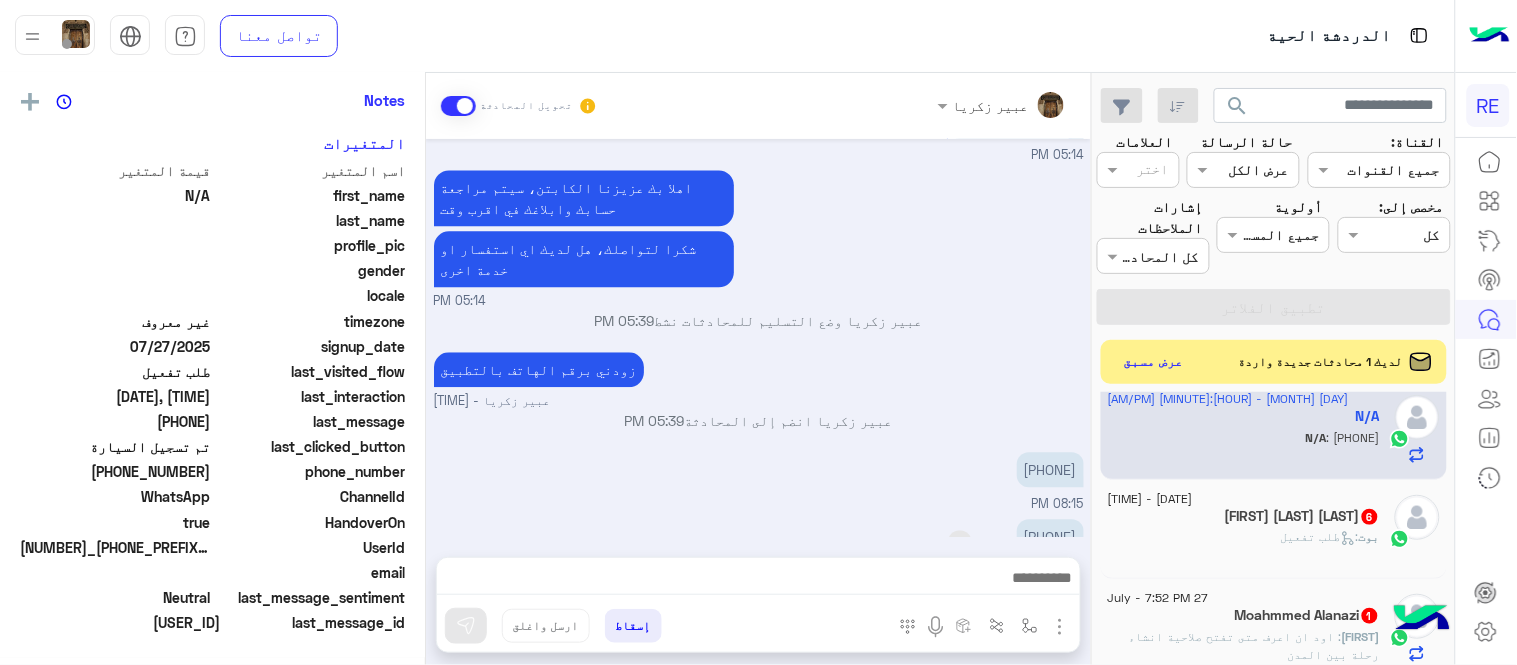 click on "[PHONE]" at bounding box center (1050, 536) 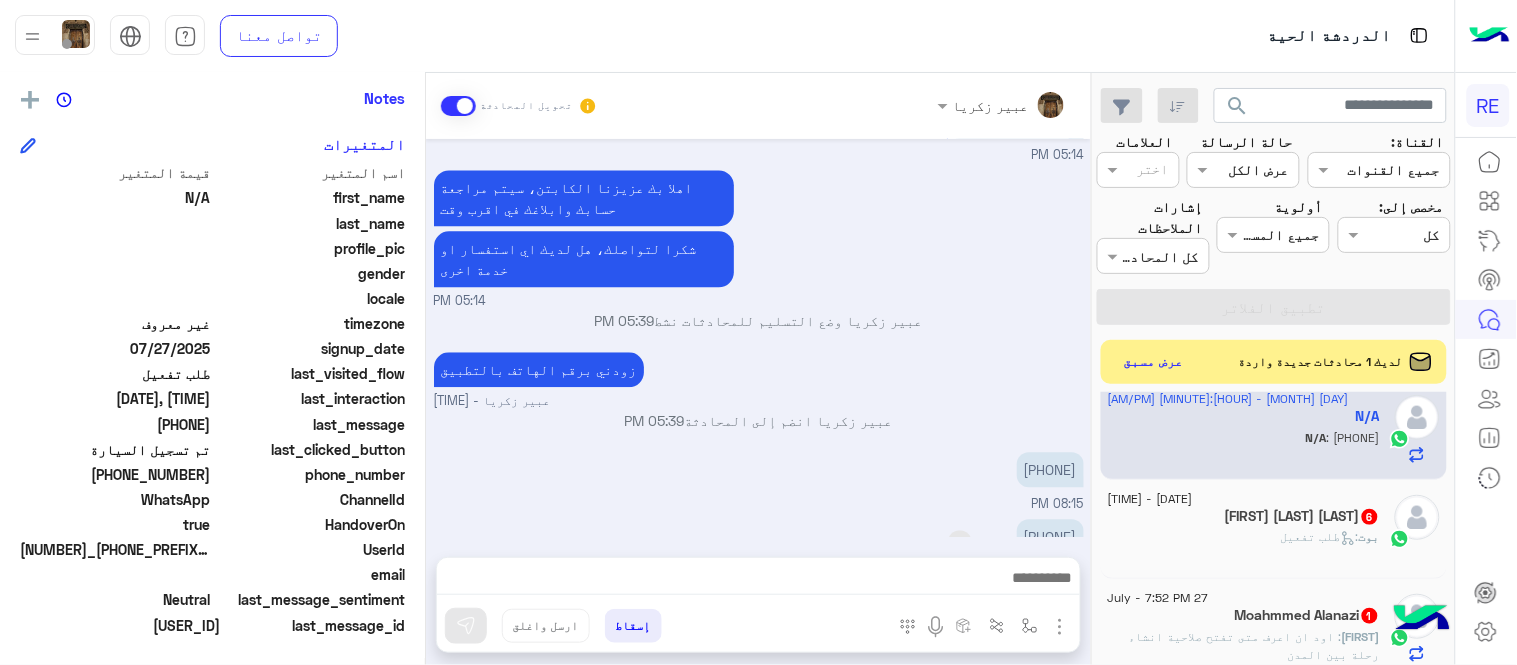 click on "[PHONE]" at bounding box center (1050, 536) 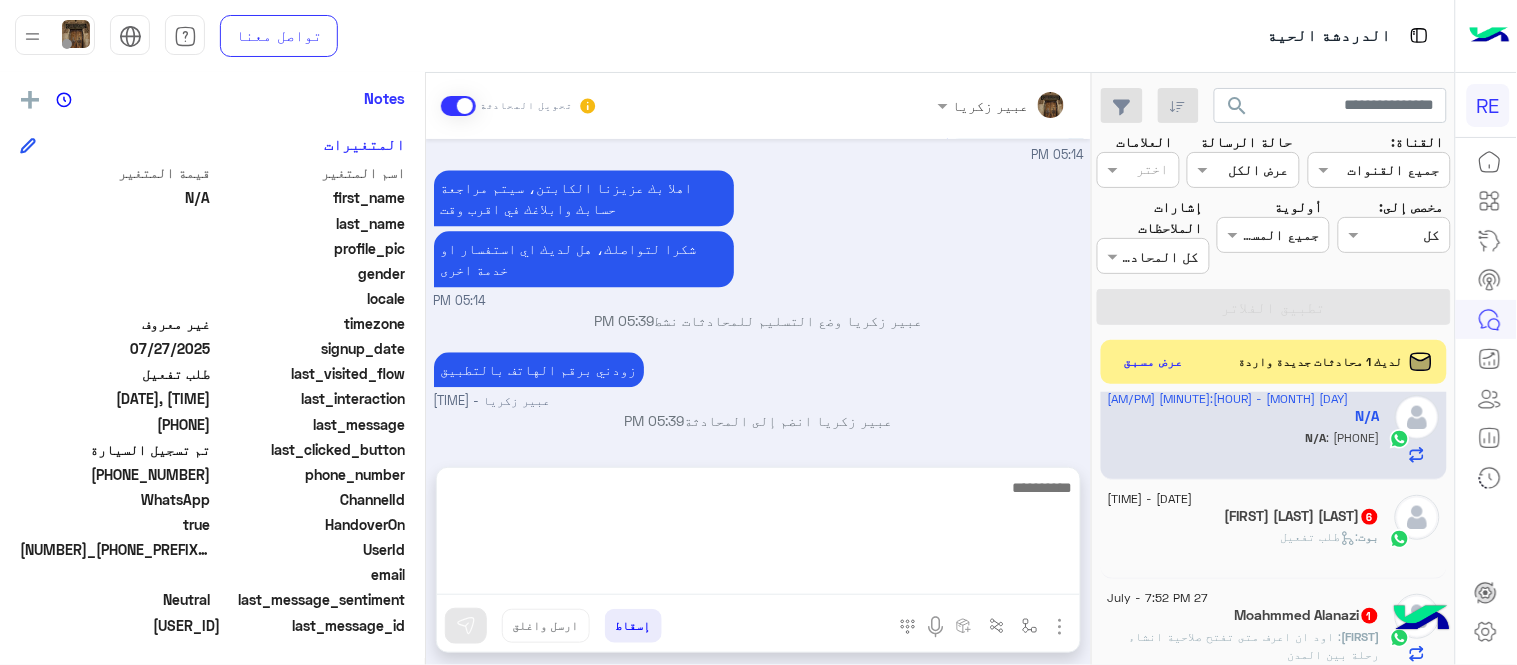 click at bounding box center (758, 535) 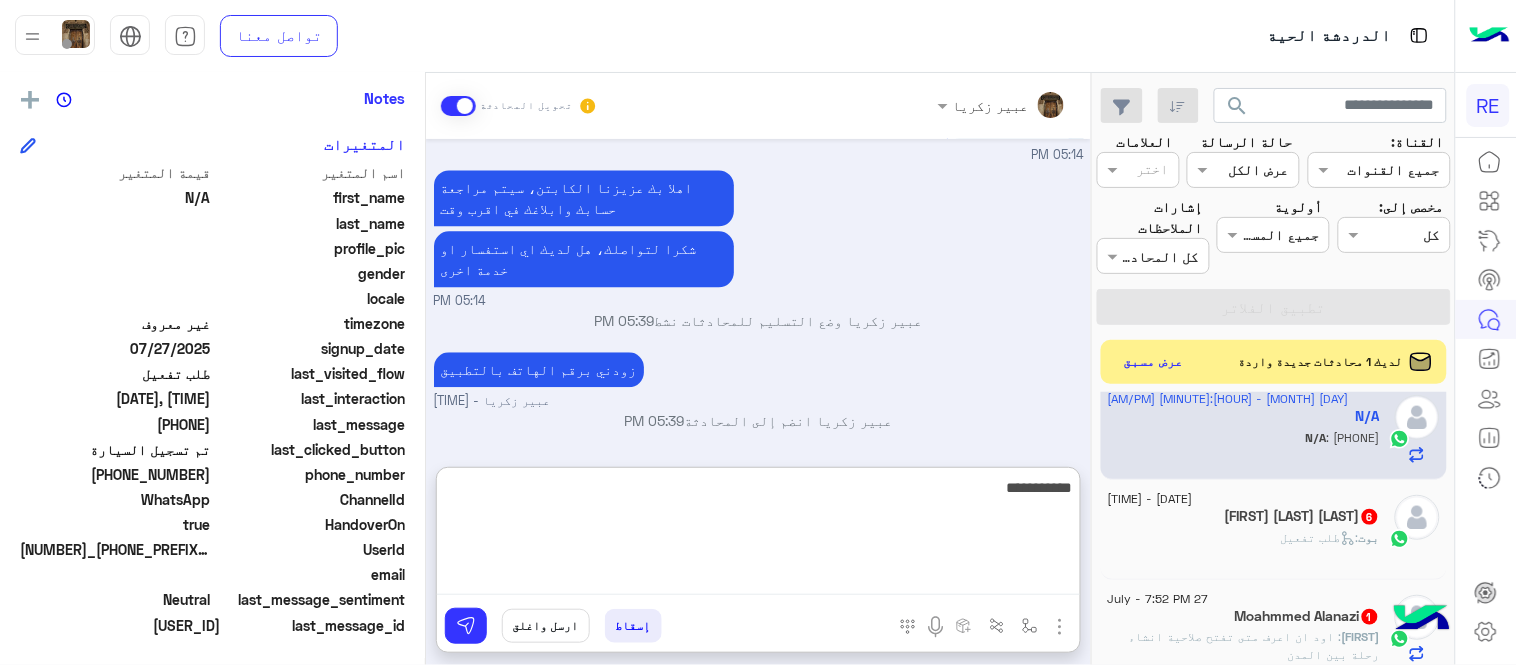 type on "**********" 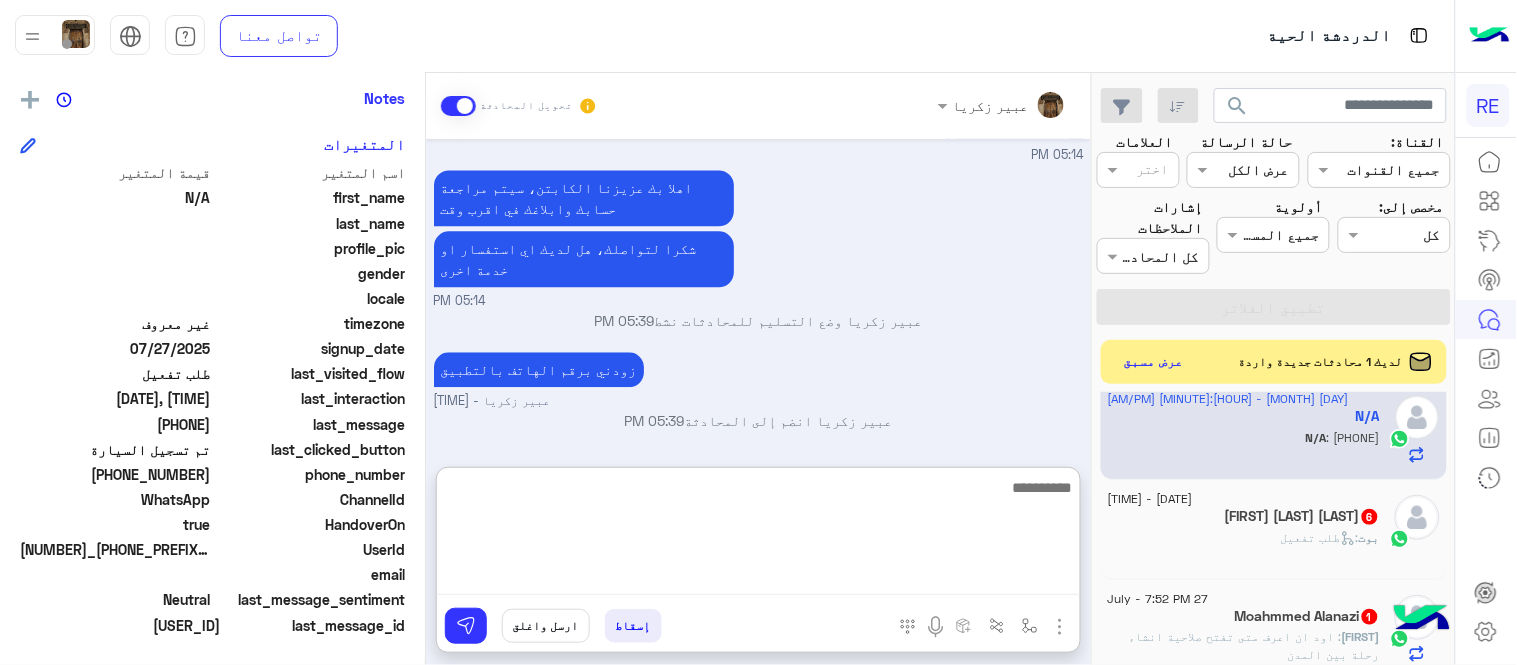 scroll, scrollTop: 1366, scrollLeft: 0, axis: vertical 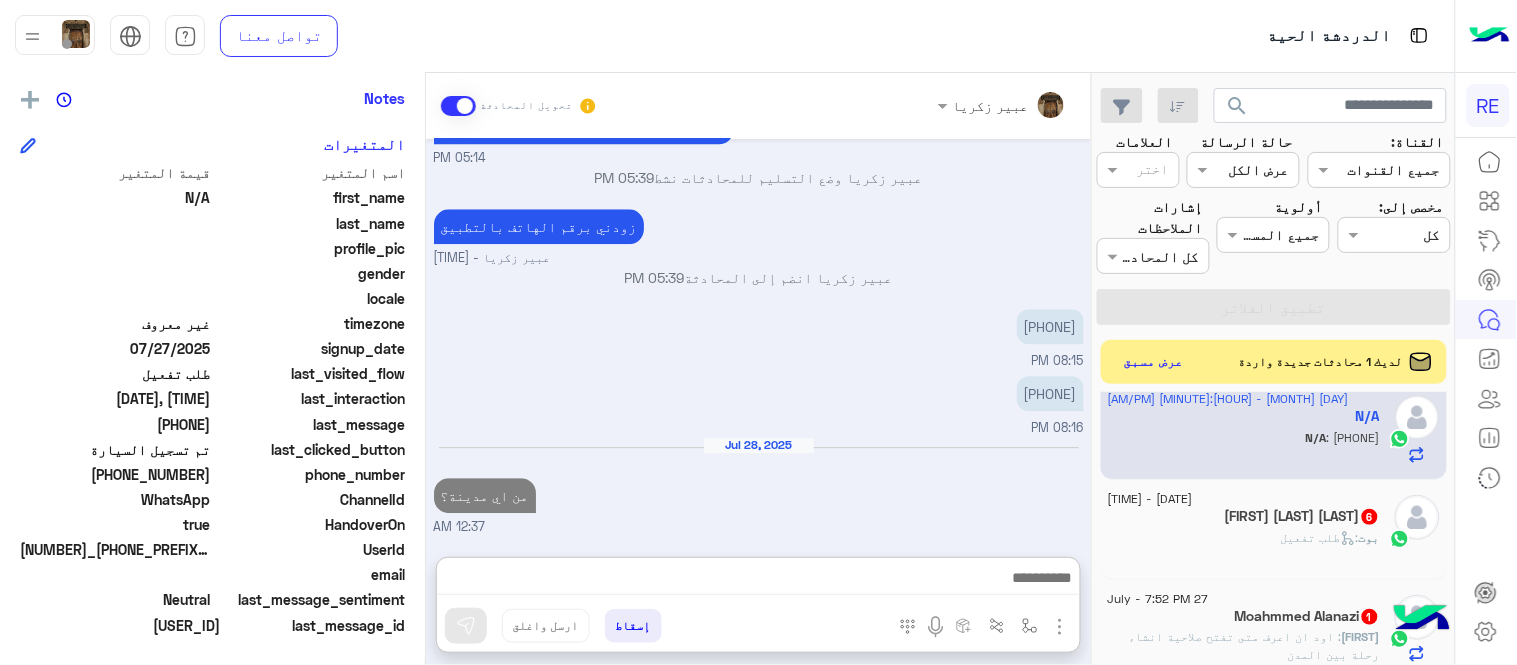click on "بوت :   طلب تفعيل" 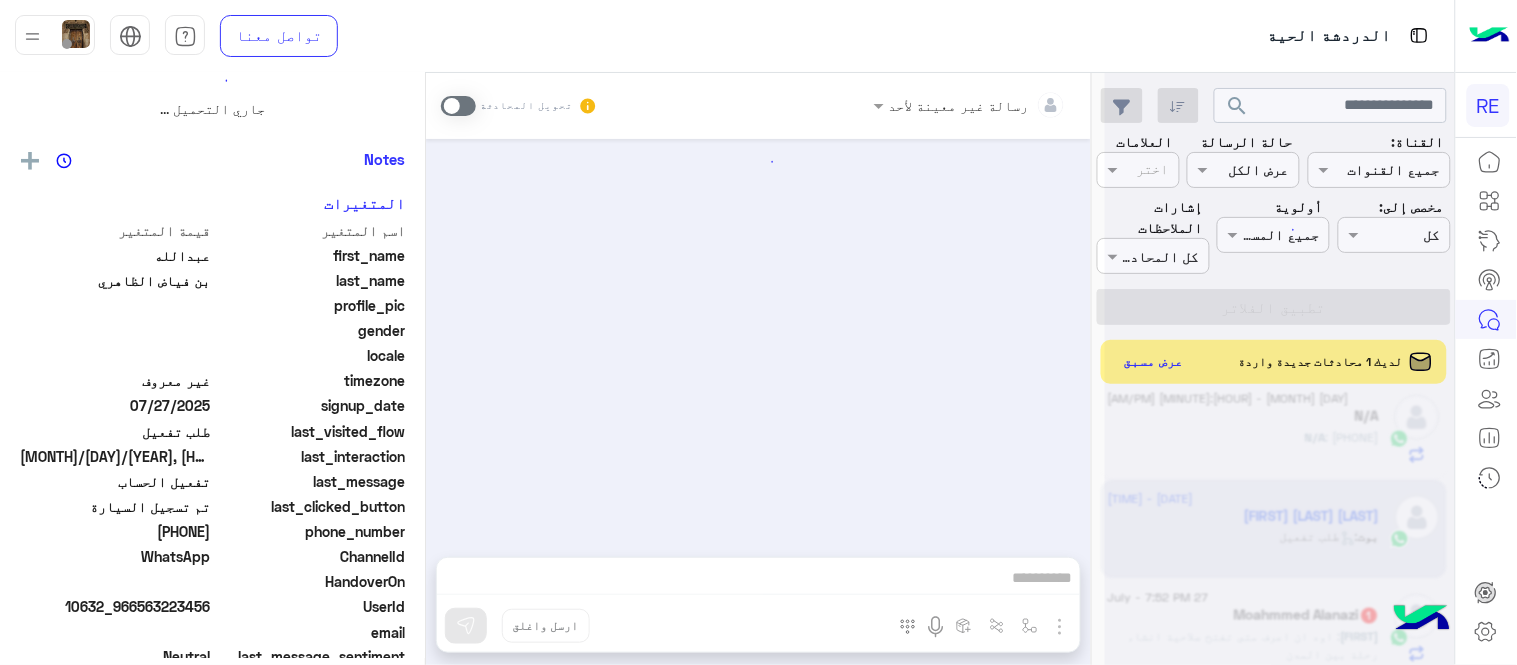 scroll, scrollTop: 0, scrollLeft: 0, axis: both 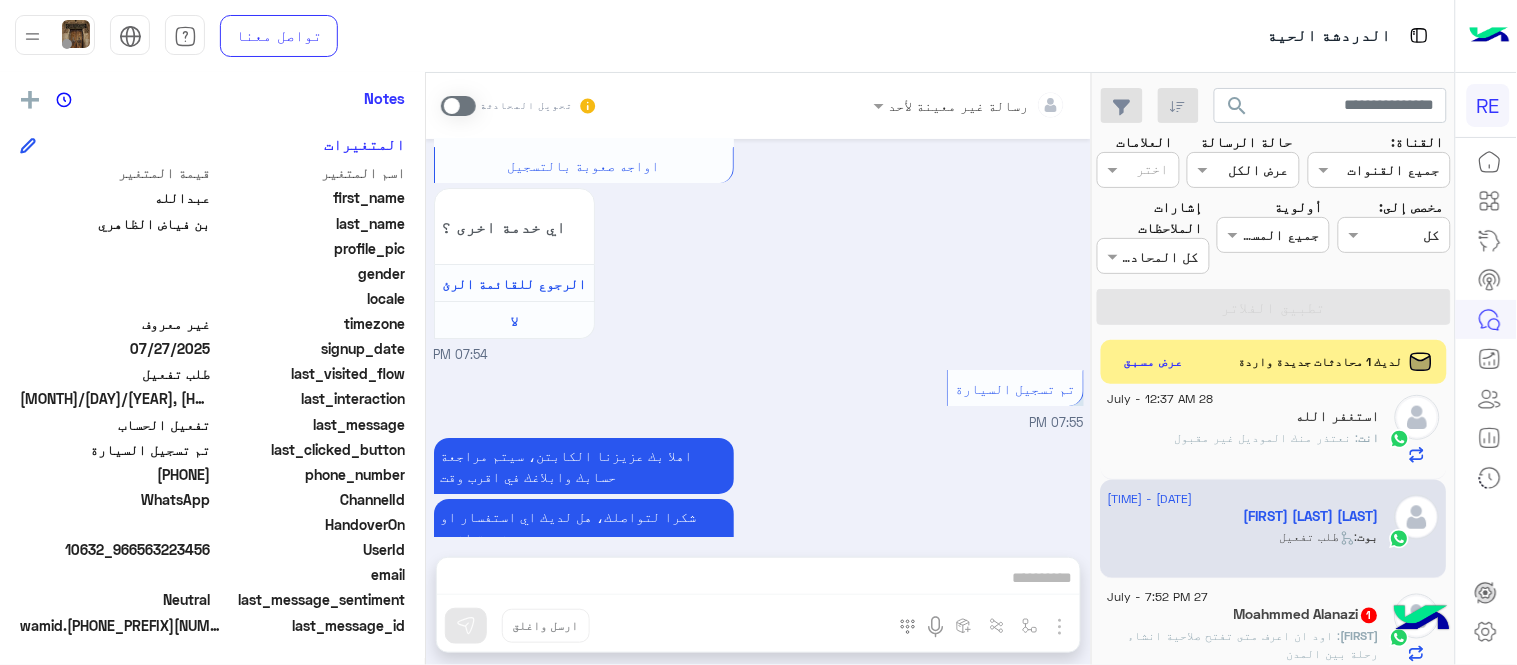 drag, startPoint x: 142, startPoint y: 474, endPoint x: 212, endPoint y: 478, distance: 70.11419 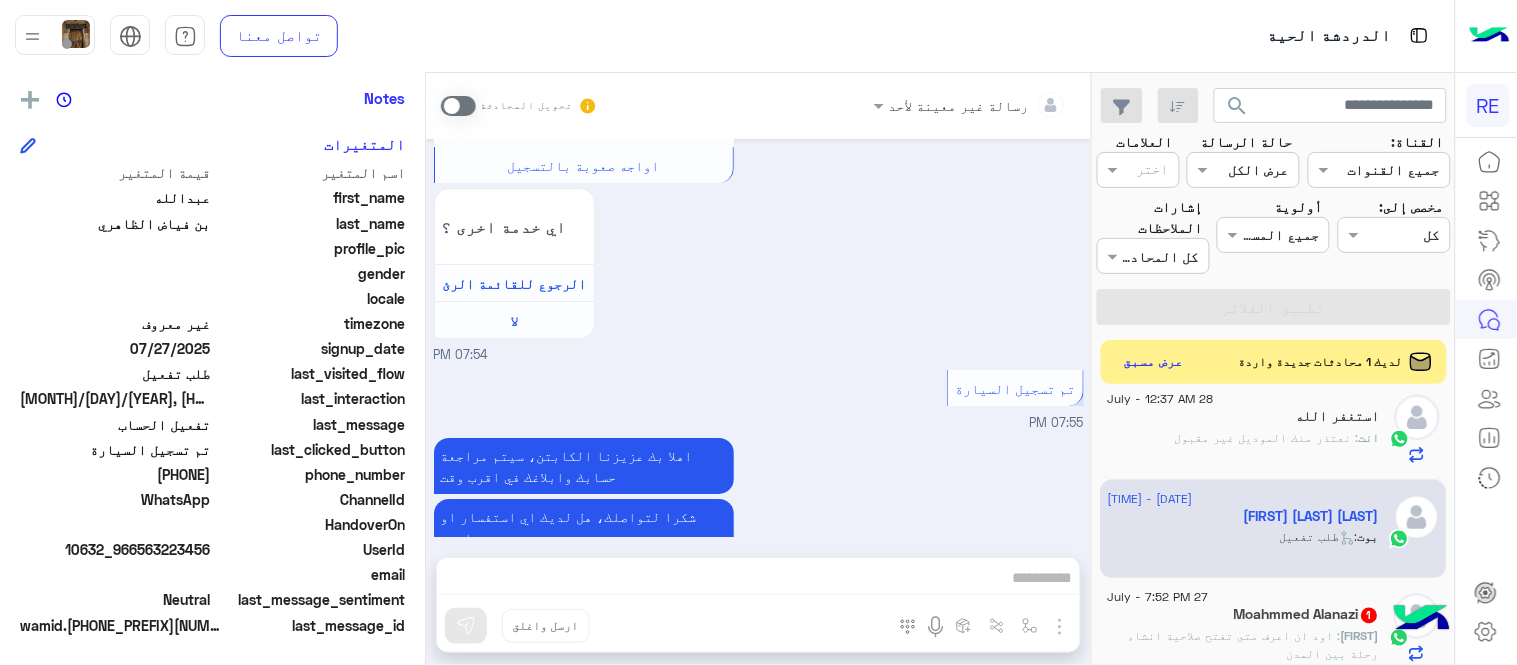 click at bounding box center (458, 106) 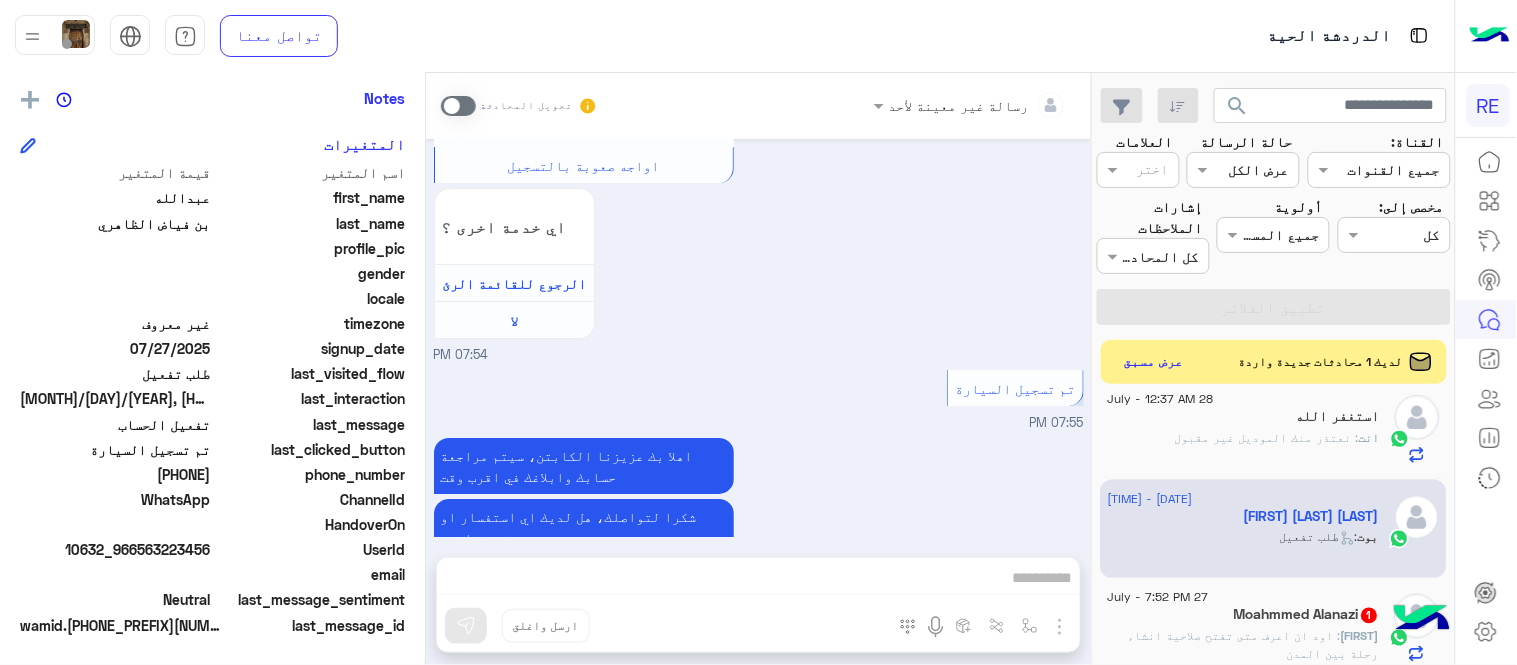 scroll, scrollTop: 1862, scrollLeft: 0, axis: vertical 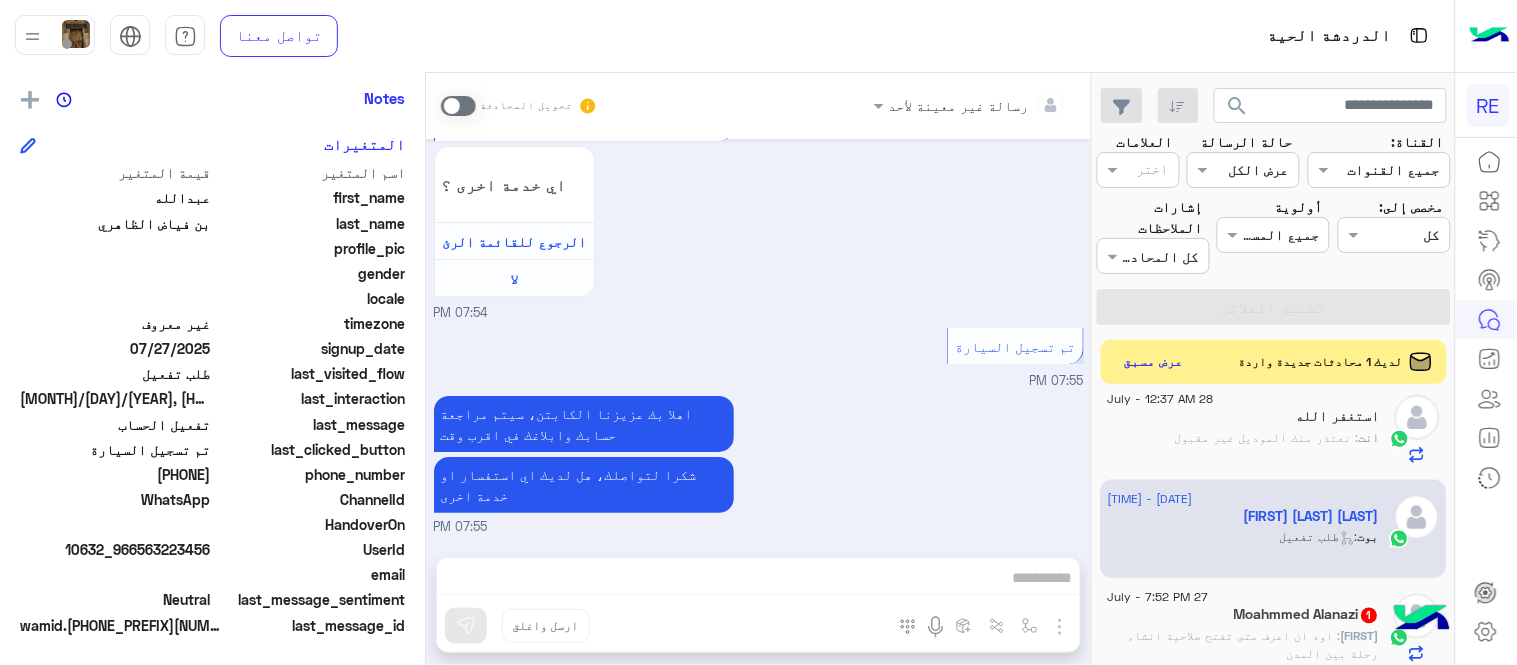 click on "[MONTH] [DAY], [YEAR]
اهلًا بك في تطبيق رحلة 👋
Welcome to Rehla  👋
من فضلك أختر لغة التواصل
Please choose your preferred Language
English   عربي     [HOUR]:[MINUTE] [AM/PM]   عبدالله بن فياض الظاهري غادر المحادثة   [HOUR]:[MINUTE] [AM/PM]       عربي    [HOUR]:[MINUTE] [AM/PM]  هل أنت ؟   كابتن 👨🏻‍✈️   عميل 🧳   رحال (مرشد مرخص) 🏖️     [HOUR]:[MINUTE] [AM/PM]   كابتن     [HOUR]:[MINUTE] [AM/PM]  اختر احد الخدمات التالية:    [HOUR]:[MINUTE] [AM/PM]   تفعيل حساب    [HOUR]:[MINUTE] [AM/PM]  يمكنك الاطلاع على شروط الانضمام لرحلة ك (كابتن ) الموجودة بالصورة أعلاه،
لتحميل التطبيق عبر الرابط التالي : 📲
http://onelink.to/Rehla    يسعدنا انضمامك لتطبيق رحلة يمكنك اتباع الخطوات الموضحة لتسجيل بيانات سيارتك بالفيديو التالي  :" at bounding box center [758, 373] 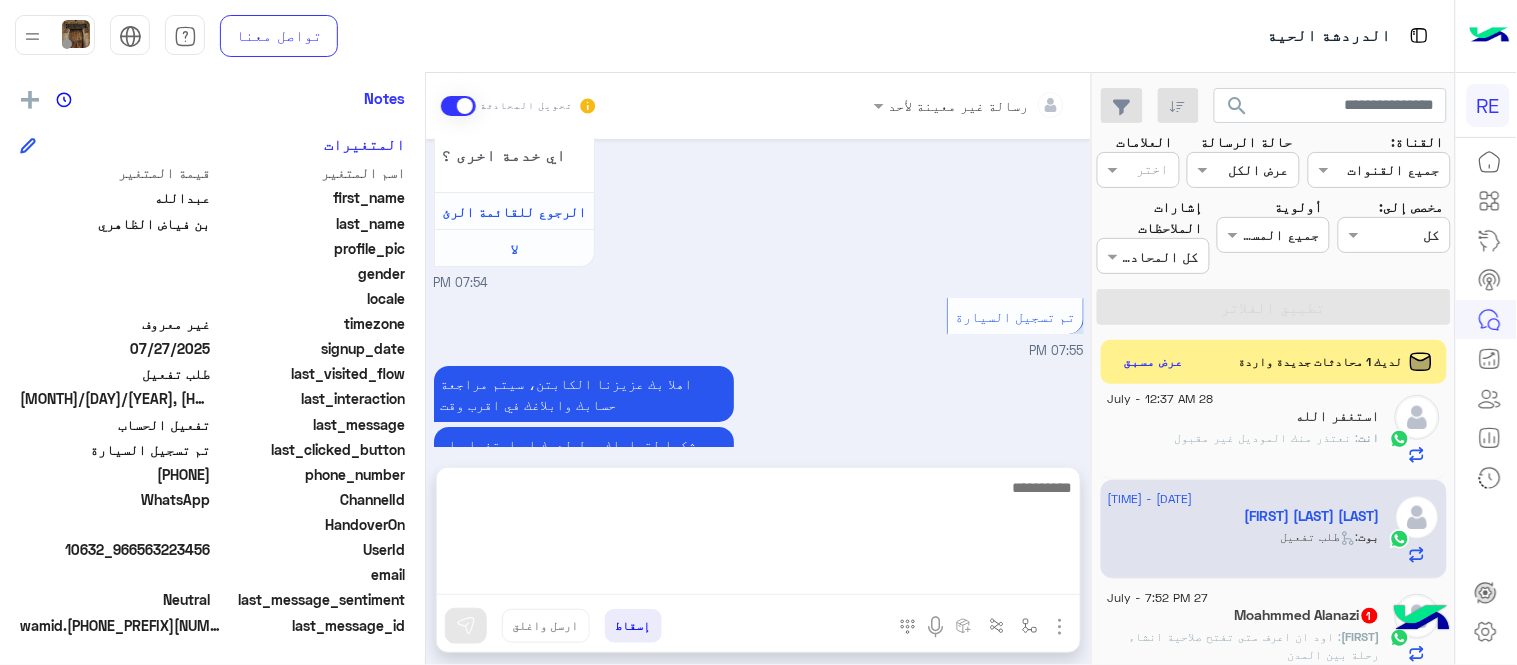 click at bounding box center [758, 535] 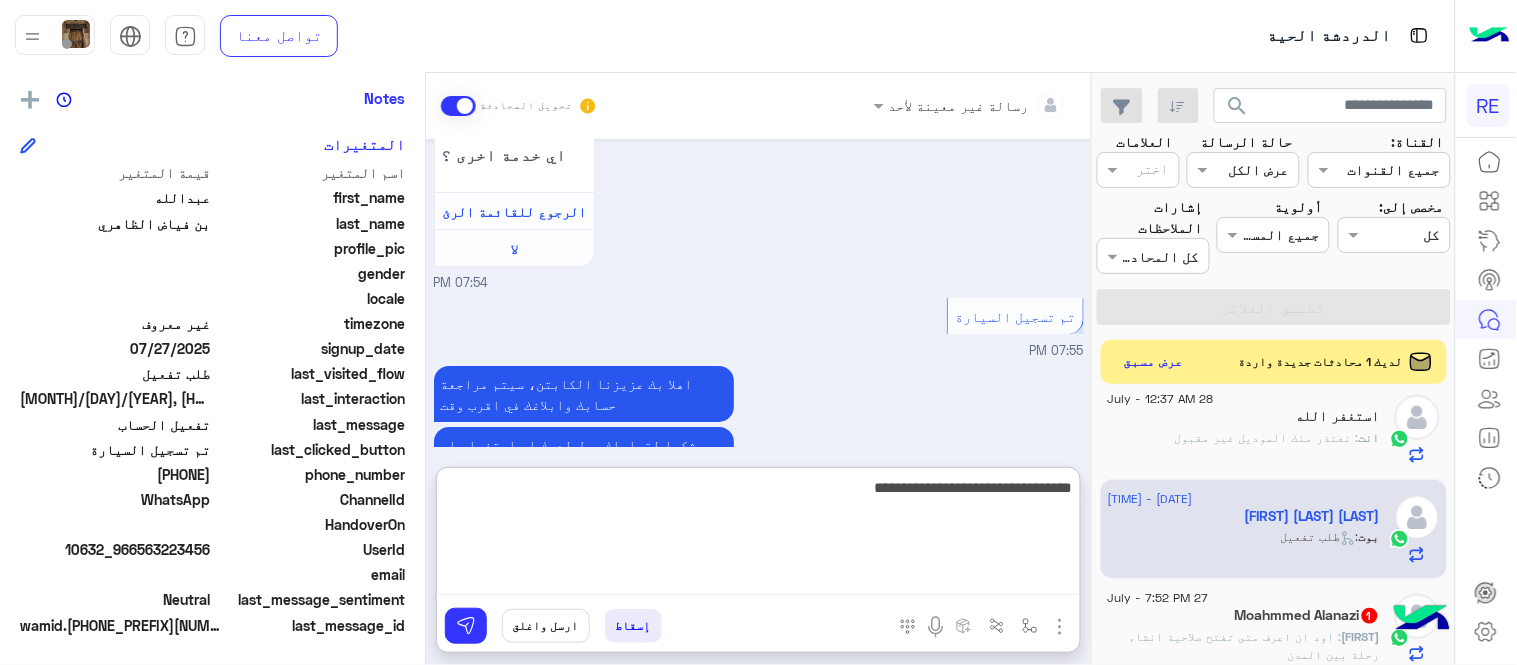 type on "**********" 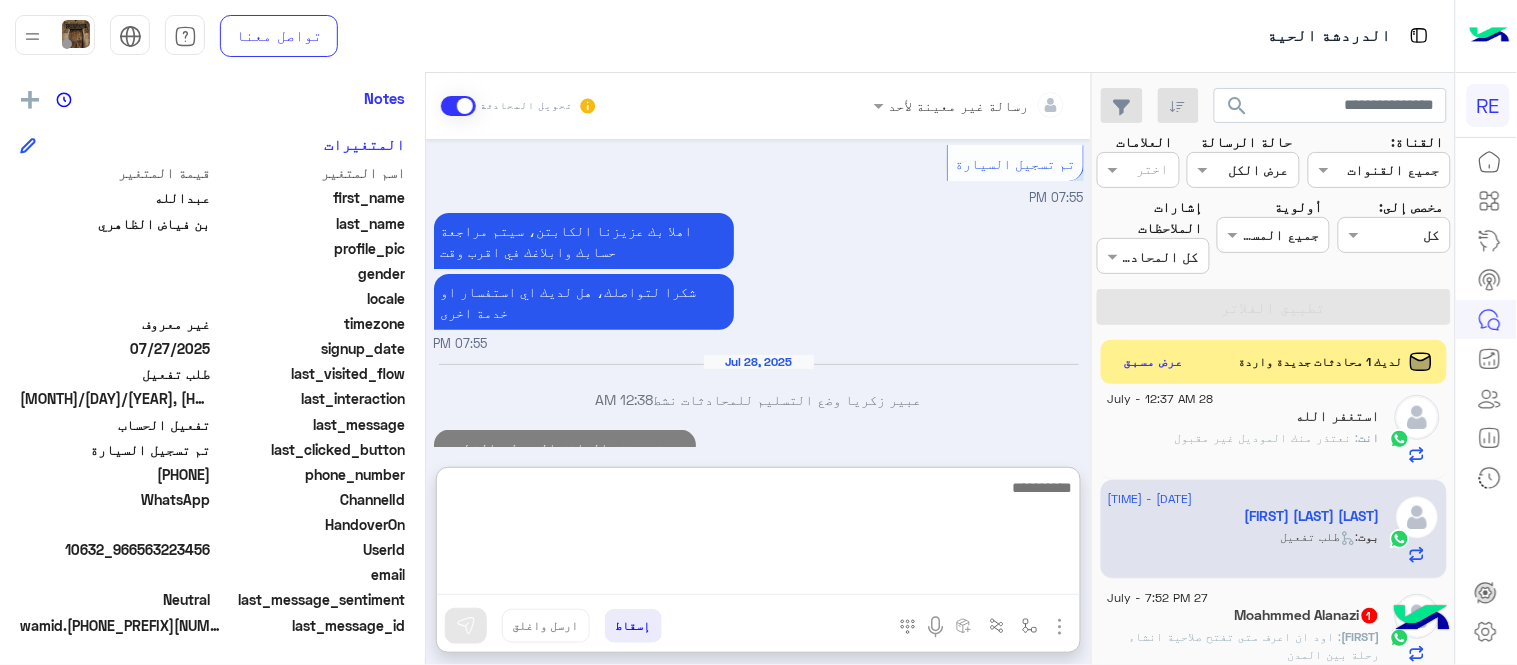 scroll, scrollTop: 2052, scrollLeft: 0, axis: vertical 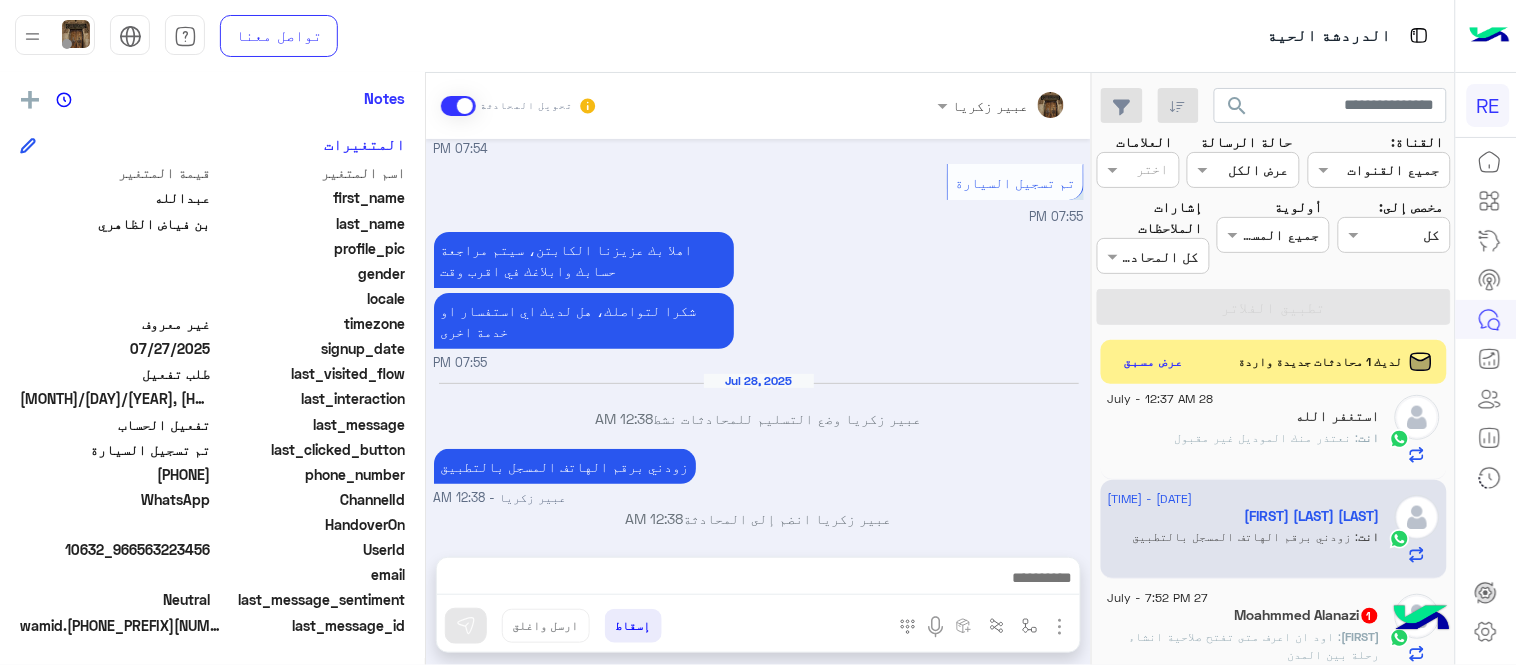 click on "[FIRST] [LAST]  1" 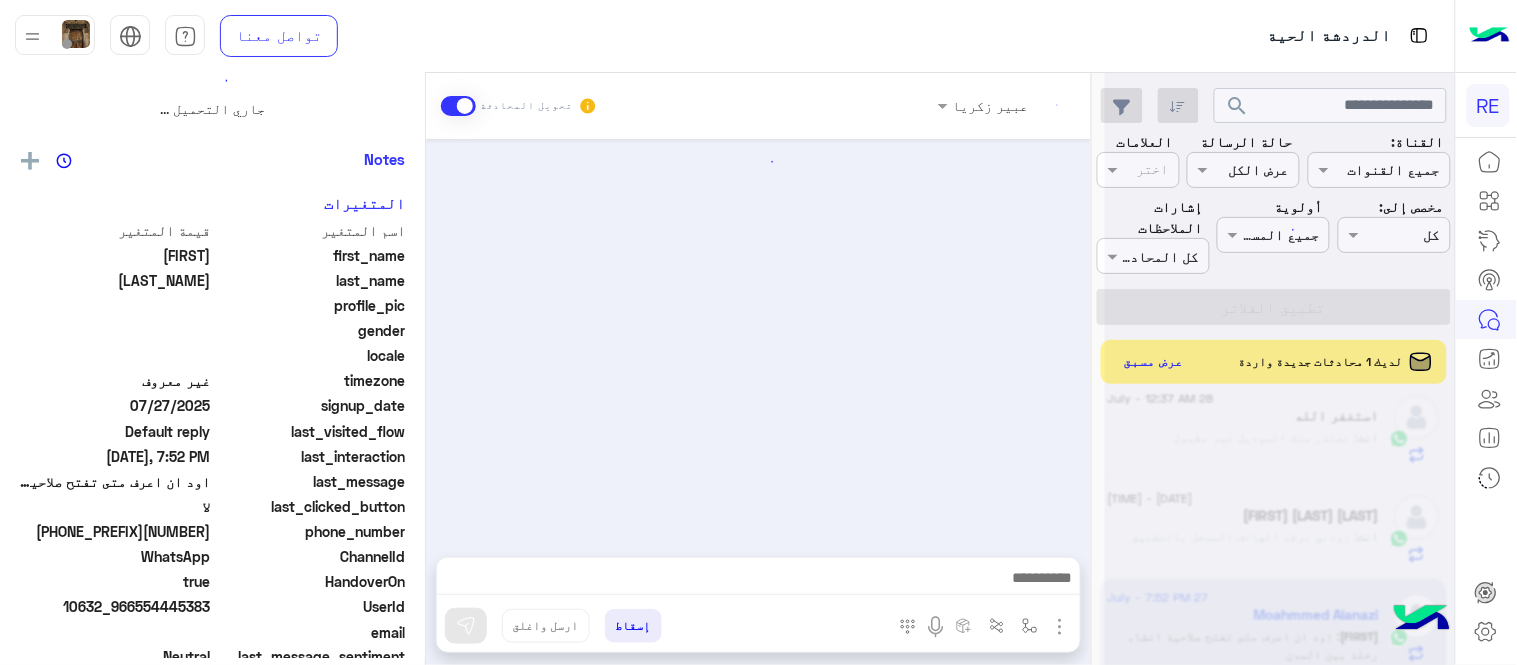 scroll, scrollTop: 0, scrollLeft: 0, axis: both 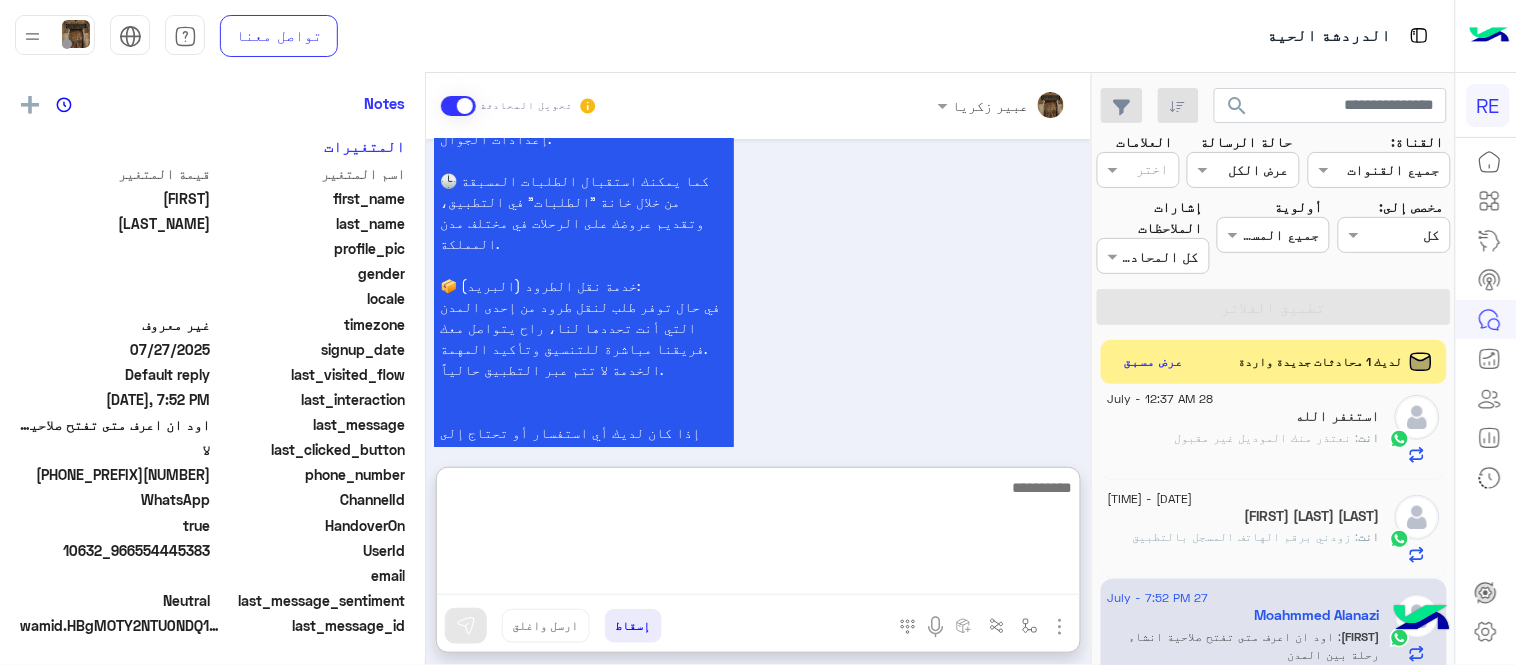 click at bounding box center [758, 535] 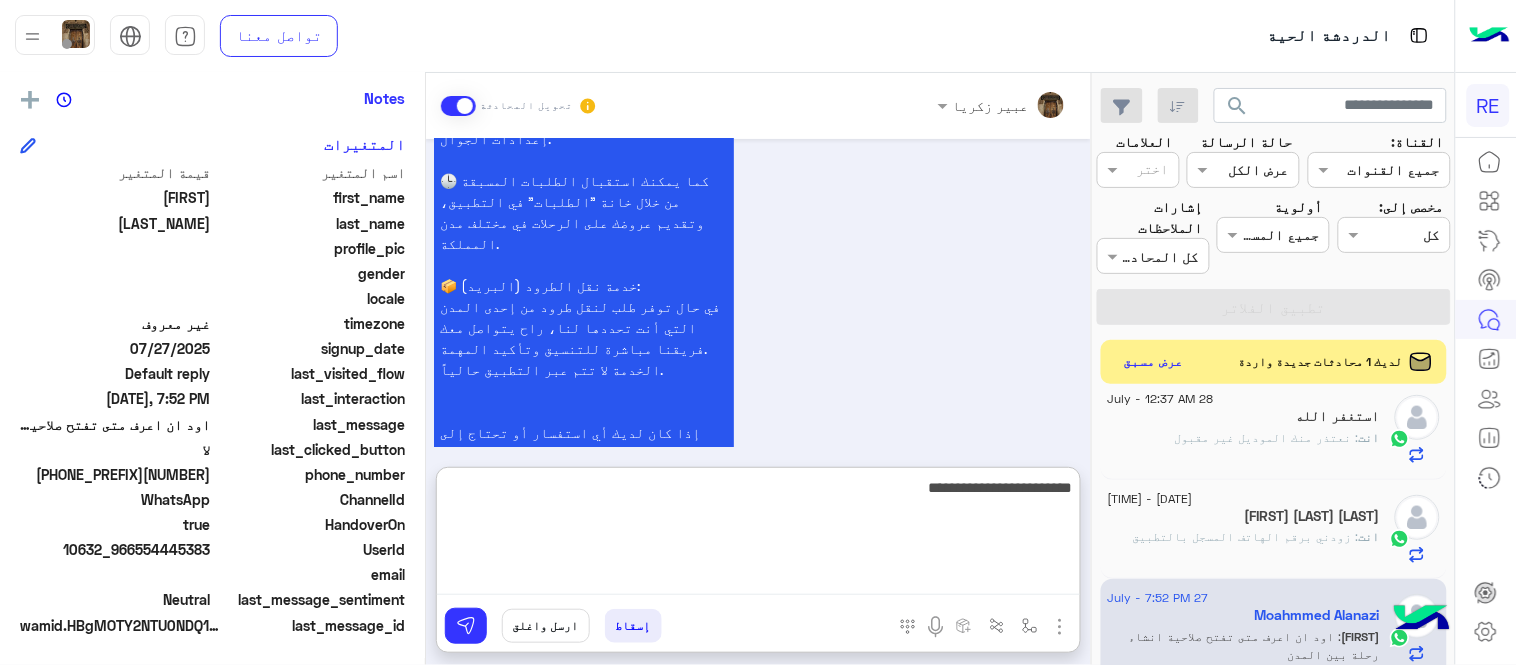 type on "**********" 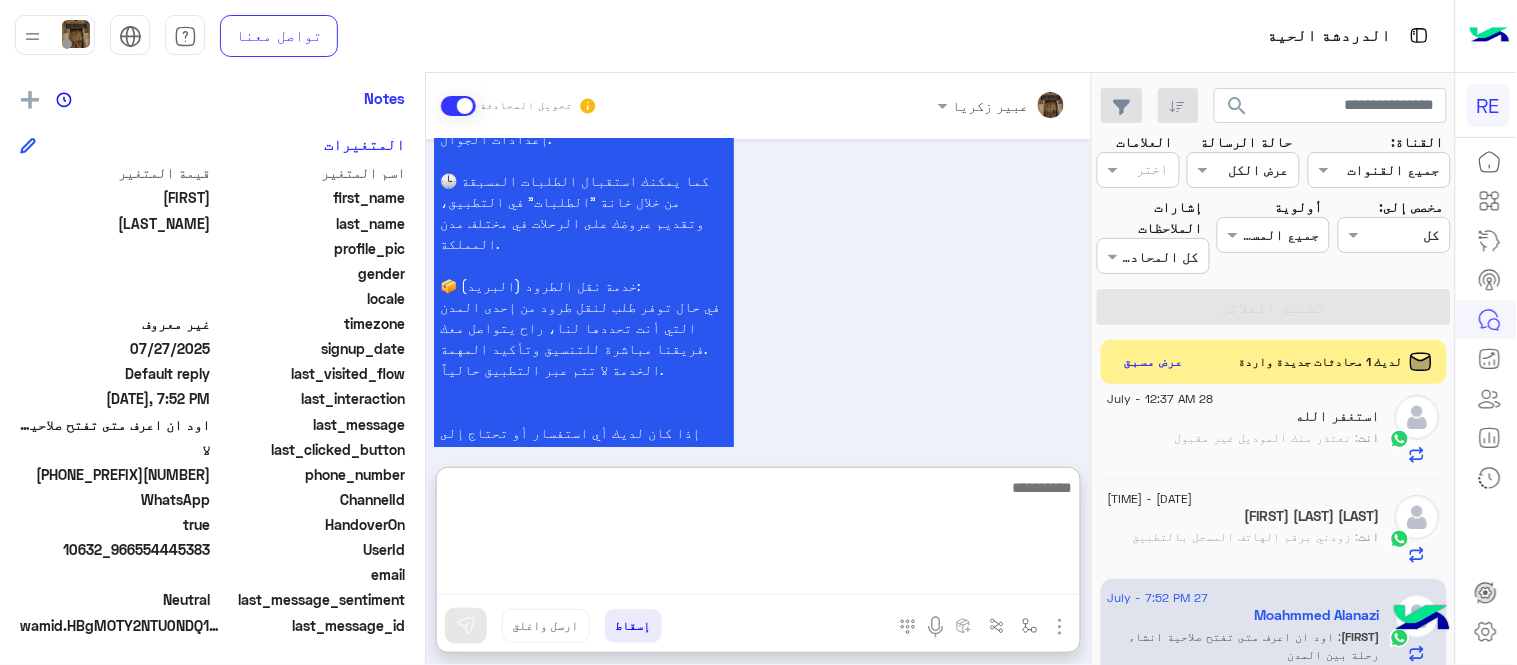 scroll, scrollTop: 1955, scrollLeft: 0, axis: vertical 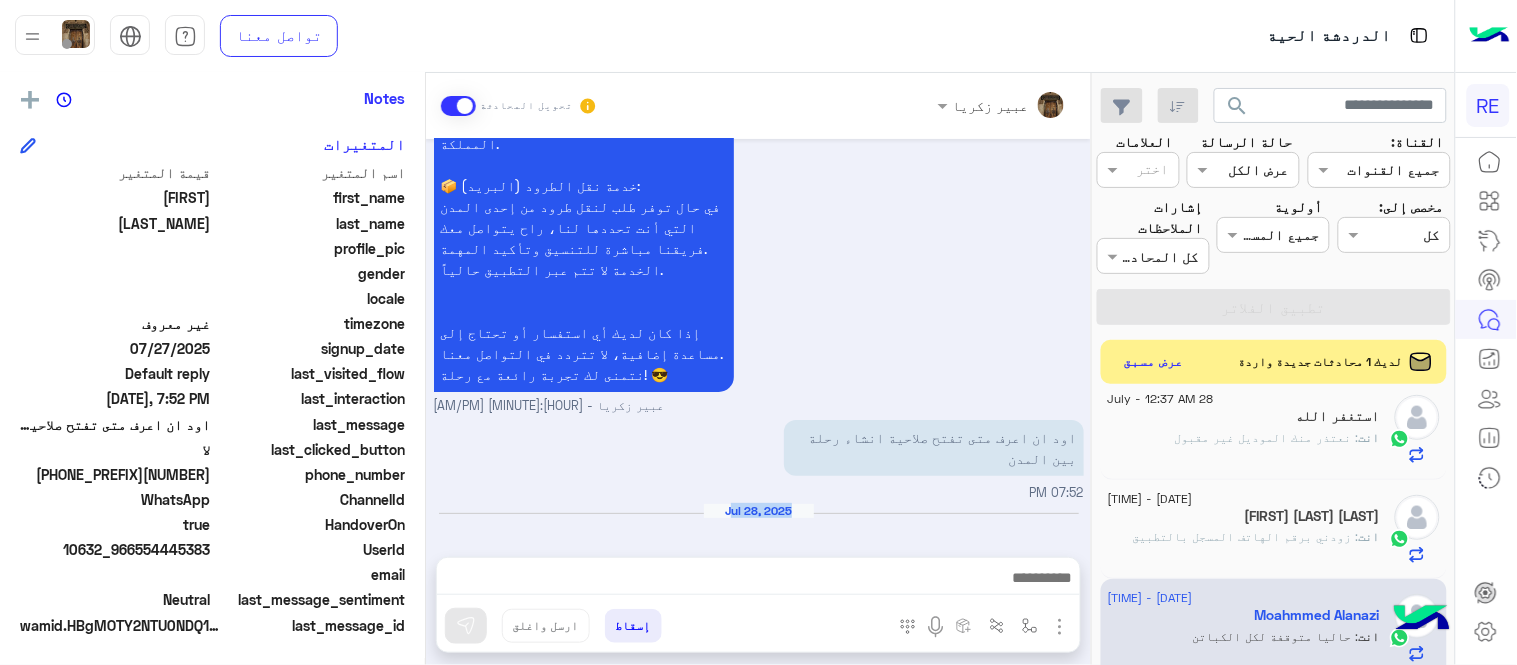 drag, startPoint x: 930, startPoint y: 451, endPoint x: 1058, endPoint y: 517, distance: 144.01389 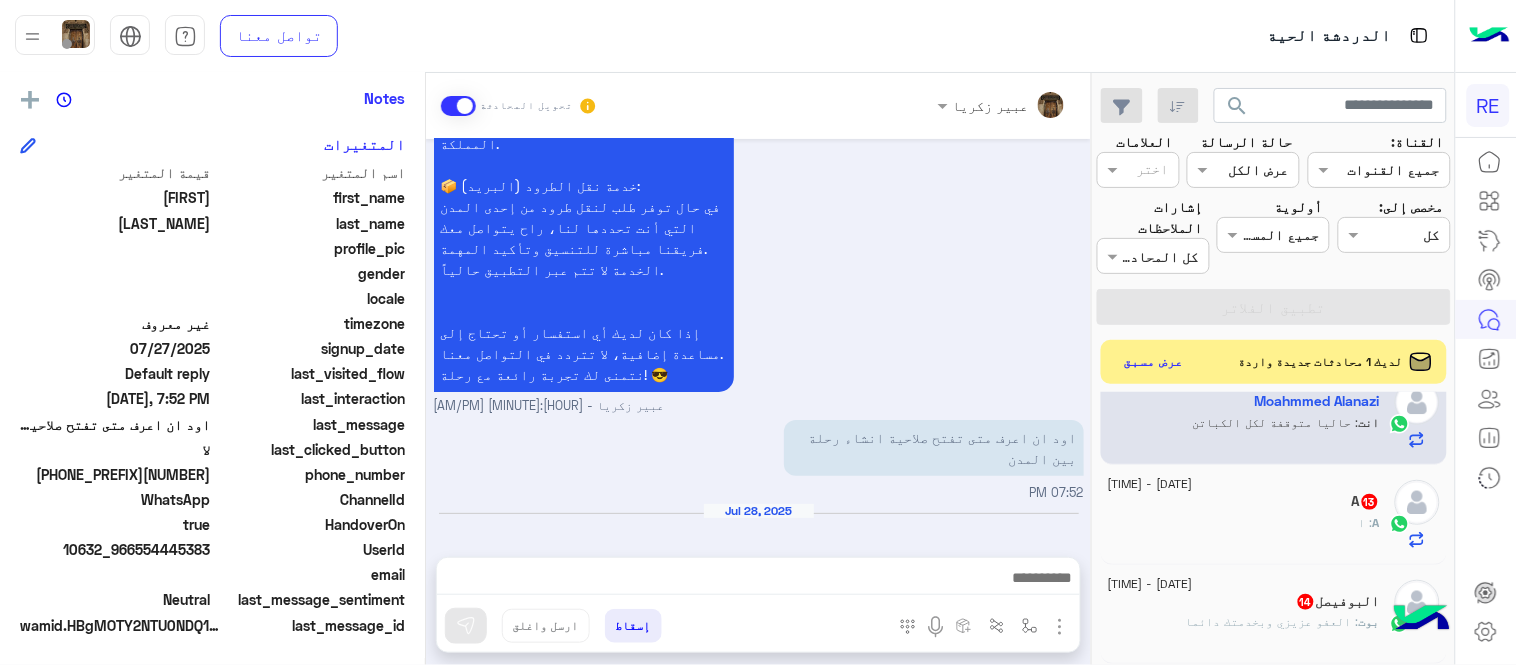 scroll, scrollTop: 1118, scrollLeft: 0, axis: vertical 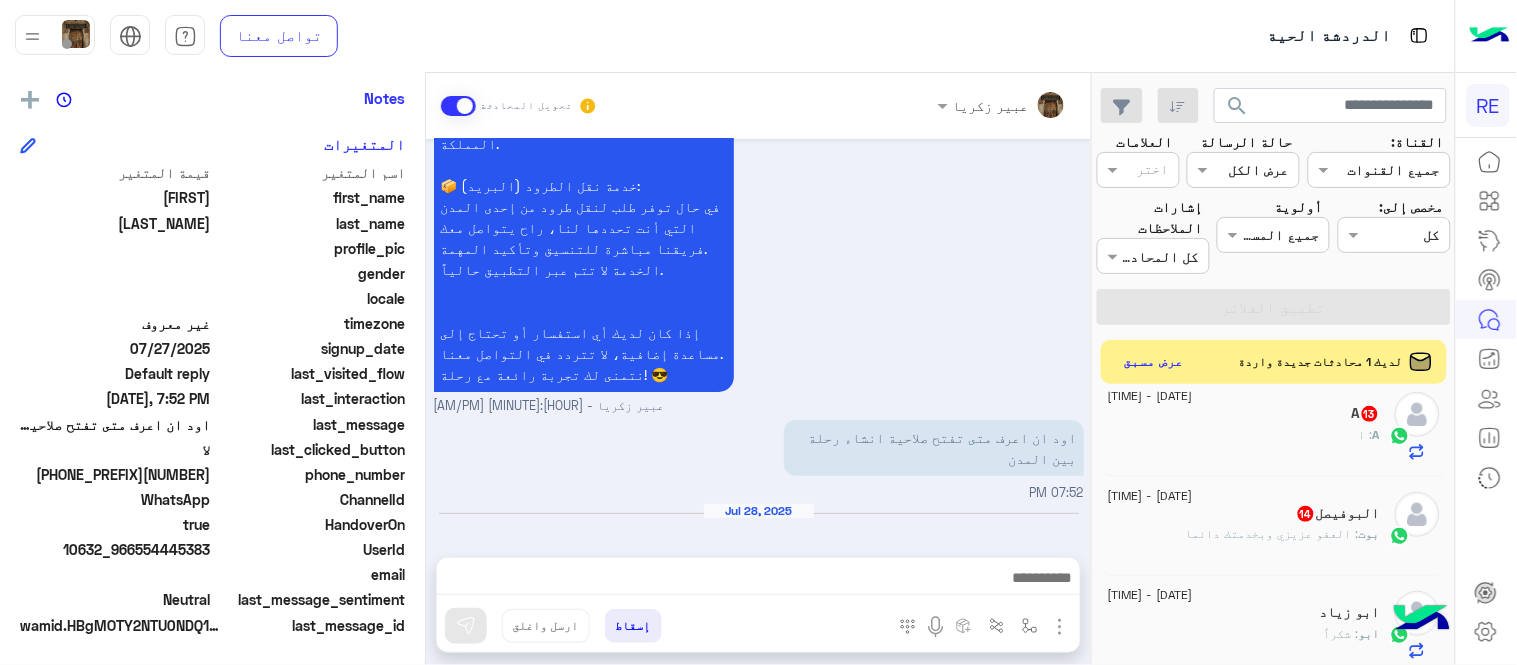 click on "A   13" 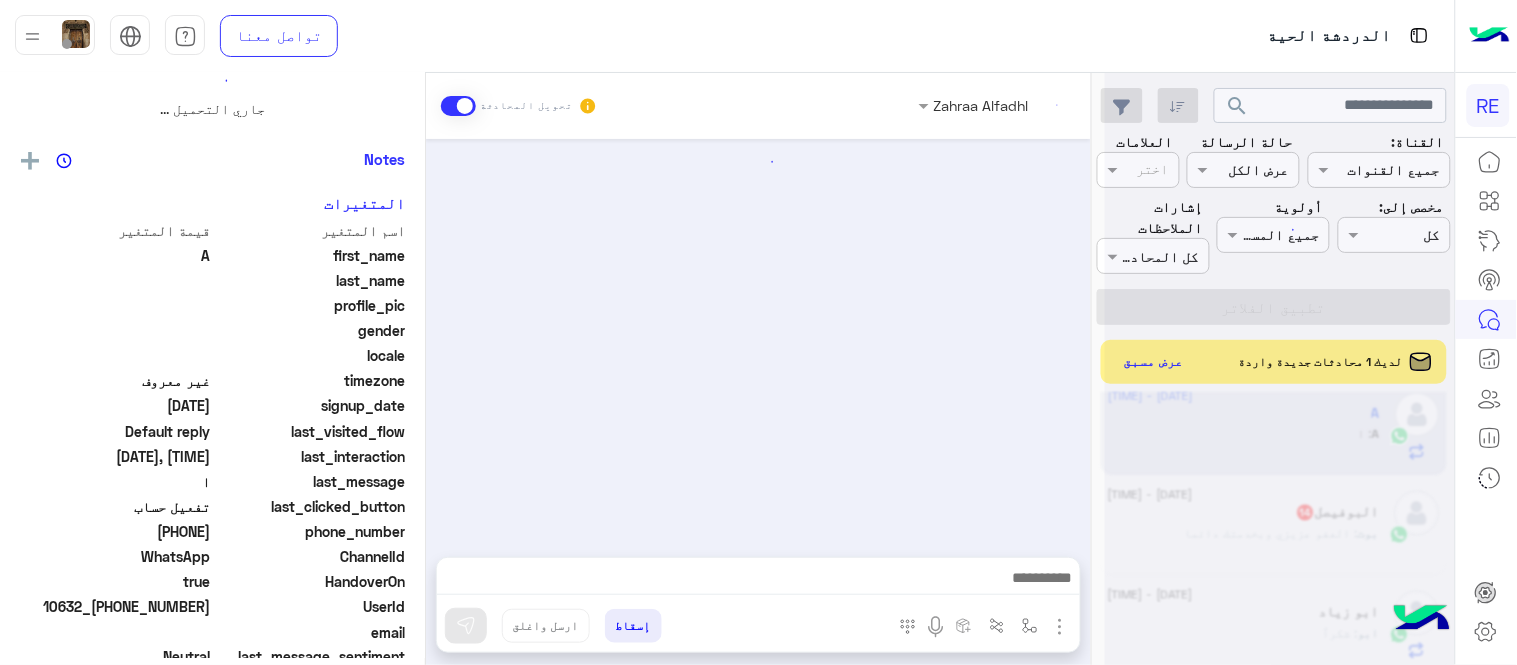 scroll, scrollTop: 0, scrollLeft: 0, axis: both 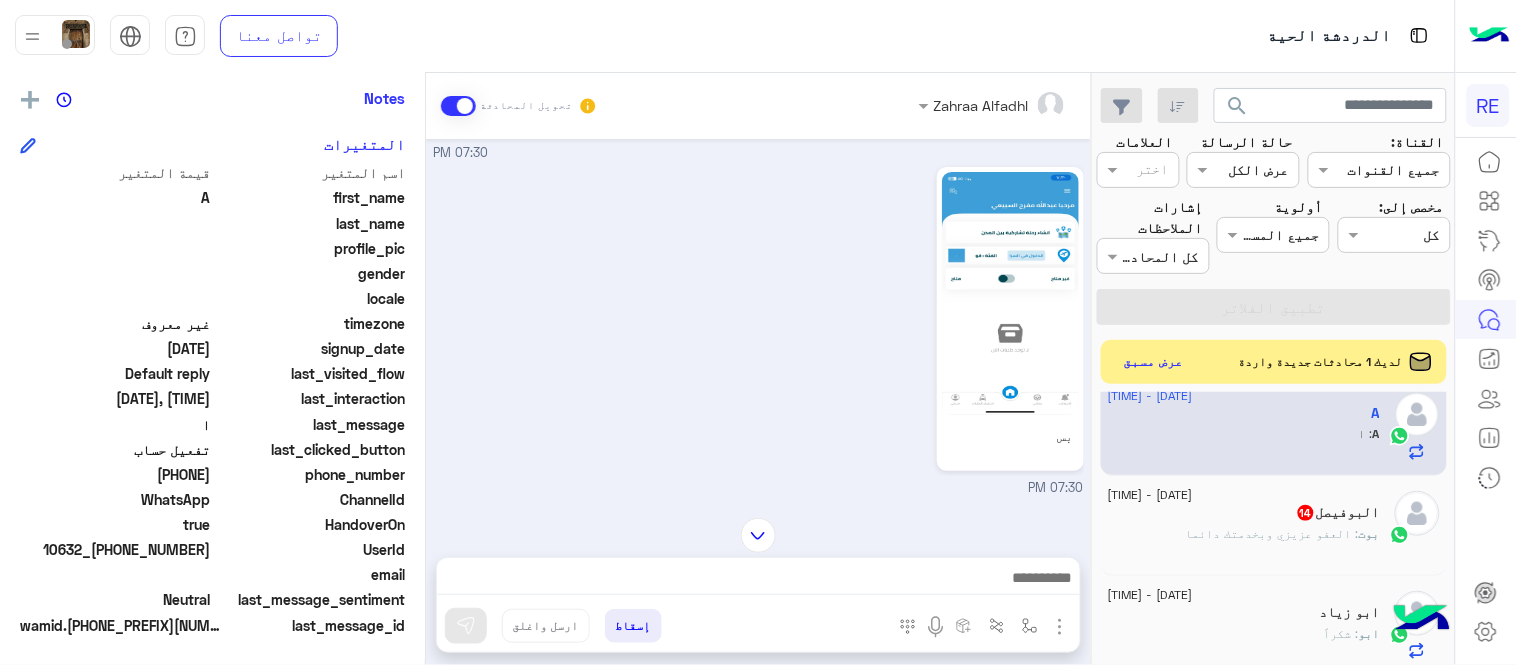 drag, startPoint x: 142, startPoint y: 474, endPoint x: 213, endPoint y: 474, distance: 71 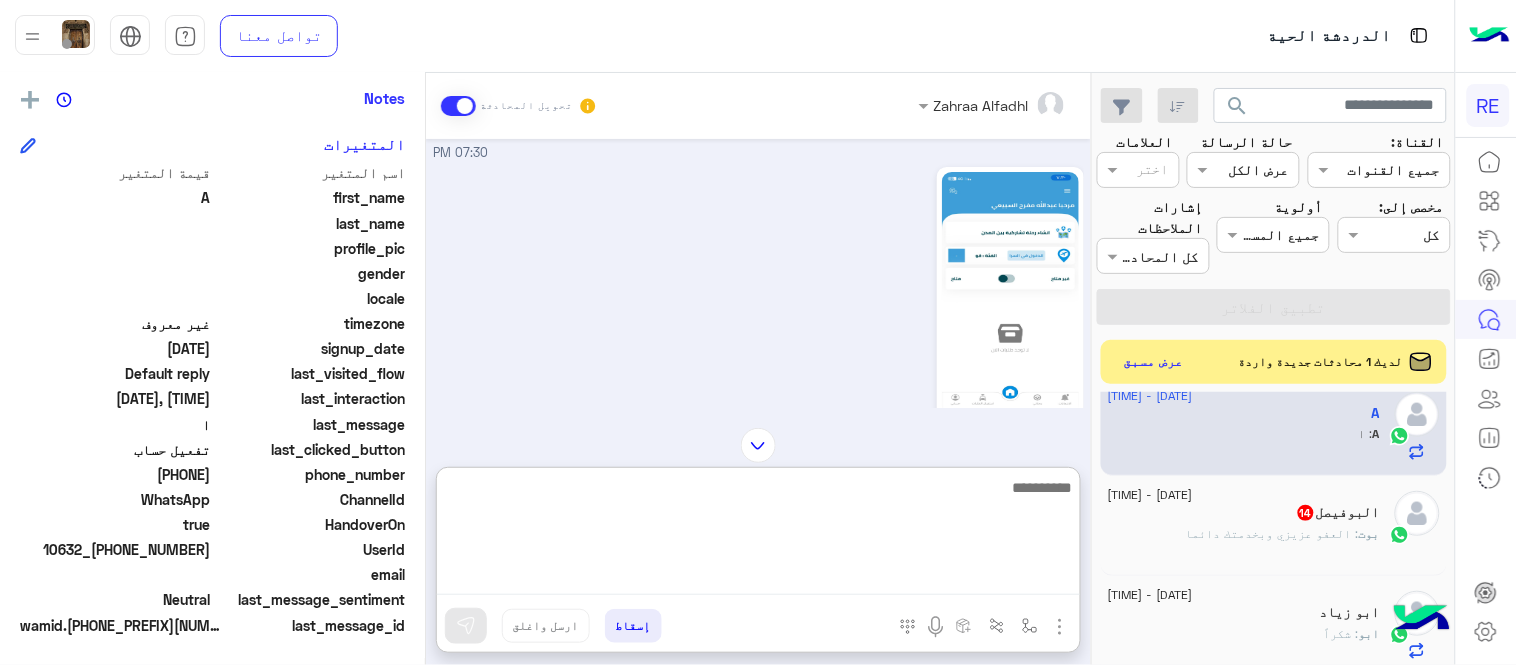 click at bounding box center [758, 535] 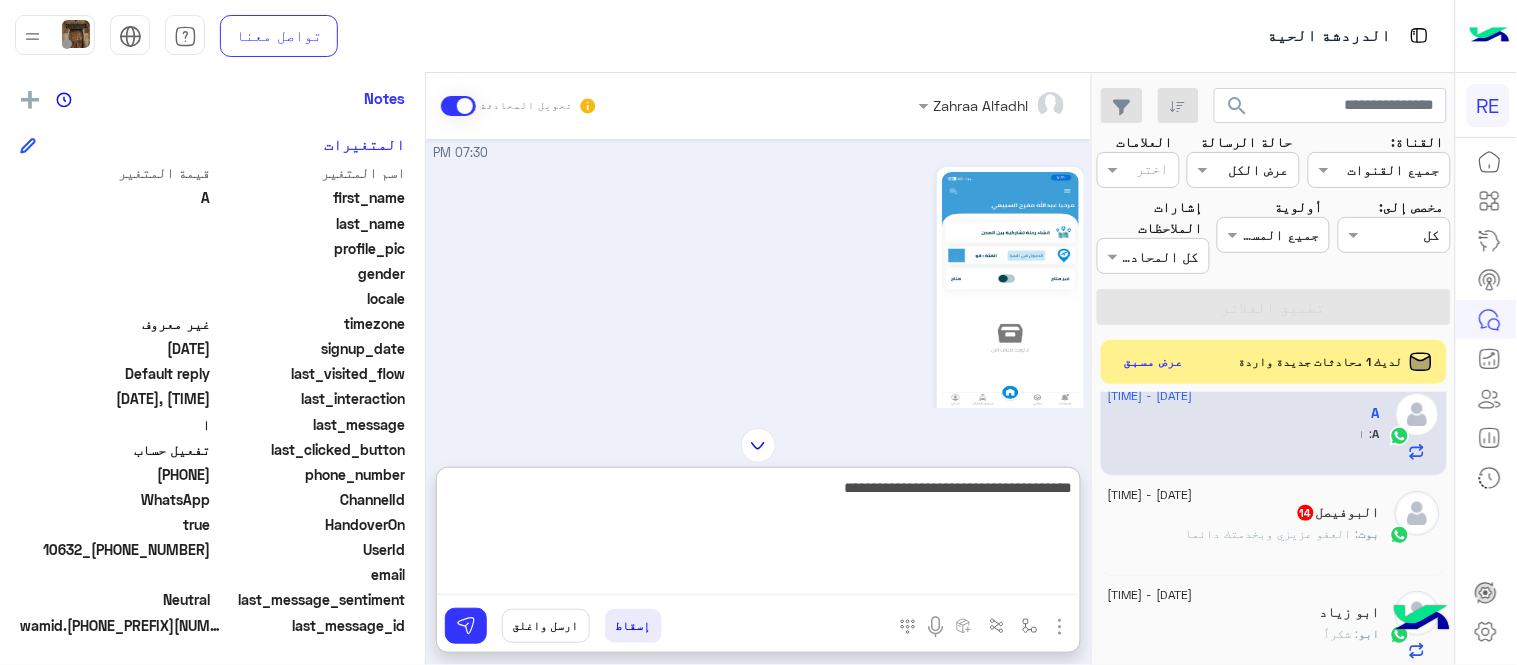 type on "**********" 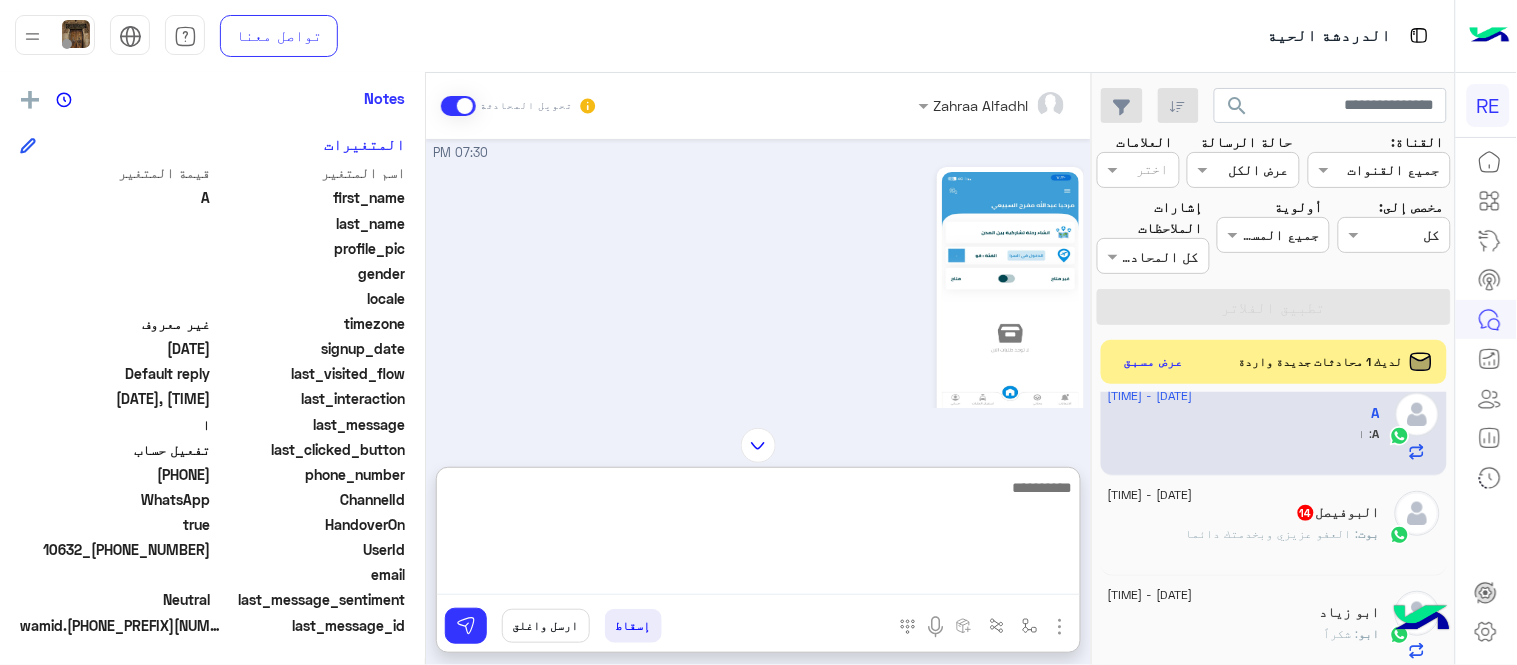 scroll, scrollTop: 751, scrollLeft: 0, axis: vertical 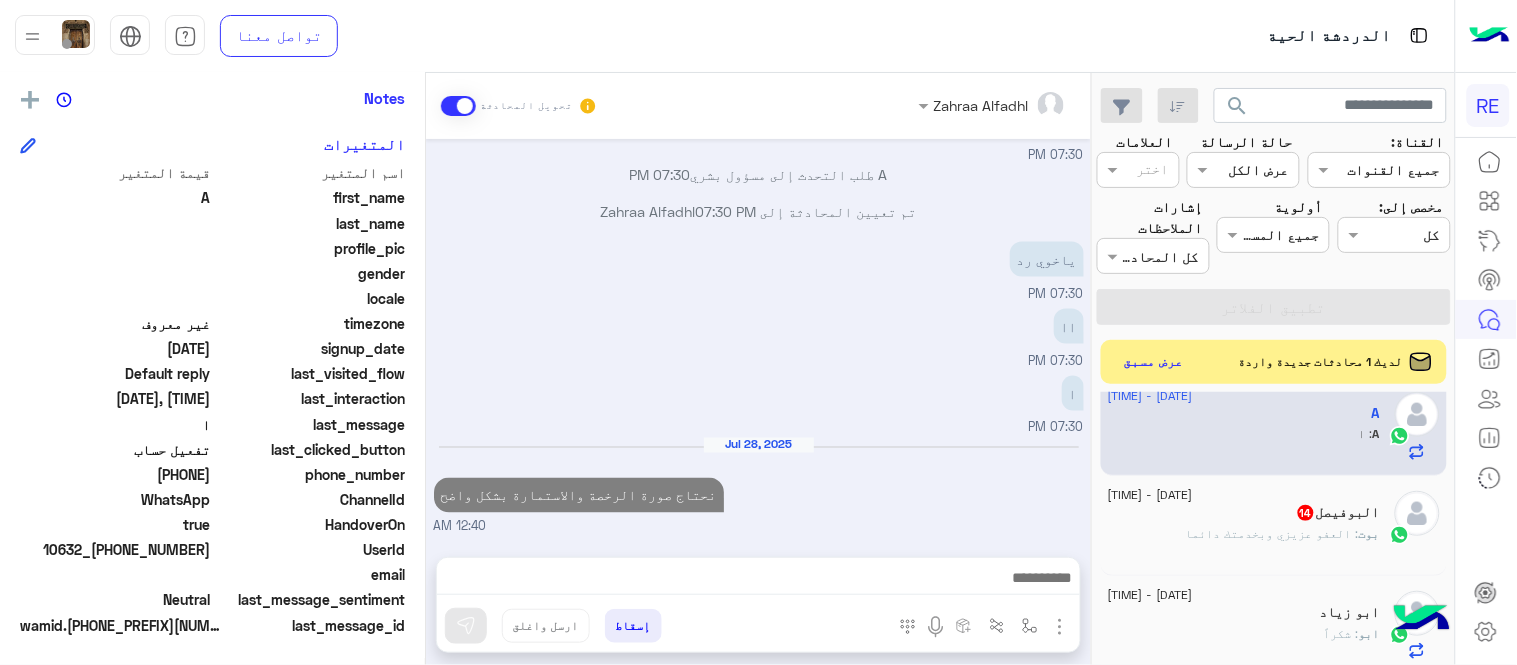 click on ": العفو عزيزي وبخدمتك دائما" 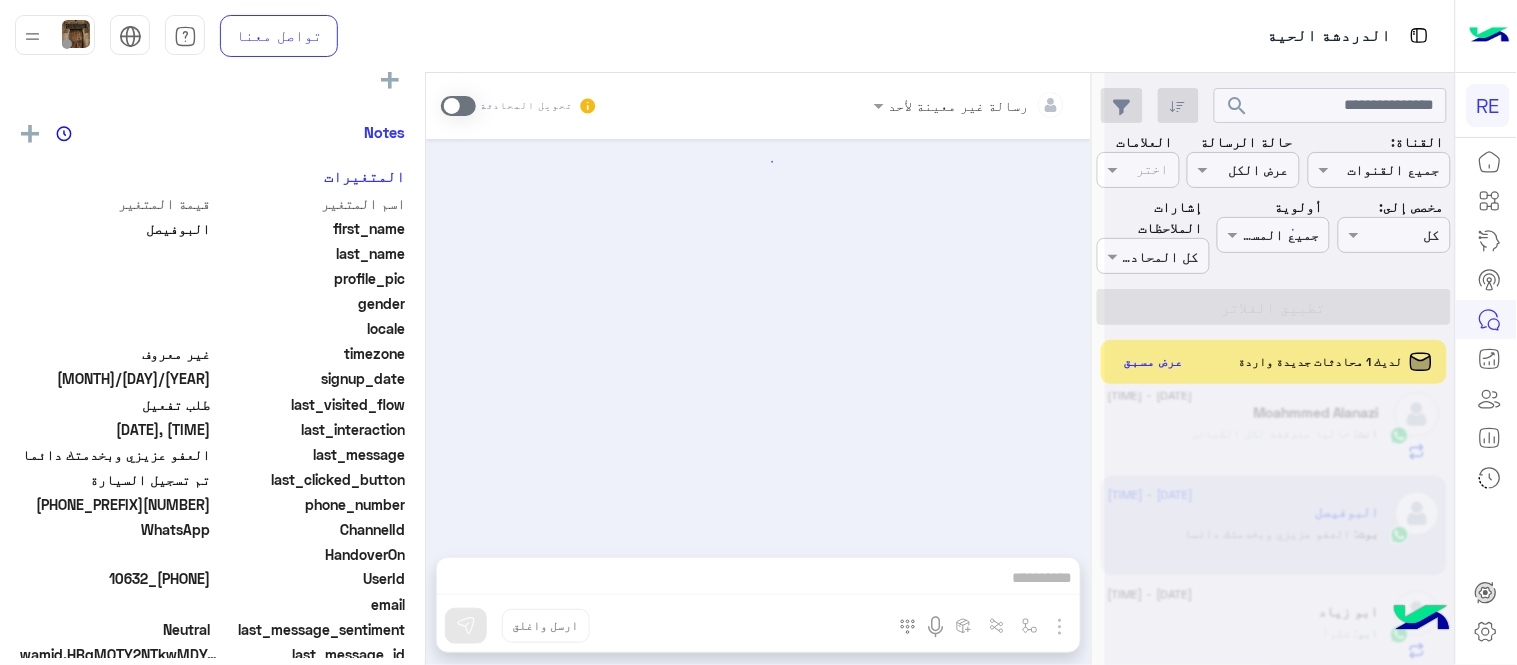 scroll, scrollTop: 405, scrollLeft: 0, axis: vertical 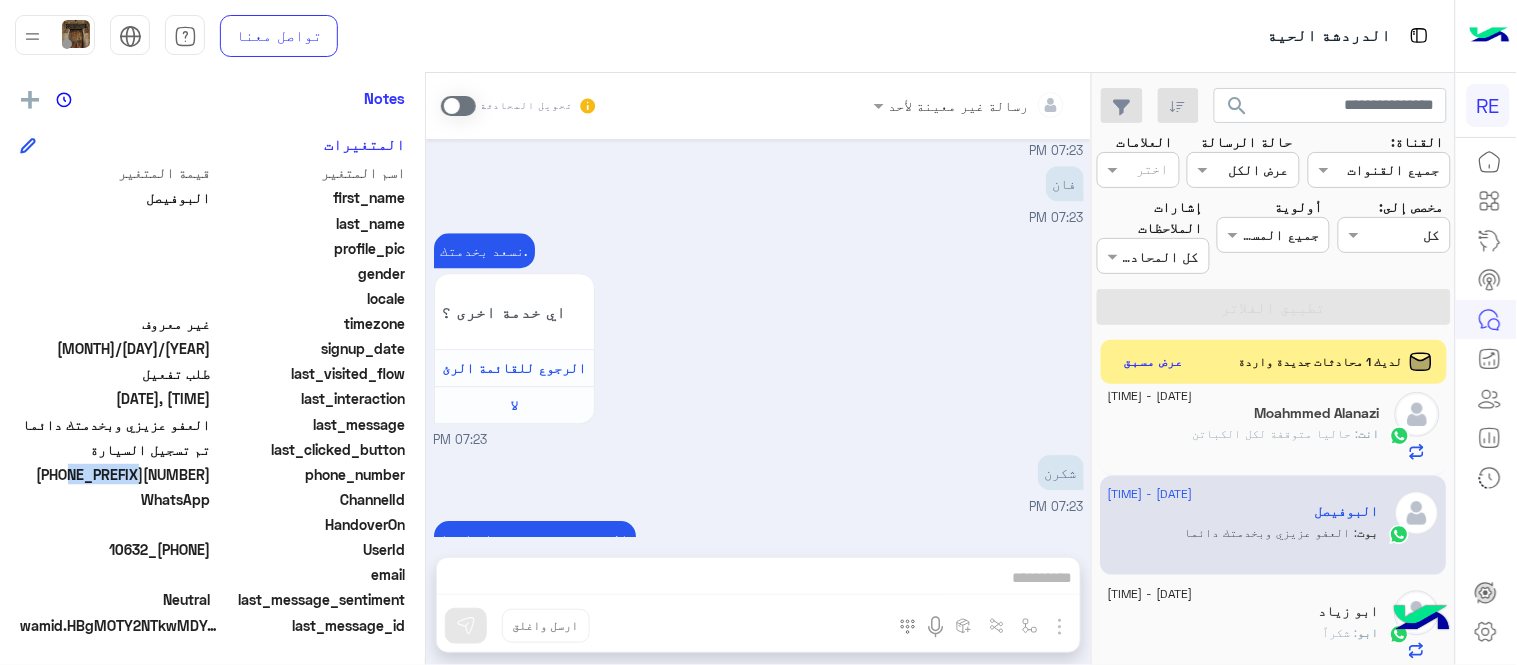 drag, startPoint x: 141, startPoint y: 470, endPoint x: 212, endPoint y: 472, distance: 71.02816 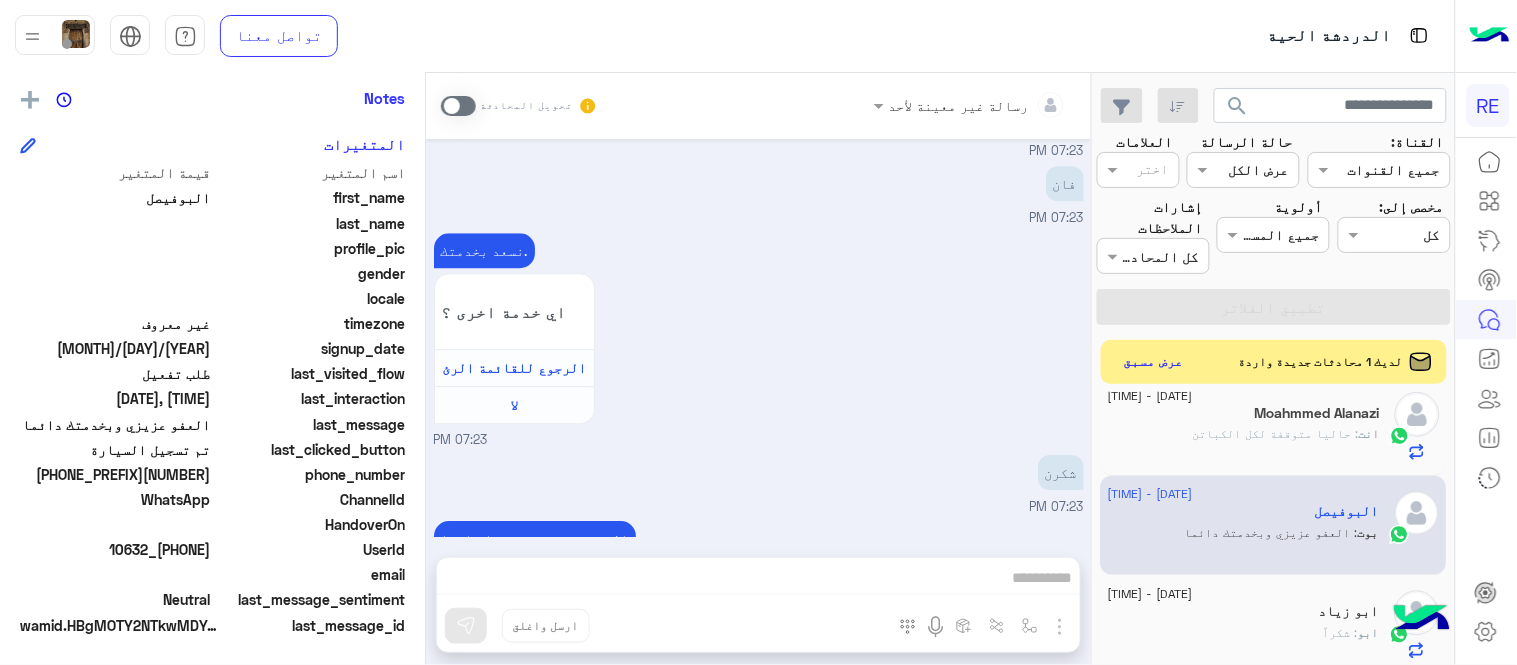 click at bounding box center [458, 106] 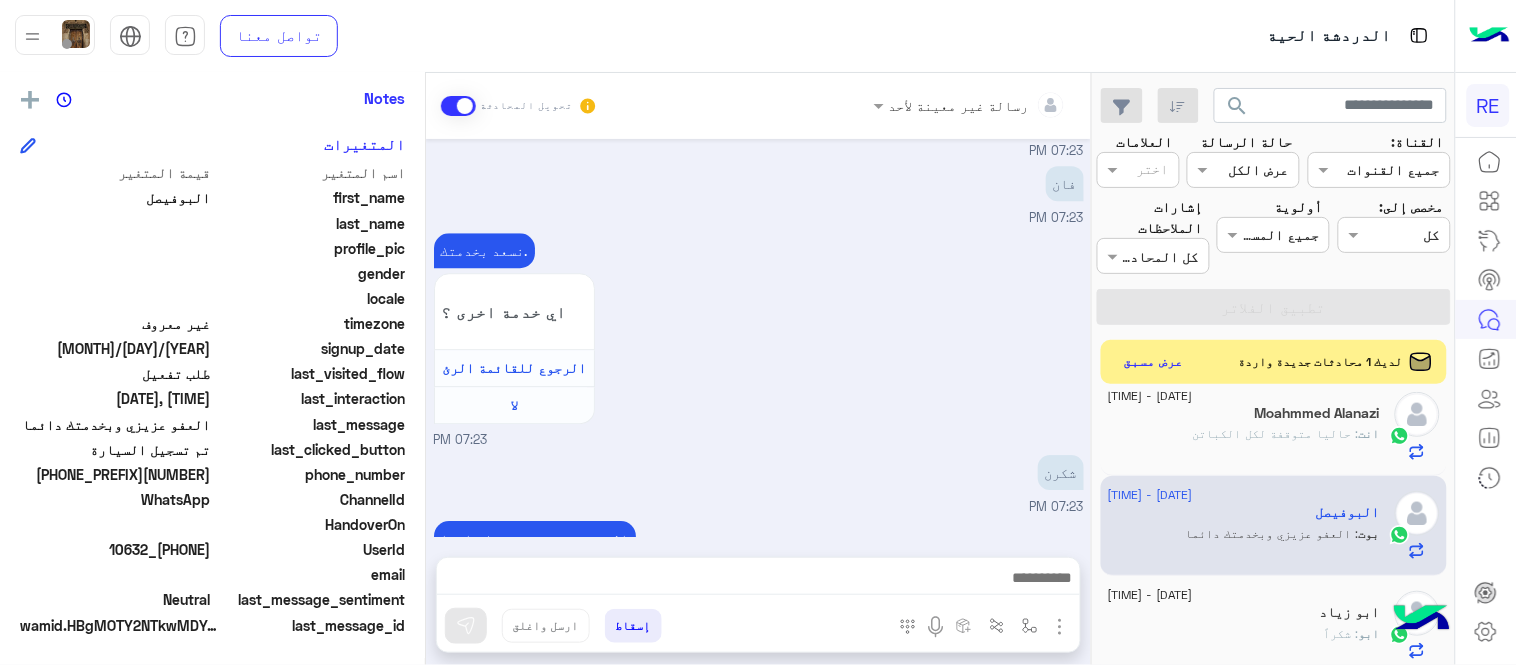 scroll, scrollTop: 1464, scrollLeft: 0, axis: vertical 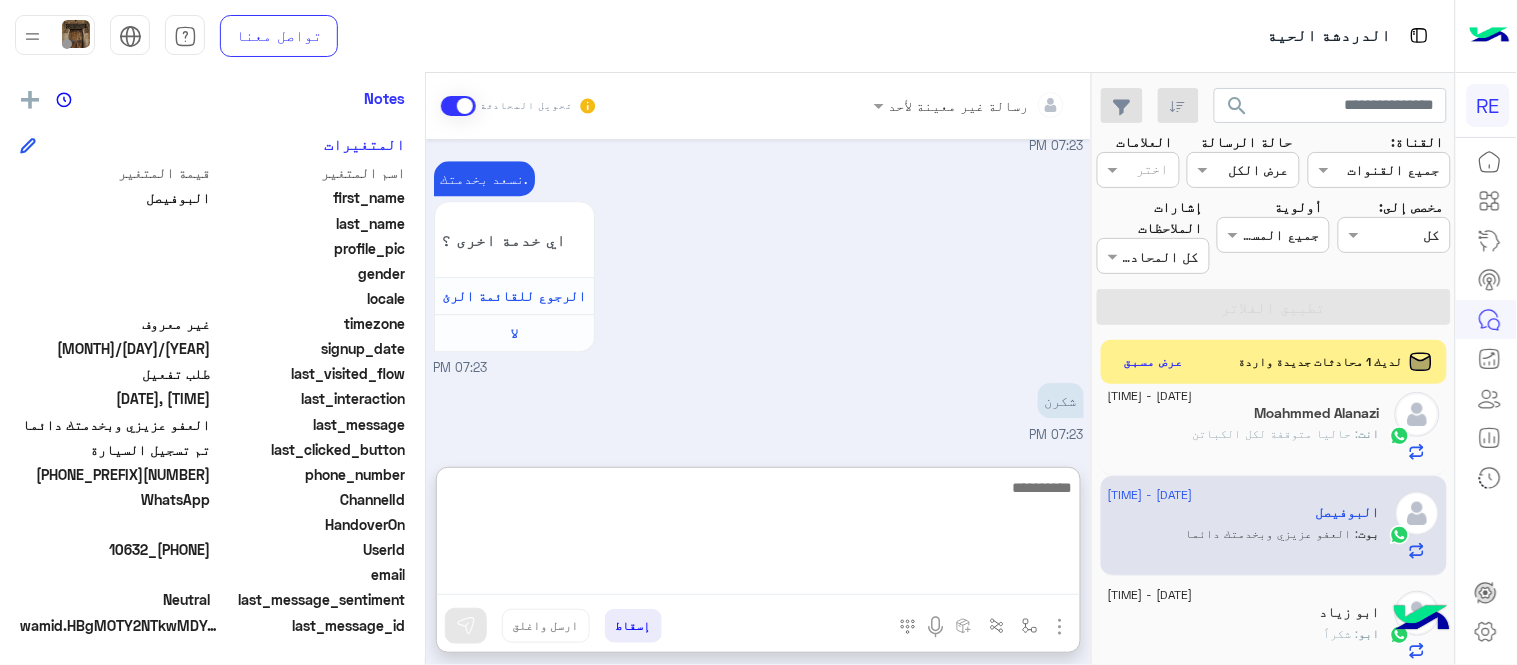 click at bounding box center (758, 535) 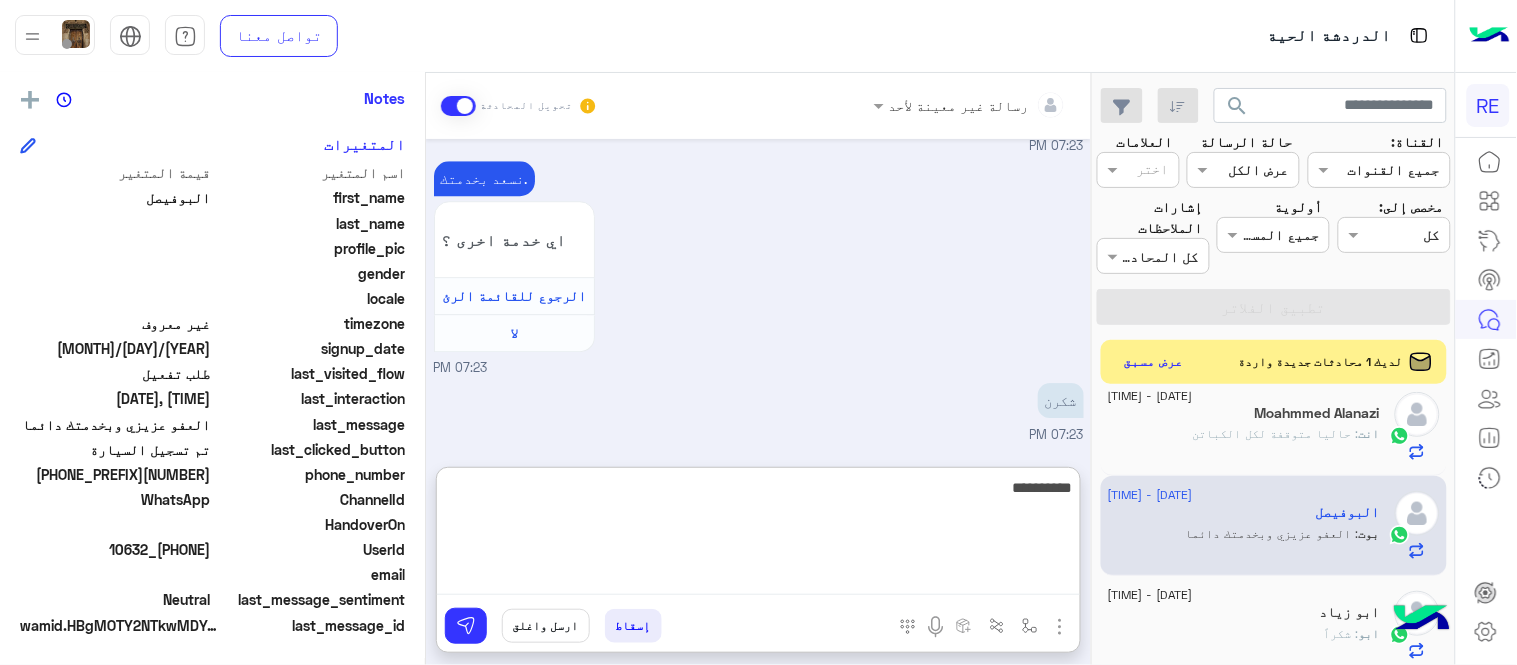type on "**********" 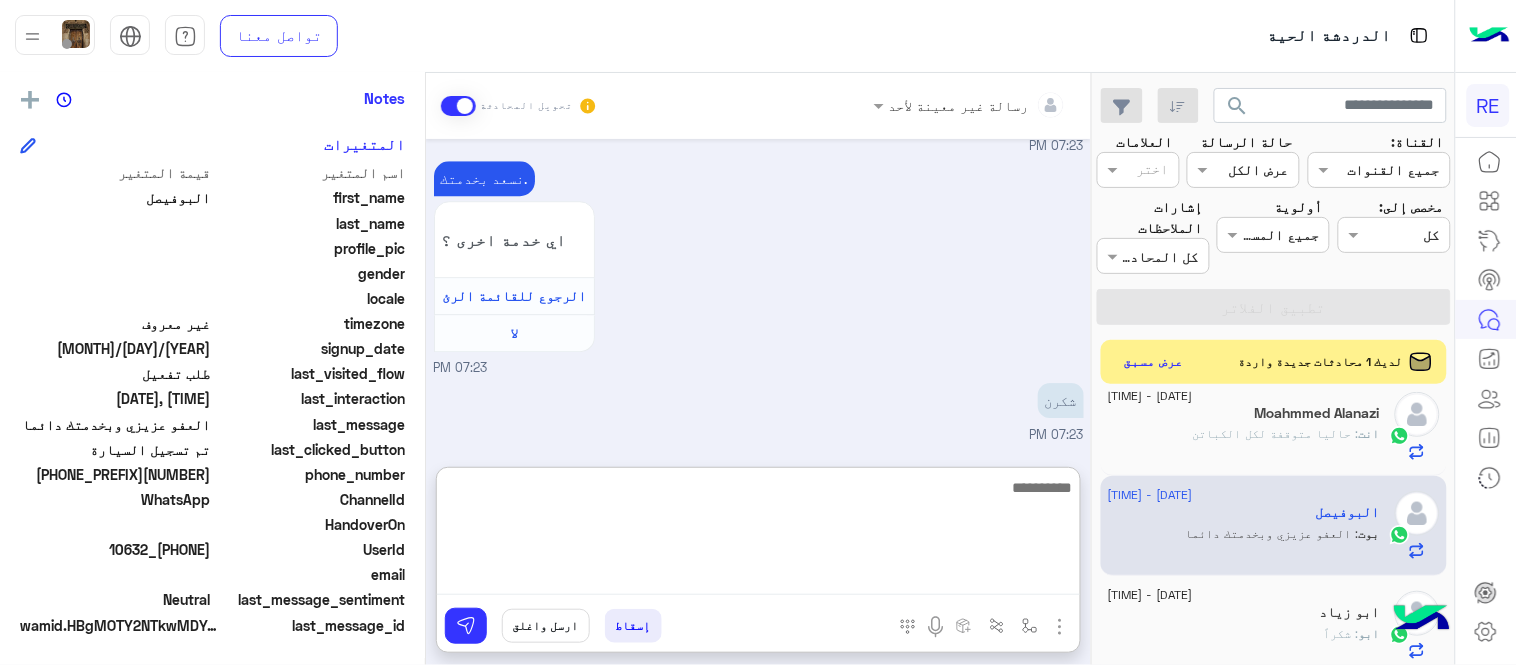 scroll, scrollTop: 1617, scrollLeft: 0, axis: vertical 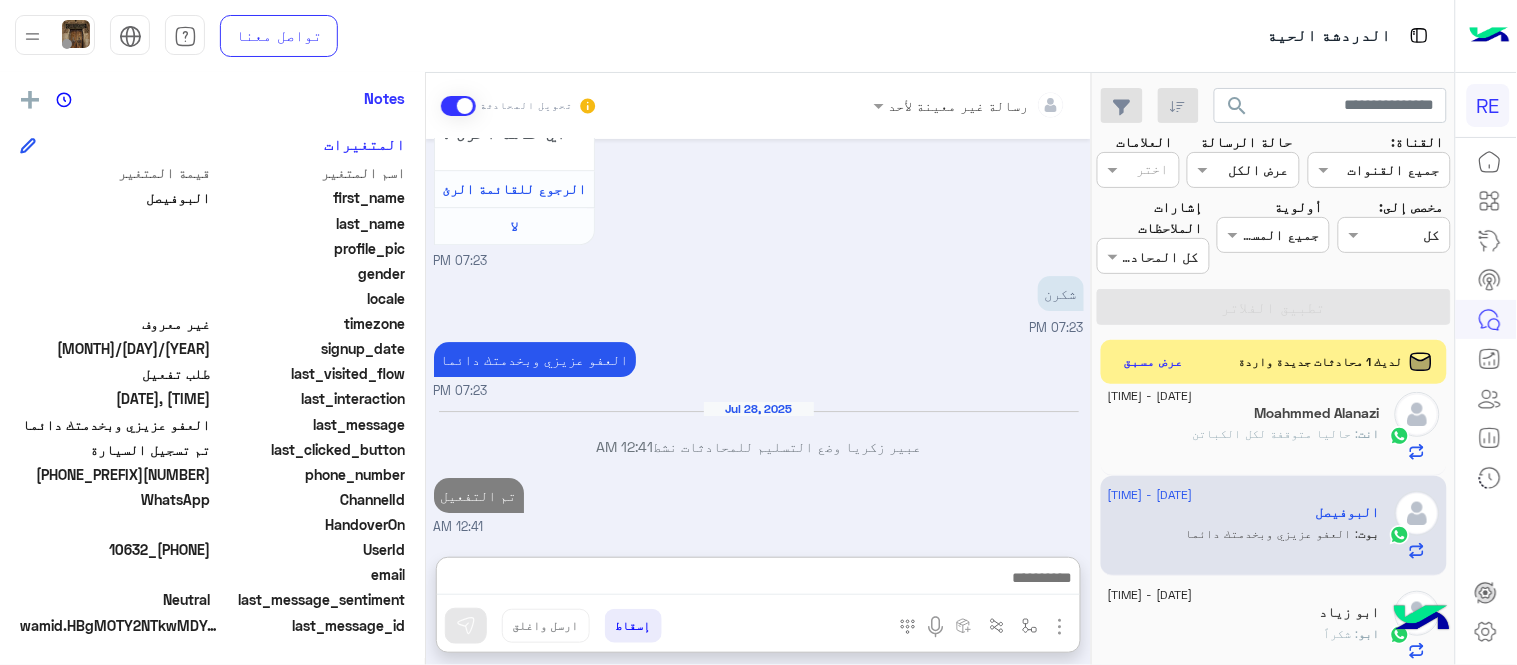 click on "رسالة غير معينة لأحد تحويل المحادثة     [MONTH] [DAY], [YEAR]  اختر احد الخدمات التالية:    07:21 PM   تفعيل حساب    07:21 PM  يمكنك الاطلاع على شروط الانضمام لرحلة ك (كابتن ) الموجودة بالصورة أعلاه،
لتحميل التطبيق عبر الرابط التالي : 📲
http://onelink.to/Rehla    يسعدنا انضمامك لتطبيق رحلة يمكنك اتباع الخطوات الموضحة لتسجيل بيانات سيارتك بالفيديو التالي  : عزيزي الكابتن، فضلًا ، للرغبة بتفعيل الحساب قم برفع البيانات عبر التطبيق والتواصل معنا  تم تسجيل السيارة   اواجه صعوبة بالتسجيل  اي خدمة اخرى ؟  الرجوع للقائمة الرئ   لا     07:21 PM   تم تسجيل السيارة    07:22 PM     07:22 PM  سيارتي اتش ون H1   07:23 PM  فان   07:23 PM   لا" at bounding box center [758, 373] 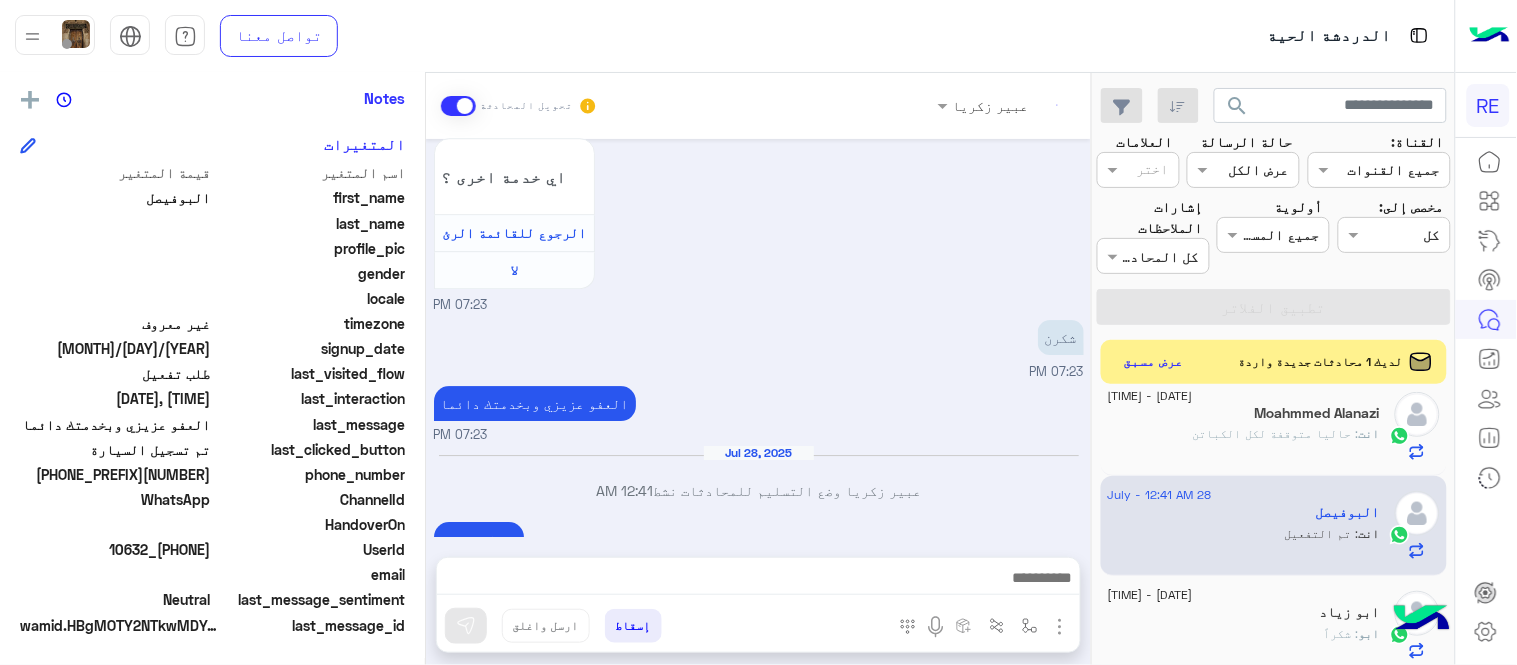 scroll, scrollTop: 1564, scrollLeft: 0, axis: vertical 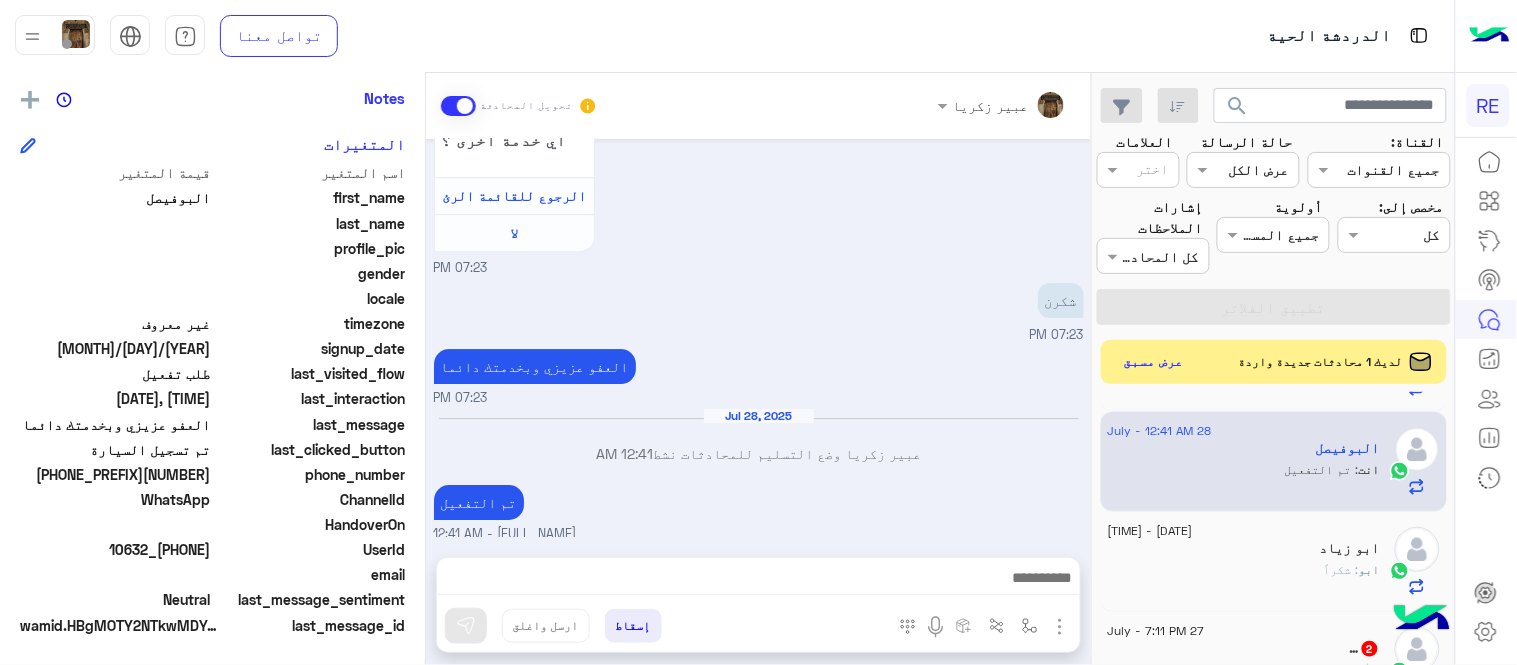 click on "ابو : شكراً" 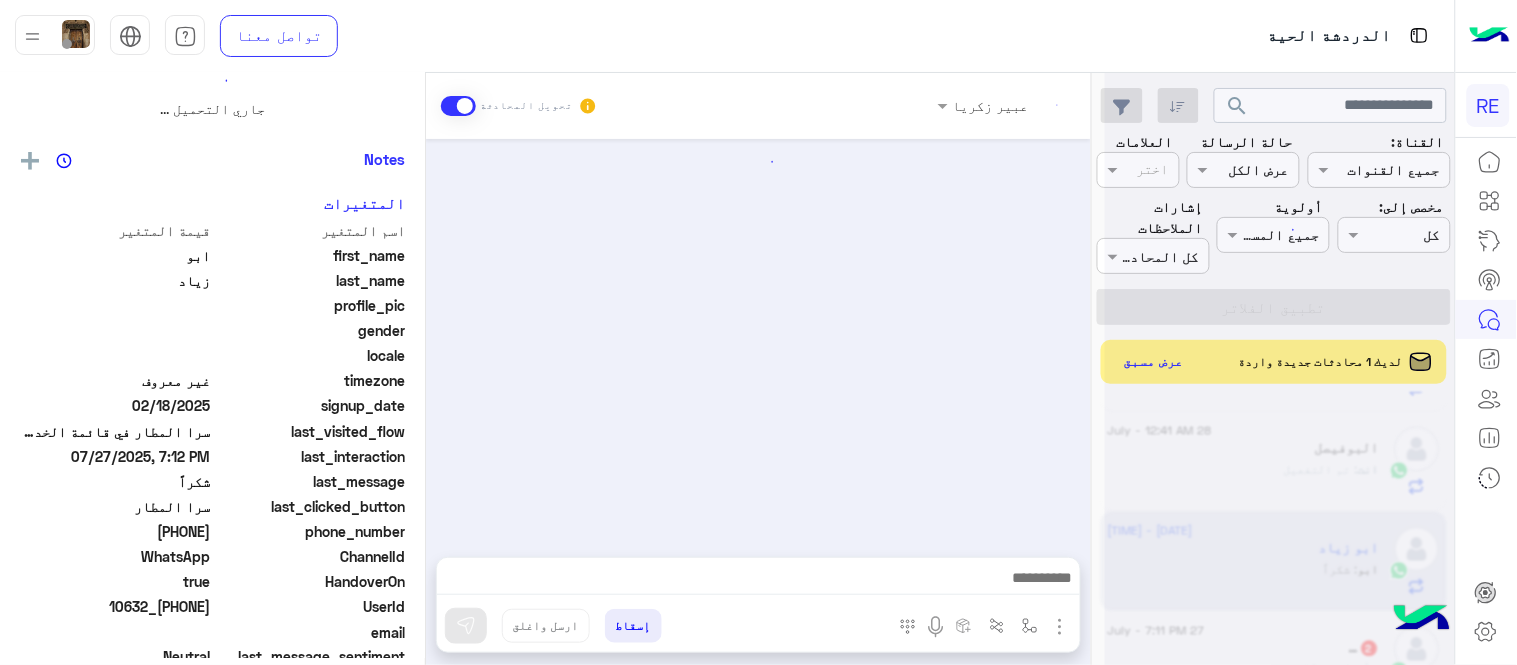 scroll, scrollTop: 0, scrollLeft: 0, axis: both 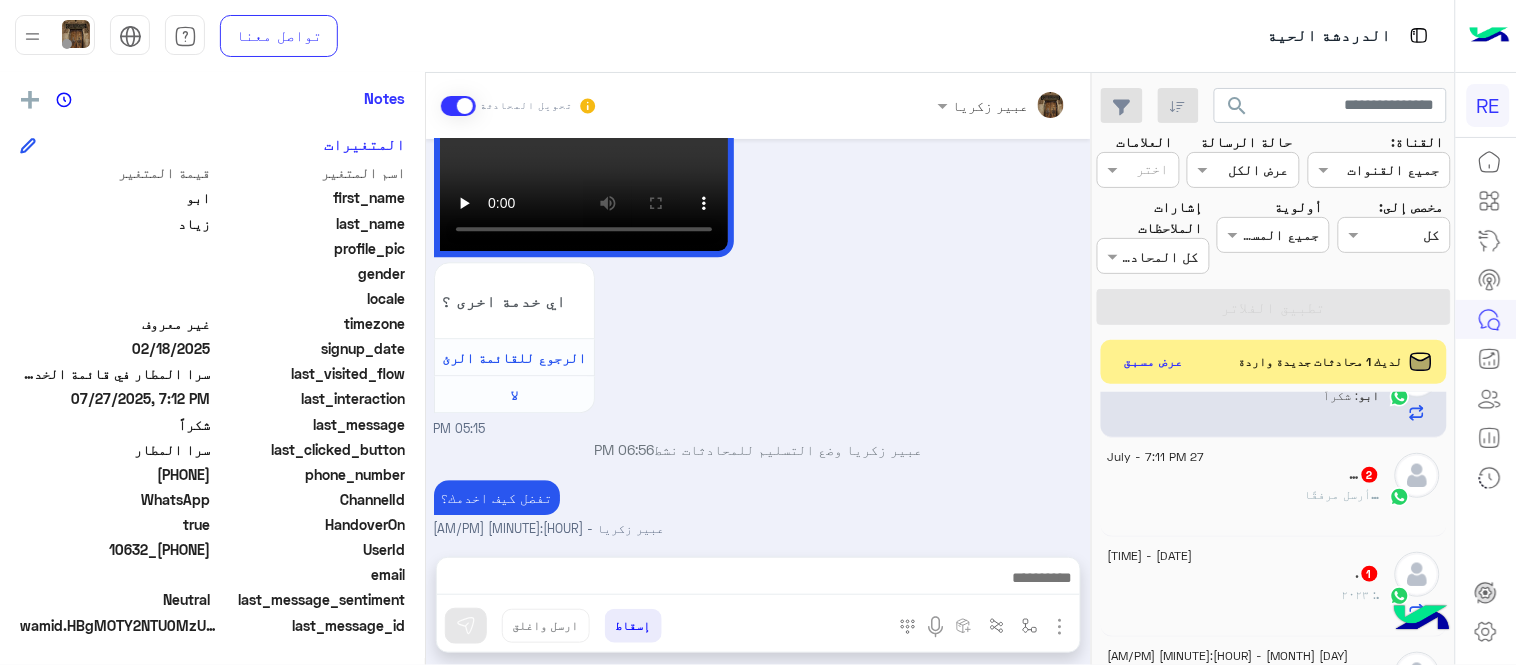click on "…  أرسل مرفقًا" 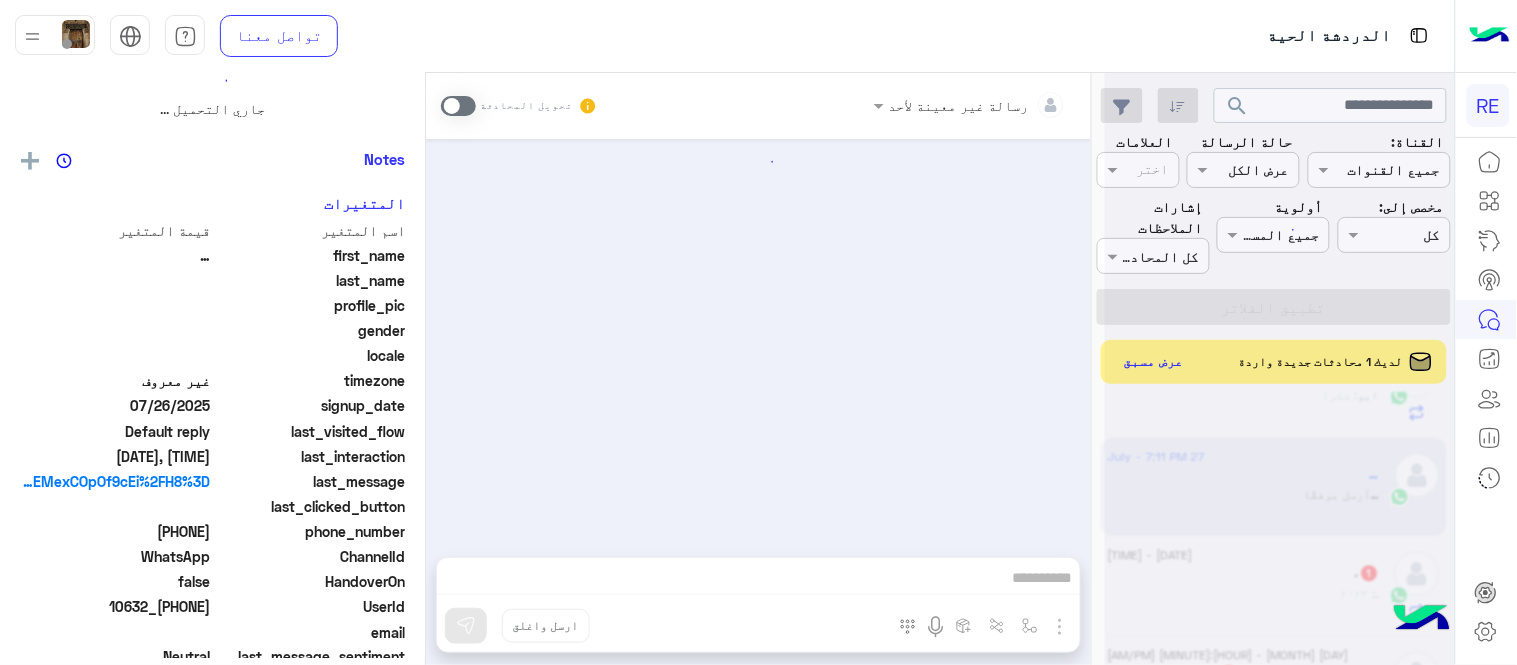 scroll, scrollTop: 0, scrollLeft: 0, axis: both 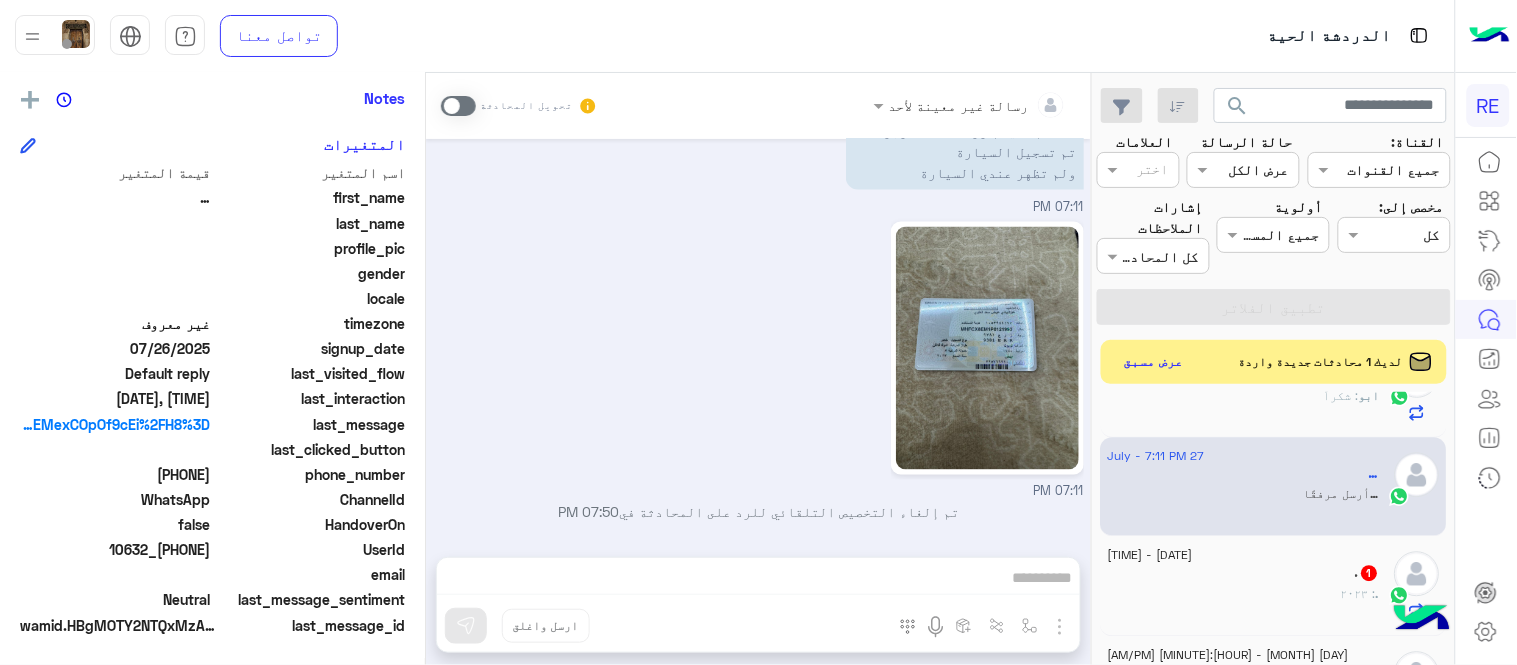 drag, startPoint x: 144, startPoint y: 476, endPoint x: 213, endPoint y: 478, distance: 69.02898 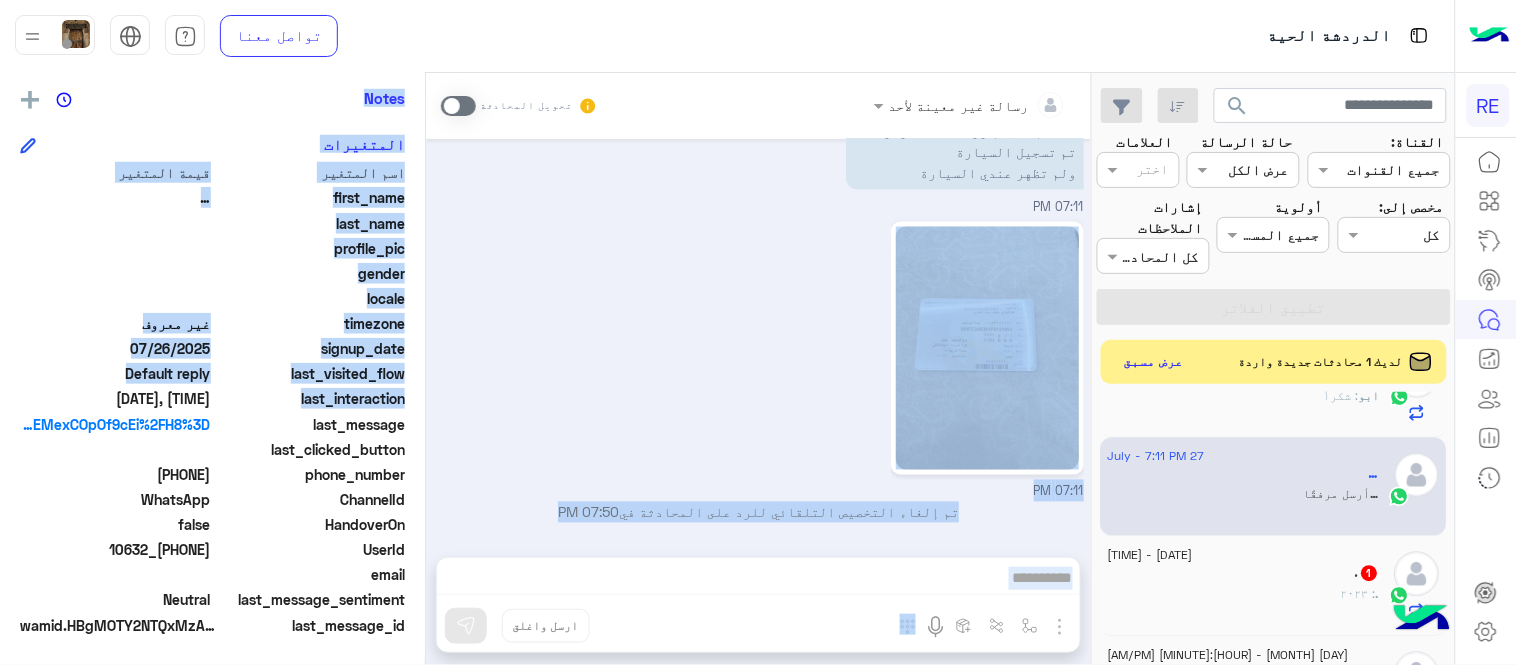 drag, startPoint x: 432, startPoint y: 468, endPoint x: 418, endPoint y: 411, distance: 58.694122 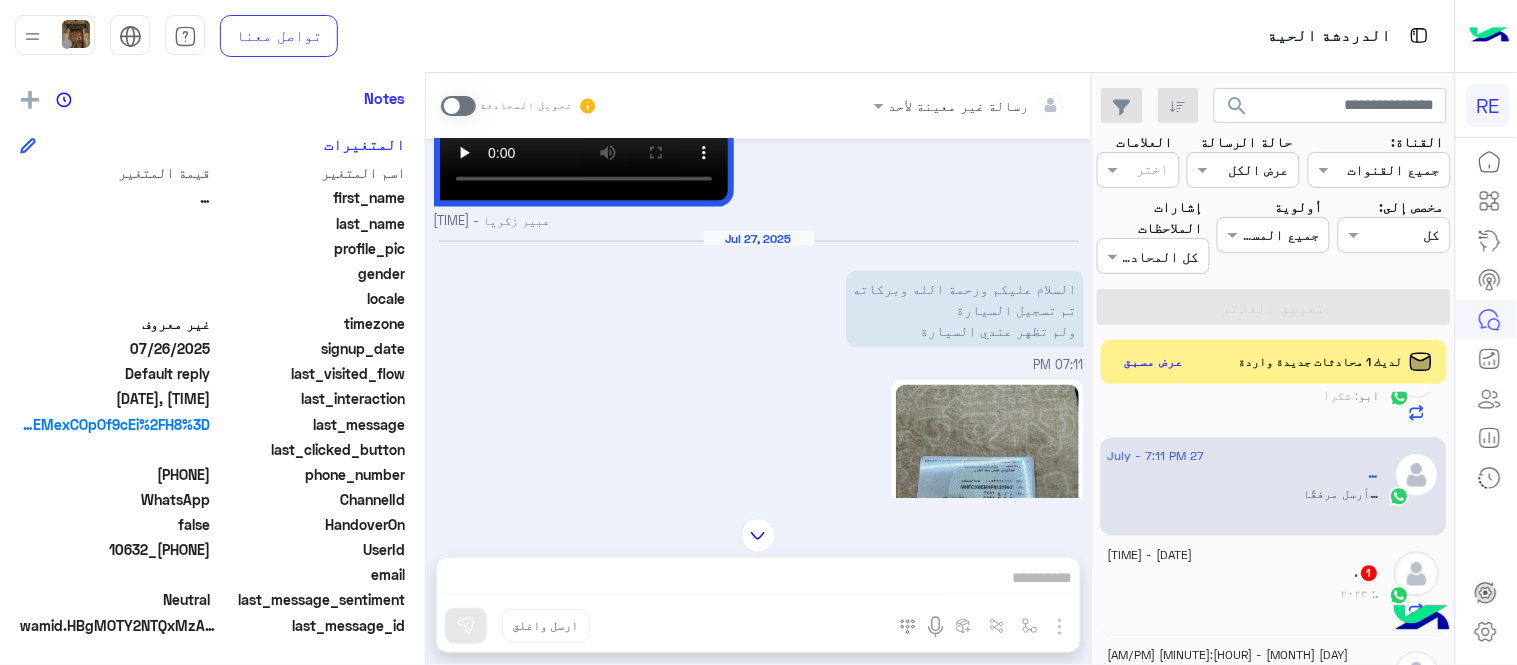 scroll, scrollTop: 682, scrollLeft: 0, axis: vertical 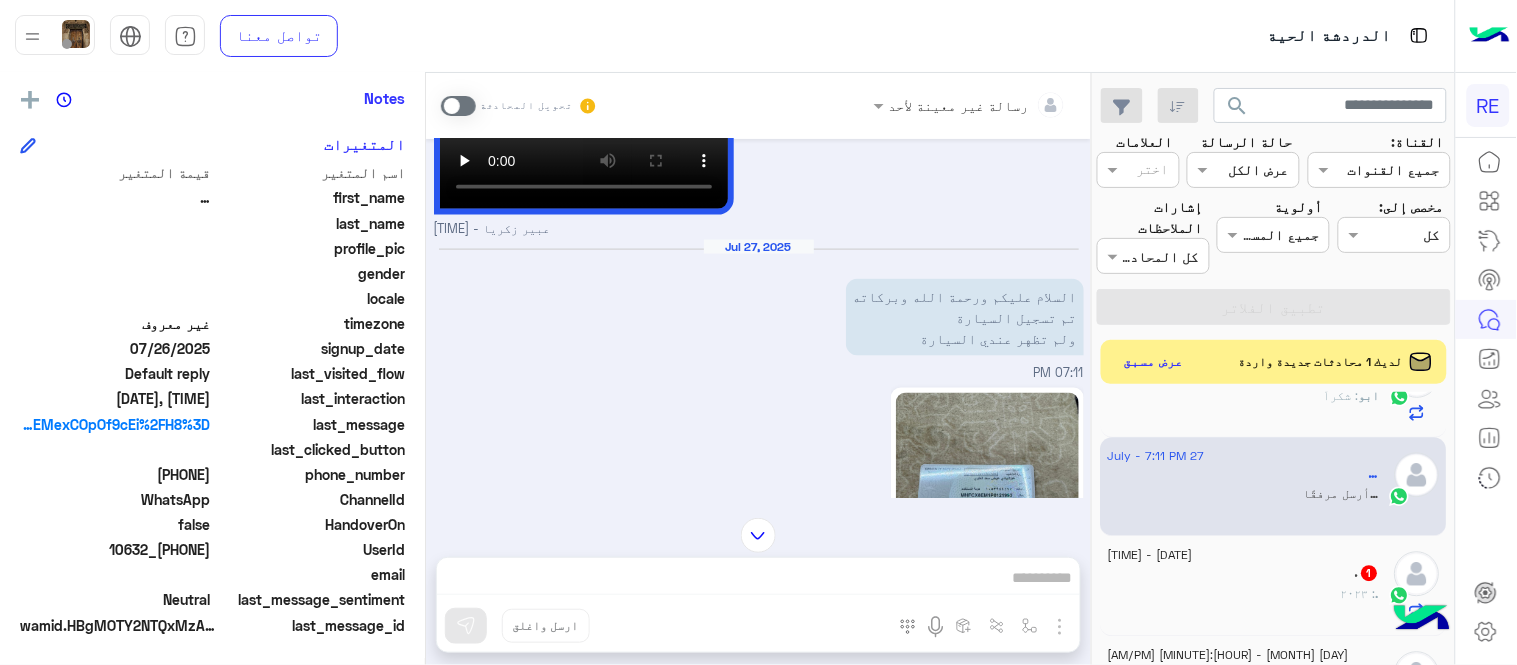 click at bounding box center (458, 106) 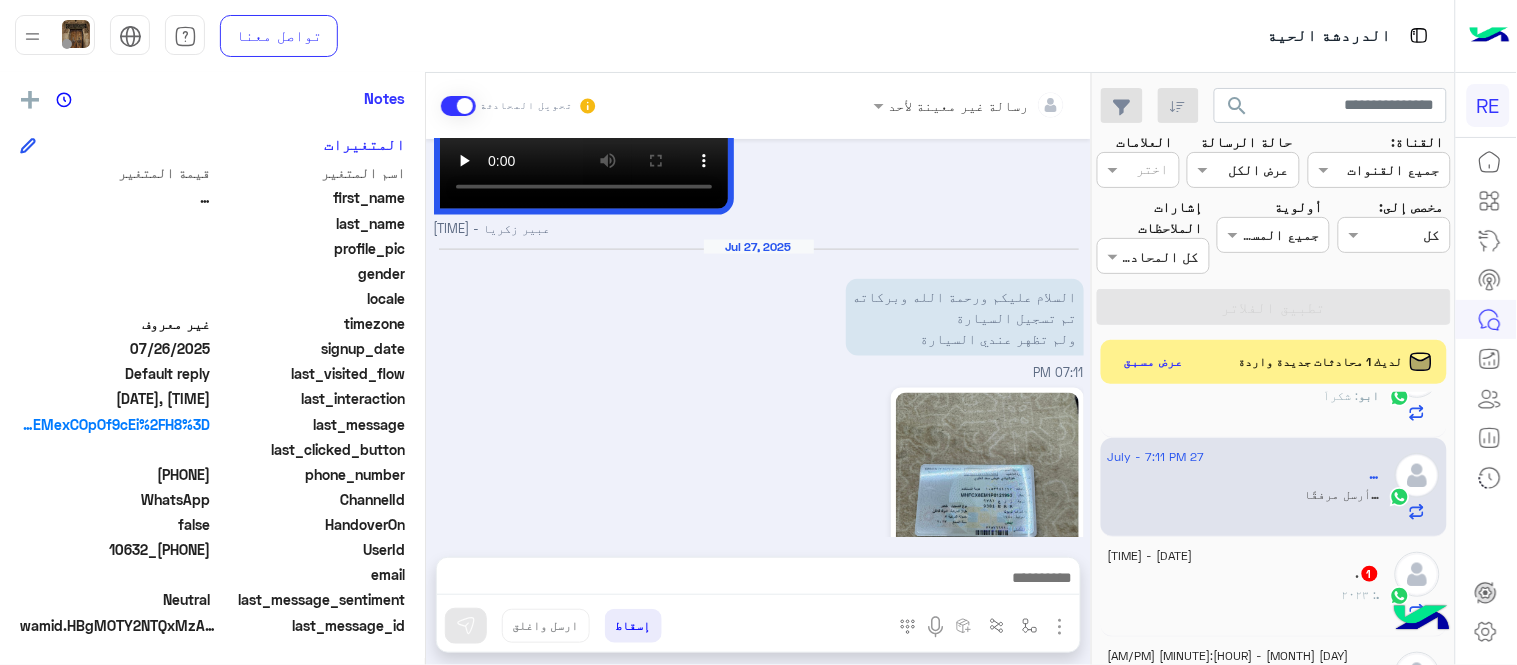 scroll, scrollTop: 921, scrollLeft: 0, axis: vertical 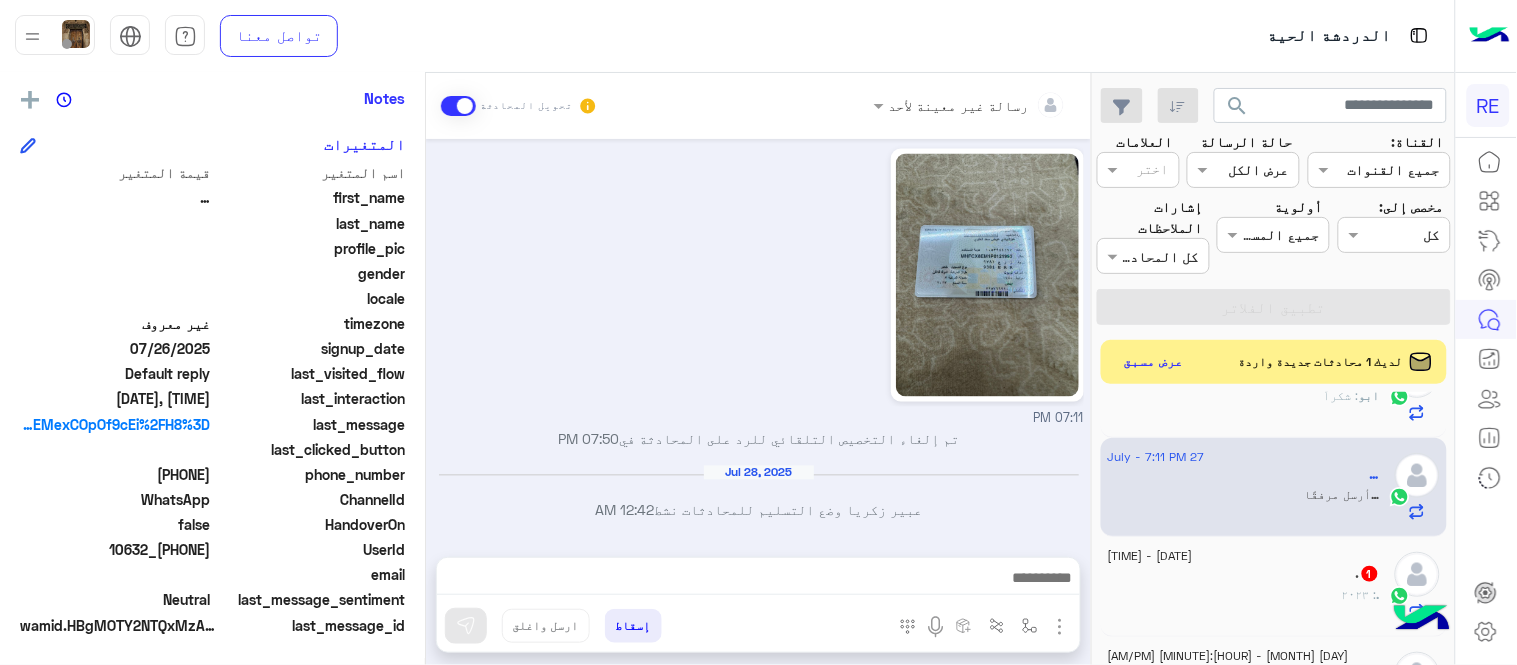 click at bounding box center [758, 583] 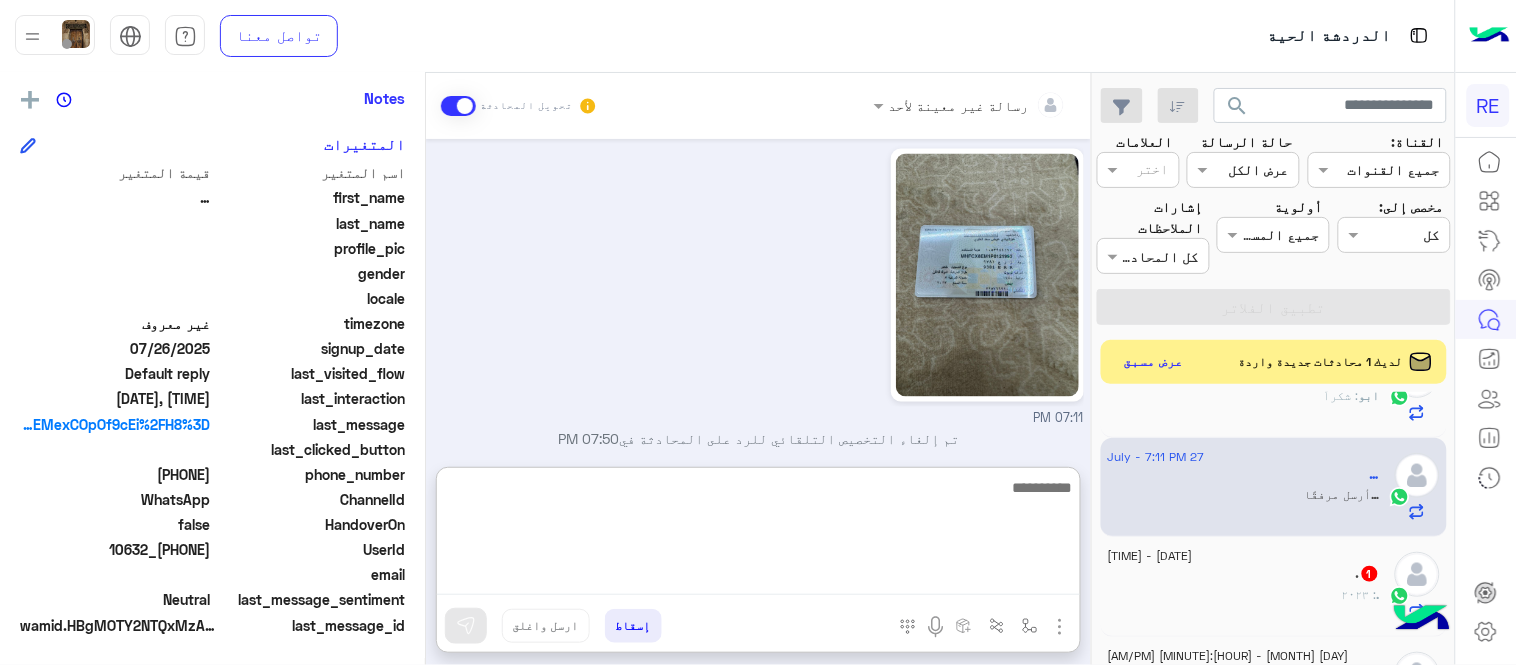 click at bounding box center [758, 535] 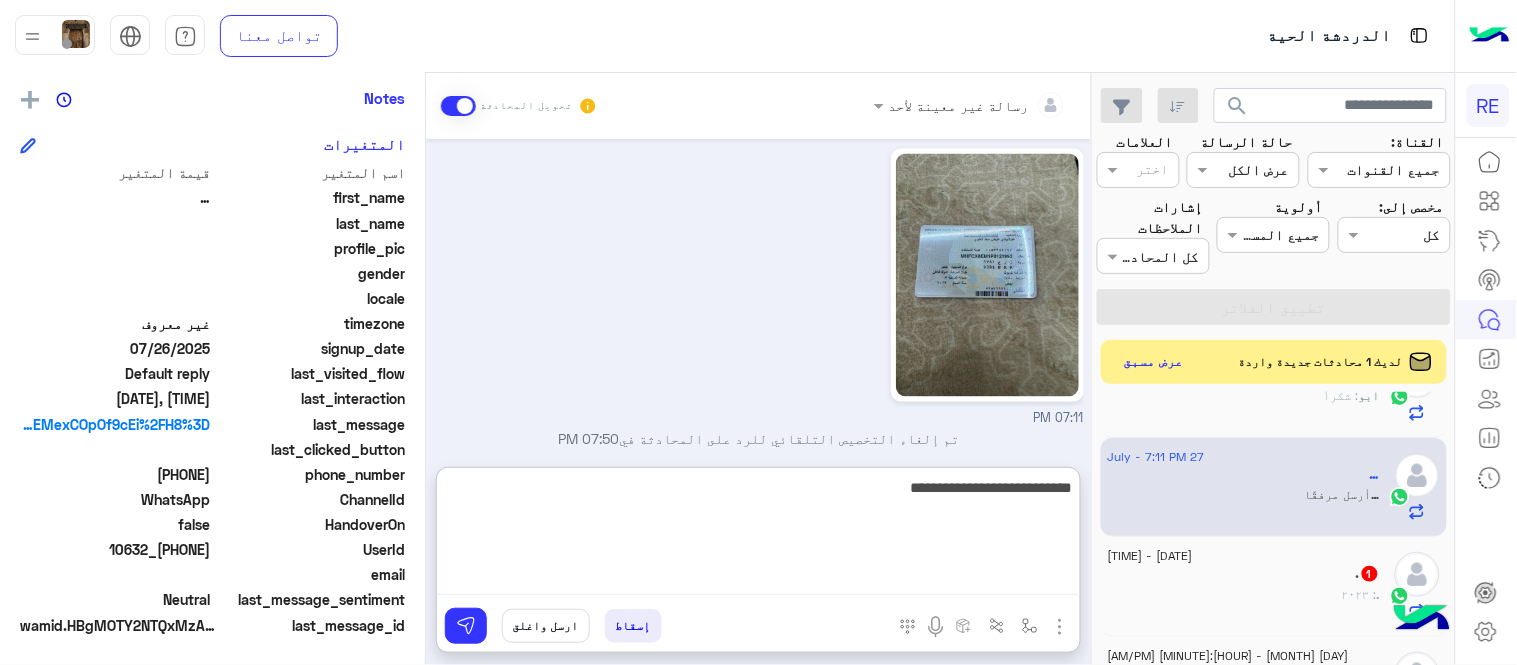 type on "**********" 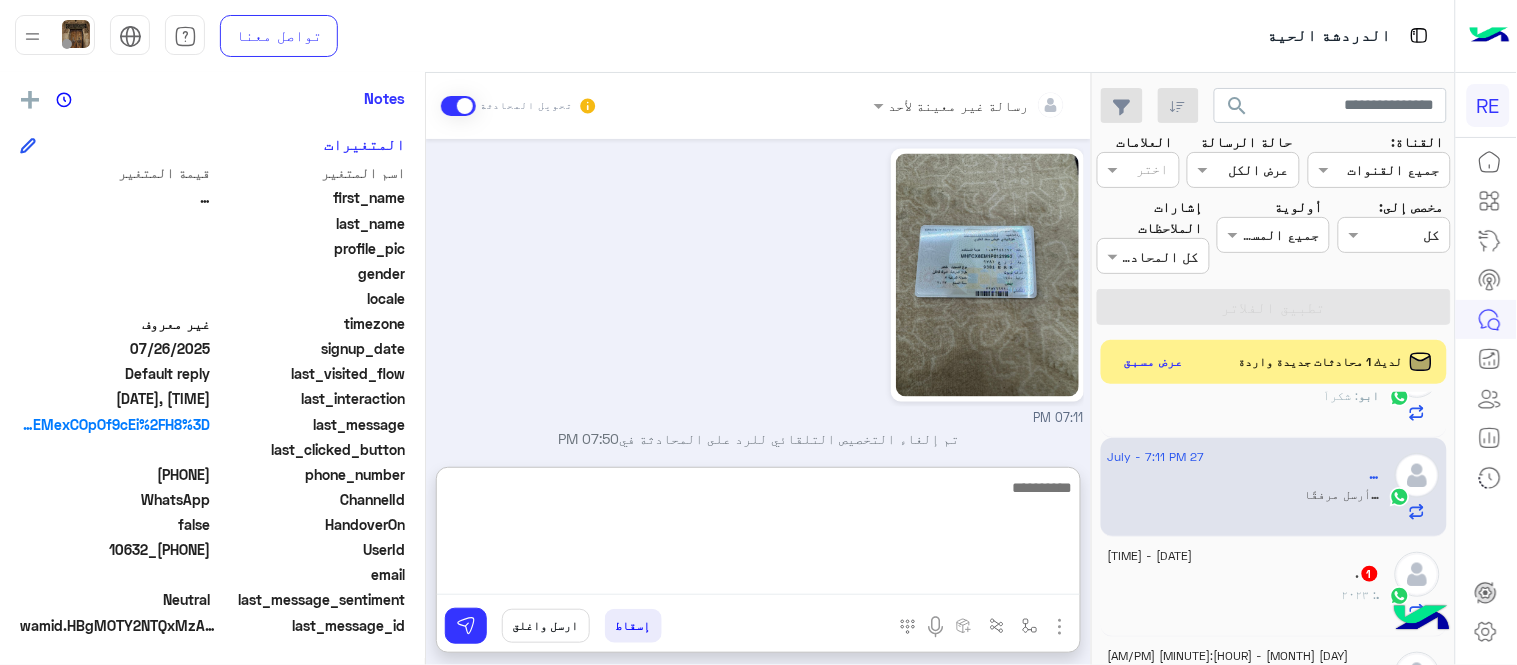scroll, scrollTop: 1074, scrollLeft: 0, axis: vertical 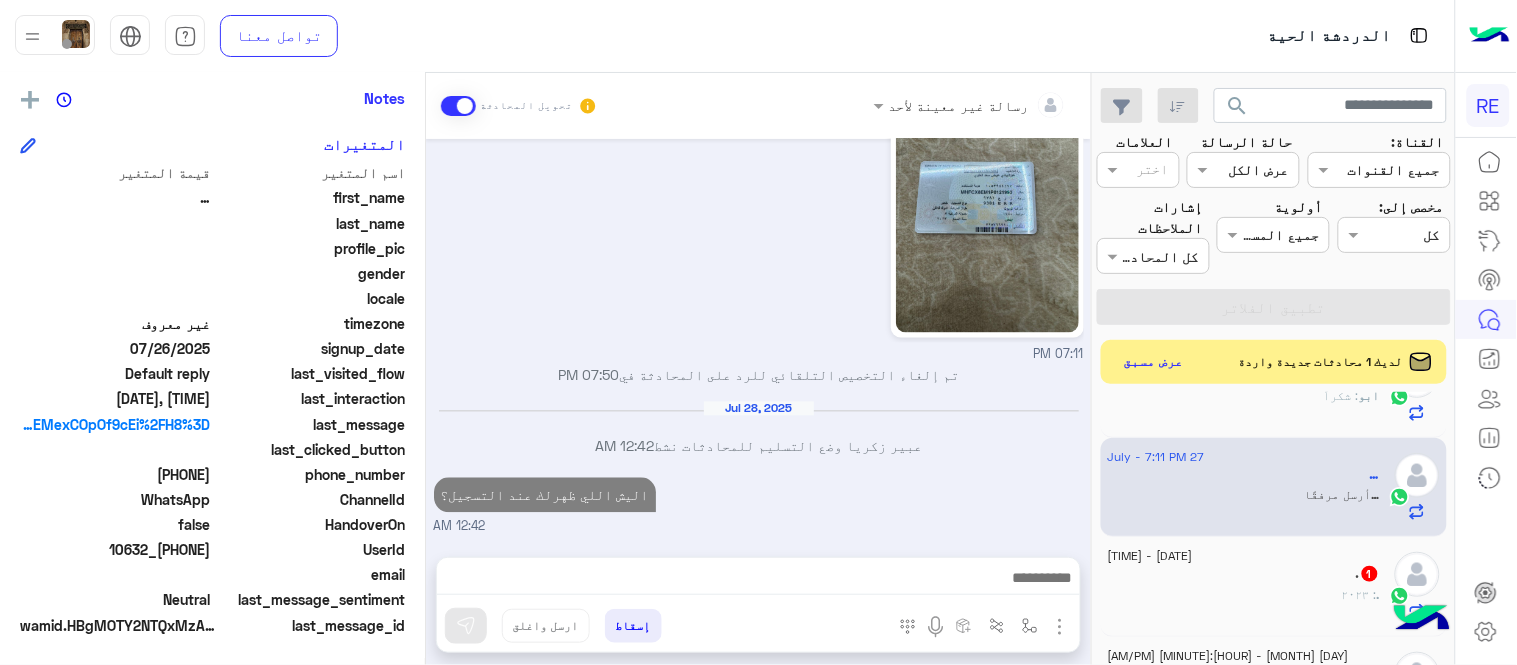 click on "[DATE]  تم إعادة توجيه المحادثة. للعودة إلي الرد الالي، أنقر الزر الموجود بالأسفل  عودة الى البوت     [TIME]   …  طلب التحدث إلى مسؤول بشري   [TIME]       تم تعيين المحادثة إلى [NAME]   [TIME]      ككبتن   [TIME]  [NAME] - [TIME]   [NAME] انضم إلى المحادثة   [TIME]       [NAME] - [TIME]  [DATE]  السلام عليكم ورحمة الله وبركاته  تم تسجيل السيارة ولم تظهر عندي السيارة   [TIME]    [TIME]  تم إلغاء التخصيص التلقائي للرد على المحادثة في   [TIME]       [DATE]   [NAME] وضع التسليم للمحادثات نشط   [TIME]      اليش اللي ظهرلك عند التسجيل؟   [TIME]" at bounding box center [758, 338] 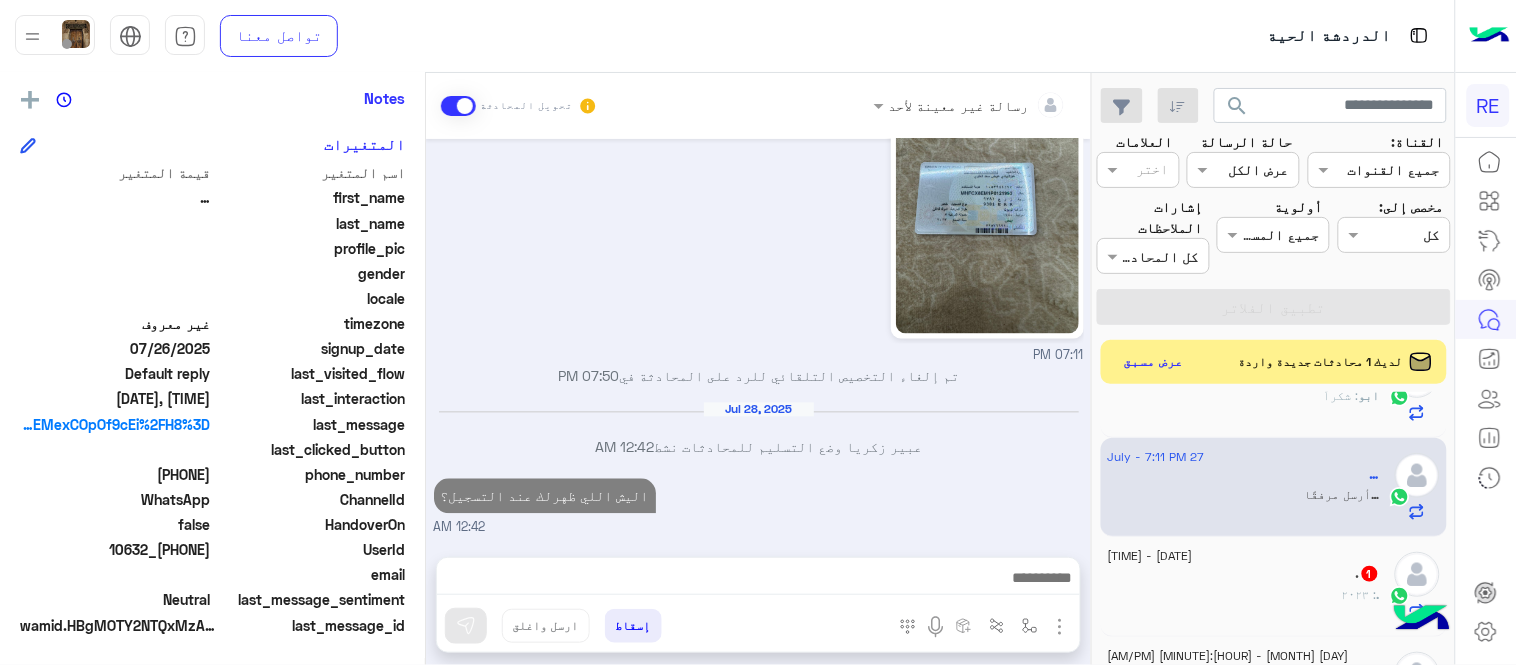 scroll, scrollTop: 1021, scrollLeft: 0, axis: vertical 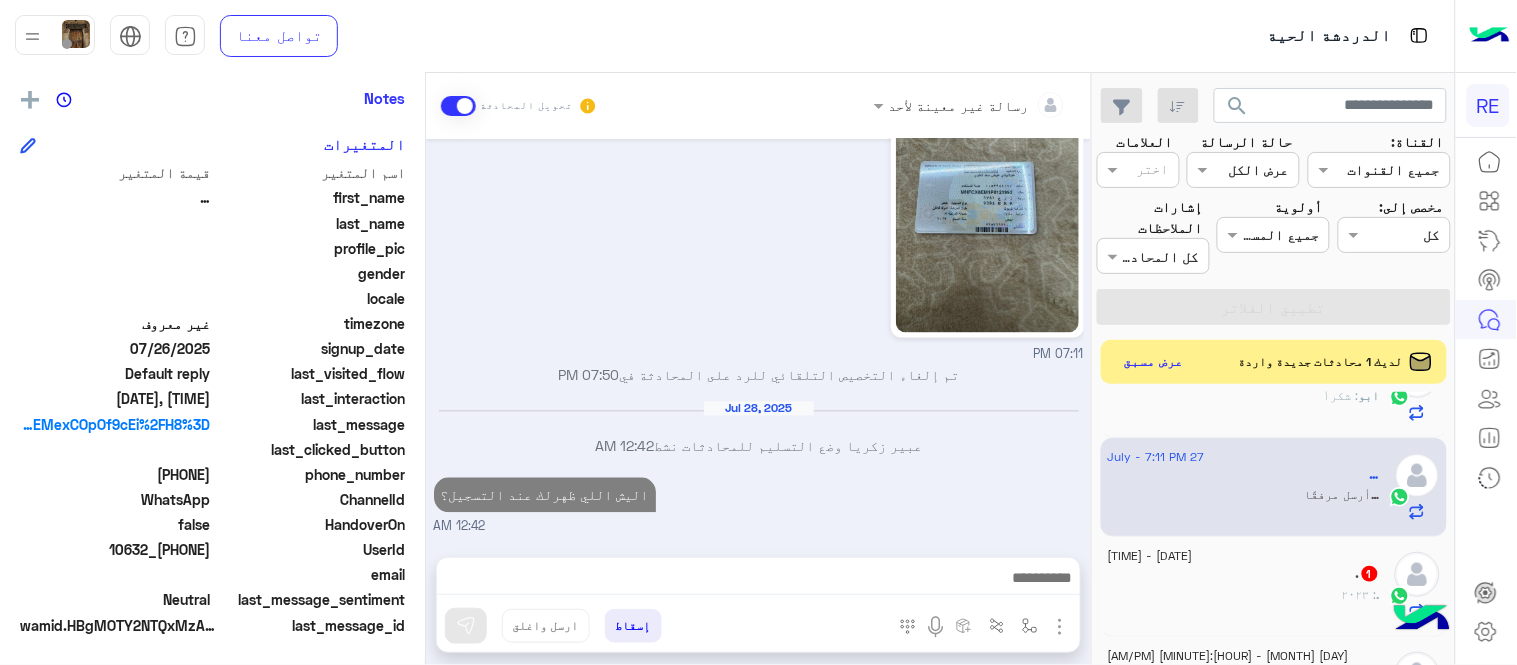 click at bounding box center (758, 583) 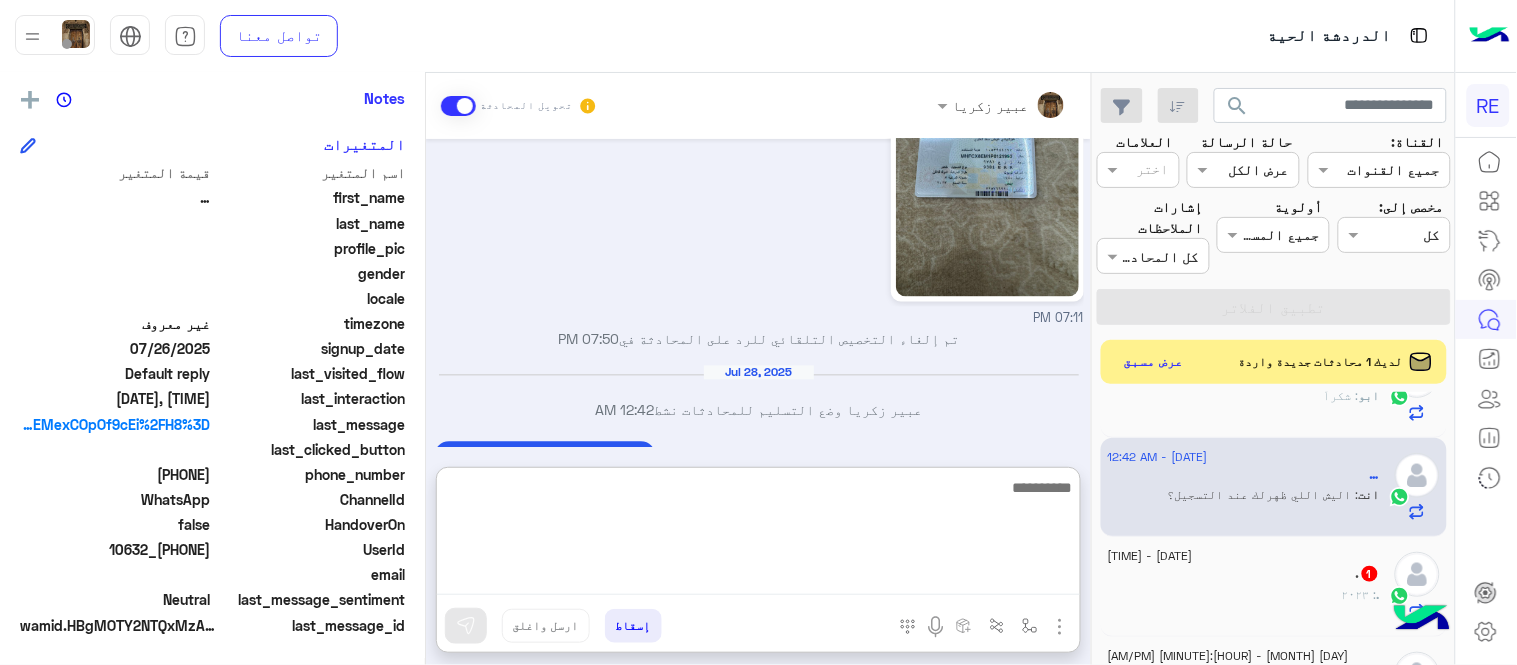 scroll, scrollTop: 1074, scrollLeft: 0, axis: vertical 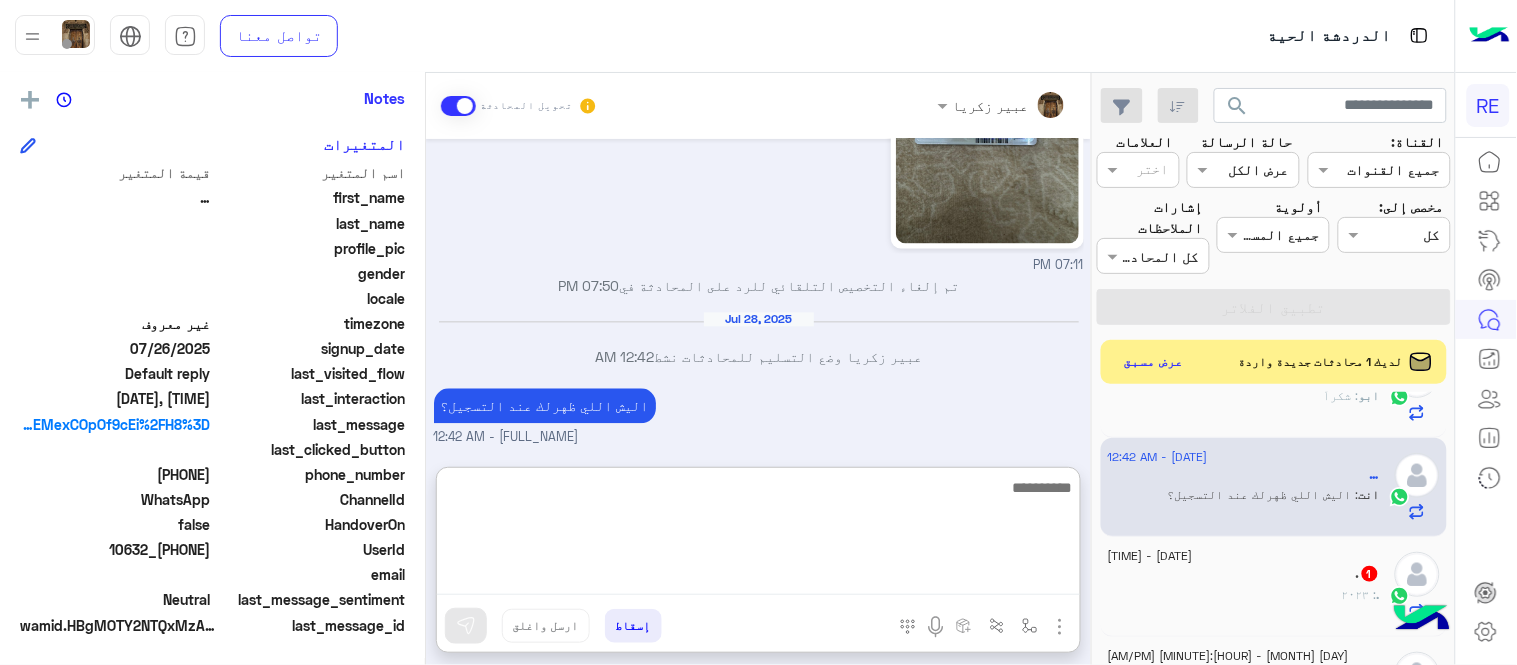 click at bounding box center [758, 535] 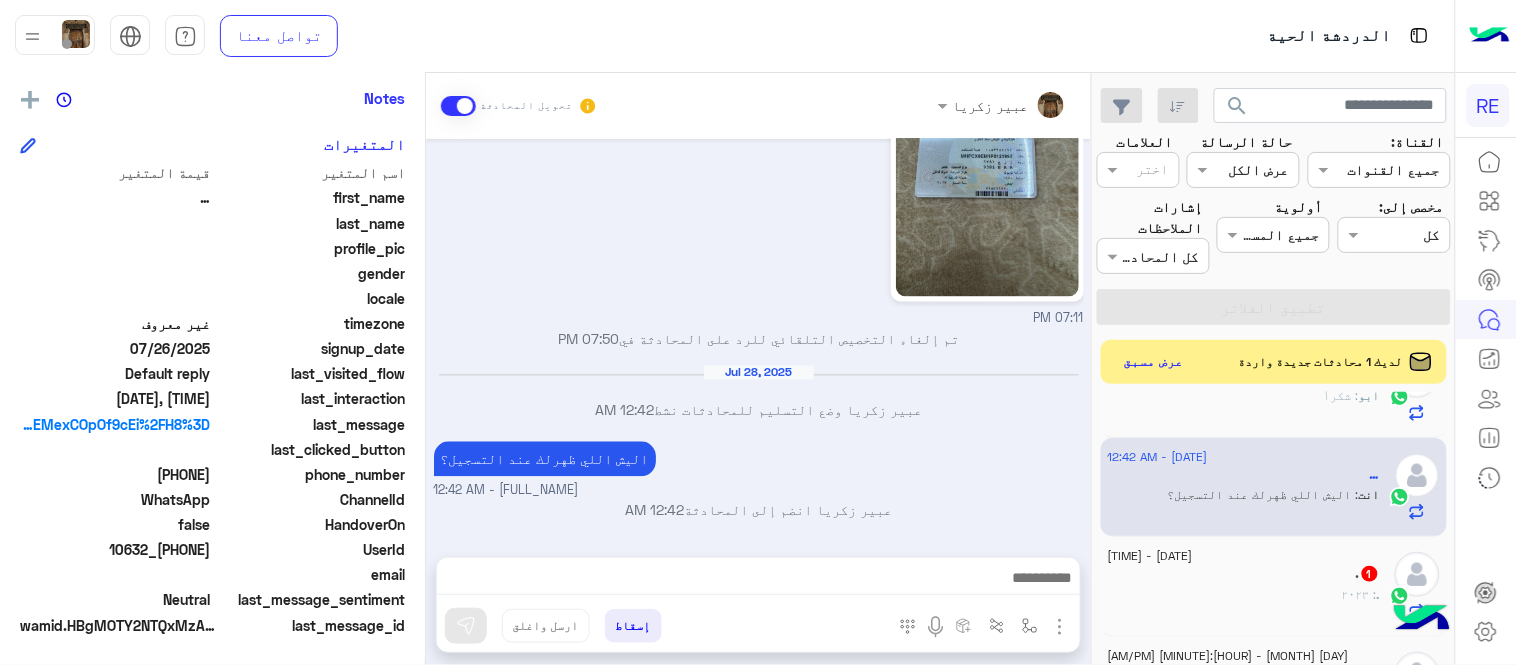 click on "اليش اللي ظهرلك عند التسجيل؟  [FIRST] [LAST] -  [TIME]" at bounding box center [759, 469] 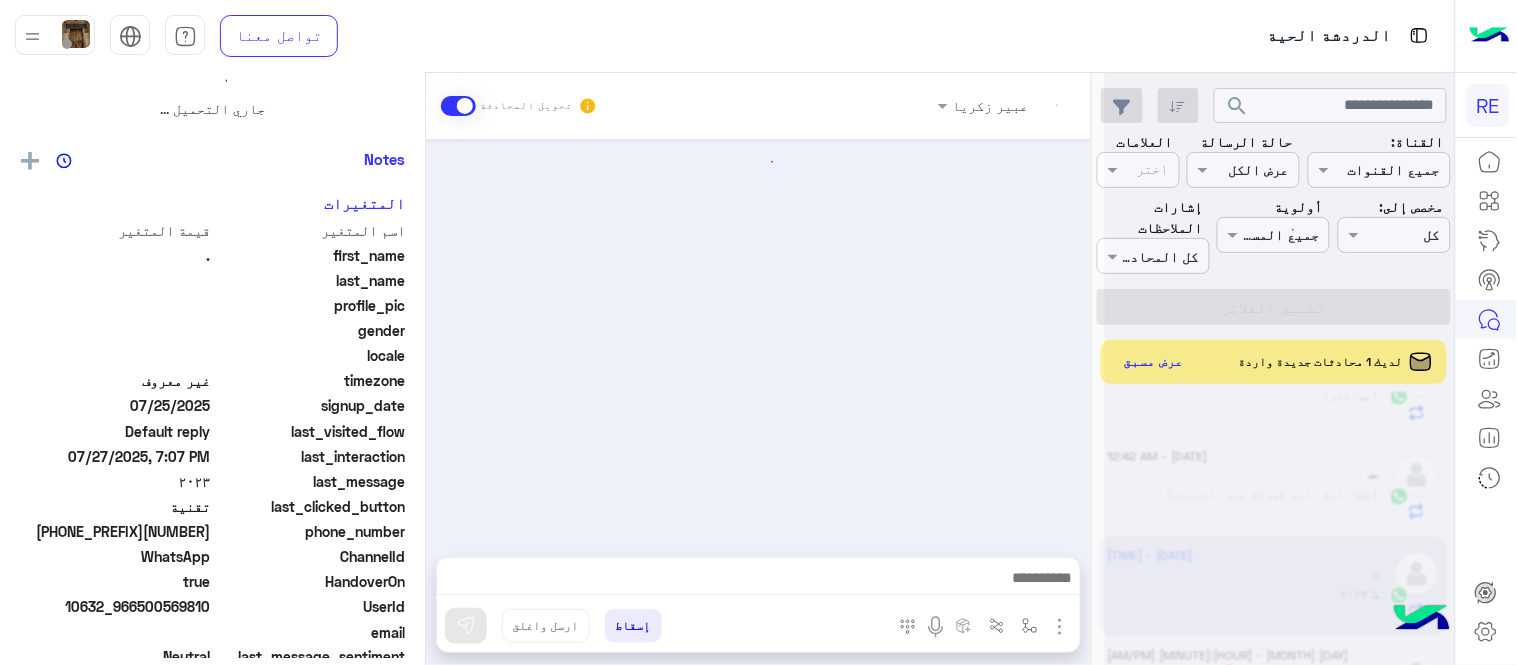 scroll, scrollTop: 0, scrollLeft: 0, axis: both 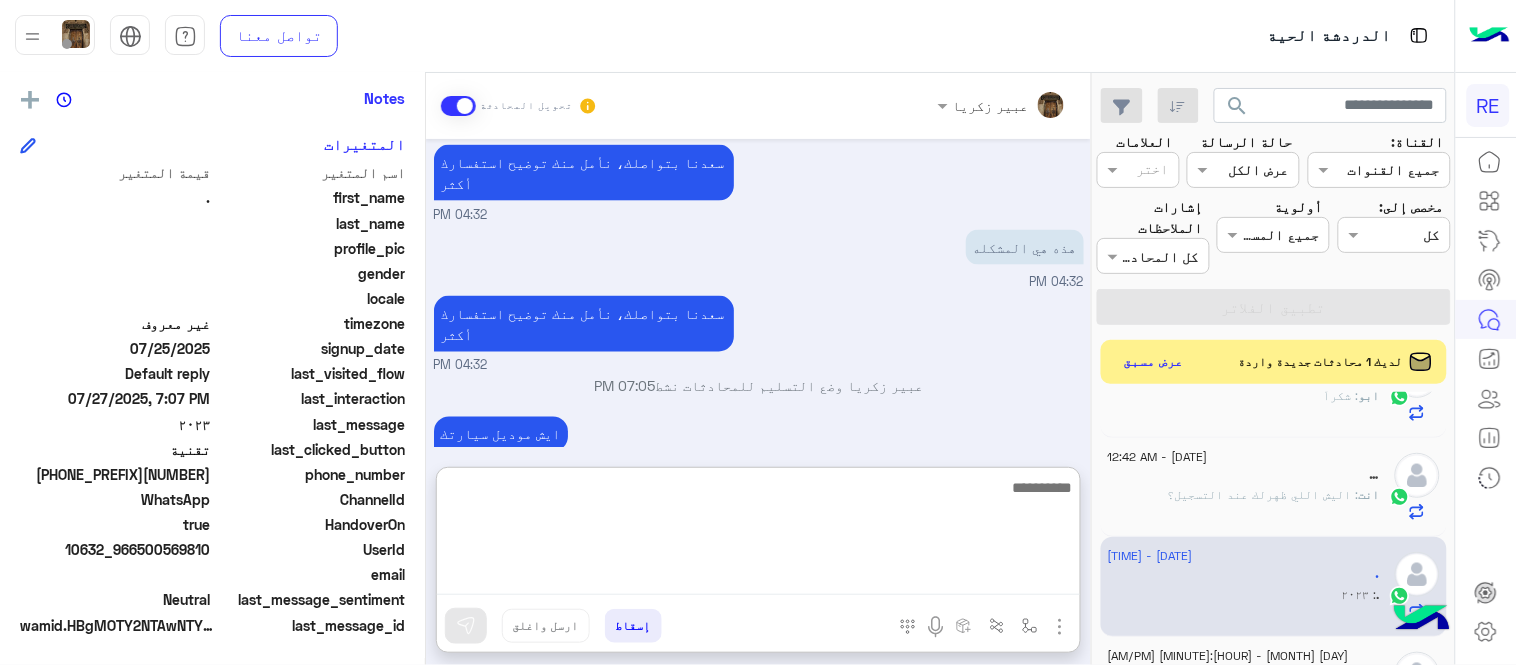 click at bounding box center (758, 535) 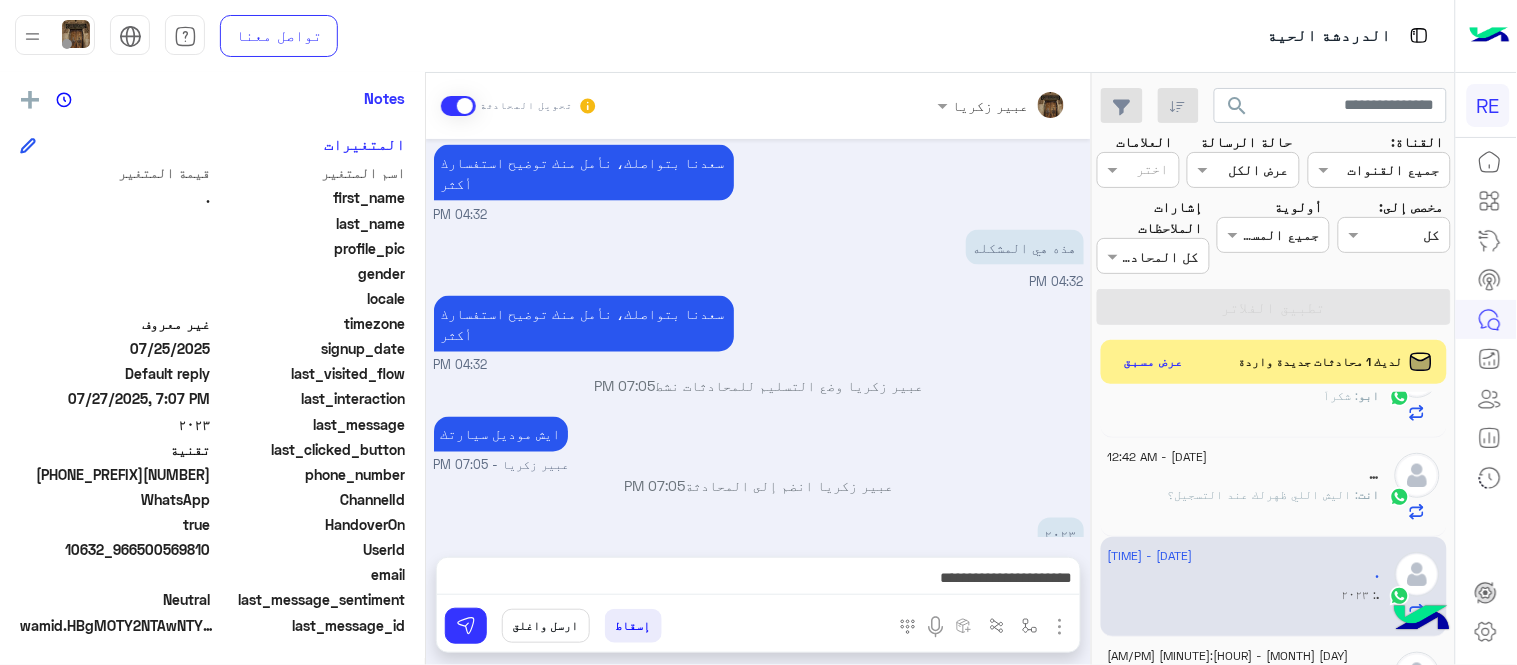 click on "ايش موديل سيارتك  [FIRST] [LAST] -  07:05 PM" at bounding box center [759, 444] 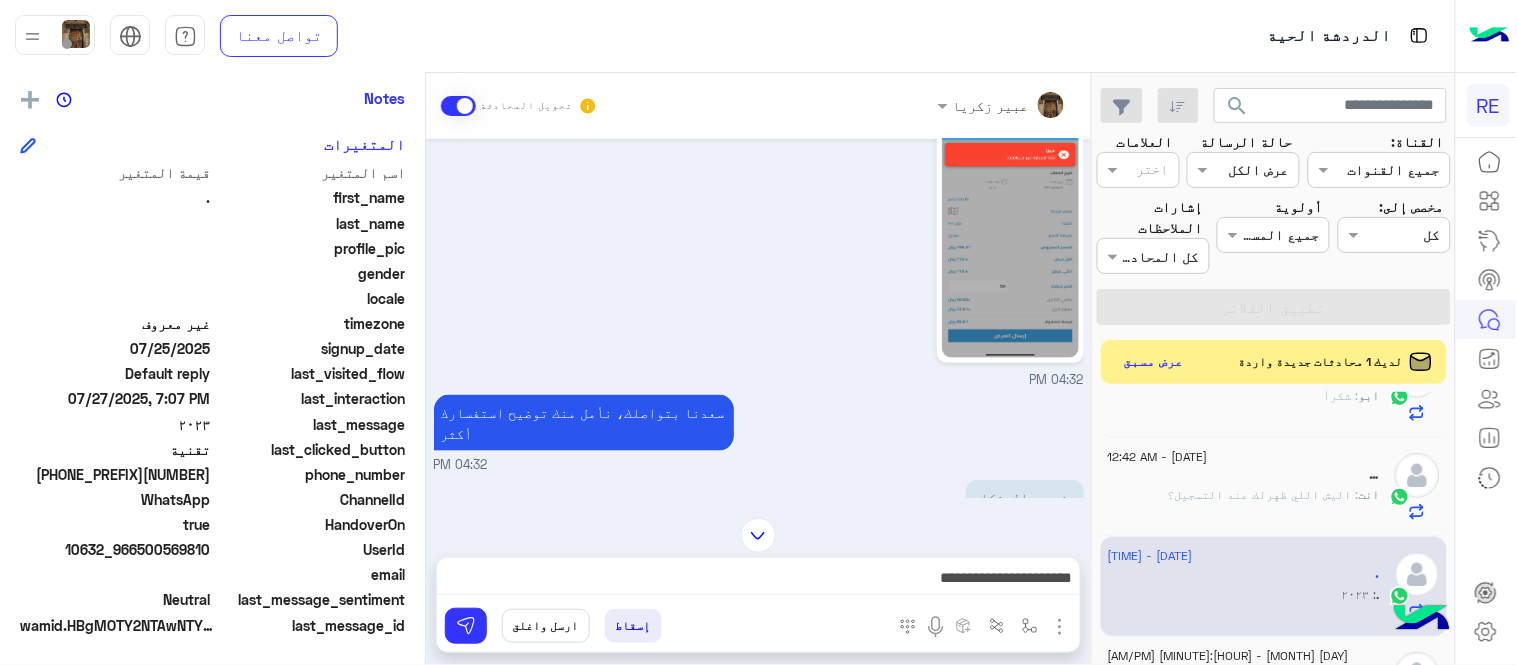scroll, scrollTop: 506, scrollLeft: 0, axis: vertical 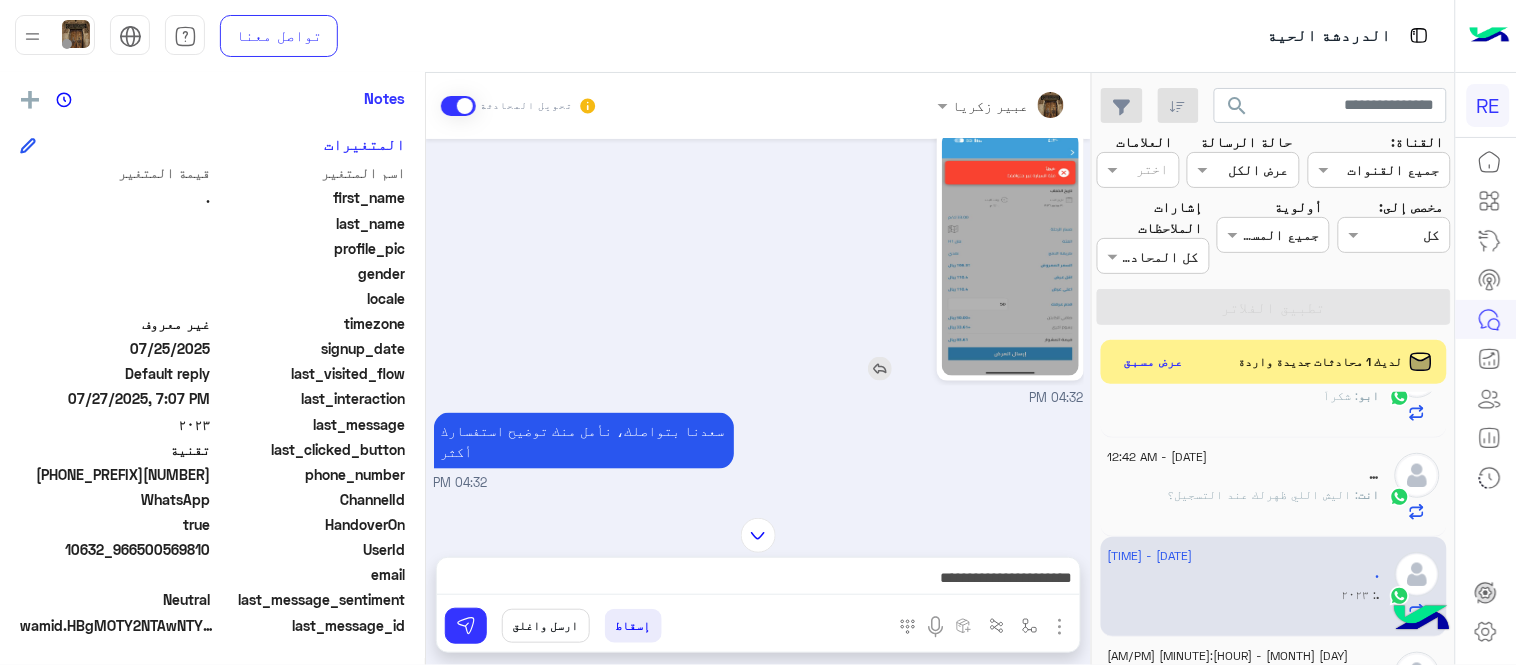 click 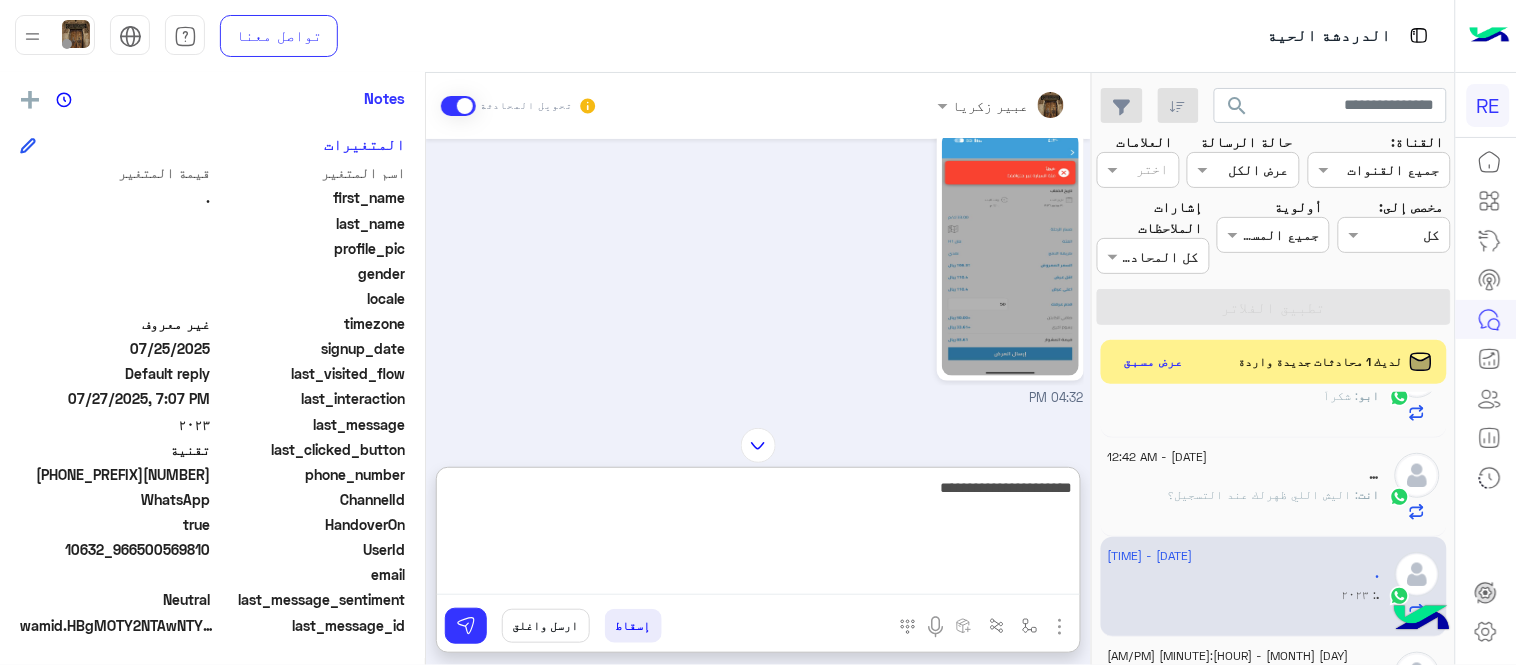 click on "**********" at bounding box center (758, 535) 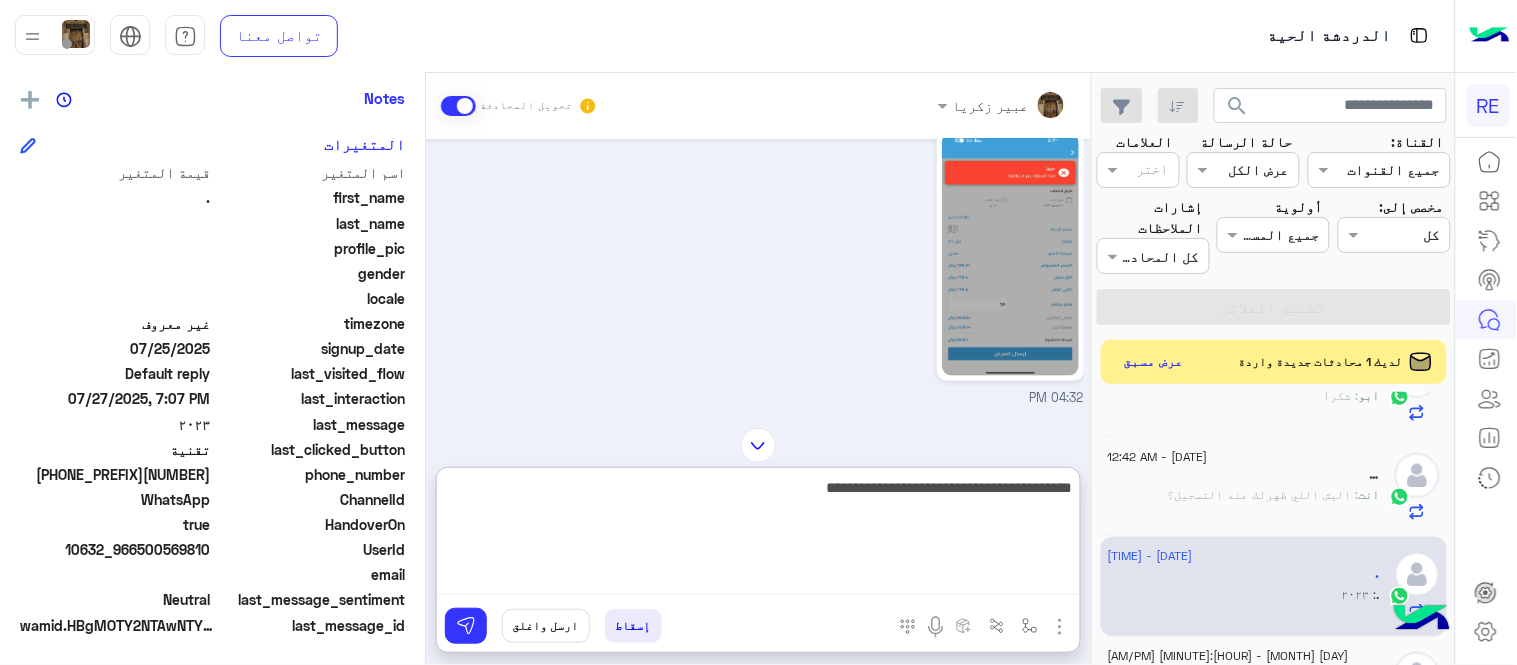 type on "**********" 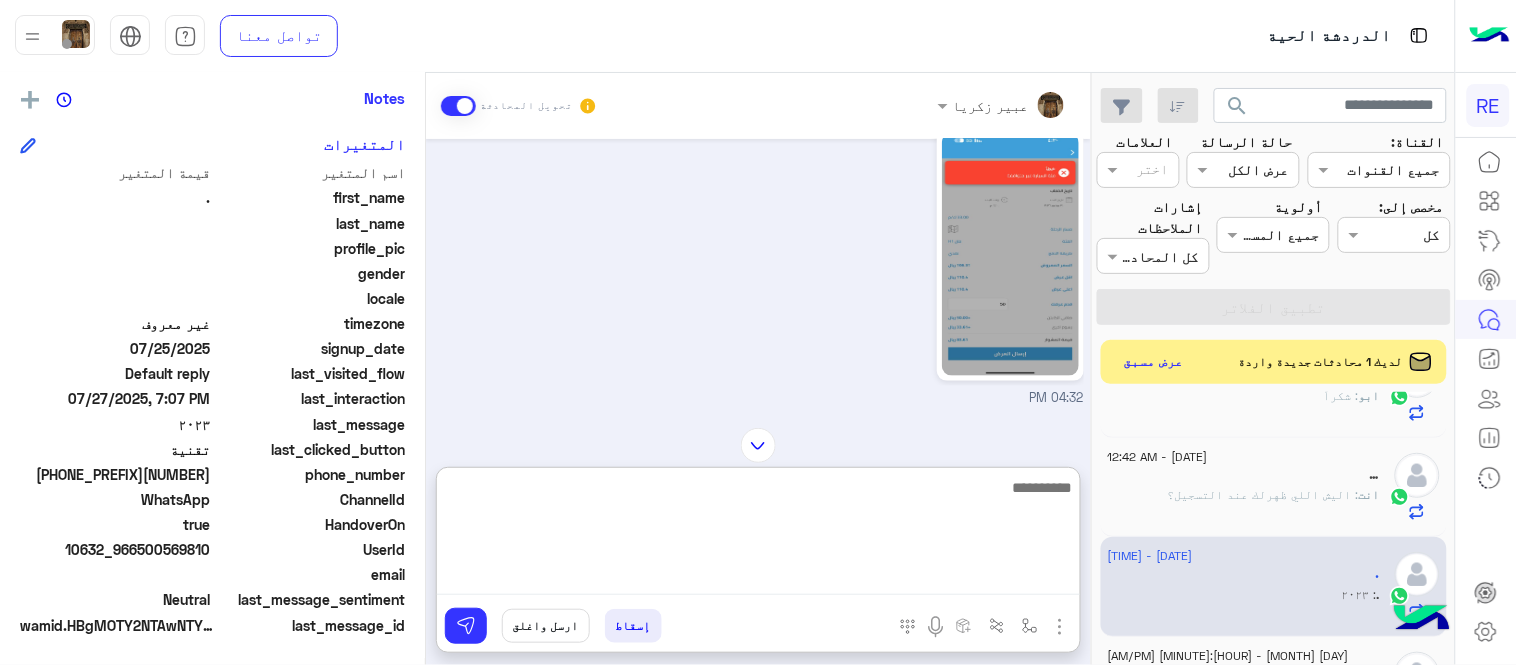 scroll, scrollTop: 963, scrollLeft: 0, axis: vertical 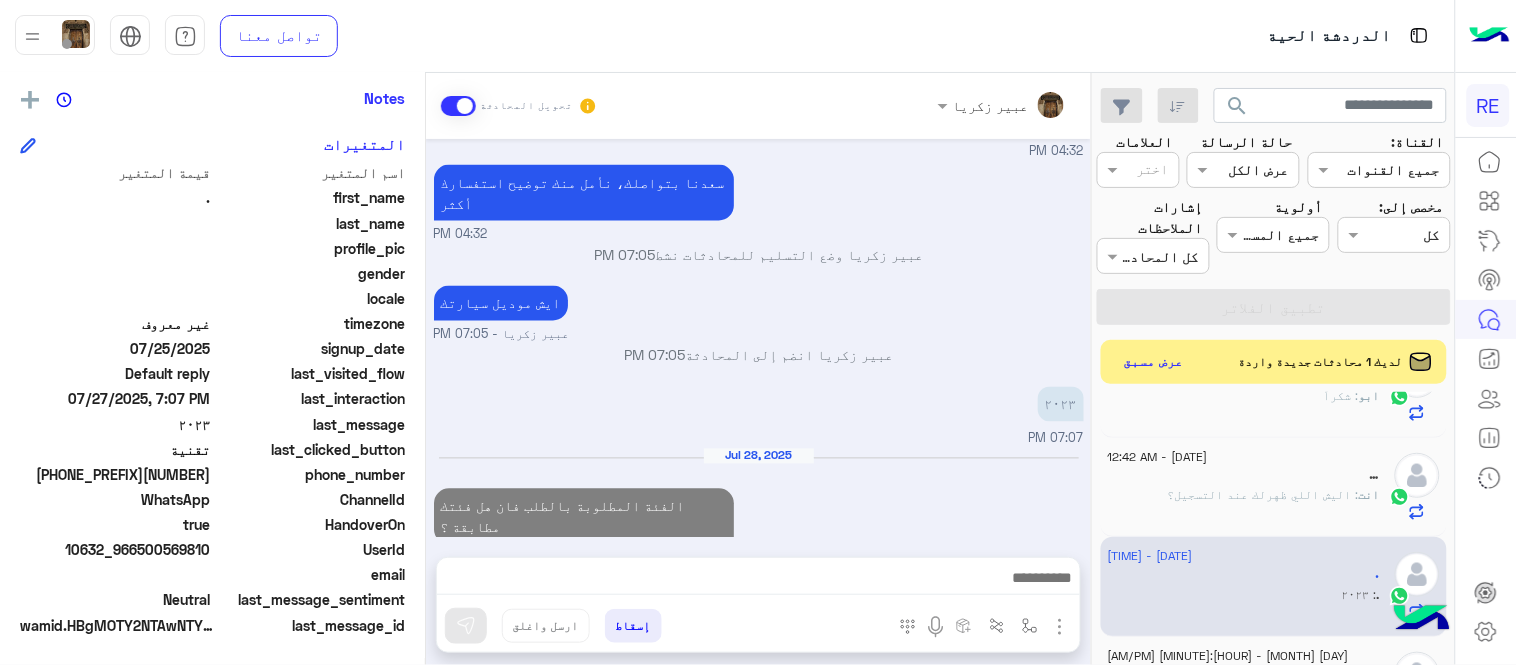 click on "[FIRST] [LAST] تحويل المحادثة     [MONTH] [DAY], [YEAR]   تقنية    04:31 PM  سعداء بتواصلك معنا، لنتمكن من مساعدتك نأمل توضيح استفسارك ونوع جوالك و تزويدنا بصورة من المشكلة. عزيزي العميل سعدنا بتواصلك معنا ، نأمل ان يكون تم توضيح جميع التفاصيل وارفاق الصور الخاصة بالمشكلة  ليتم مباشرة المعالجة مع القسم التقني باسرع وقت اي خدمة اخرى ؟  الرجوع للقائمة الرئ   لا     04:31 PM    04:32 PM  سعدنا بتواصلك، نأمل منك توضيح استفسارك أكثر    04:32 PM  هذه هي المشكله   04:32 PM  سعدنا بتواصلك، نأمل منك توضيح استفسارك أكثر    04:32 PM   [FIRST] [LAST] وضع التسليم للمحادثات نشط   07:05 PM      ايش موديل سيارتك  [FIRST] [LAST] -  07:05 PM   07:05 PM" at bounding box center (758, 373) 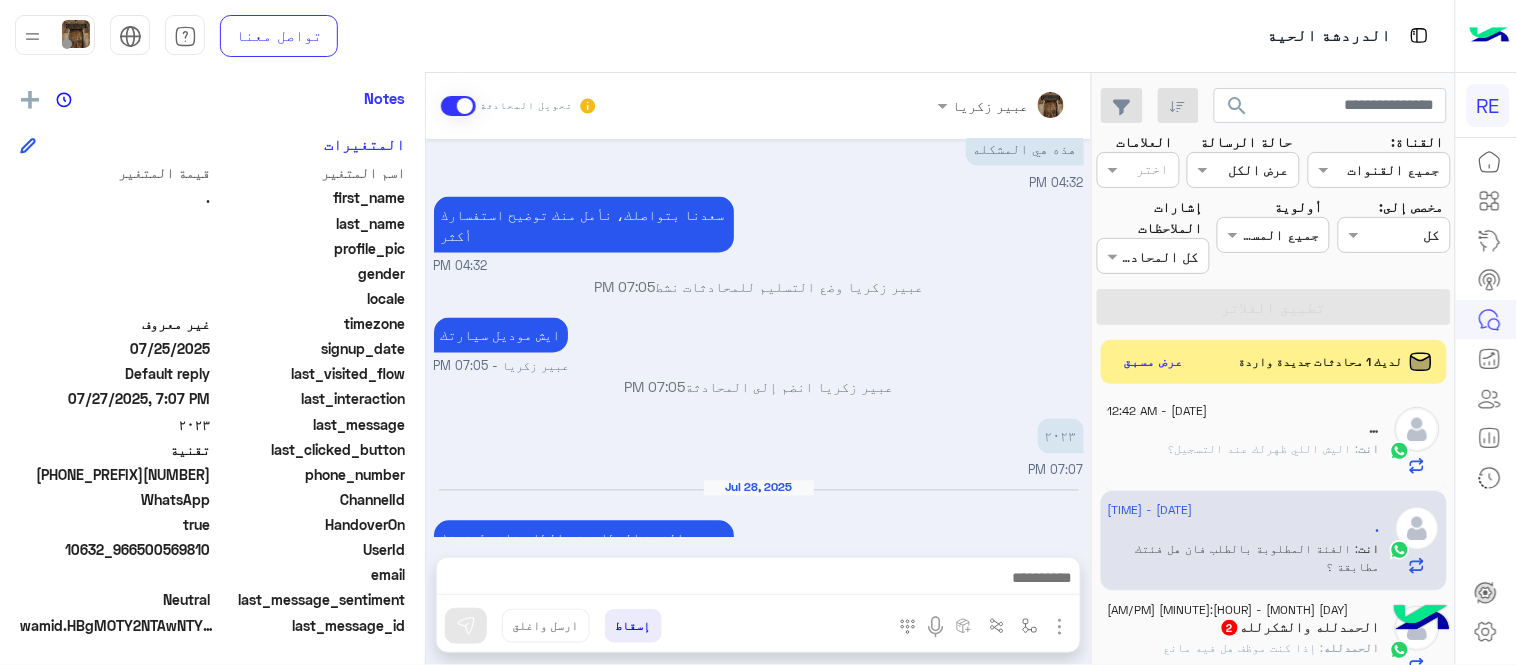 scroll, scrollTop: 1513, scrollLeft: 0, axis: vertical 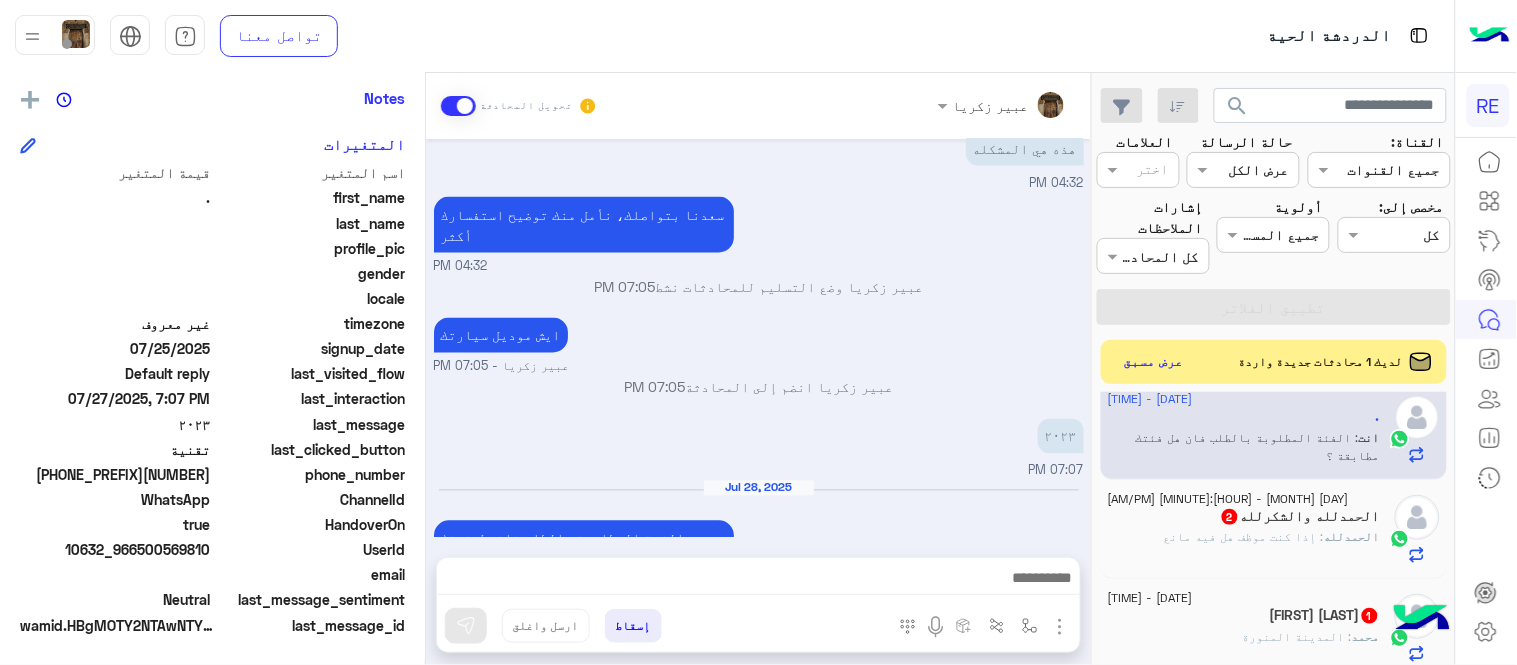 click on "الحمدلله : إذا كنت موظف هل فيه مانع" 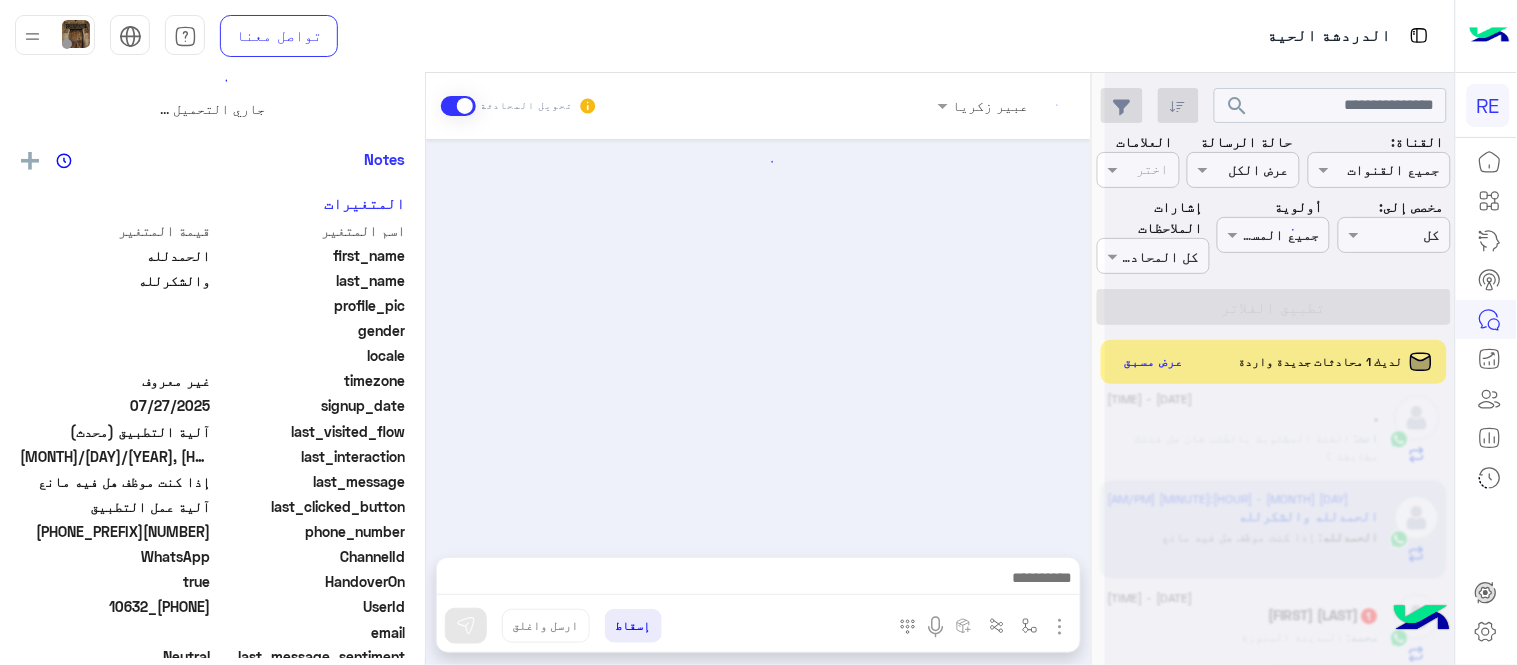 scroll, scrollTop: 0, scrollLeft: 0, axis: both 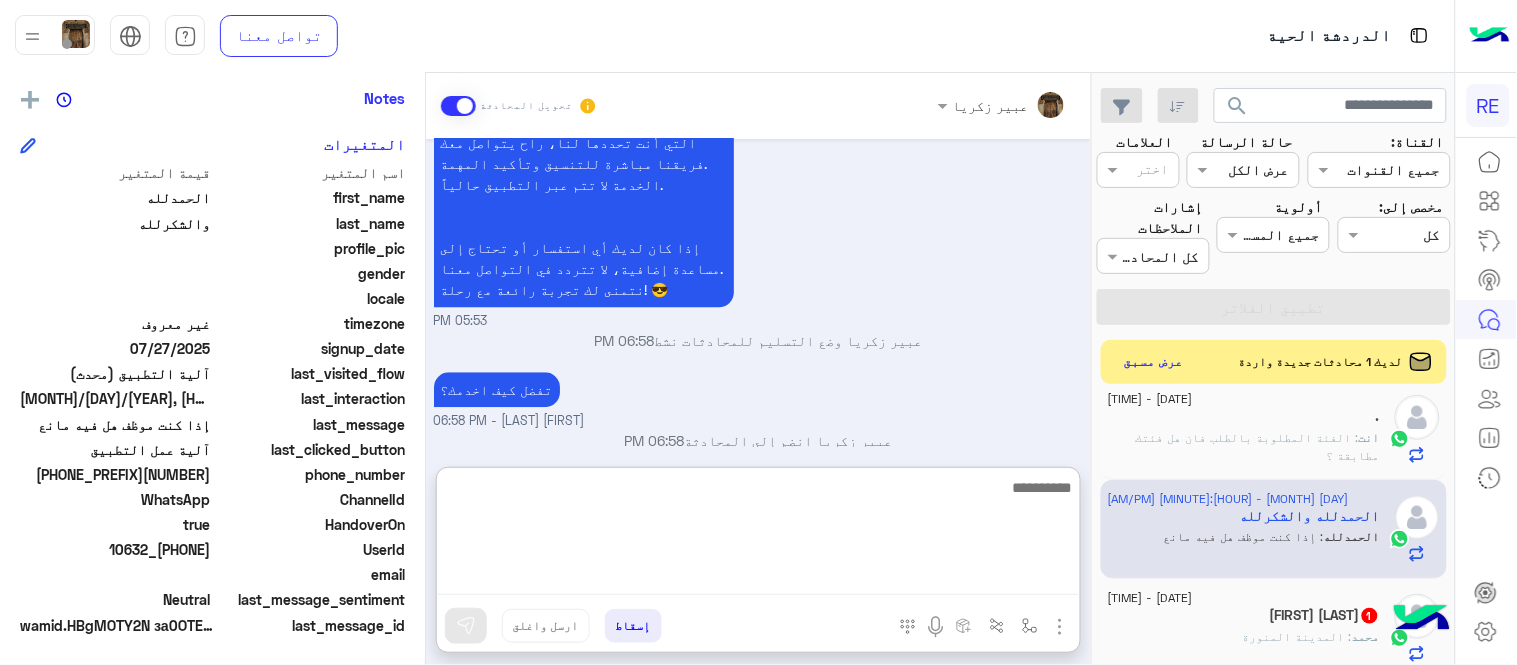 click at bounding box center [758, 535] 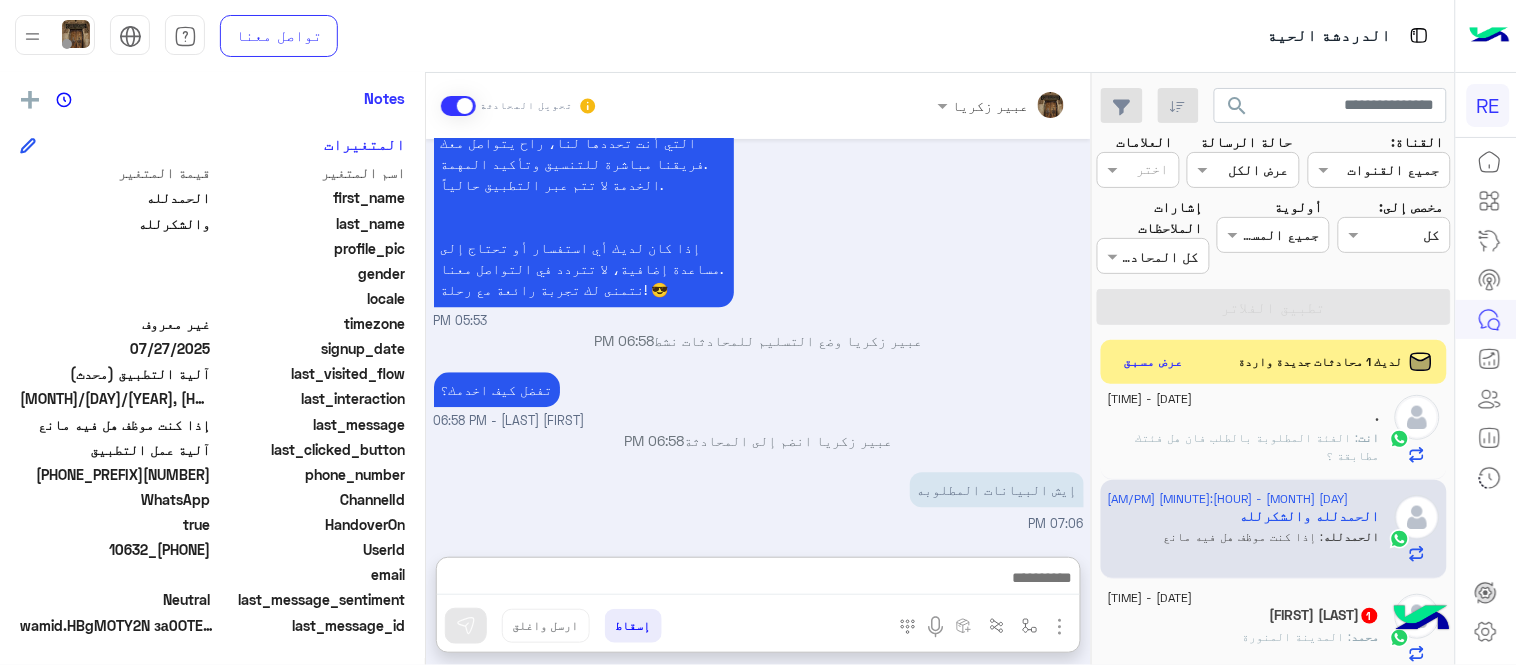 click on "تفضل كيف اخدمك؟  عبير زكريا -  [HOUR]:[MINUTE] [AM/PM]" at bounding box center (759, 399) 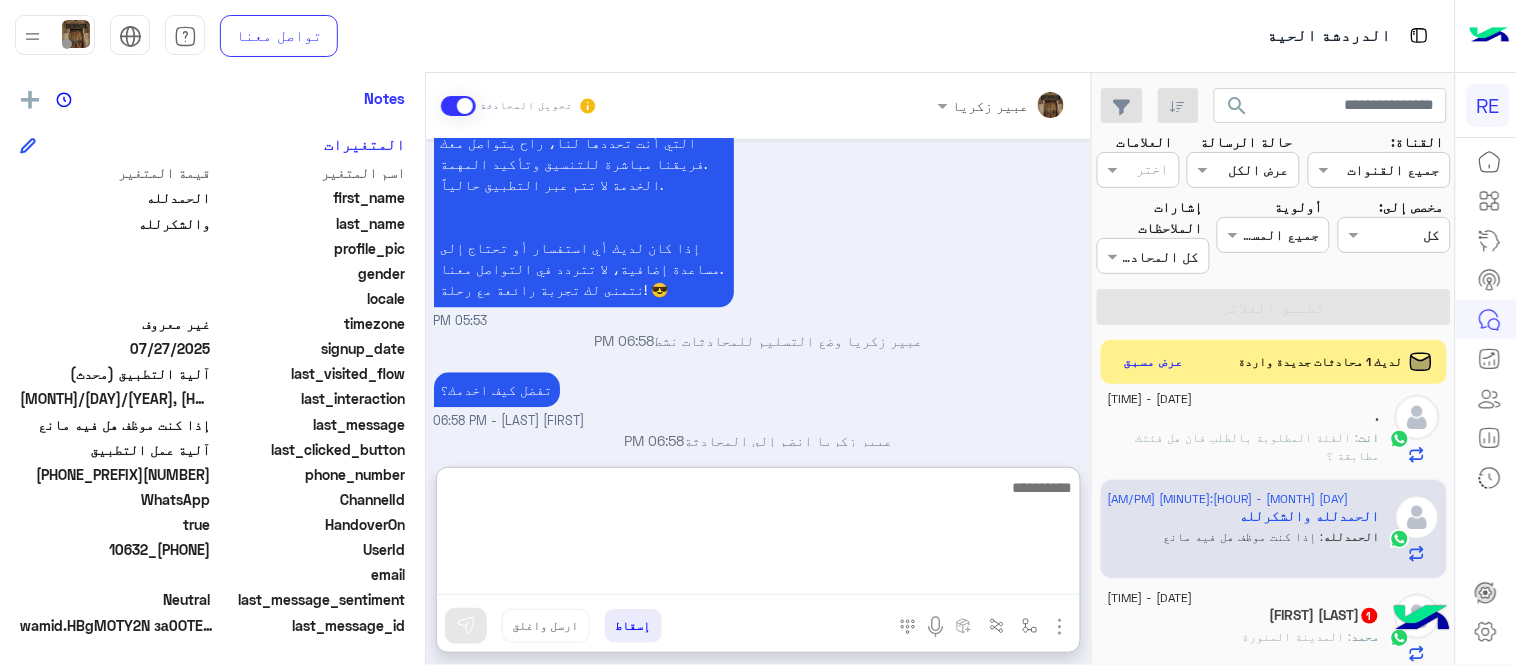 click at bounding box center [758, 535] 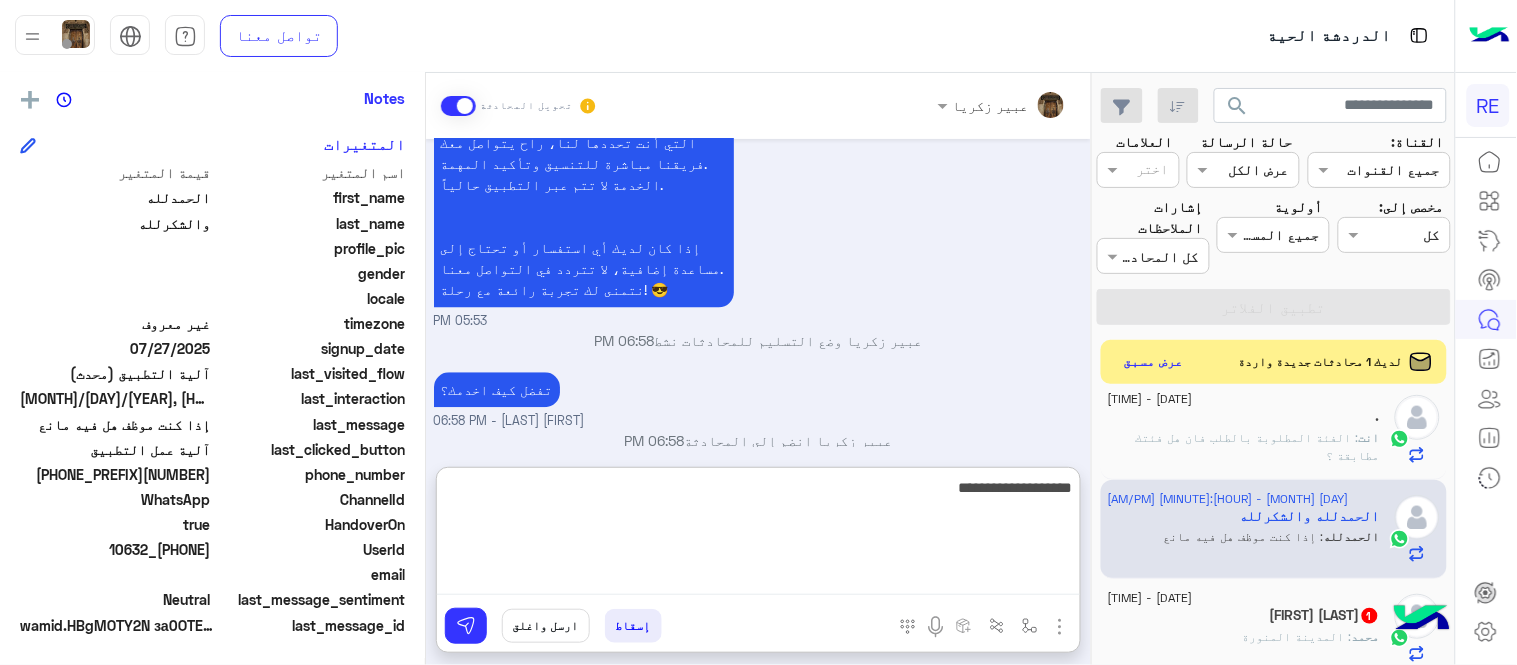 type on "**********" 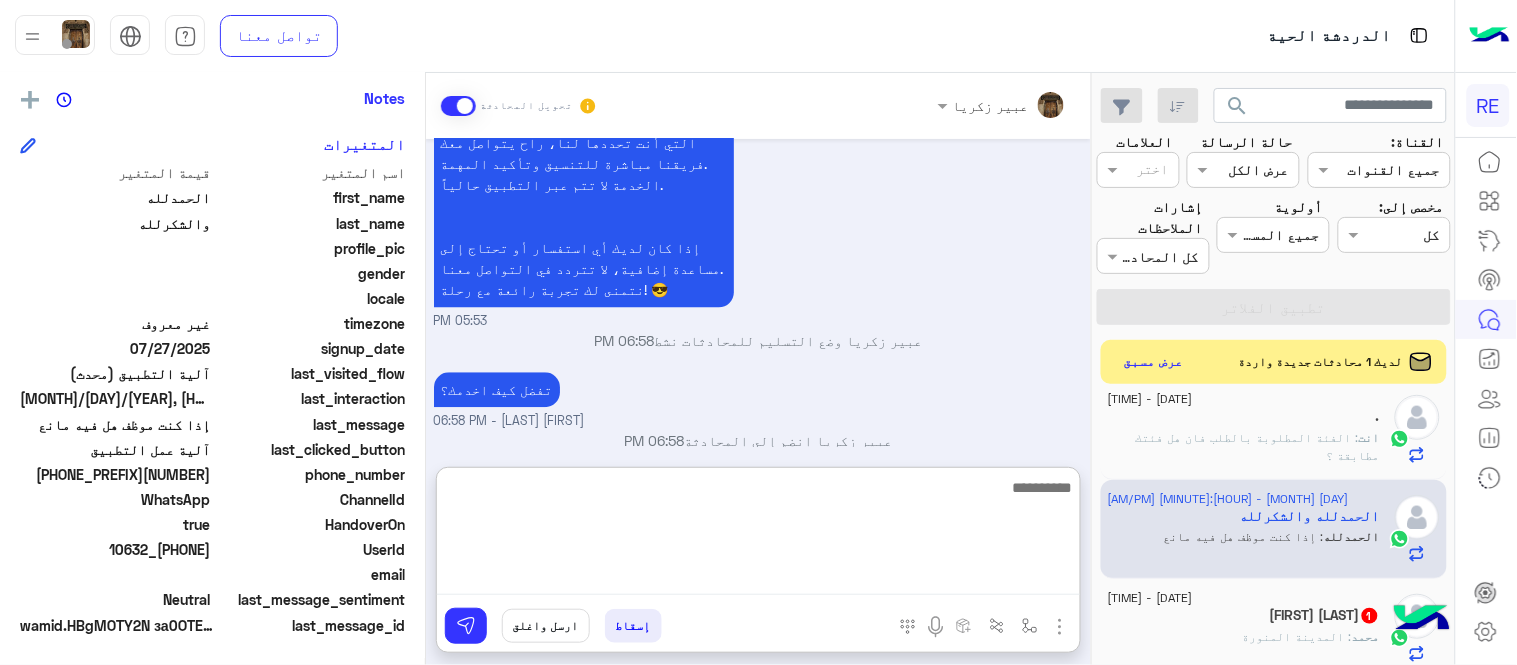 scroll, scrollTop: 1418, scrollLeft: 0, axis: vertical 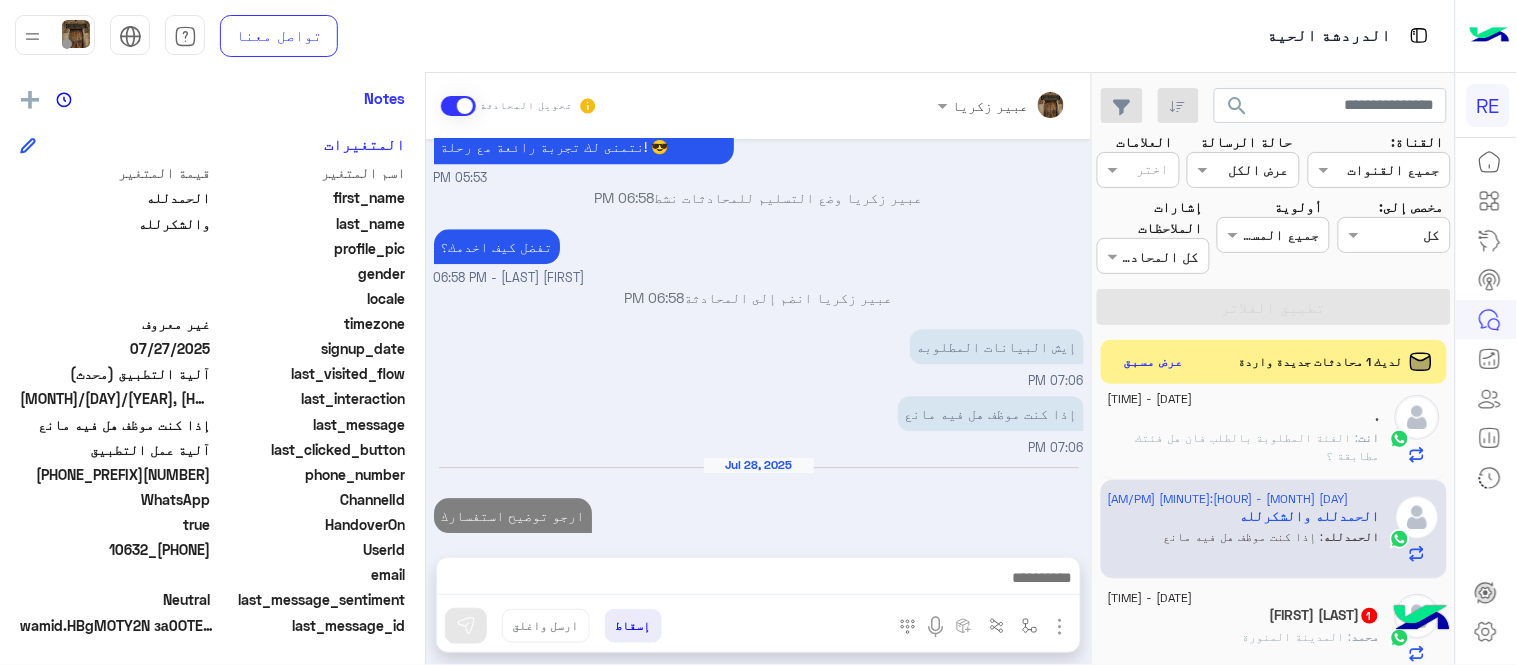 click on "[FIRST] [LAST]  1" 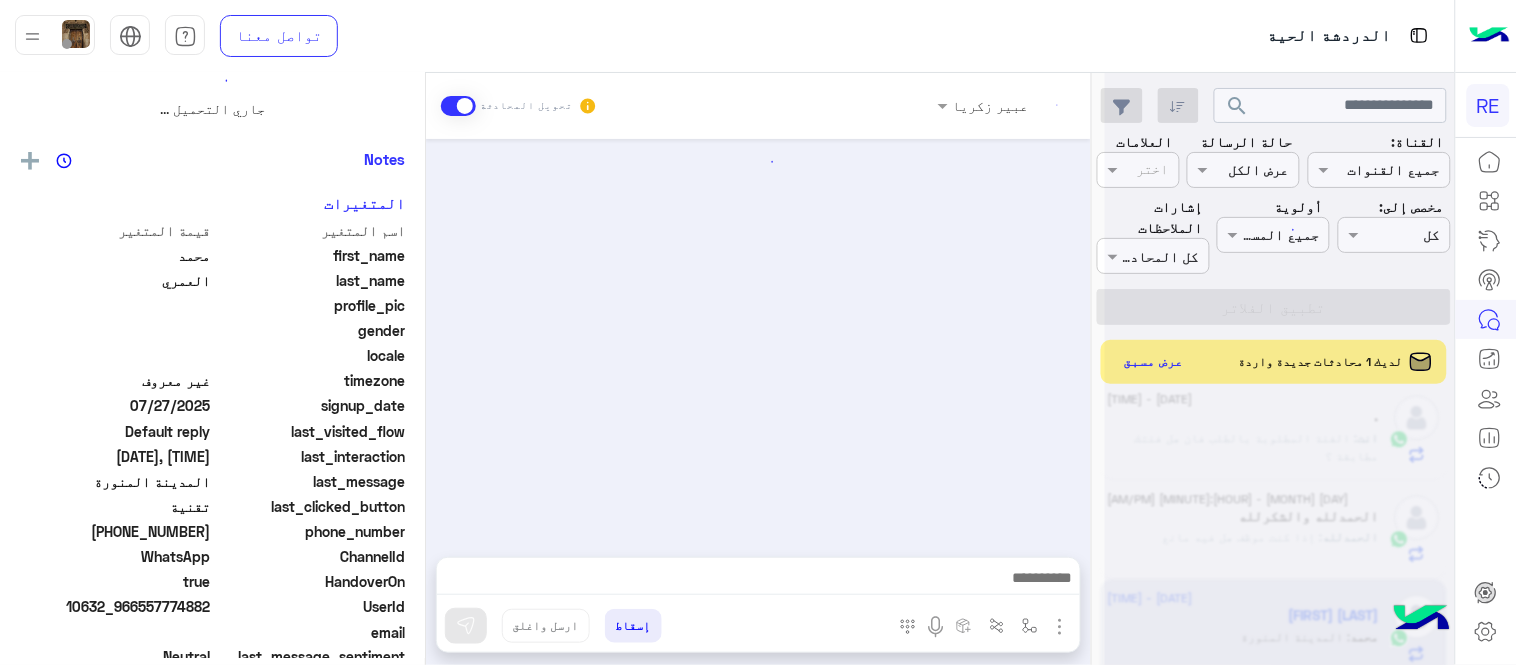 scroll, scrollTop: 468, scrollLeft: 0, axis: vertical 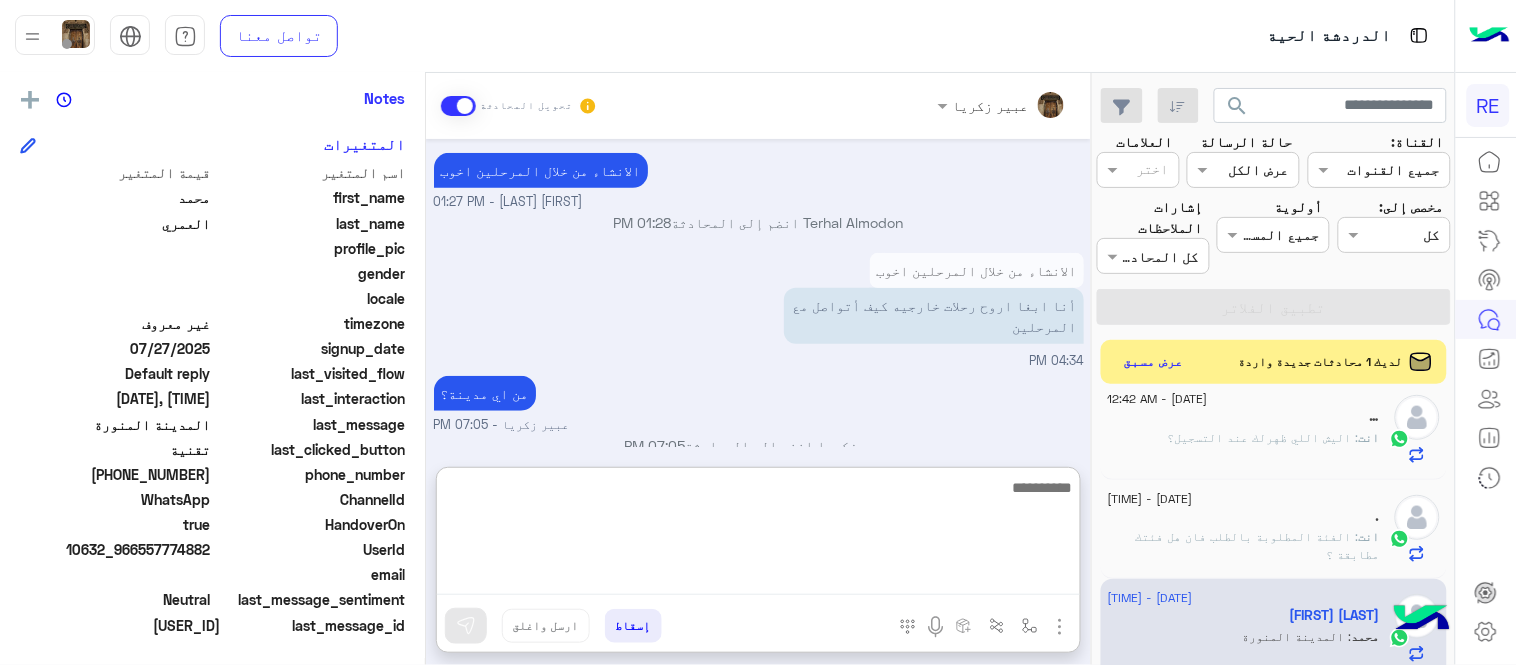 click at bounding box center [758, 535] 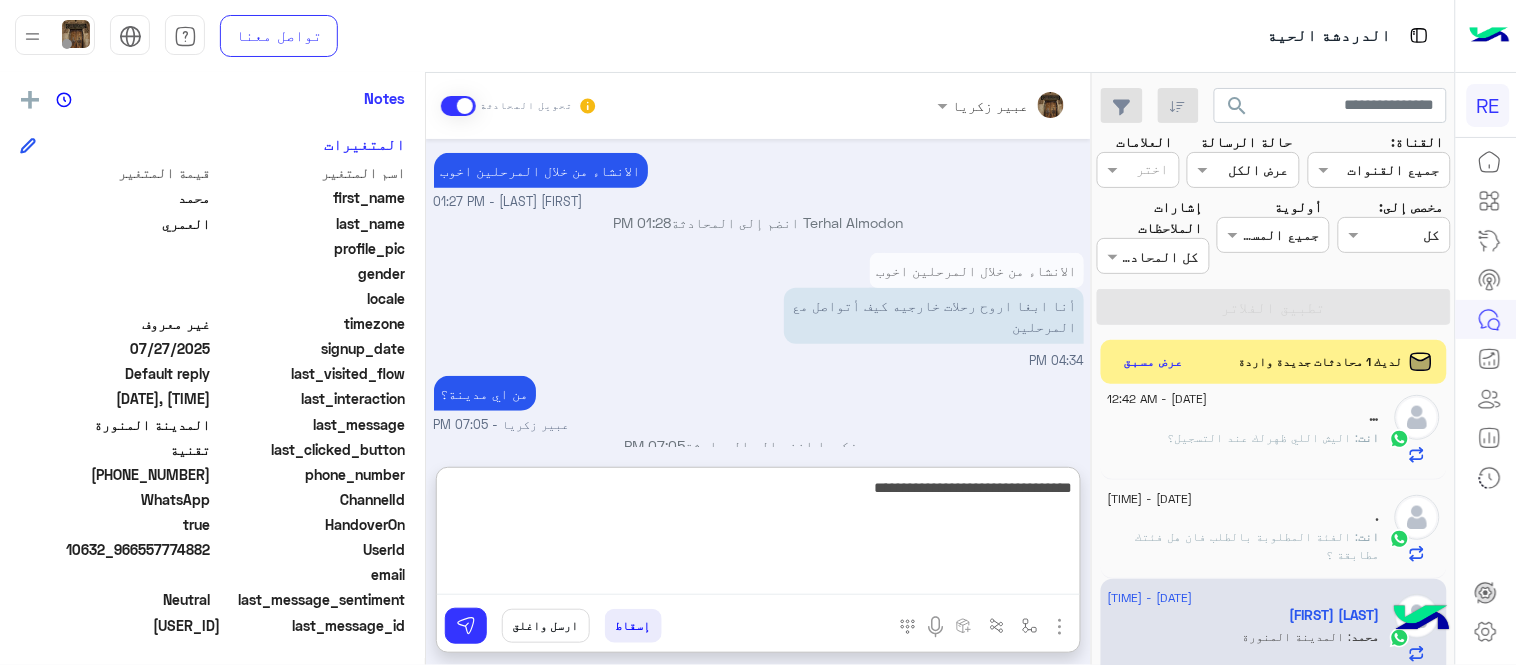type on "**********" 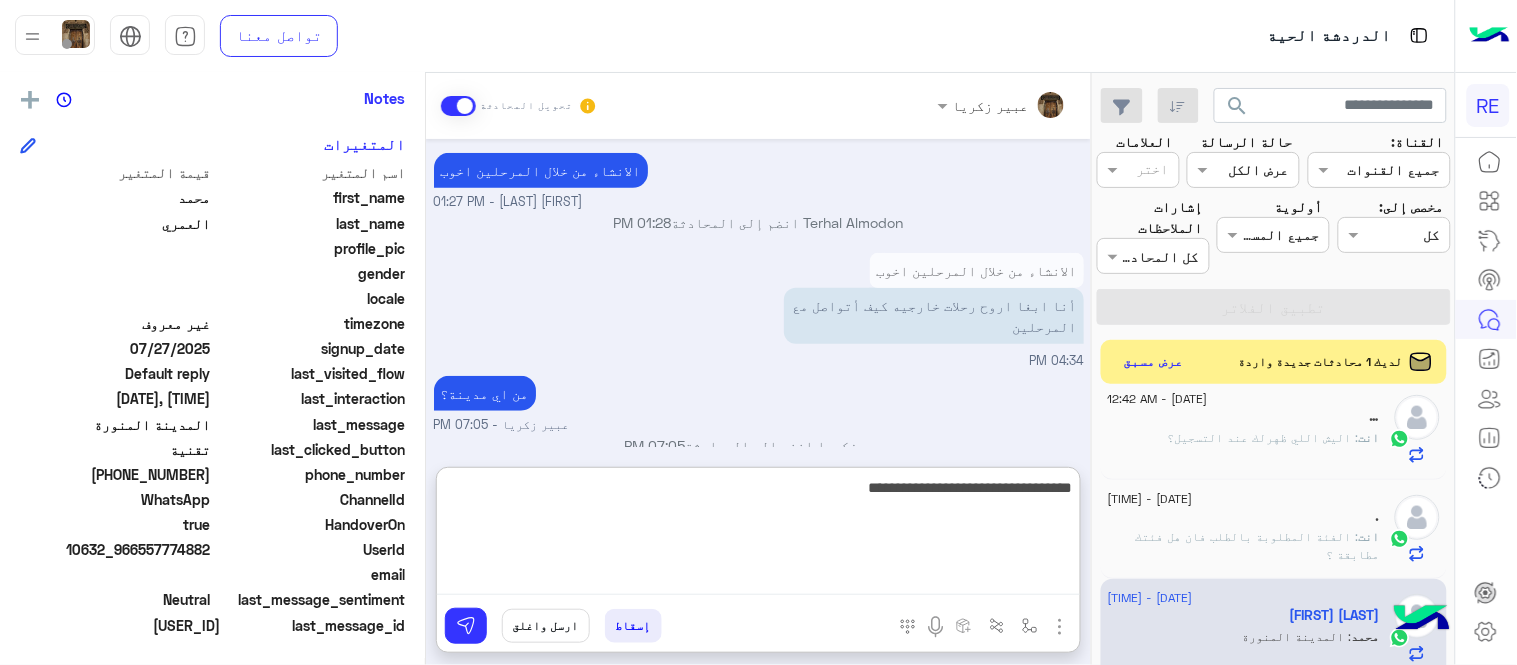 type 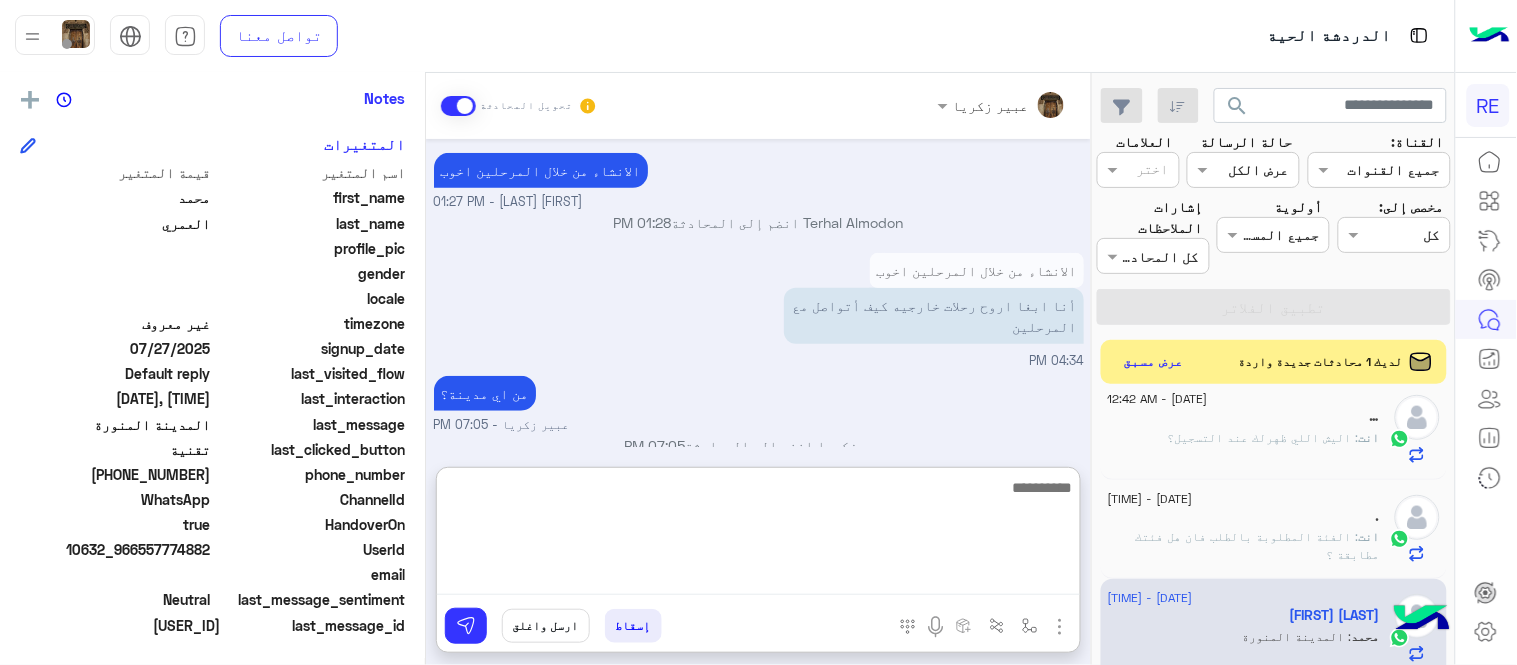 scroll, scrollTop: 475, scrollLeft: 0, axis: vertical 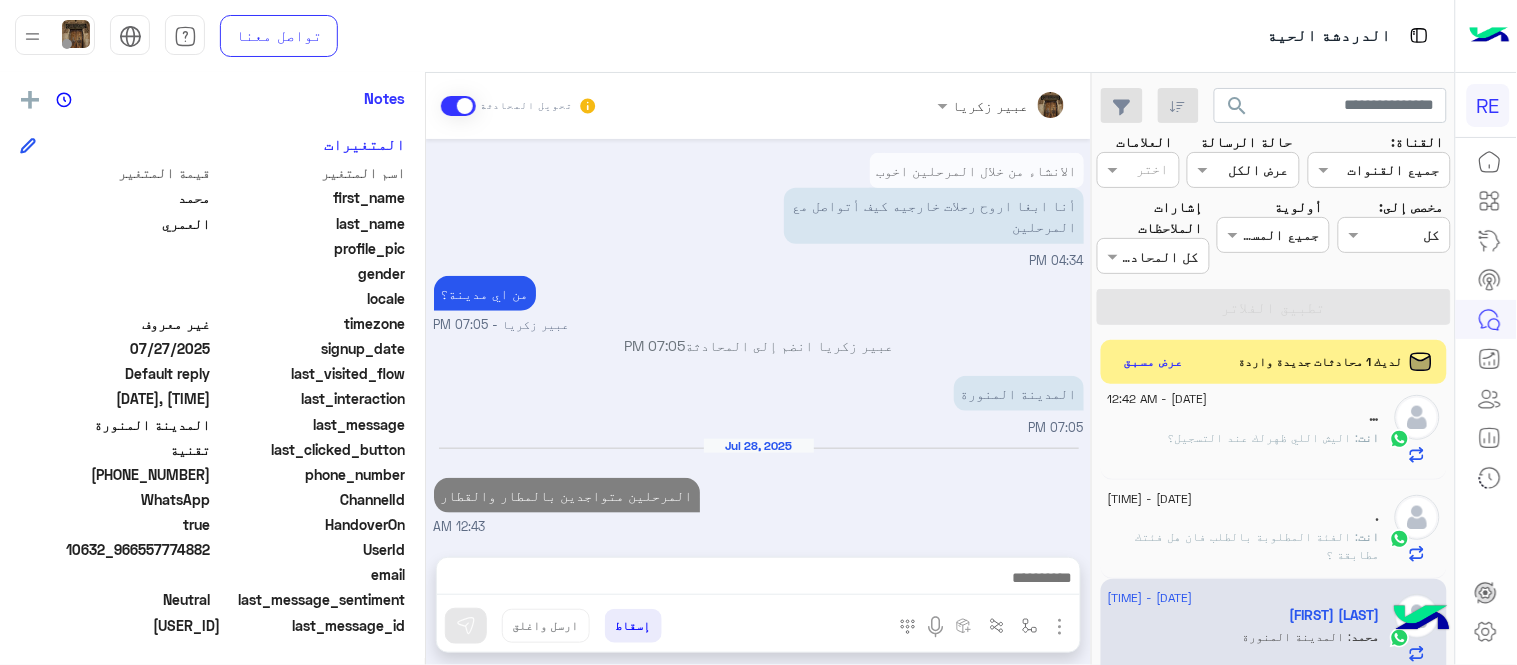 click on "[DATE]  لماذا لايوجد صلاحيه بالتنقل بين المدن   [TIME]  تم إعادة توجيه المحادثة. للعودة إلي الرد الالي، أنقر الزر الموجود بالأسفل  عودة الى البوت     [TIME]  [FIRST] [LAST] طلب التحدث إلى مسؤول بشري   [TIME]       تم تعيين المحادثة إلى Zahraa Alfadhl   [TIME]      الانشاء من خلال المرحلين اخوب  Terhal Almodon -  [TIME]   Terhal Almodon انضم إلى المحادثة   [TIME]      الانشاء من خلال المرحلين اخوب أنا ابغا اروح رحلات خارجيه كيف أتواصل مع المرحلين   [TIME]  من اي مدينة؟  [FIRST] [LAST] -  [TIME]   [FIRST] [LAST] انضم إلى المحادثة   [TIME]      [CITY]   [TIME]   [DATE]  المرحلين متواجدين بالمطار والقطار   [TIME]" at bounding box center [758, 338] 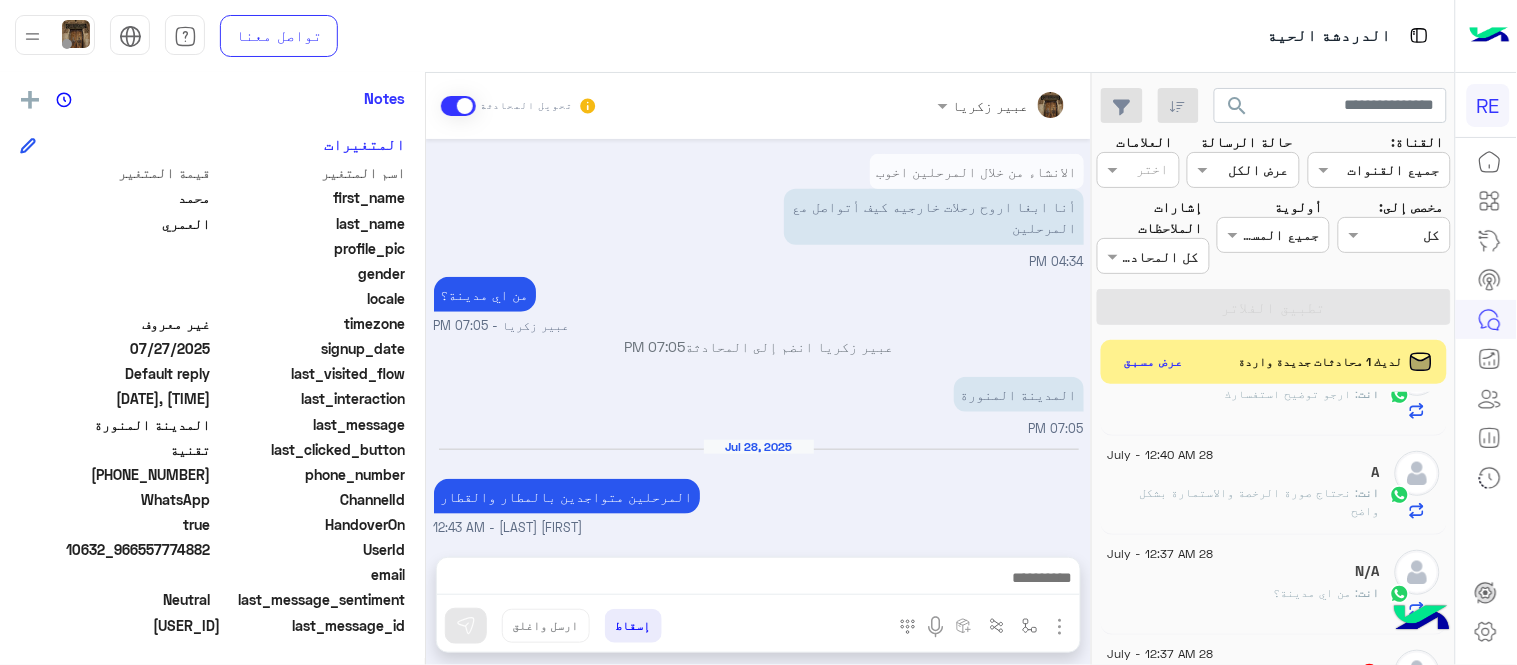 scroll, scrollTop: 0, scrollLeft: 0, axis: both 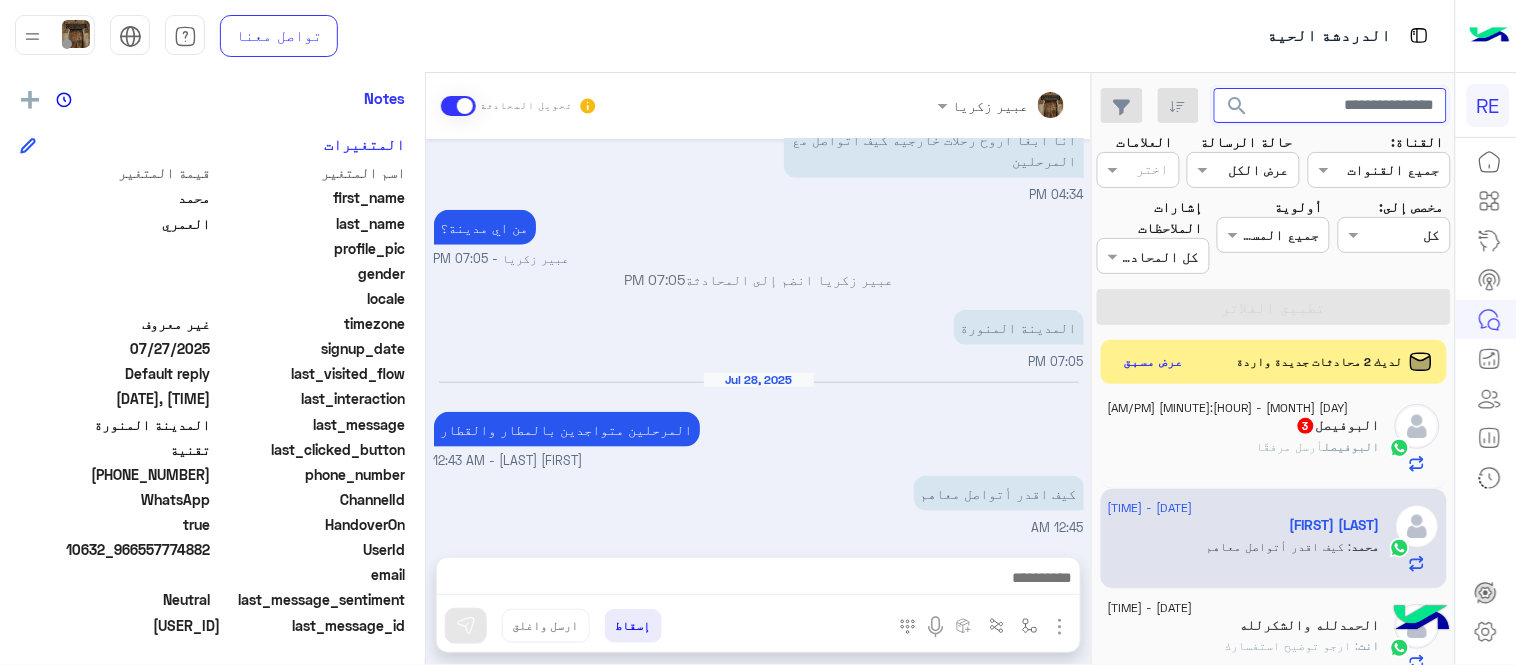 click at bounding box center (1331, 106) 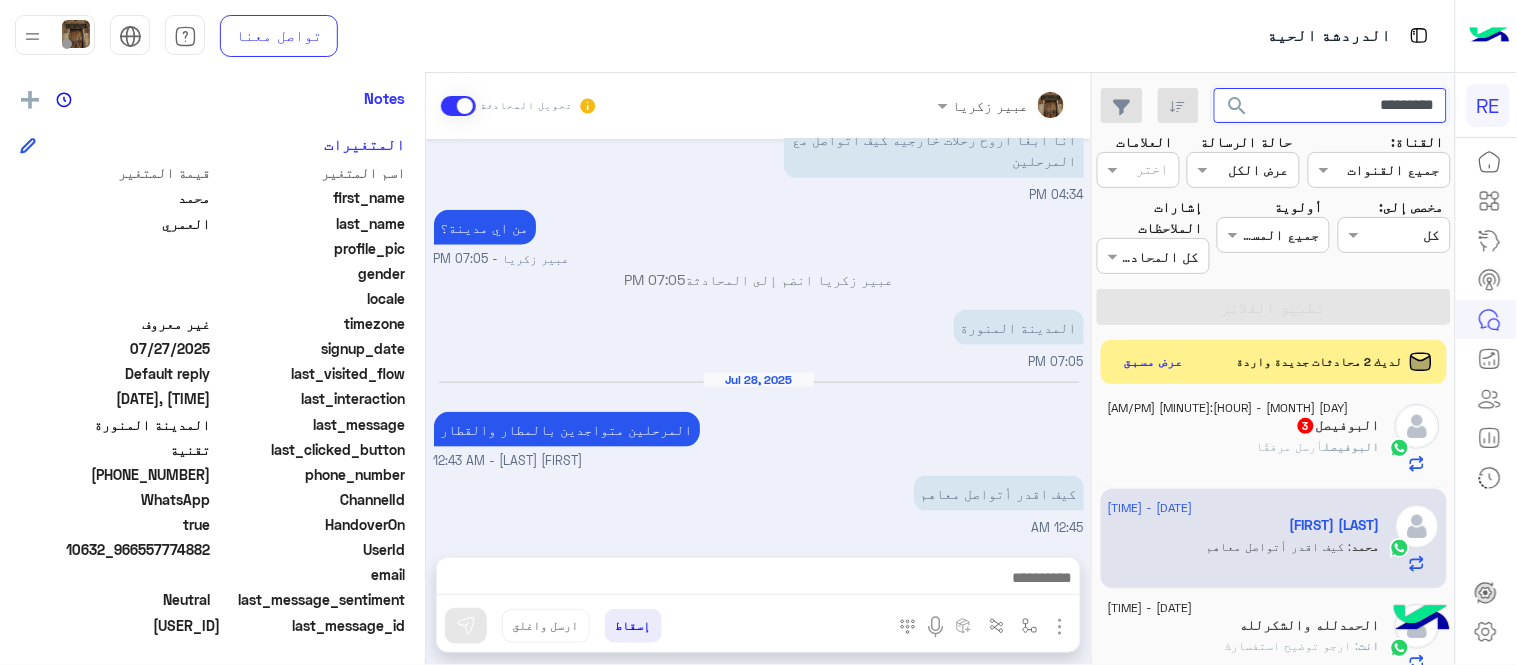 click on "search" 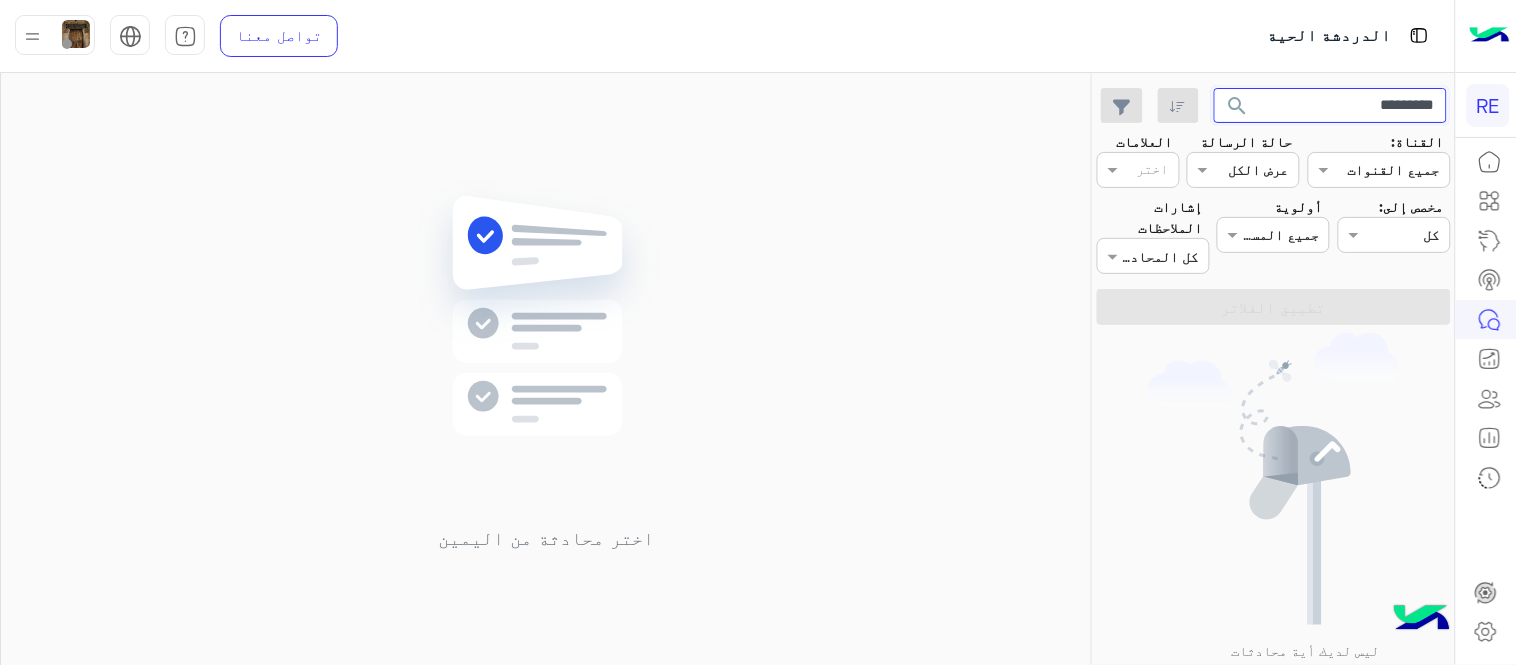 click on "*********" at bounding box center (1331, 106) 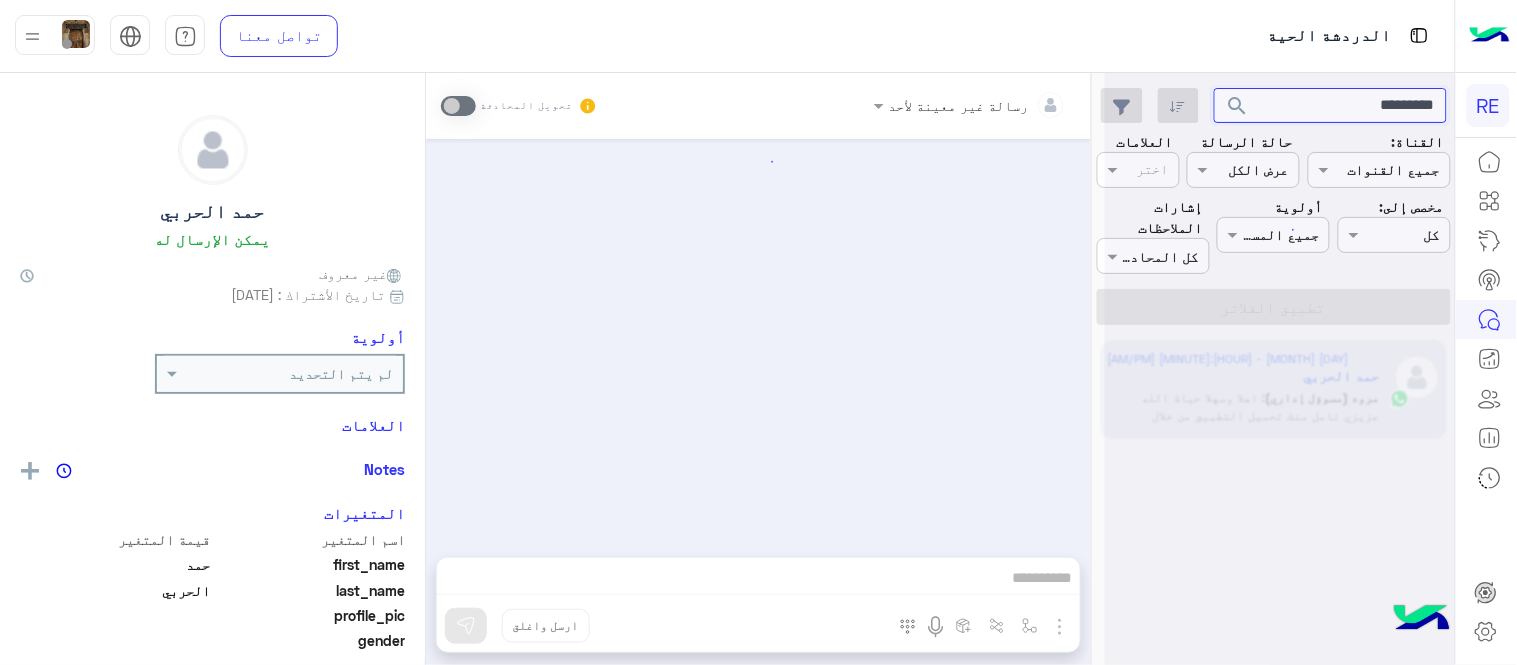 scroll, scrollTop: 558, scrollLeft: 0, axis: vertical 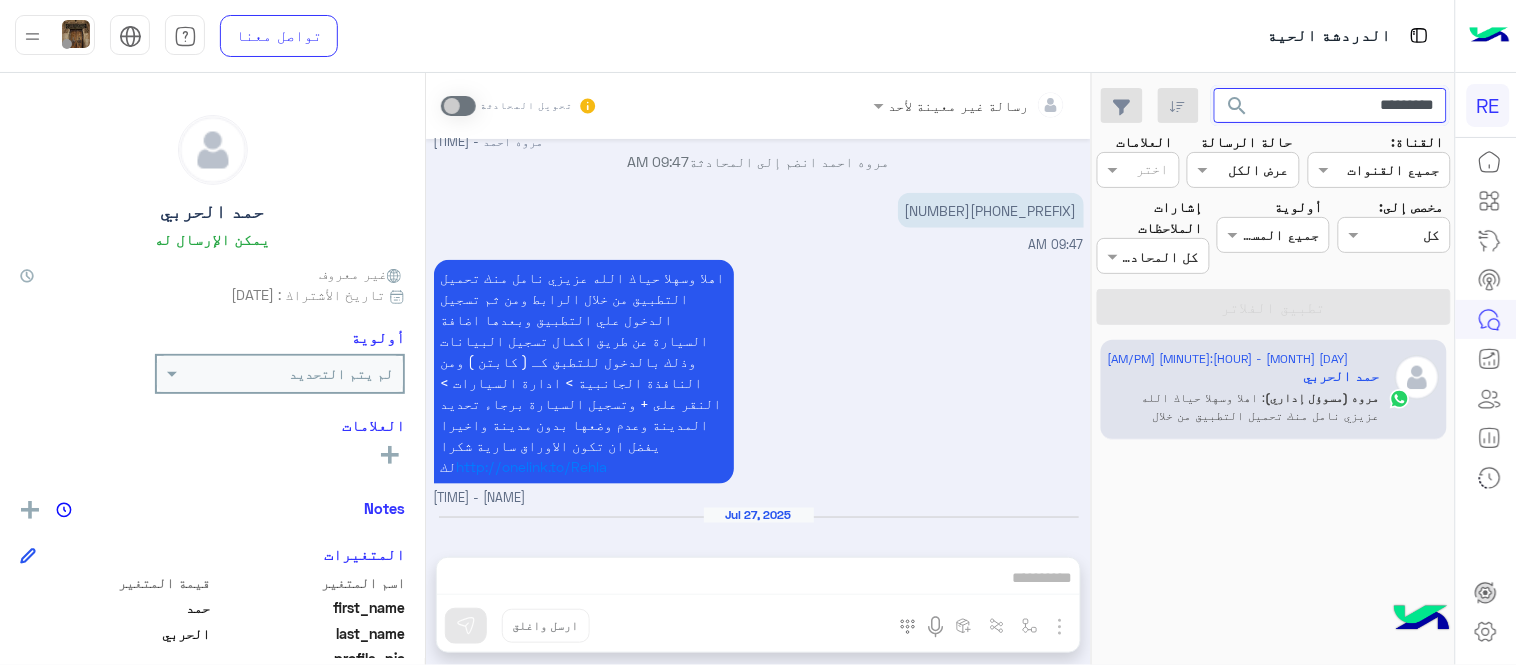 click on "*********" at bounding box center [1331, 106] 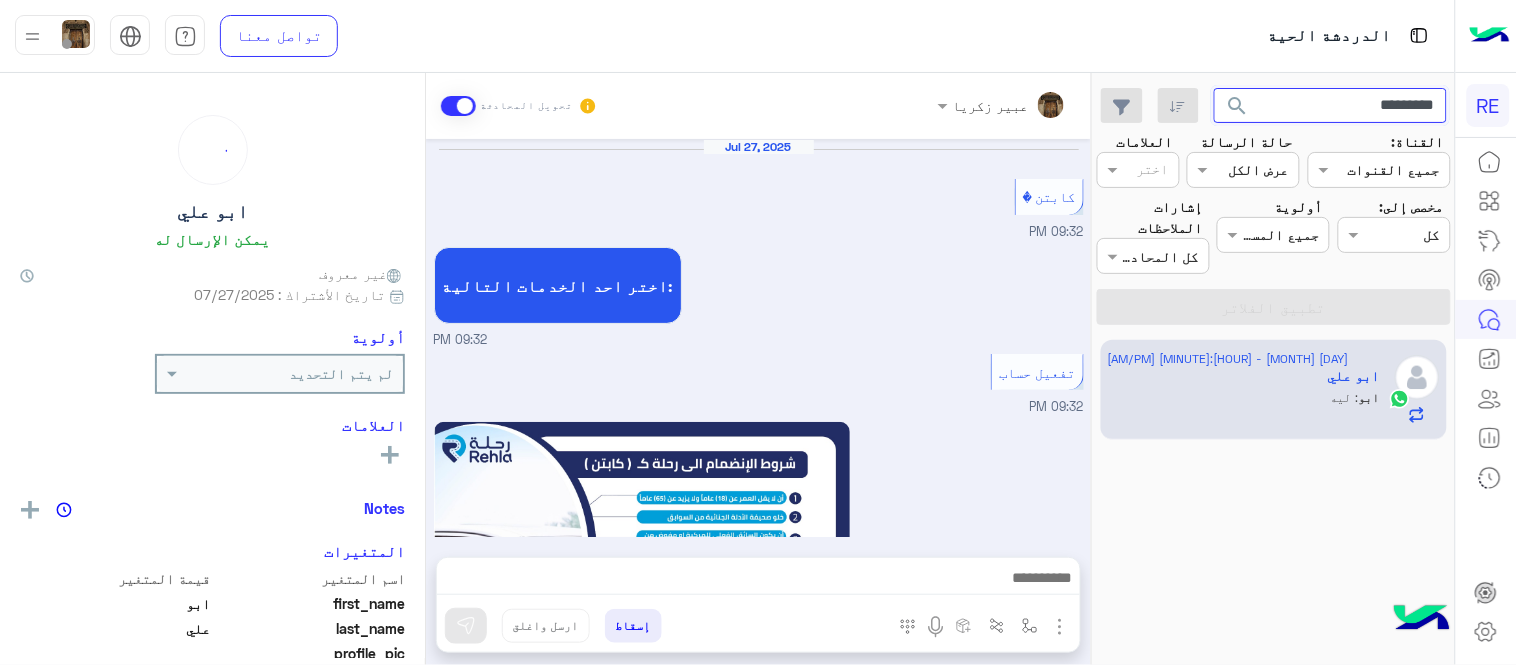 scroll, scrollTop: 1213, scrollLeft: 0, axis: vertical 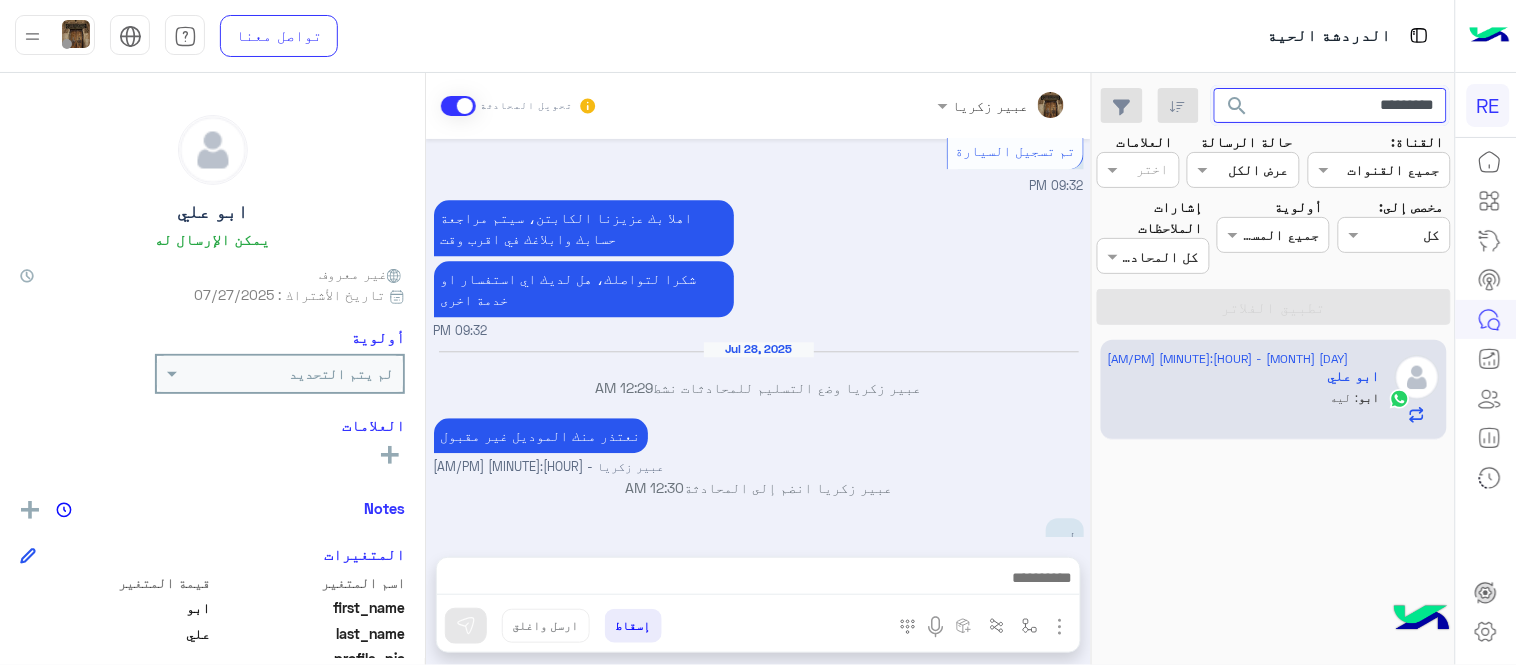 click on "*********" at bounding box center (1331, 106) 